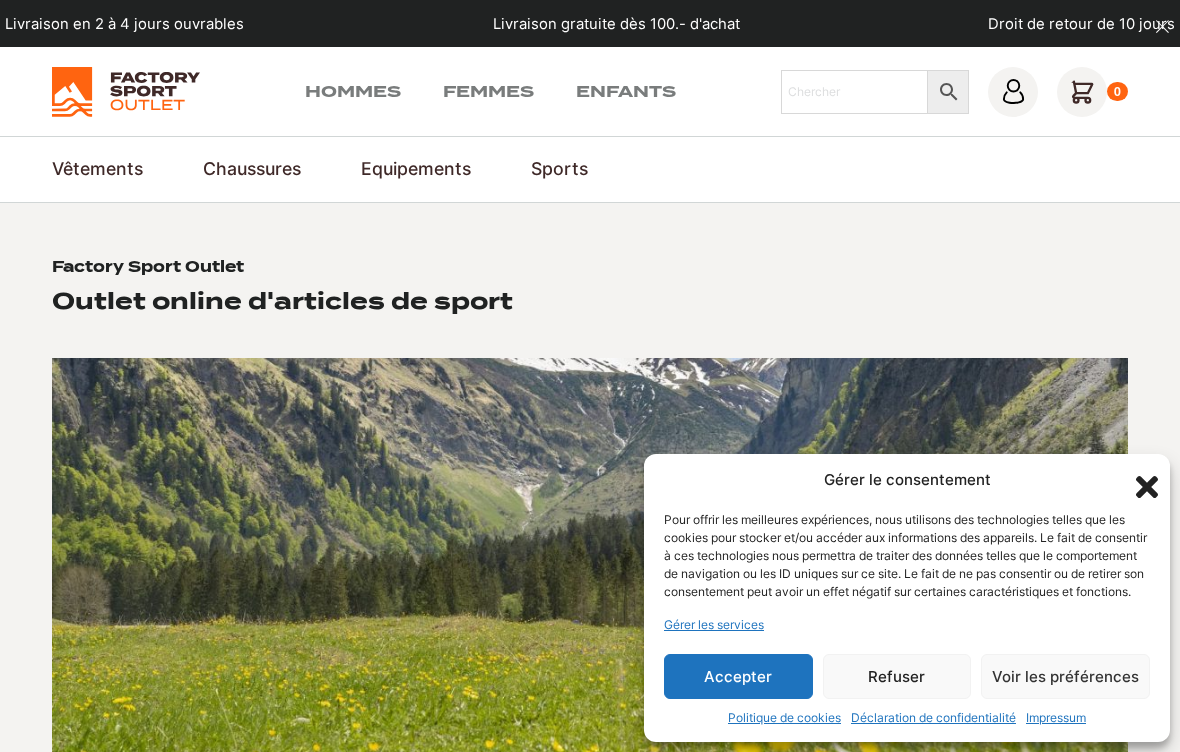 scroll, scrollTop: 0, scrollLeft: 0, axis: both 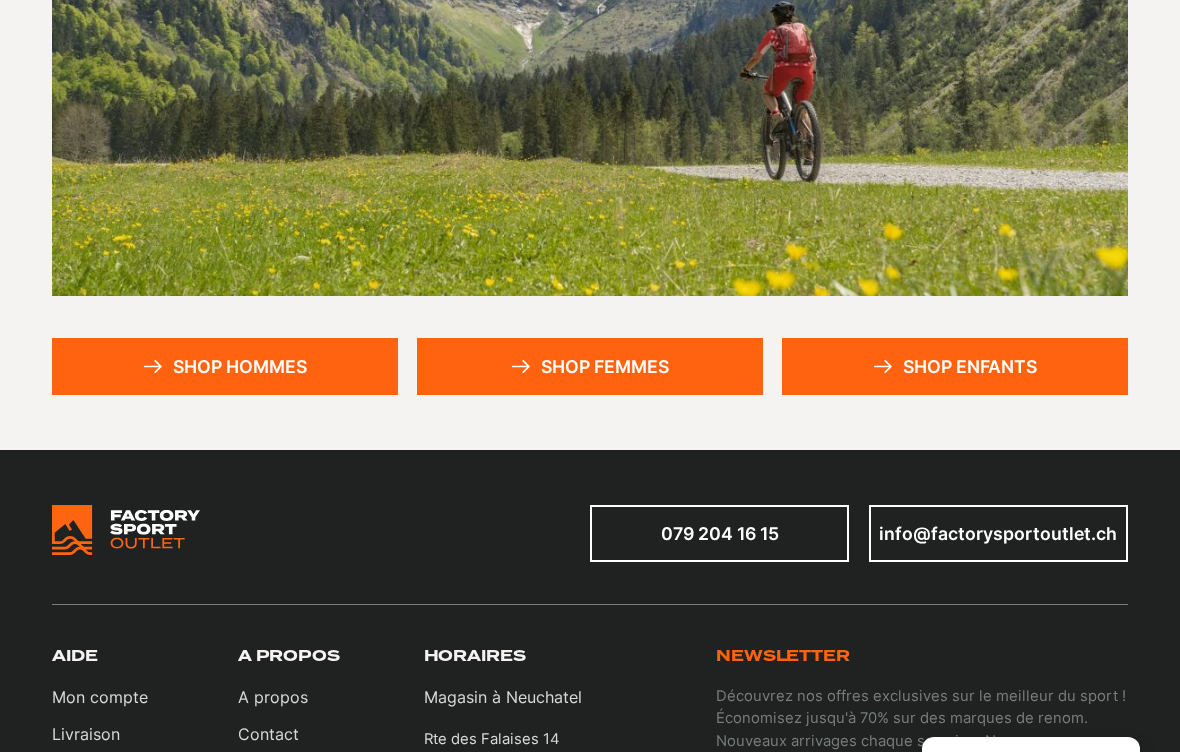 click on "Shop hommes" at bounding box center [225, 366] 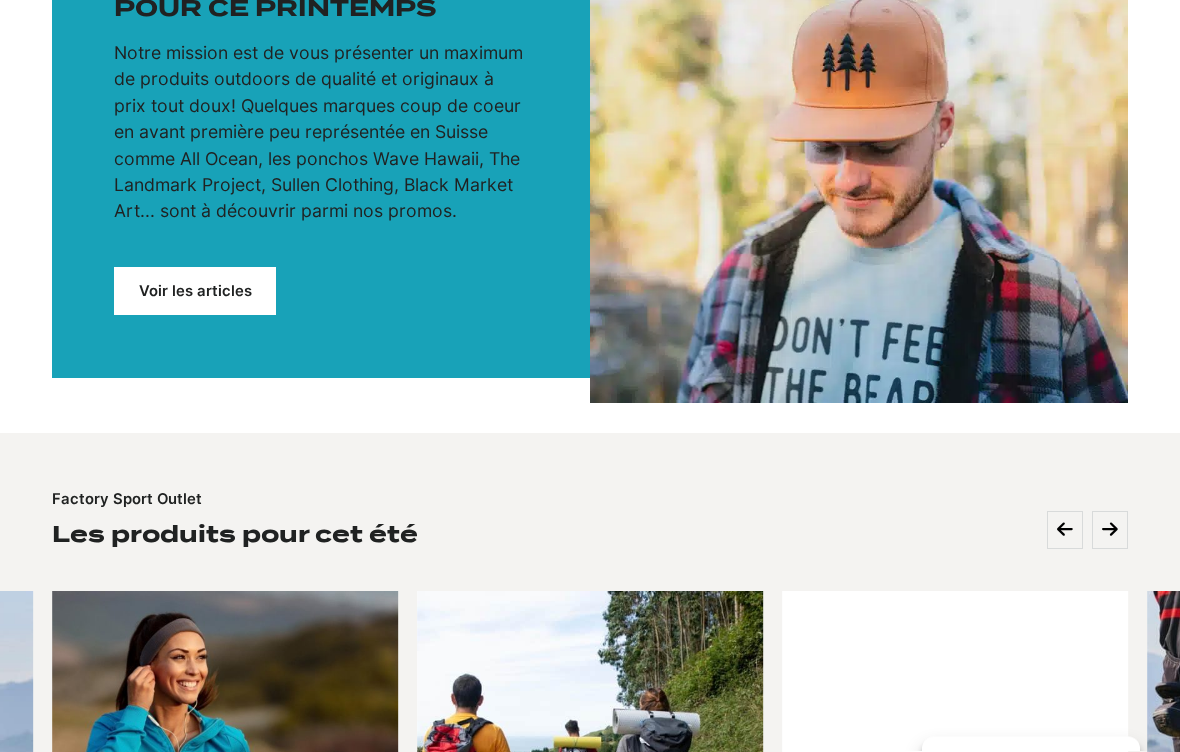 scroll, scrollTop: 0, scrollLeft: 0, axis: both 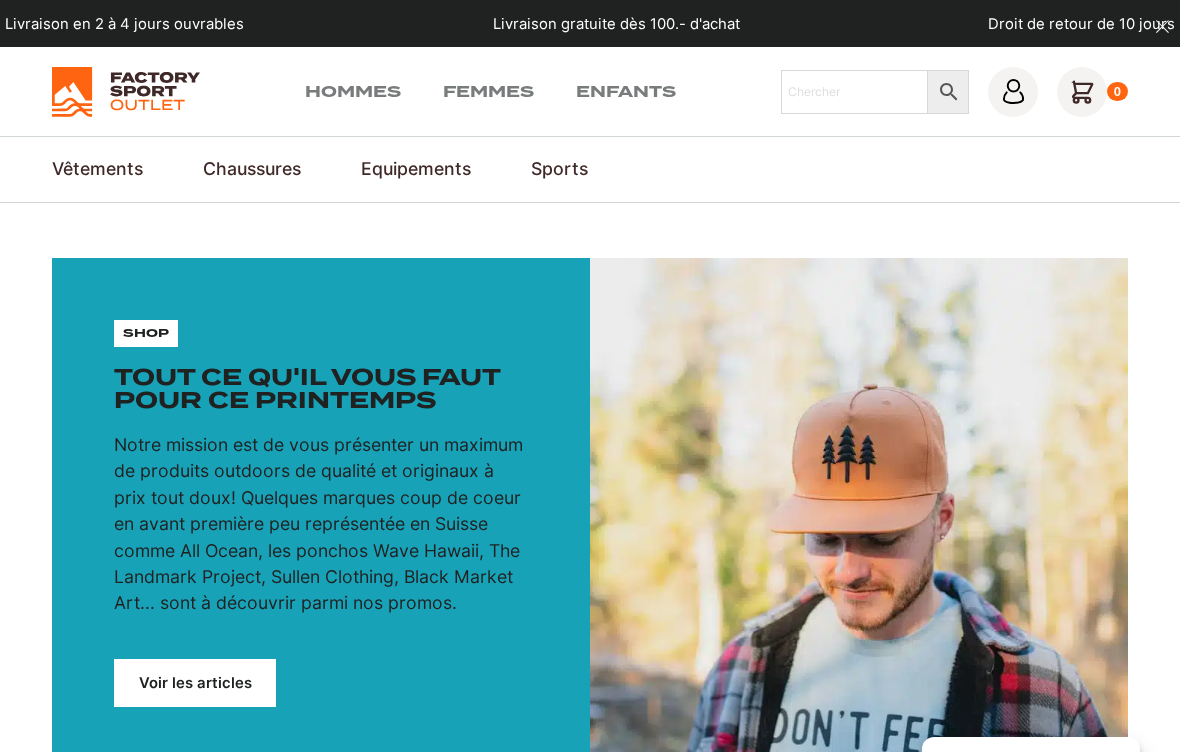 click on "Vêtements Vestes Vestes de trekking & outdoor Vestes de ski de randonnée Doudounes Vestes de ski et snowboard Voir tout Pantalons Pantalons de ski & snowboard Pantalons de trekking Pantalons de streetwear Pantalon Cargo Voir tout Hauts Combinaisons et maillots de bain Anorak Top à manches longues Marinière Voir tout Accessoires Casquettes Gants Poncho / Linge de bain Bonnet et Protège Cou Voir tout Chaussettes Chaussettes fantaisie Chaussettes Multi-Sport Chaussette de ski Chaussettes de vélo Voir tout Shorts Shorts pour vélo Shorts de course à pied Short Streetwear Short de Bain Voir tout T-Shirts & Polos T-shirt streetwear T-shirt vélo Polos T-Shirt de Course Voir tout Chemises Chemises de Trekking Chemise de Streatwear Débardeurs Débardeur de Course à Pied Débardeur de Streatwear Sweatshirt Polaire Streetwear Vêtements fonctionnels Vêtements fonctionnels premières couches Chaussures Chaussures de Ski & Snowboard Chaussures de ski de randonnée Bottes de snowboard Chaussures de ski alpin Ski" at bounding box center (590, 169) 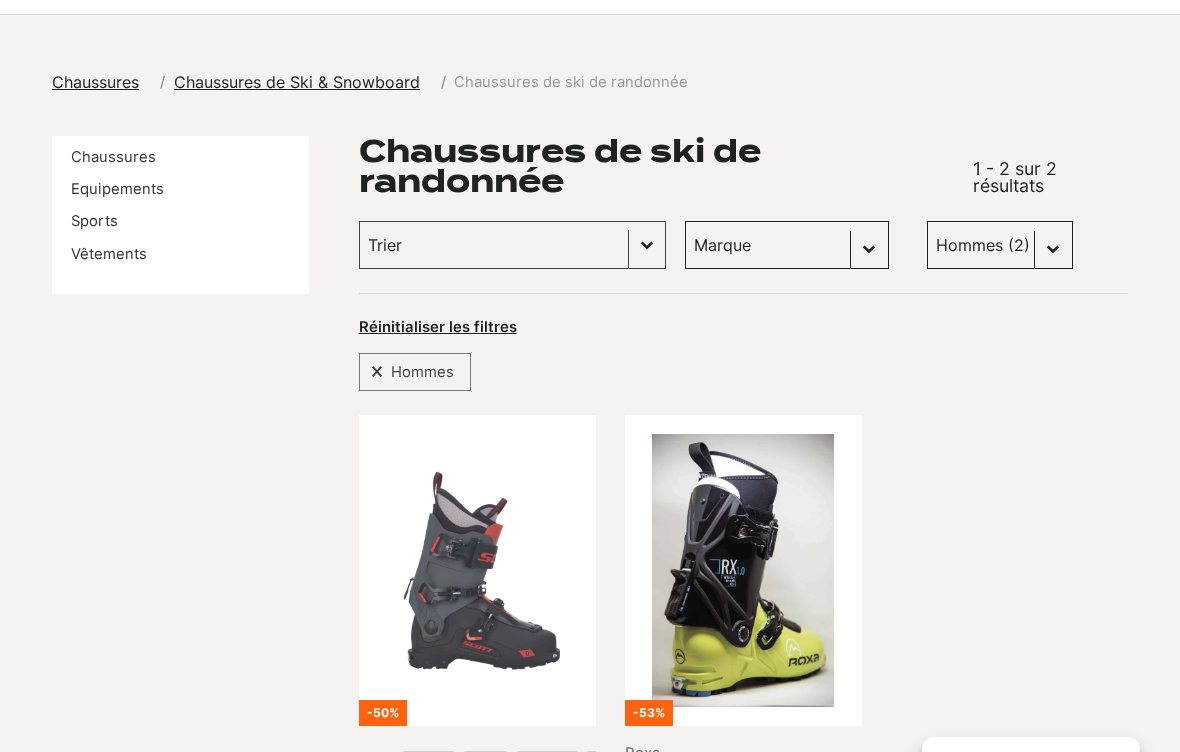 scroll, scrollTop: 188, scrollLeft: 0, axis: vertical 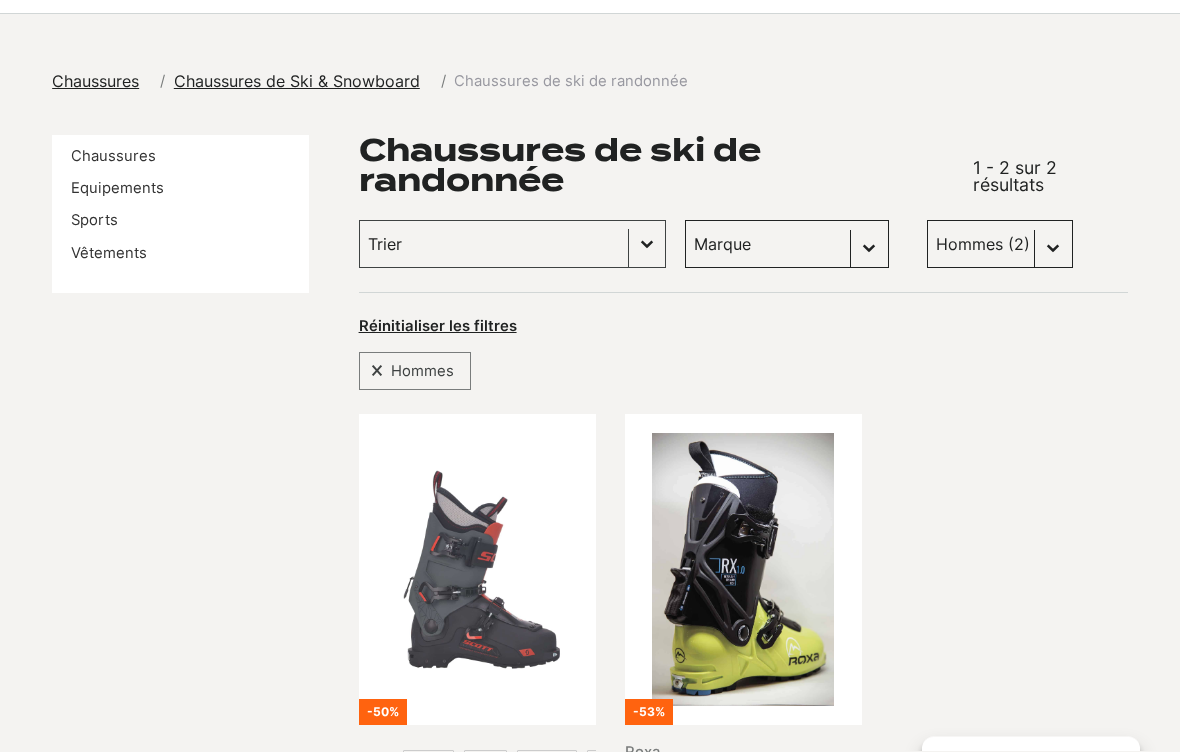 click on "Chaussures" at bounding box center [95, 82] 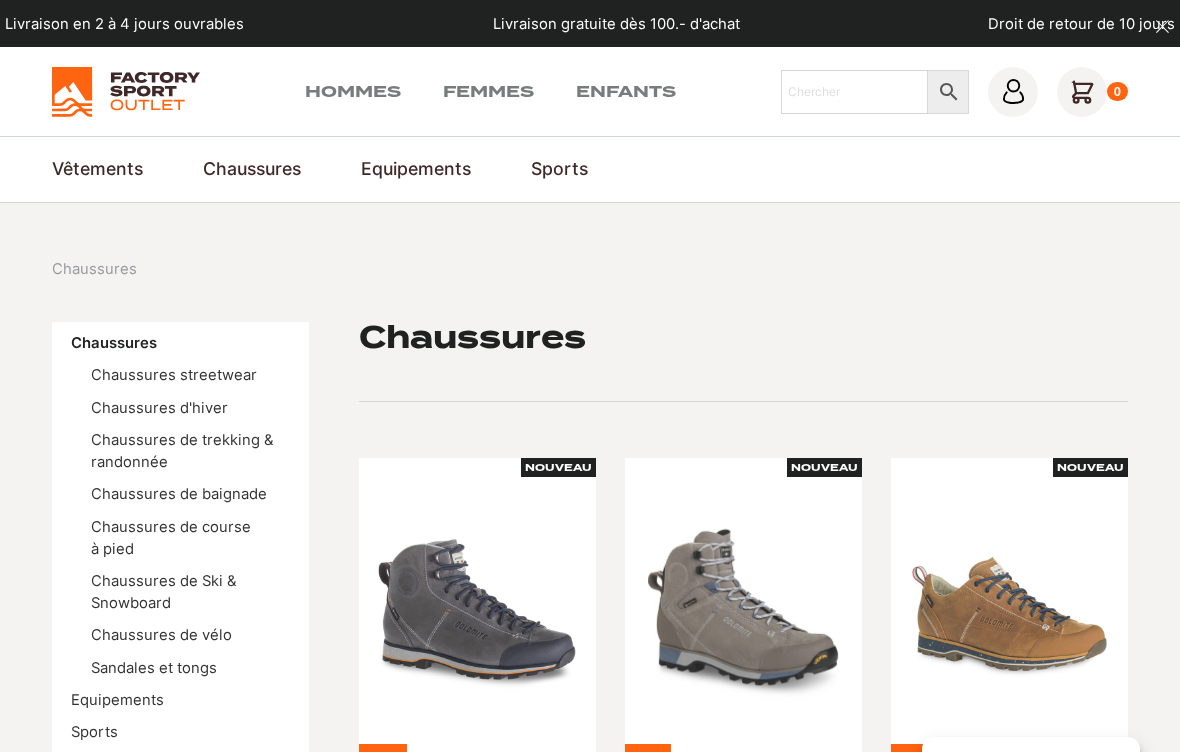 scroll, scrollTop: 0, scrollLeft: 0, axis: both 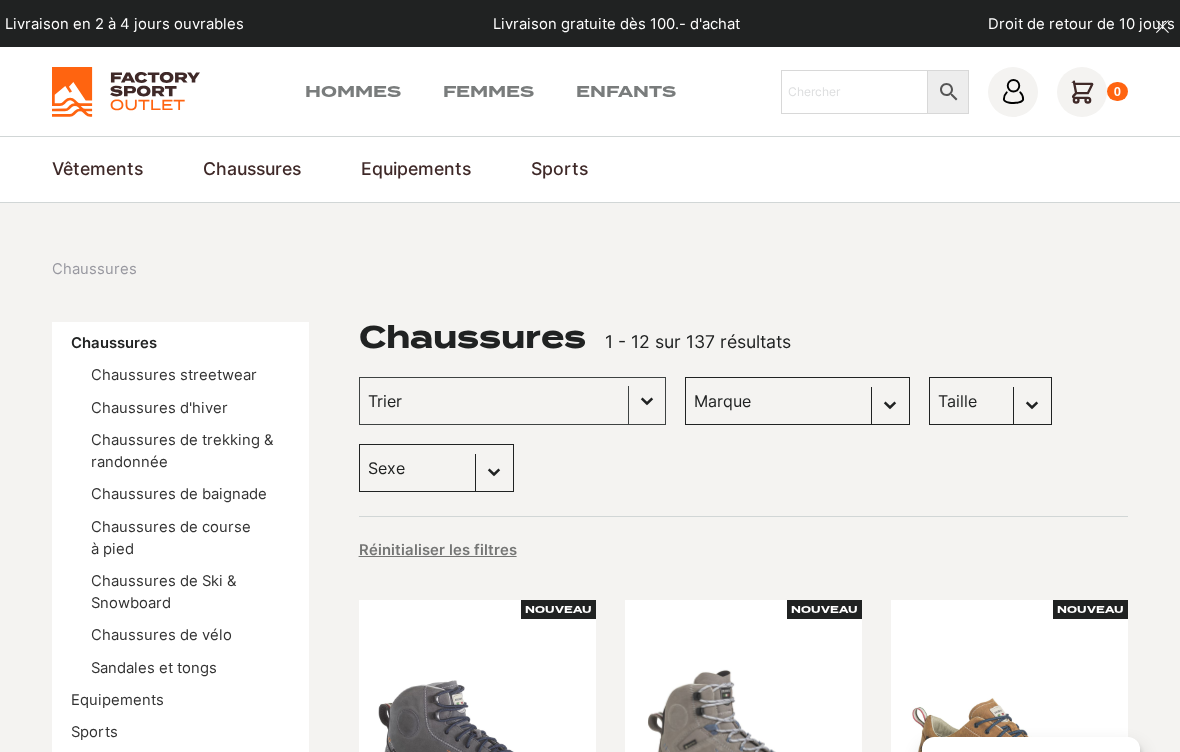 click on "Chaussures de ski alpin" at bounding box center [0, 0] 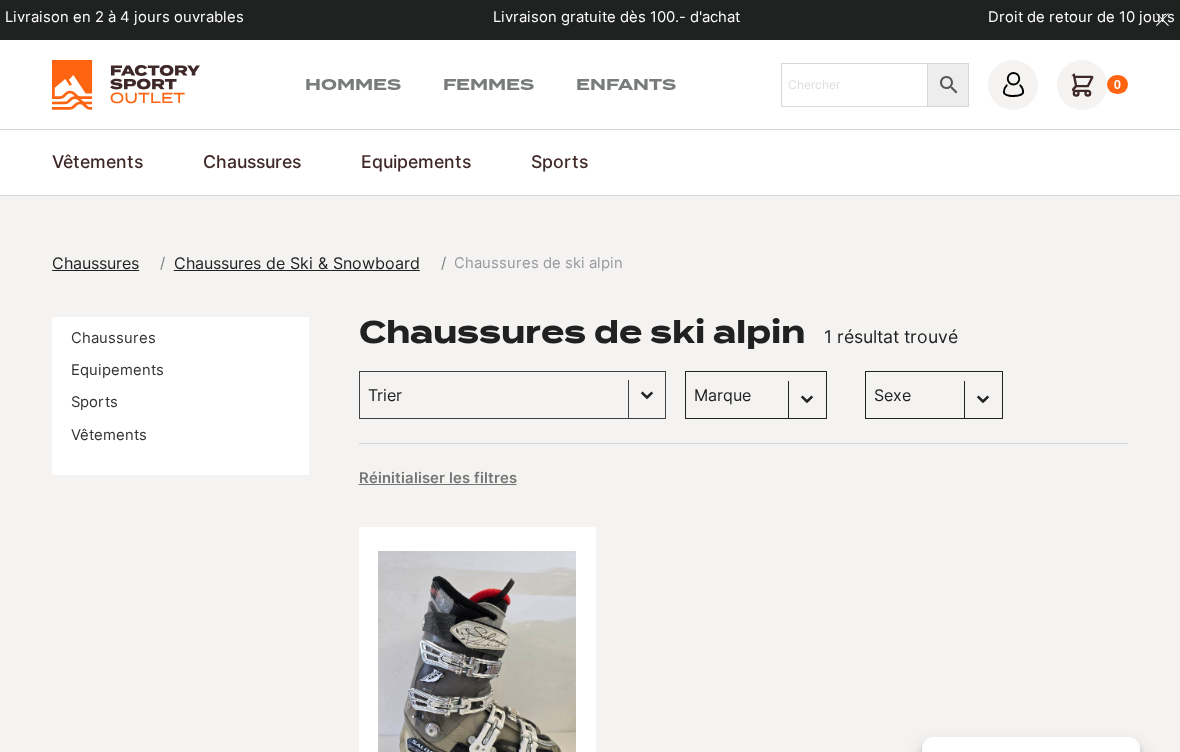 scroll, scrollTop: 12, scrollLeft: 0, axis: vertical 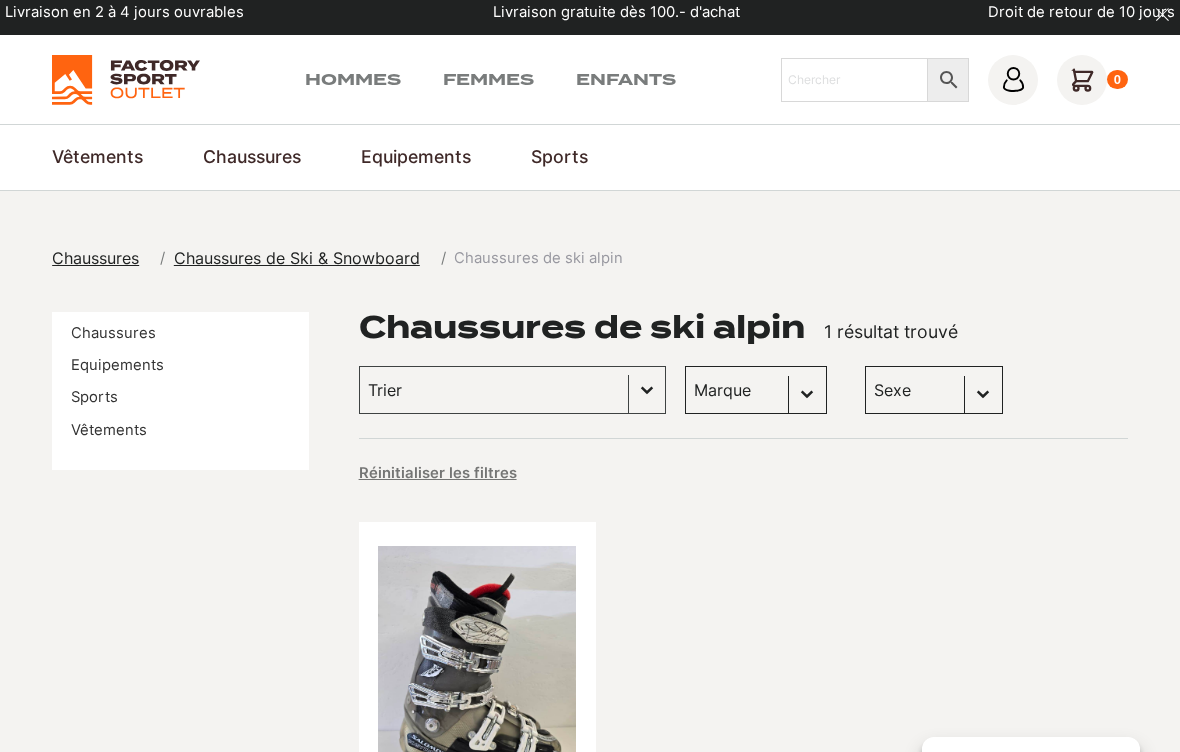 click on "Chaussures de Ski & Snowboard" at bounding box center [297, 258] 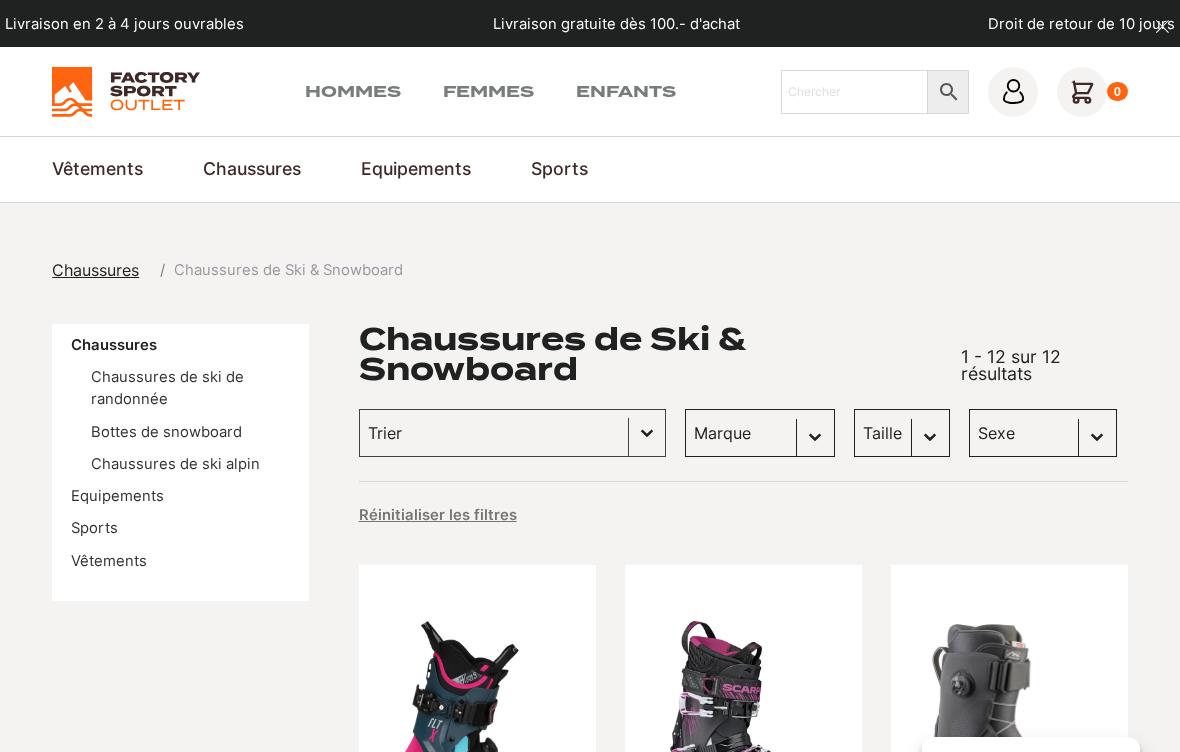 scroll, scrollTop: 0, scrollLeft: 0, axis: both 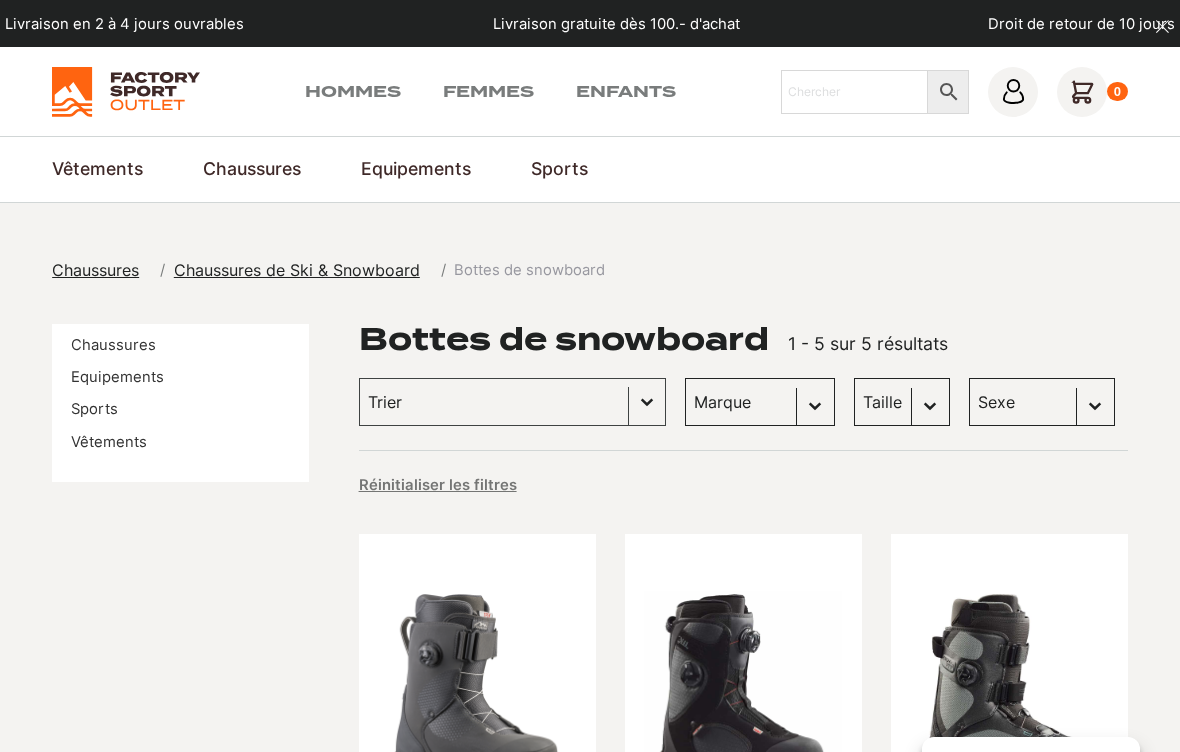 click on "Vêtements Vestes Vestes de trekking & outdoor Vestes de ski de randonnée Doudounes Vestes de ski et snowboard Voir tout Pantalons Pantalons de ski & snowboard Pantalons de trekking Pantalons de streetwear Pantalon Cargo Voir tout Hauts Combinaisons et maillots de bain Anorak Top à manches longues Marinière Voir tout Accessoires Casquettes Gants Poncho / Linge de bain Bonnet et Protège Cou Voir tout Chaussettes Chaussettes fantaisie Chaussettes Multi-Sport Chaussette de ski Chaussettes de vélo Voir tout Shorts Shorts pour vélo Shorts de course à pied Short Streetwear Short de Bain Voir tout T-Shirts & Polos T-shirt streetwear T-shirt vélo Polos T-Shirt de Course Voir tout Chemises Chemises de Trekking Chemise de Streatwear Débardeurs Débardeur de Course à Pied Débardeur de Streatwear Sweatshirt Polaire Streetwear Vêtements fonctionnels Vêtements fonctionnels premières couches Chaussures Chaussures de Ski & Snowboard Chaussures de ski de randonnée Bottes de snowboard Chaussures de ski alpin Ski" at bounding box center [590, 169] 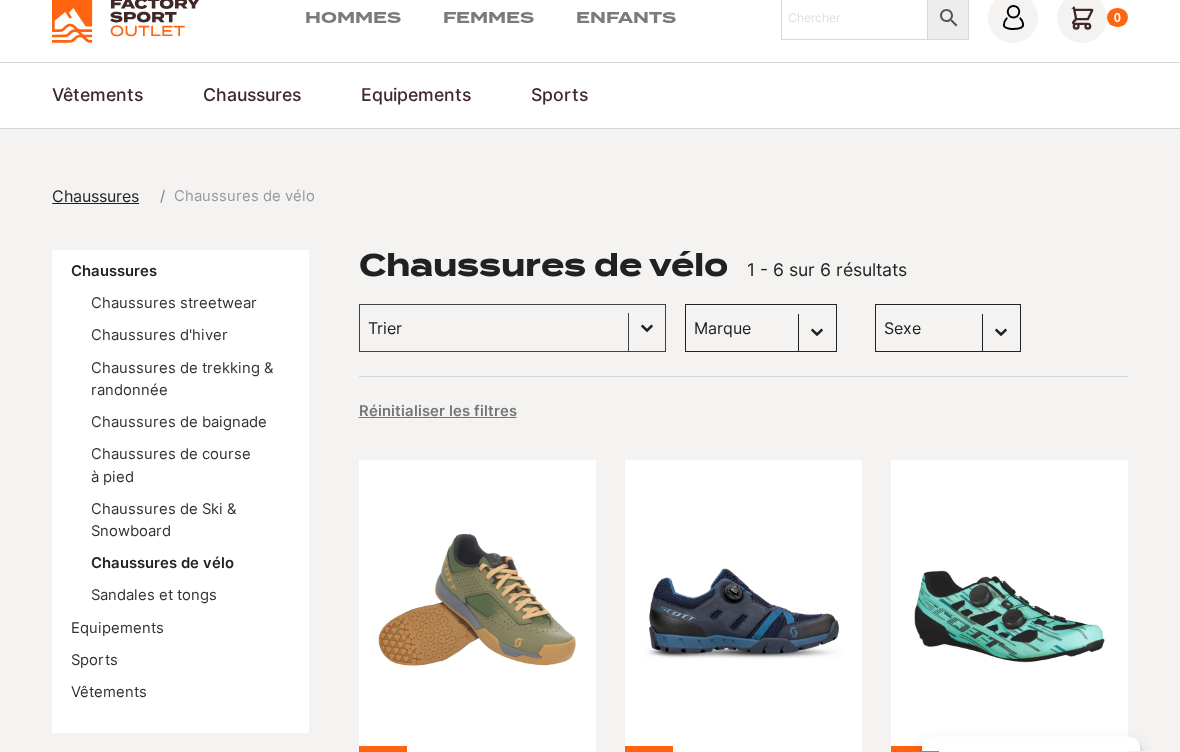 scroll, scrollTop: 0, scrollLeft: 0, axis: both 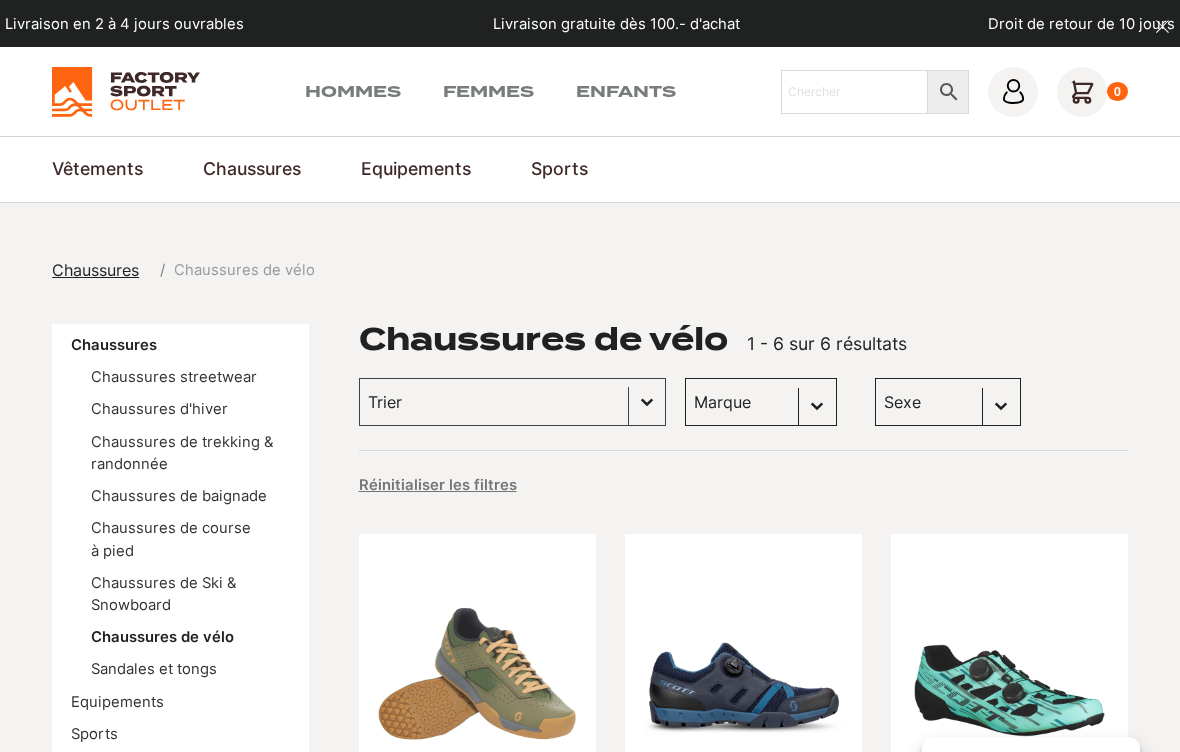 click on "Trier
Trier le contenu Trier Plus récents Plus anciens Prix croissants Prix décroissants Trier le contenu
Marque
Sélectionnez le contenu Marque Scott (5) Unparallel (1)
Sexe
Sélectionnez le contenu Sexe Hommes (6) Femmes (1)" at bounding box center (743, 402) 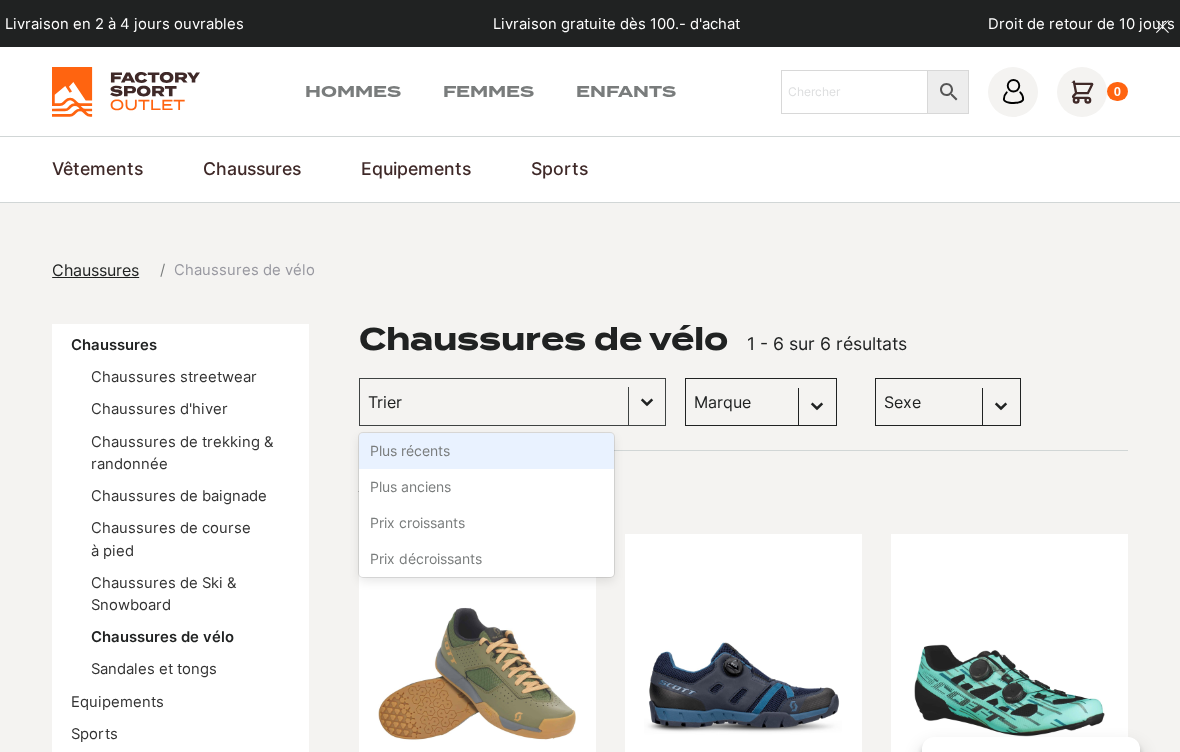 click on "Réinitialiser les filtres" at bounding box center [743, 484] 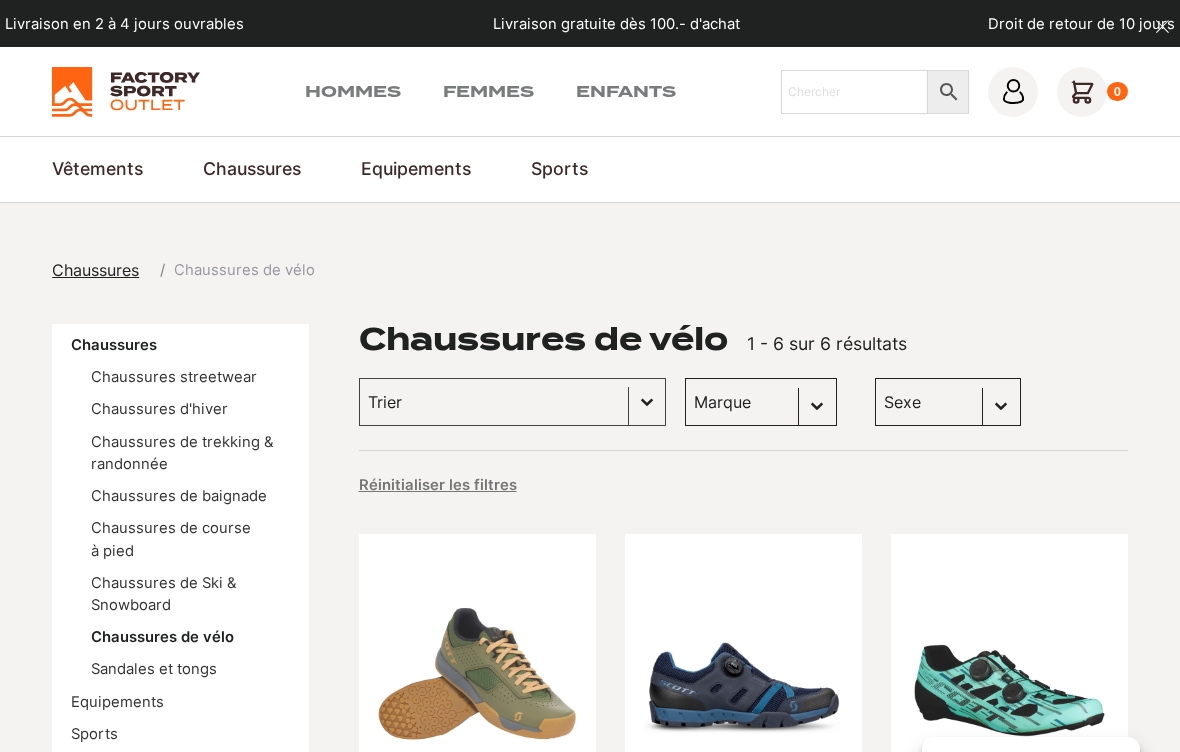 select on "hommes" 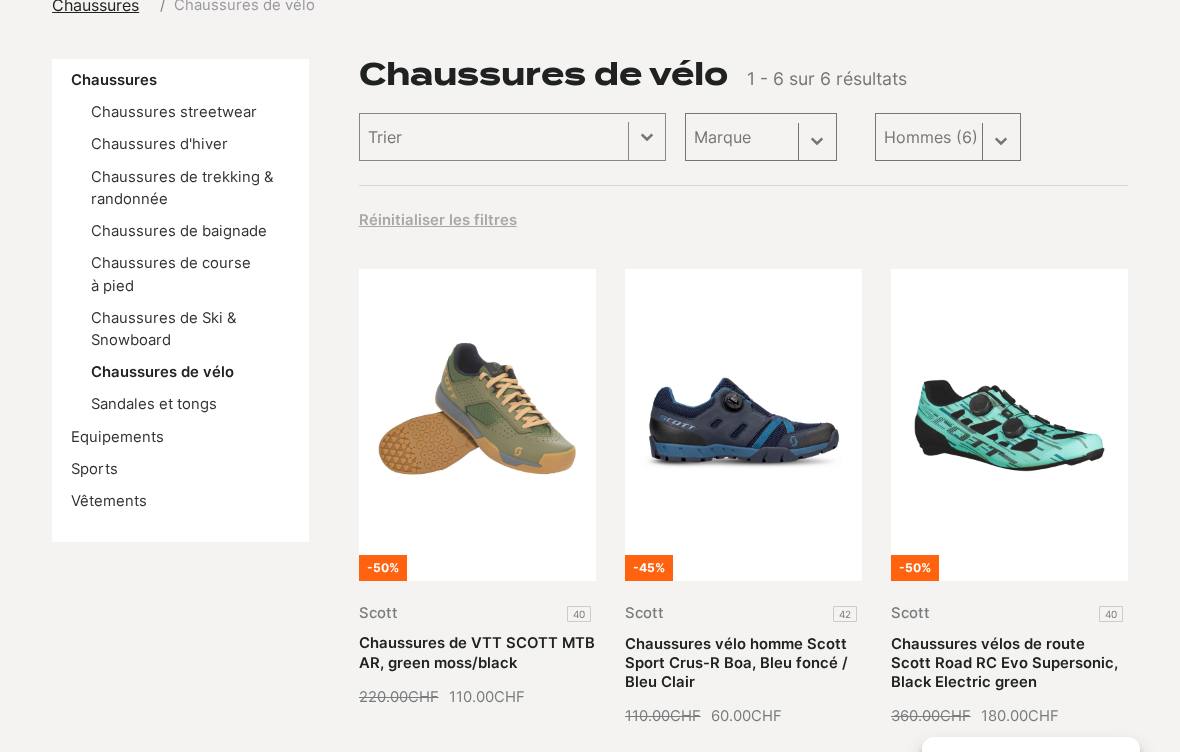 select on "hommes" 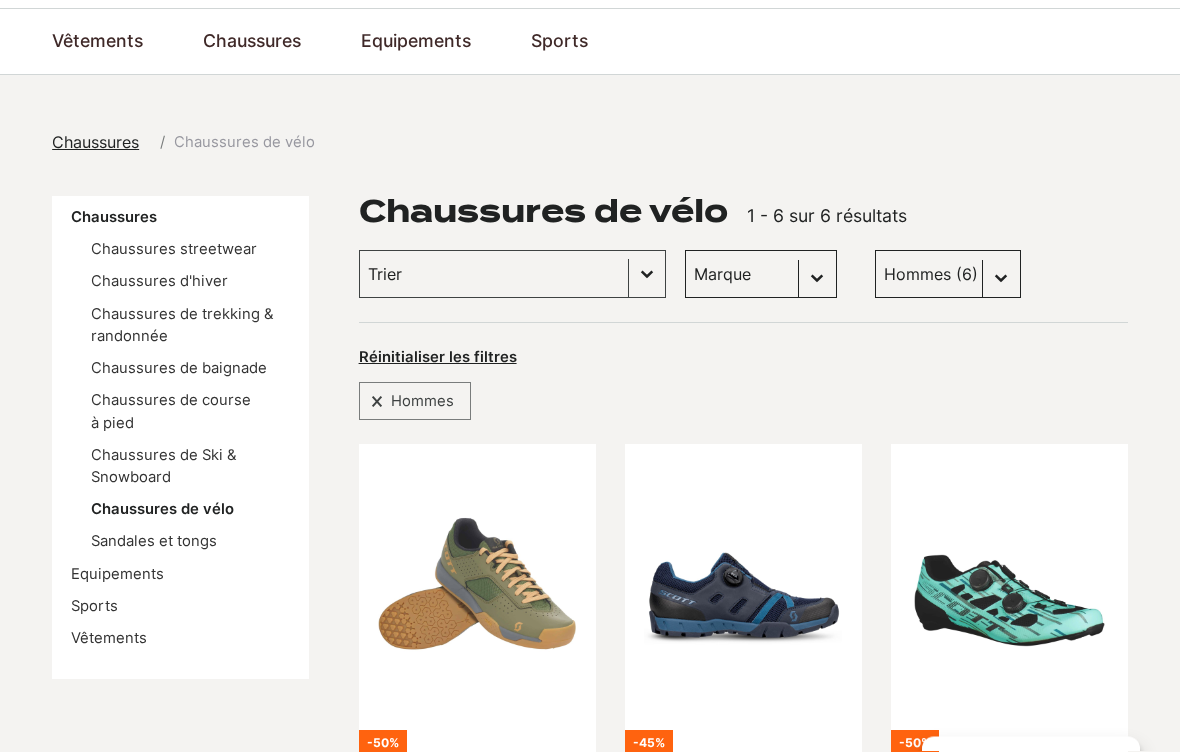 scroll, scrollTop: 123, scrollLeft: 0, axis: vertical 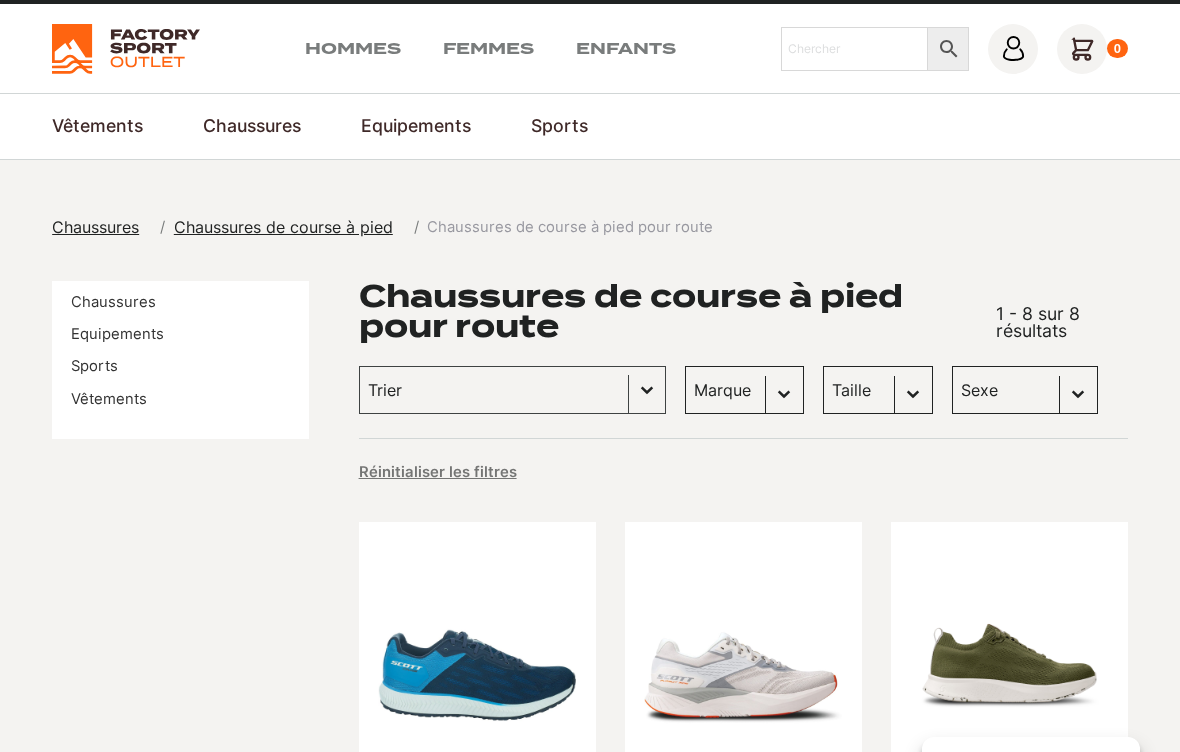click on "Equipements" at bounding box center [416, 126] 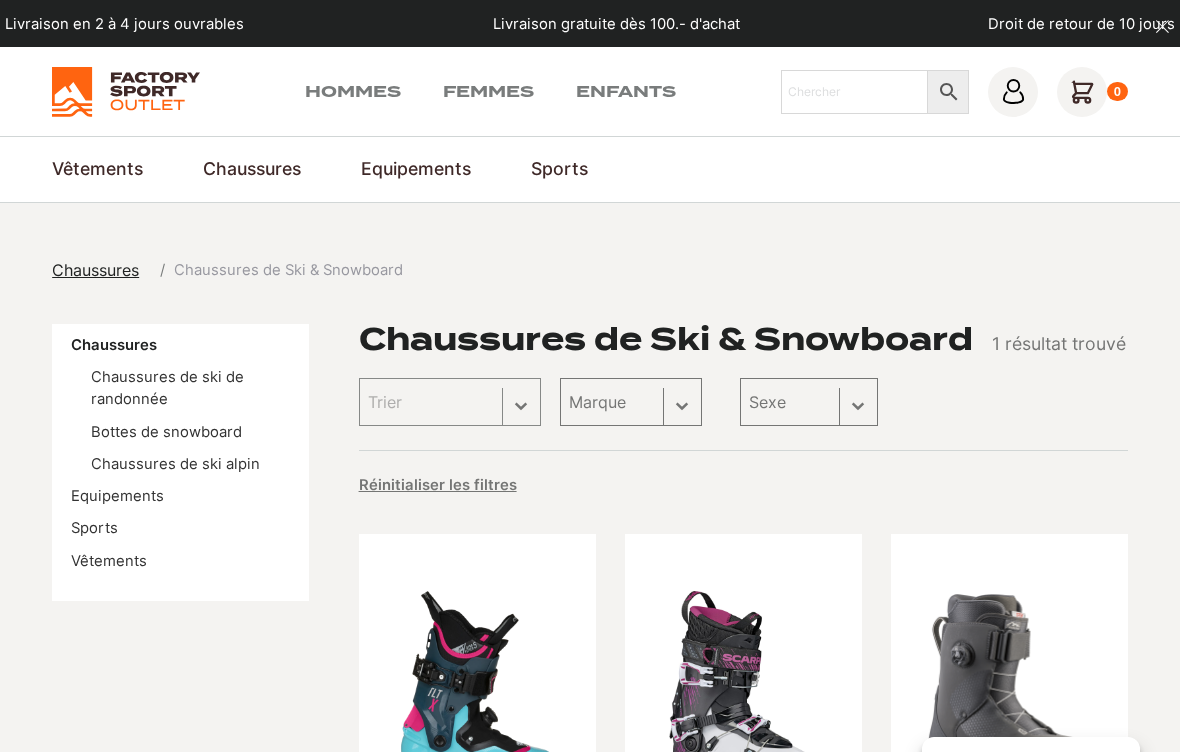scroll, scrollTop: 0, scrollLeft: 0, axis: both 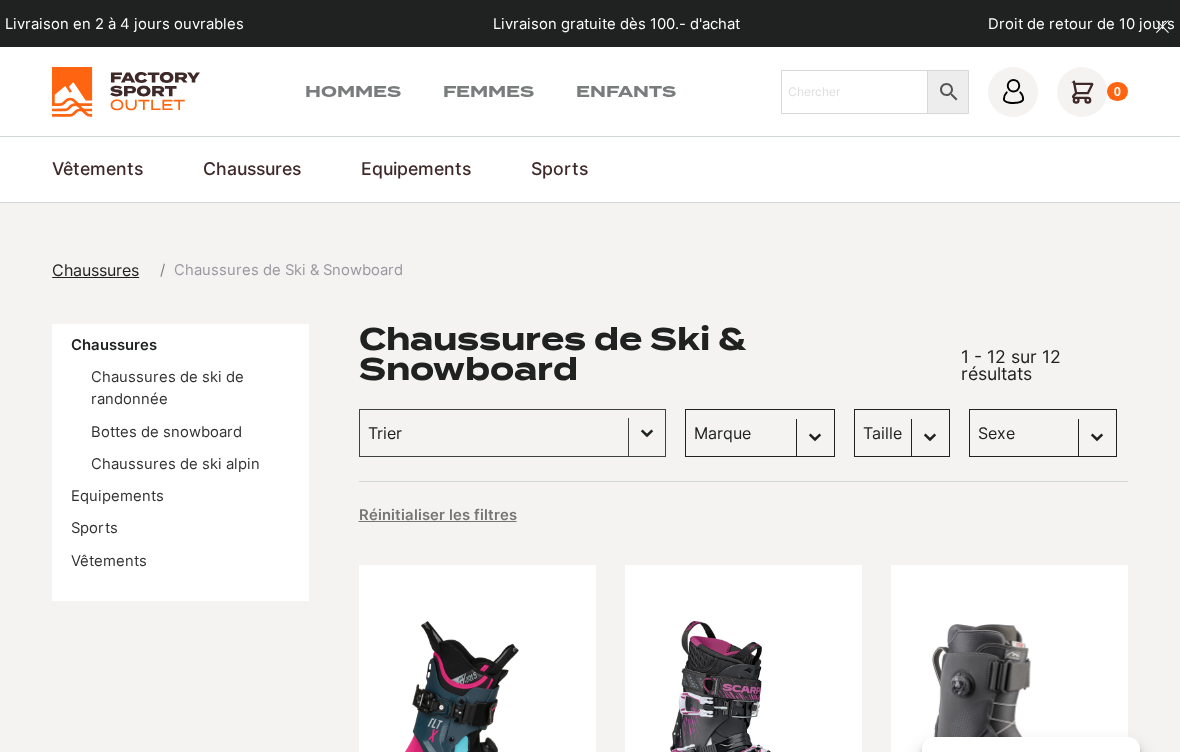 click on "Chaussures Chaussures de ski de randonnée Bottes de snowboard Chaussures de ski alpin Equipements Sports Vêtements Chaussures de Ski & Snowboard 1 - 12 sur 12 résultats Chaussures de ski de randonnée Bottes de snowboard Chaussures de ski alpin
Trier
Trier le contenu Trier Plus récents Plus anciens Prix croissants Prix décroissants Trier le contenu
Marque
Sélectionnez le contenu Marque Head (3) Dynafit (2) Scott (2) Nitro (1) Roxa (1) Salomon (1) Scarpa (1) Thirtytwo (1)
Taille
Sélectionnez le contenu Taille 42 (1)
Sexe
Sélectionnez le contenu Sexe Femmes (10) Hommes (5)
Réinitialiser les filtres Filter les produits -53%
Dynafit 24.5=38 2/3   Chaussures de ski de randonnées femme Dynafit TLT X W 740.00  CHF   Le prix initial était : 740.00 CHF. 350.00  CHF Le prix actuel est : 350.00 CHF.
-63%
Scarpa 250mm=39.5   Chaussures de ski de randonnées femme Scarpa Gea RS, White-Black-Rouge 679.00  CHF   250.00  CHF
-48%" at bounding box center (590, 1417) 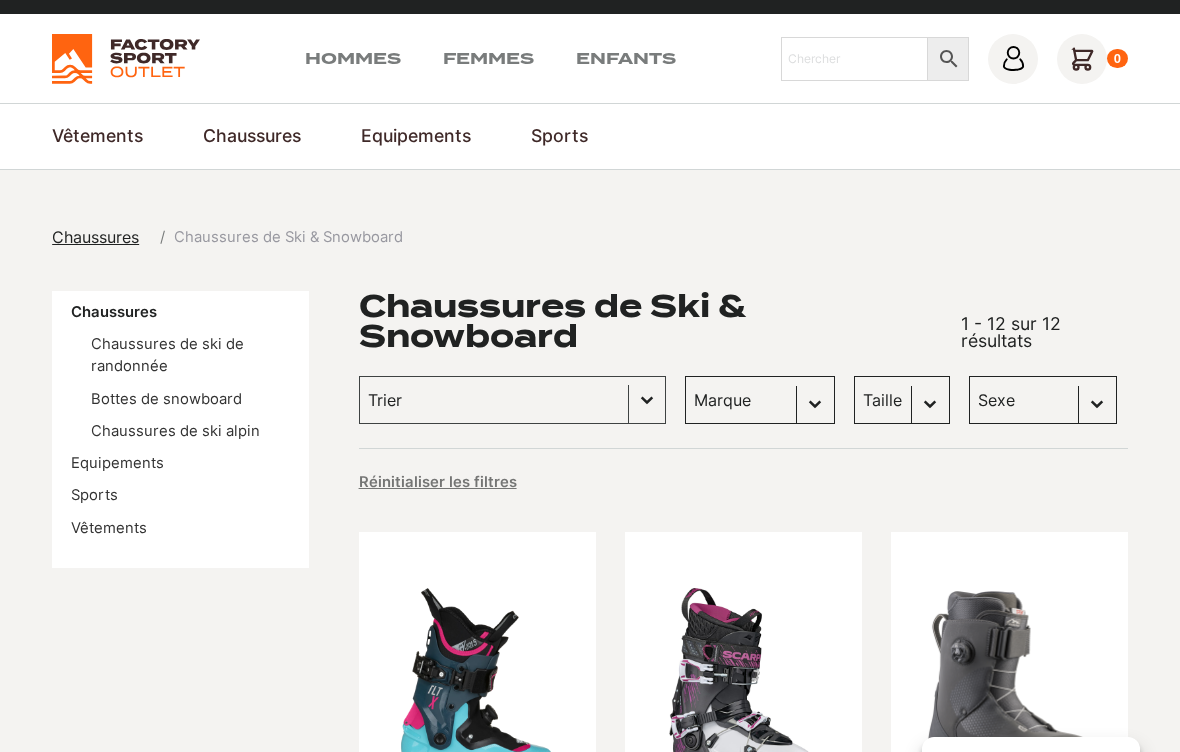scroll, scrollTop: 0, scrollLeft: 0, axis: both 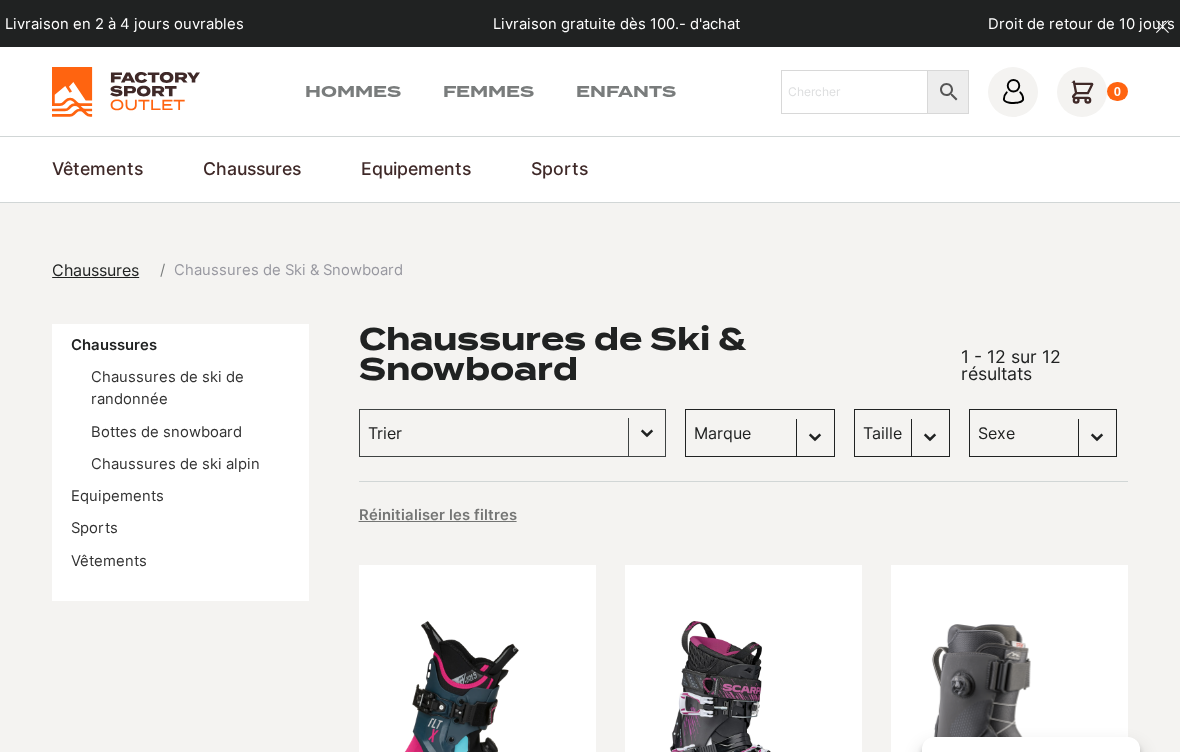 click on "Chaussures de course à pied pour route" at bounding box center [0, 0] 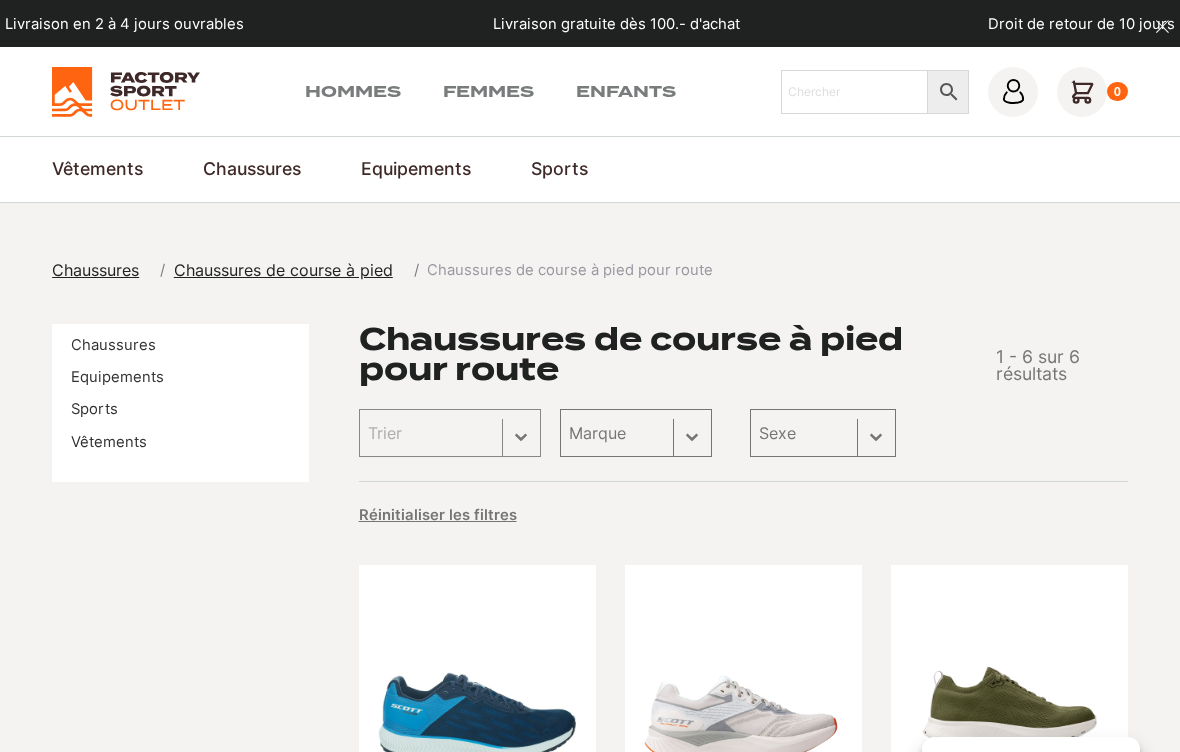 scroll, scrollTop: 0, scrollLeft: 0, axis: both 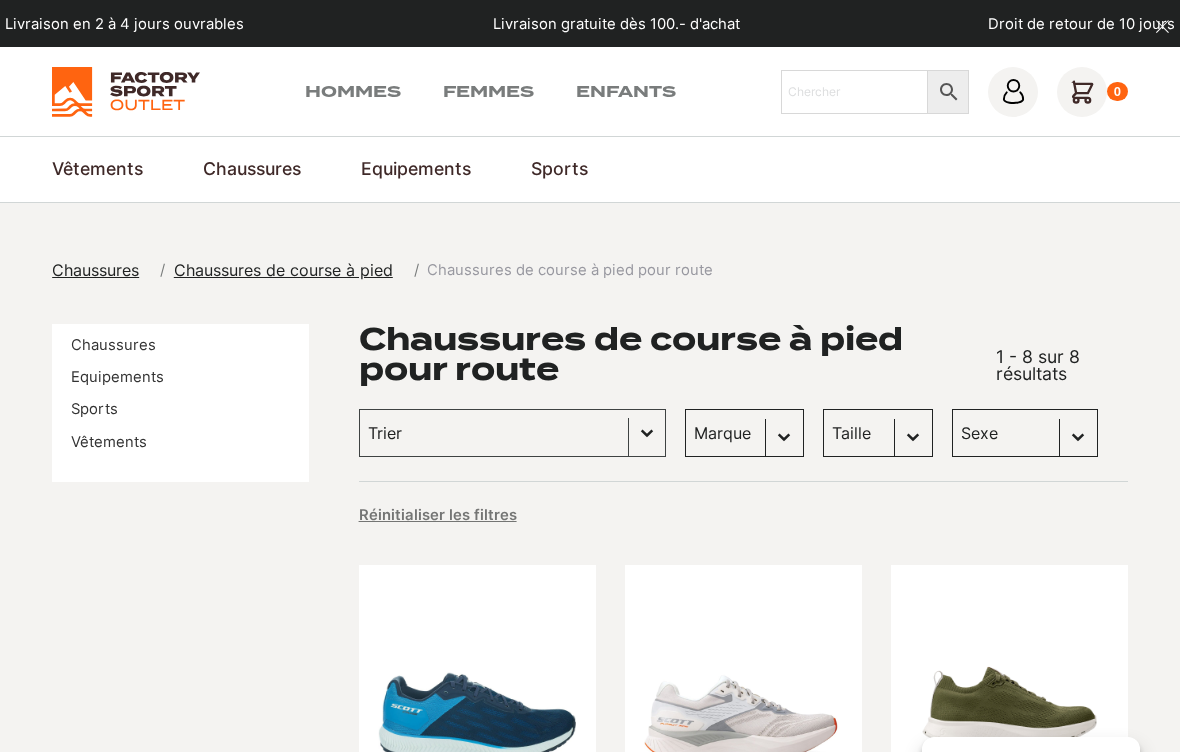 click on "Chaussures de course à pied pour trail" at bounding box center [0, 0] 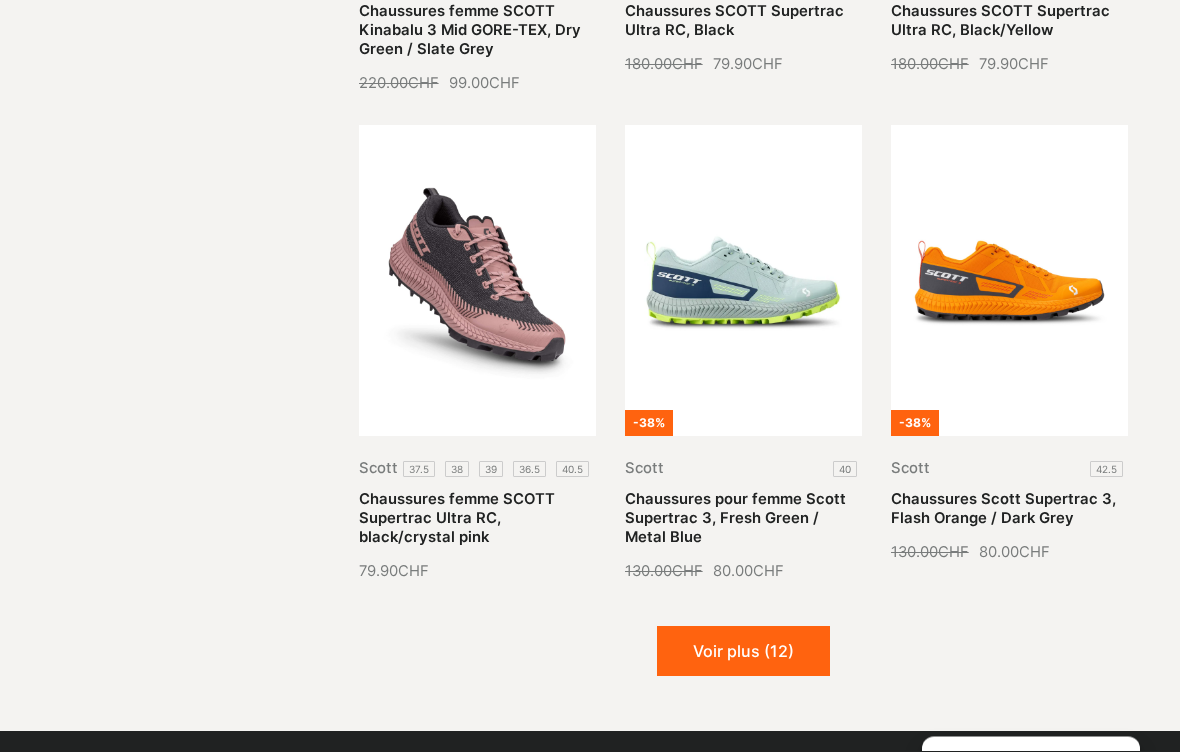 scroll, scrollTop: 1923, scrollLeft: 0, axis: vertical 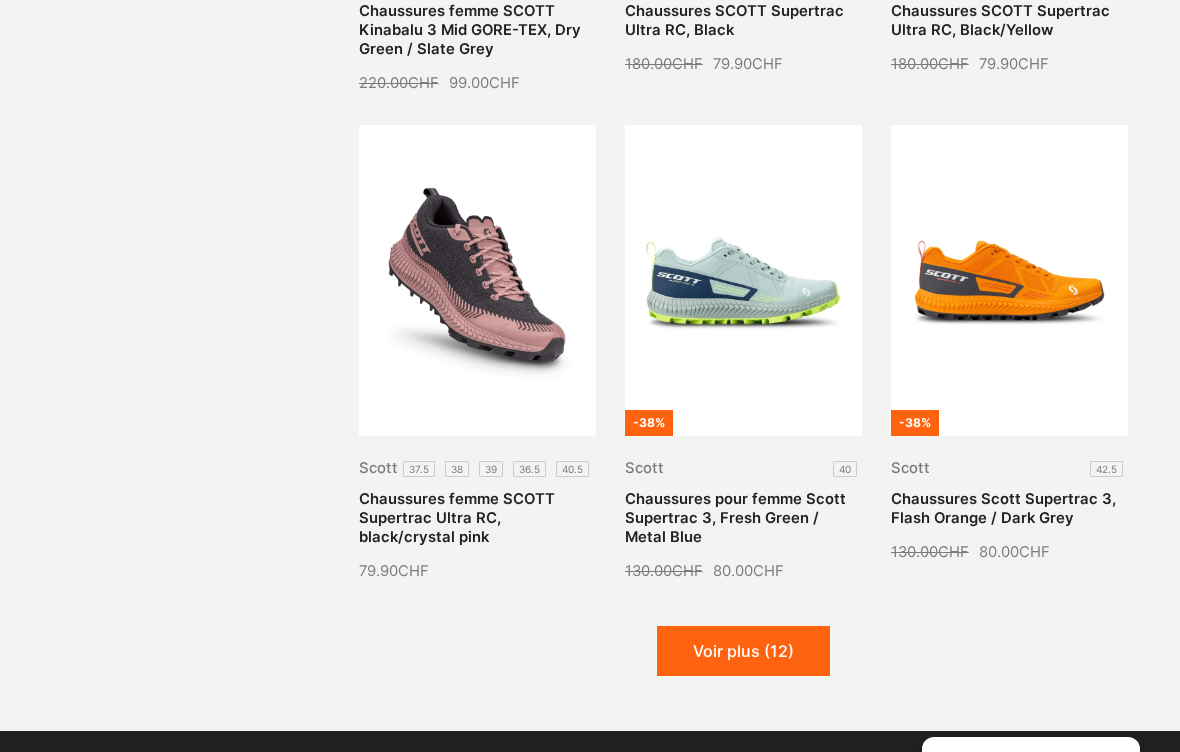 click on "Voir plus (12)" at bounding box center [743, 651] 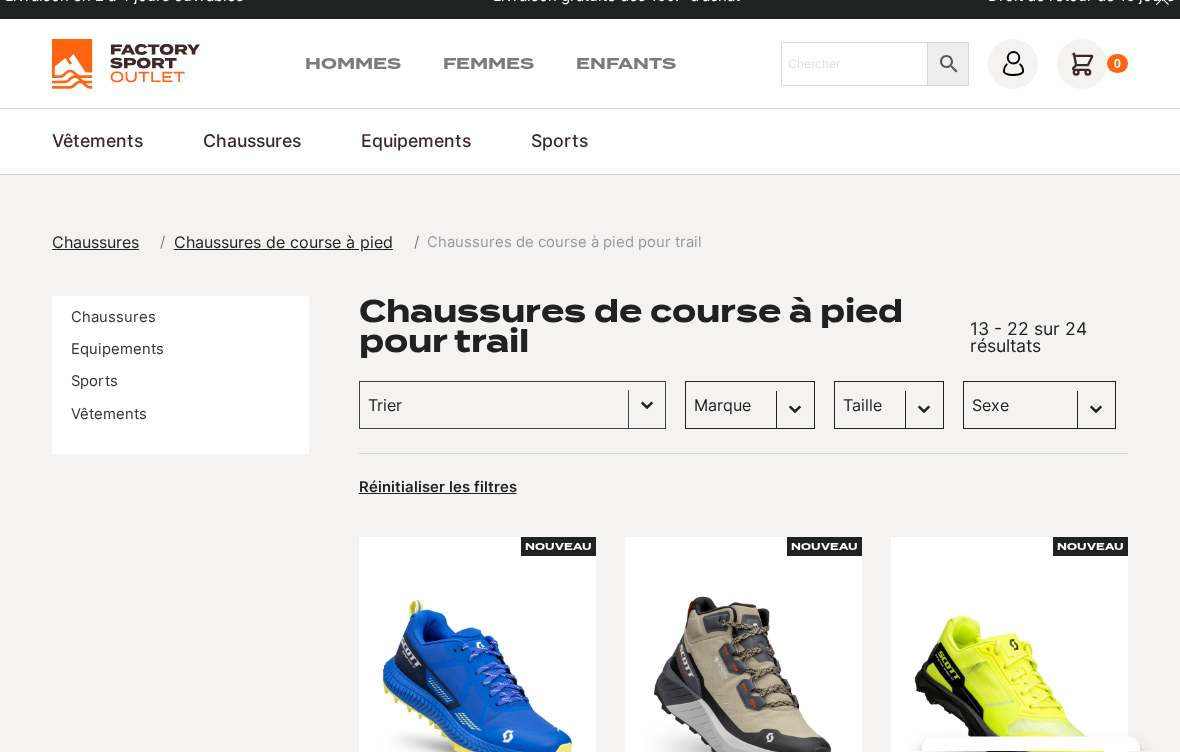 scroll, scrollTop: 0, scrollLeft: 0, axis: both 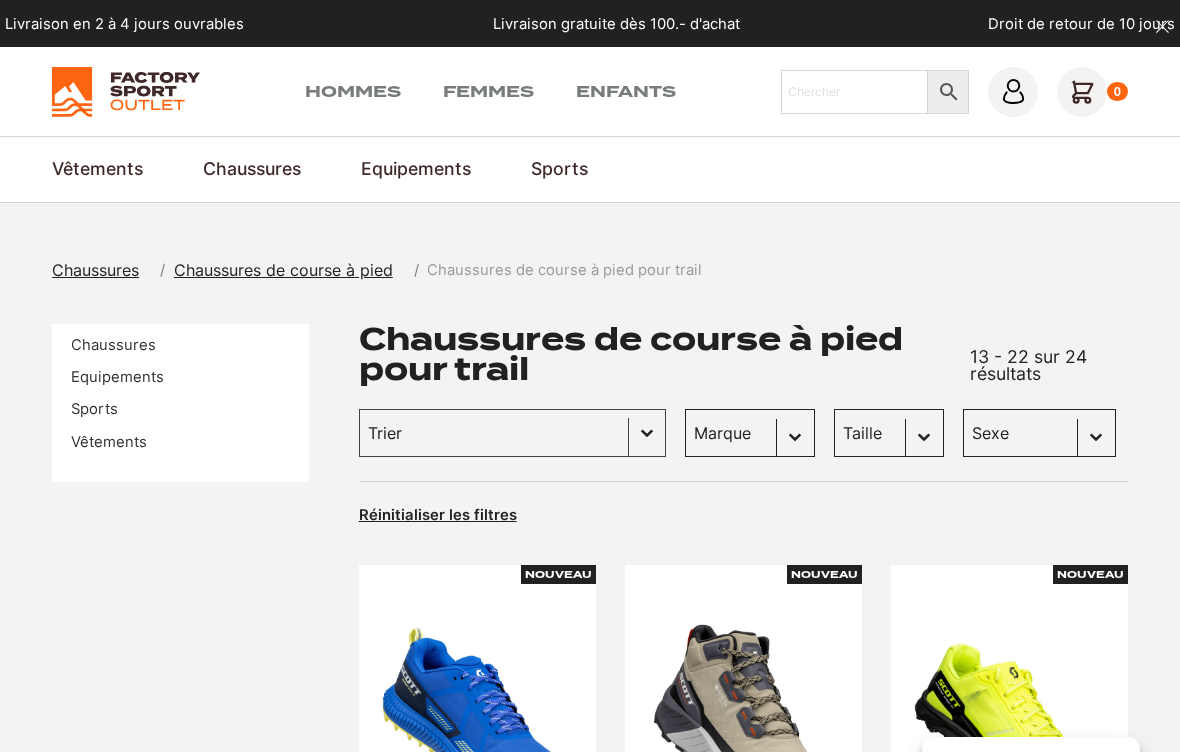 click on "Taille 47 (2) 36 (1) 36.5 (1) 37.5 (1) 38 (1) 38.5 (1) 39 (1) 40 (1) 40.5 (1) 43 (1) 46 (1)" at bounding box center [889, 433] 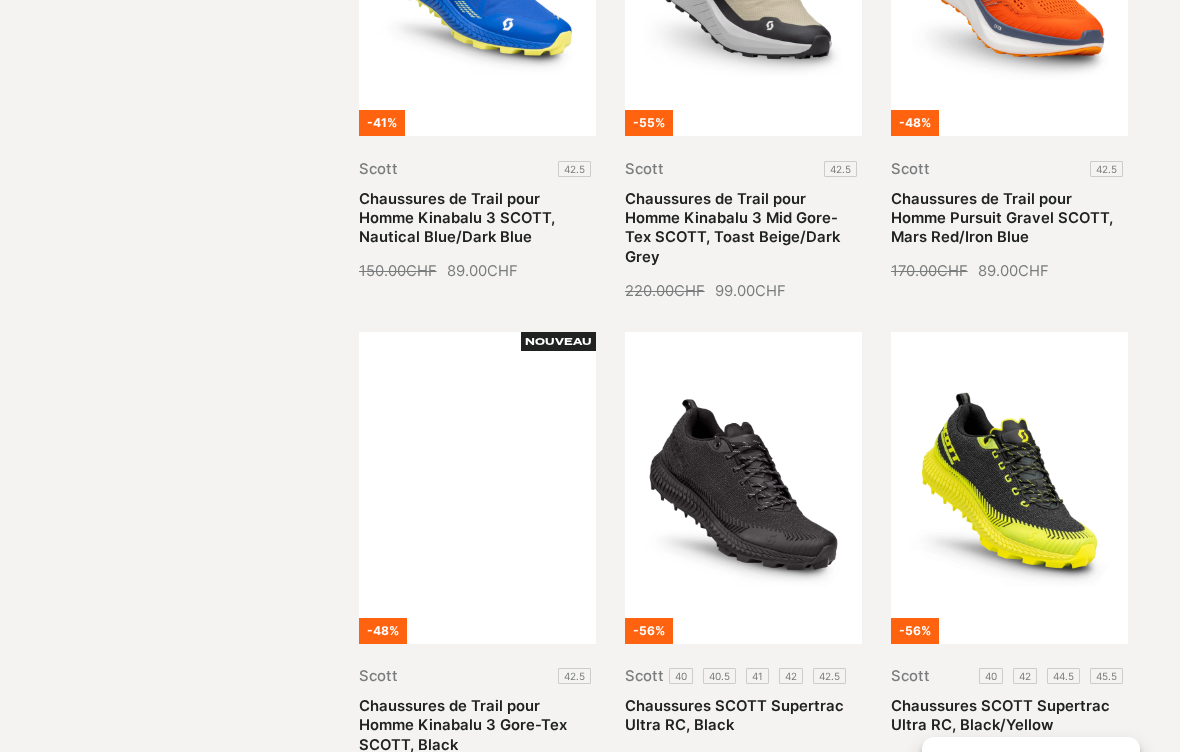 select on "hommes" 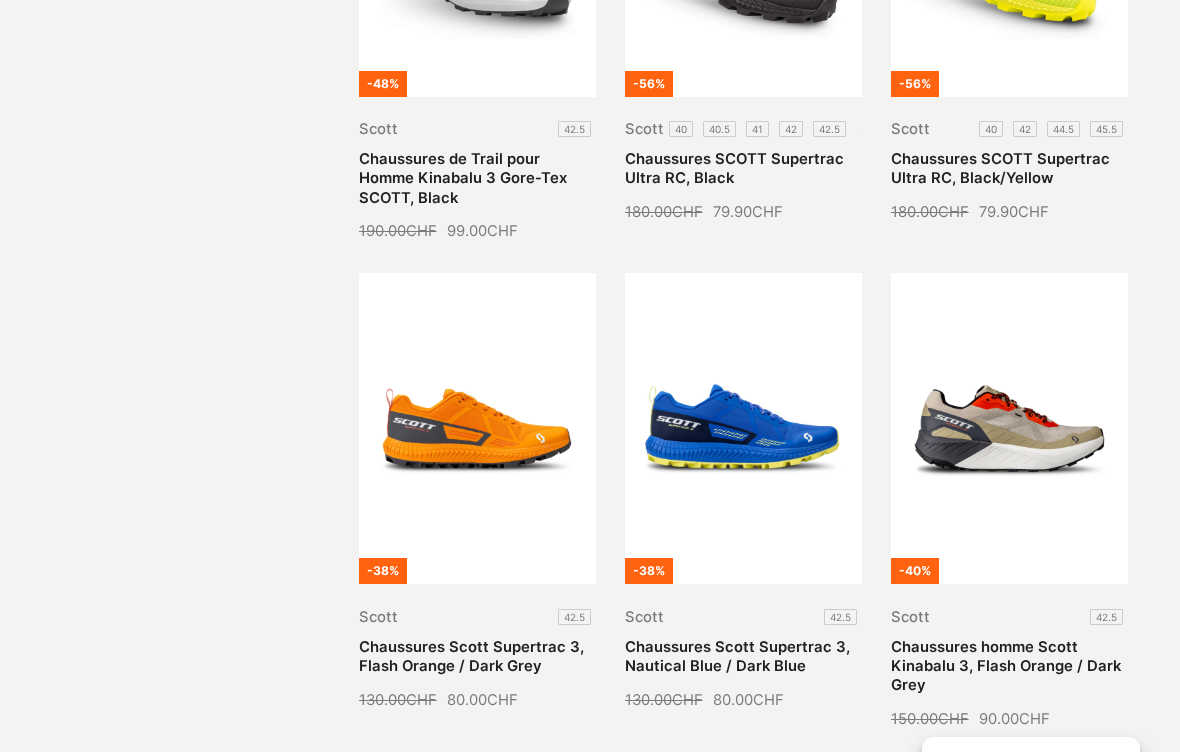 scroll, scrollTop: 0, scrollLeft: 0, axis: both 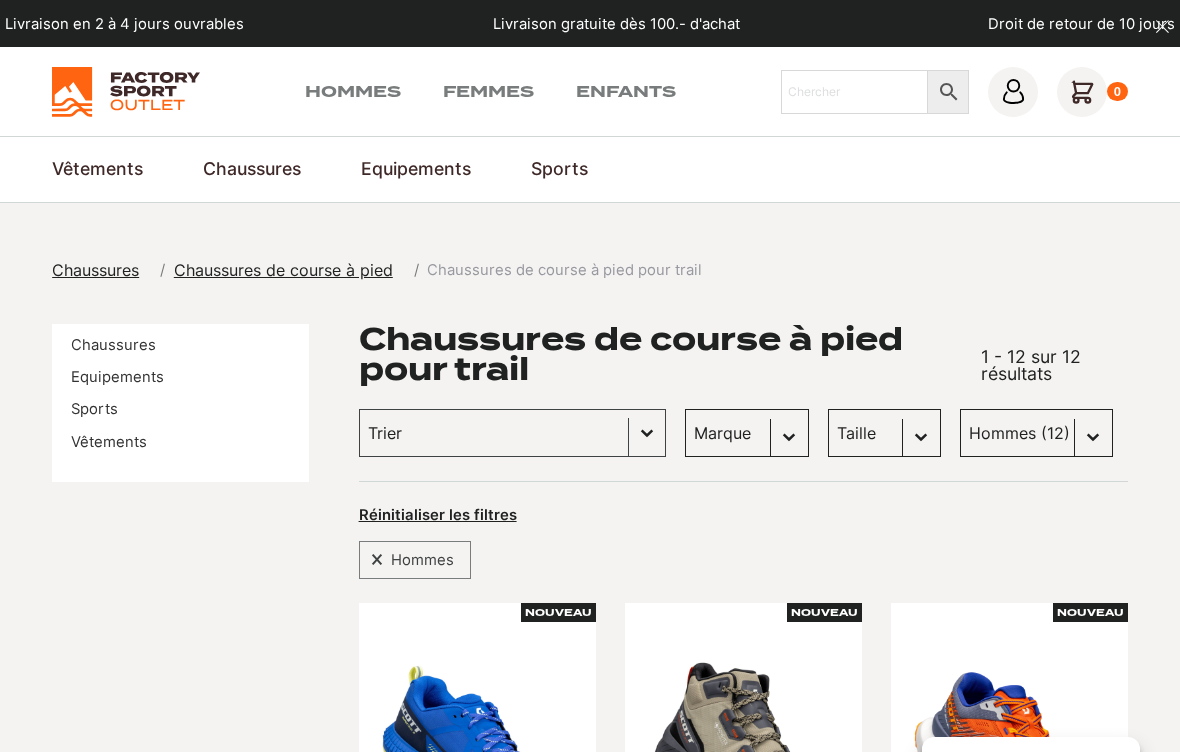 click on "Chaussures de montagne" at bounding box center [0, 0] 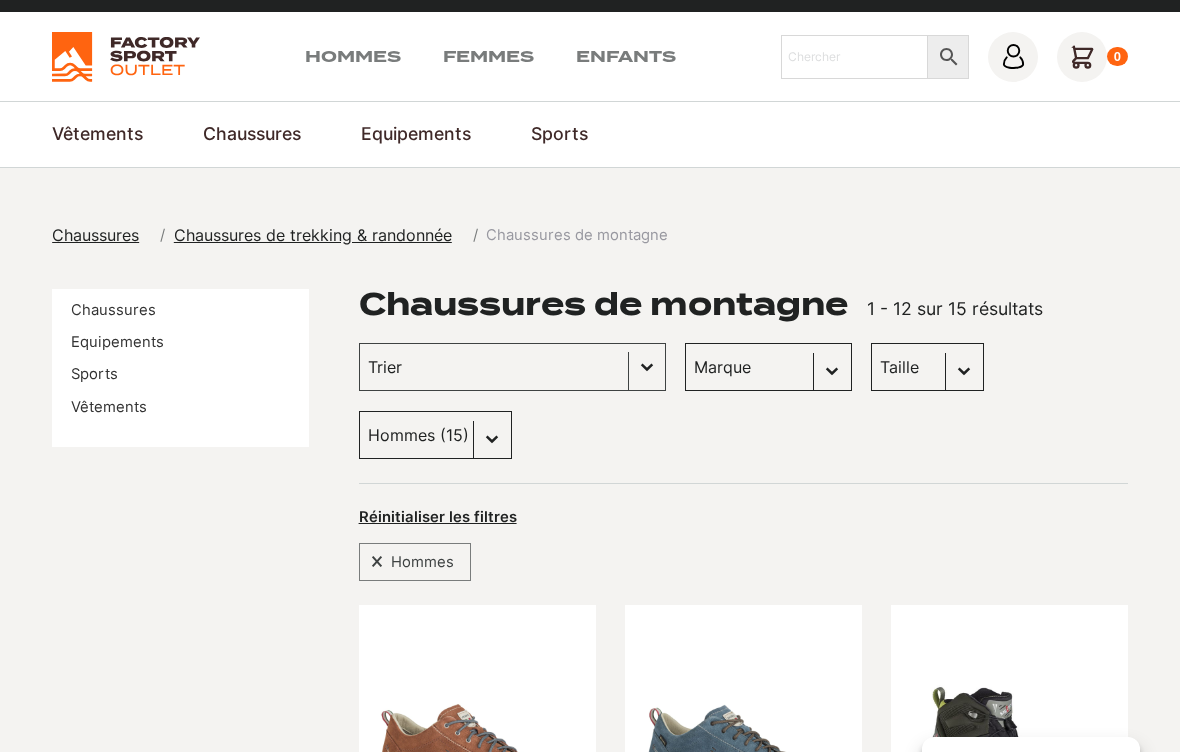 scroll, scrollTop: 0, scrollLeft: 0, axis: both 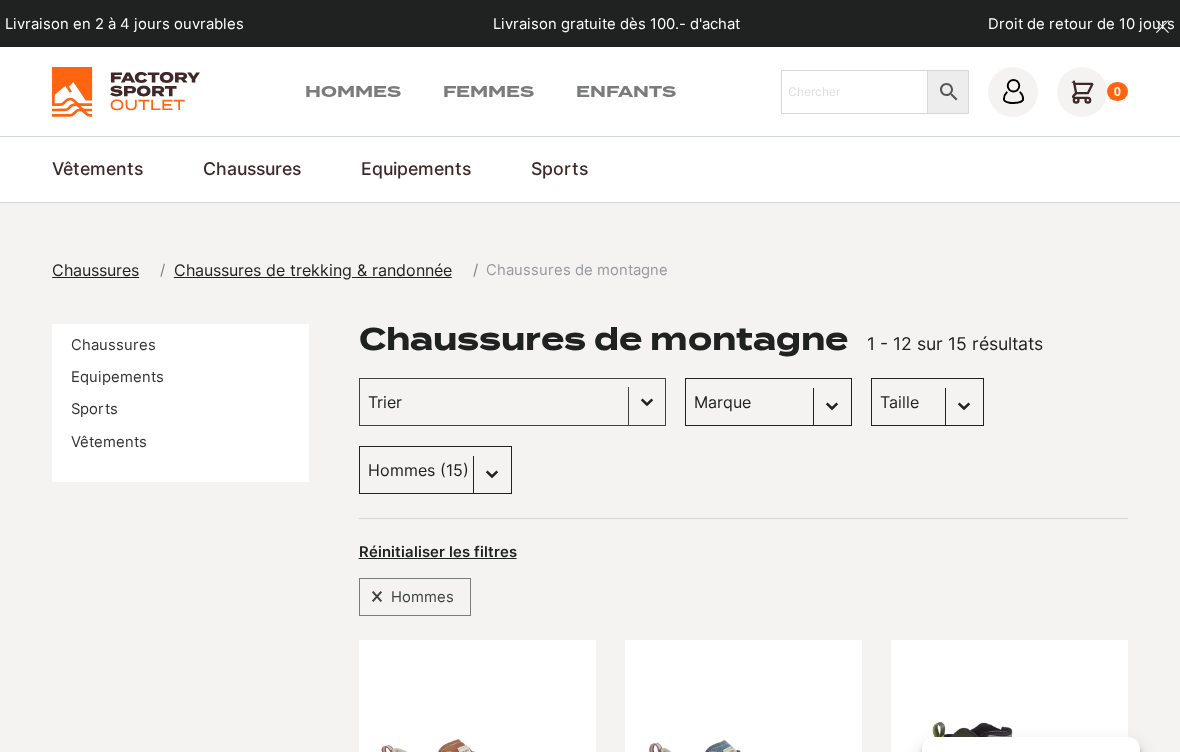 click on "Sexe Femmes (24) Hommes (15) Enfants (1)" at bounding box center [435, 470] 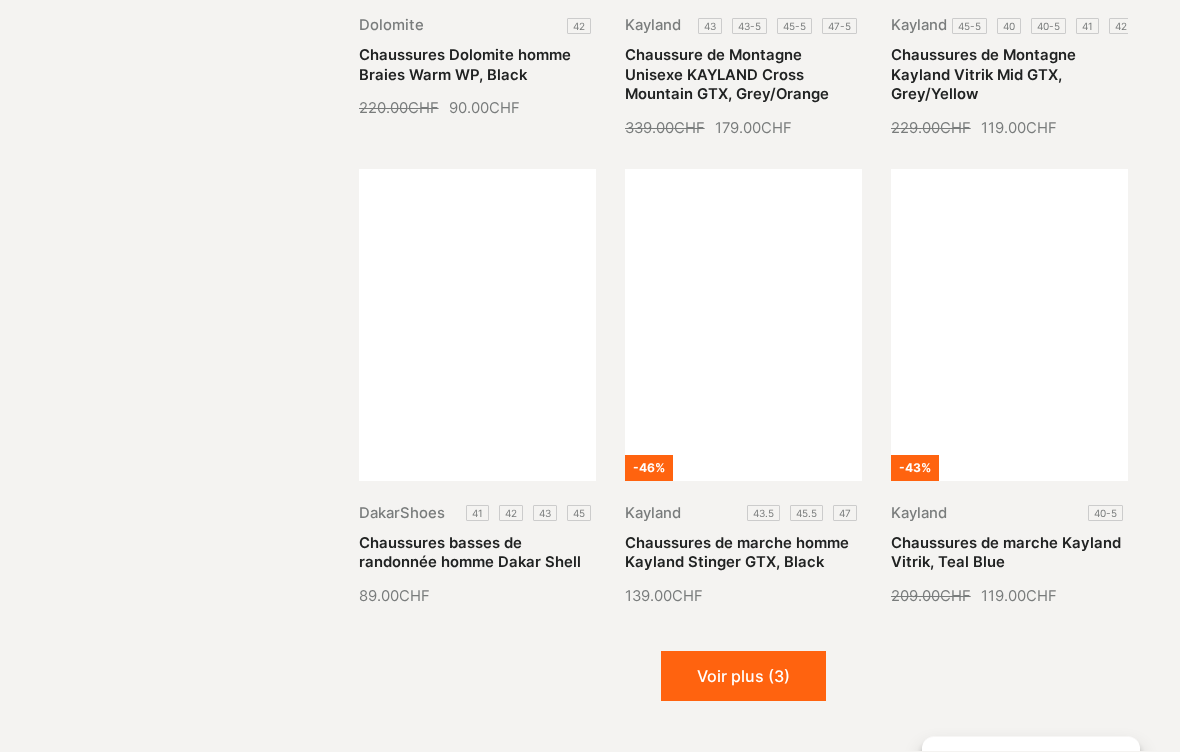 scroll, scrollTop: 1908, scrollLeft: 0, axis: vertical 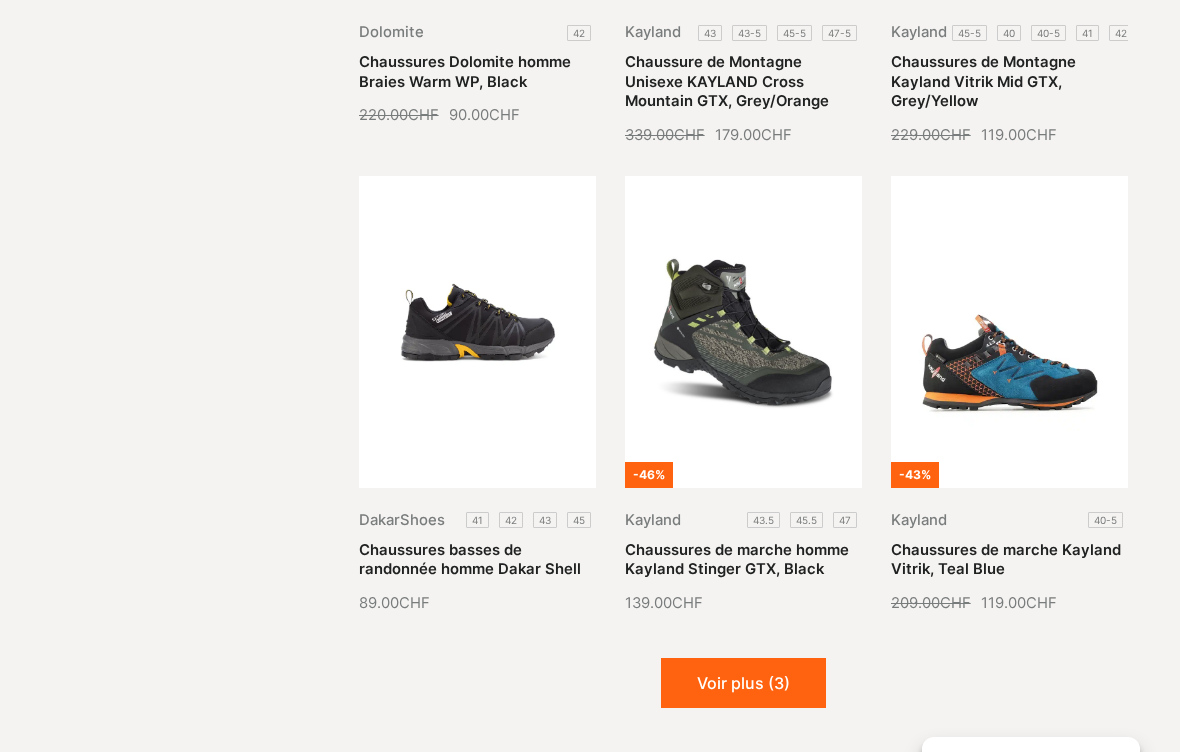 click on "Voir plus (3)" at bounding box center [743, 683] 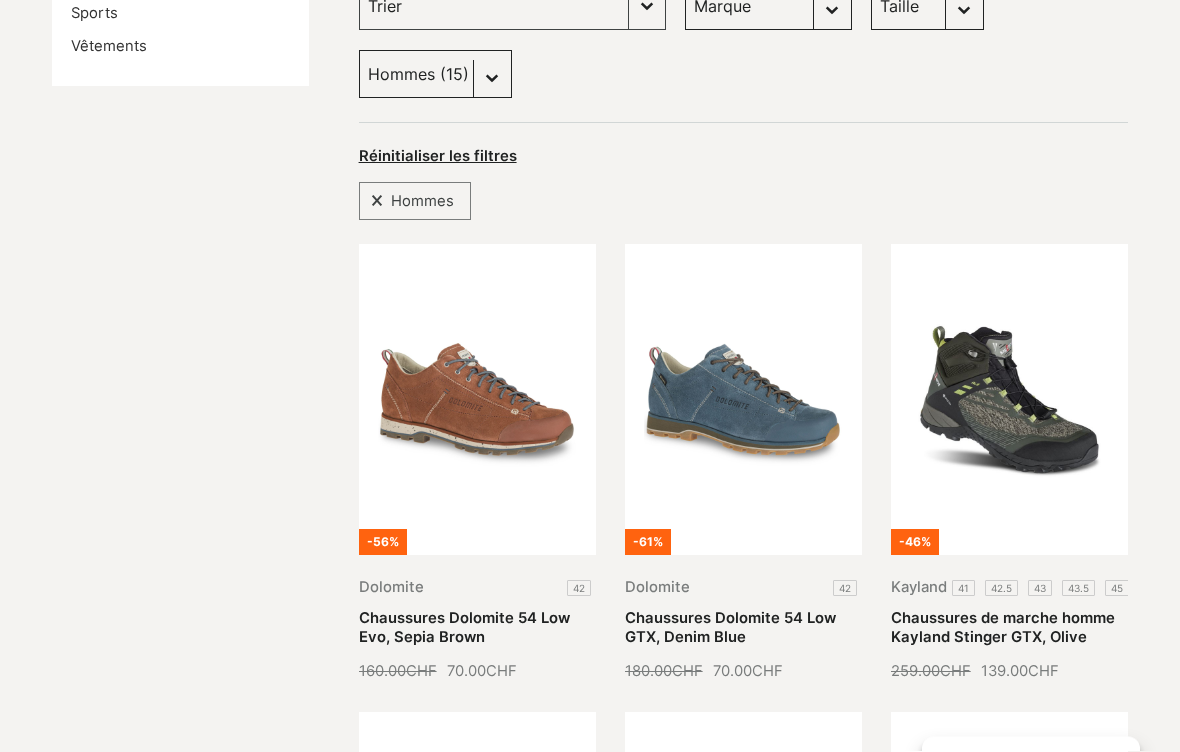 scroll, scrollTop: 0, scrollLeft: 0, axis: both 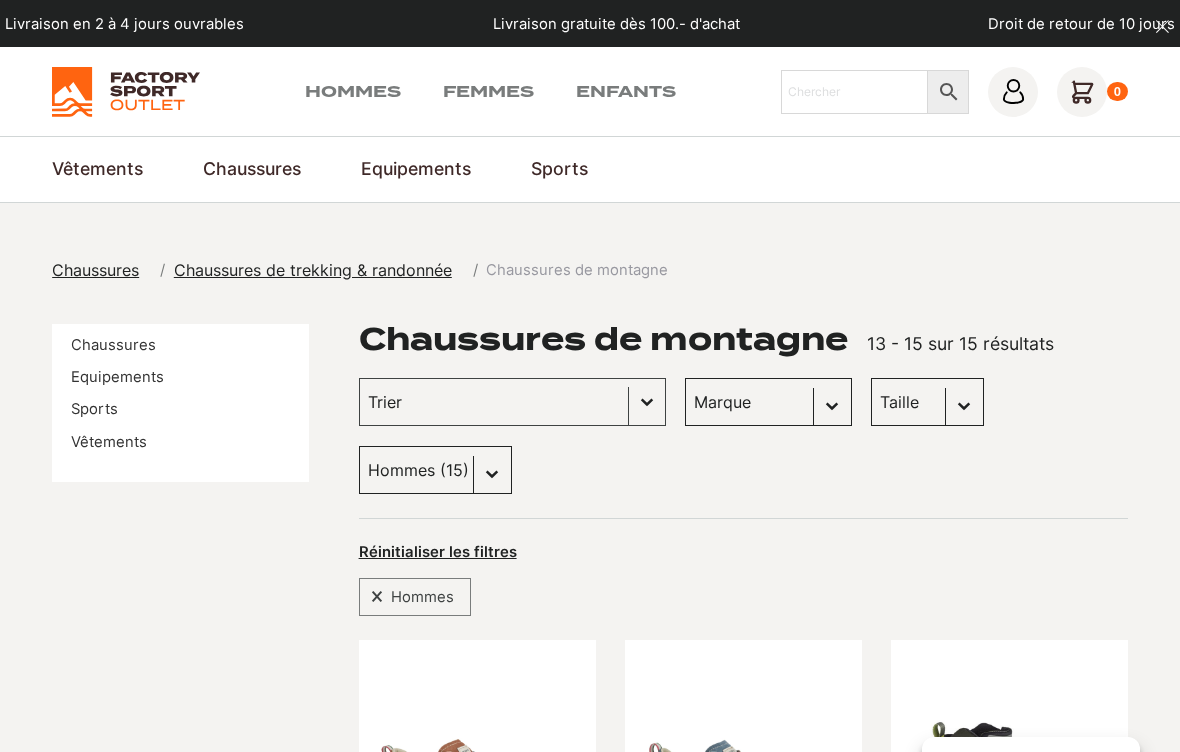 click on "Chaussures d'hiver" at bounding box center [0, 0] 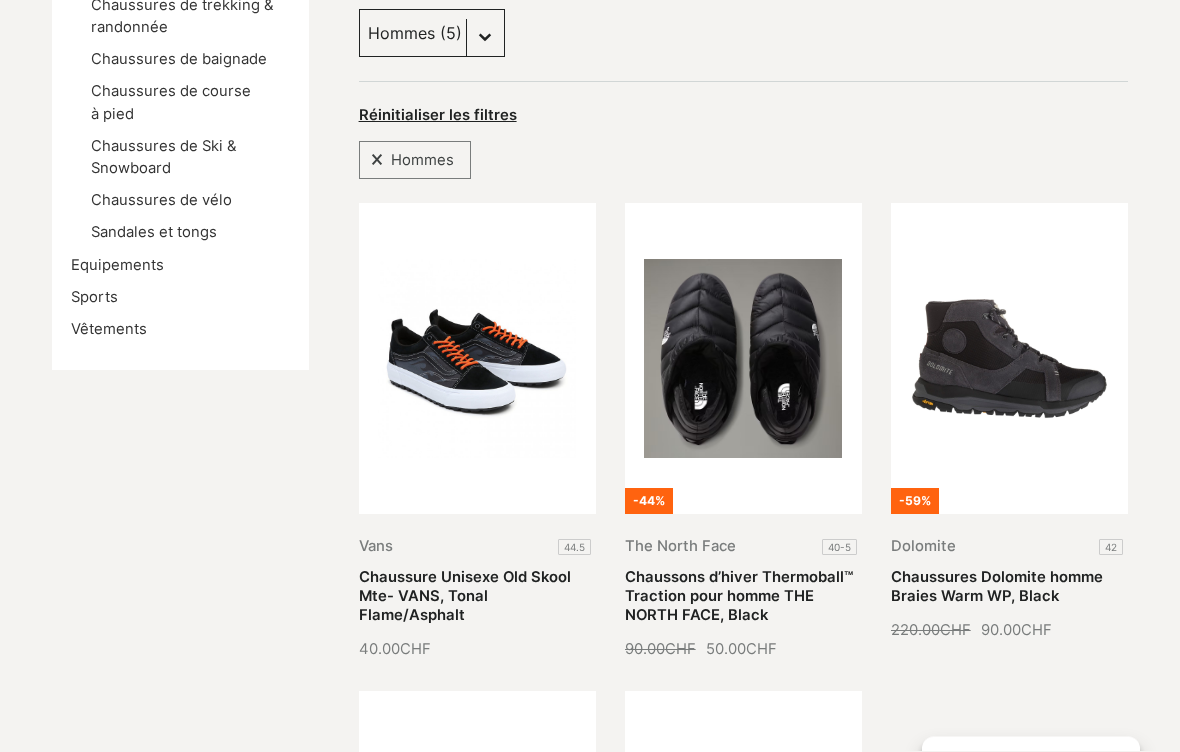 scroll, scrollTop: 0, scrollLeft: 0, axis: both 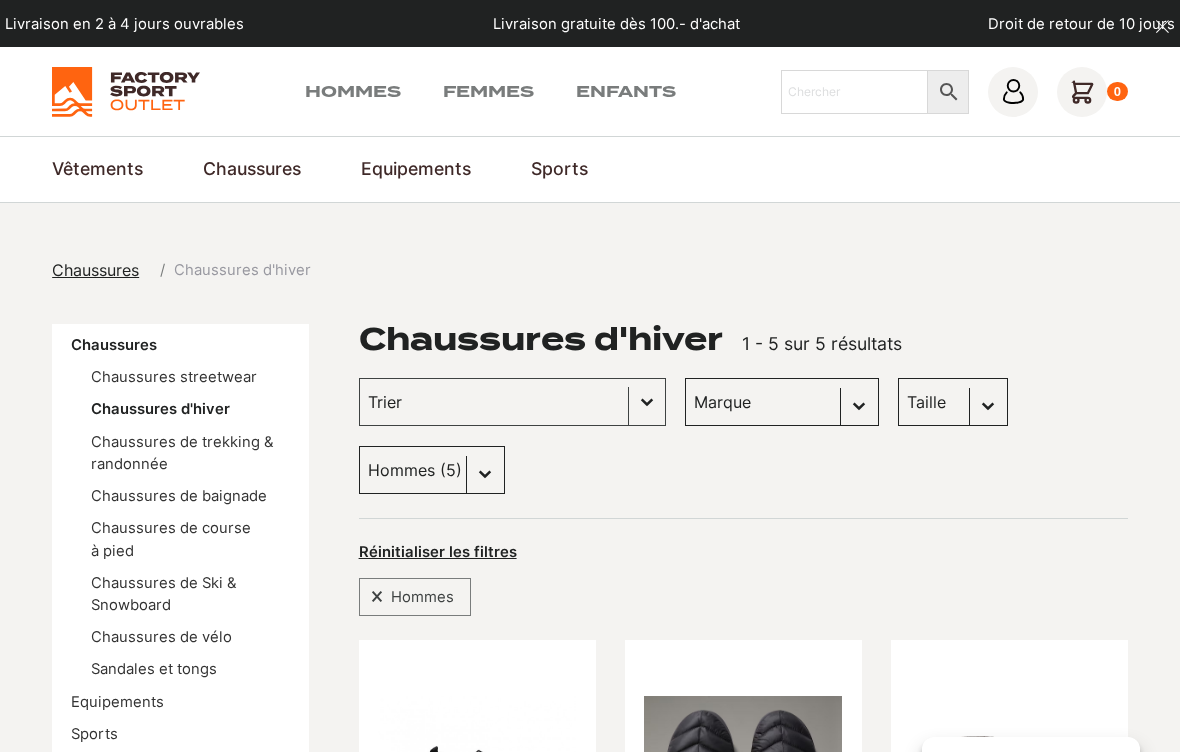 click on "Sexe Hommes (5) Femmes (2)" at bounding box center [432, 470] 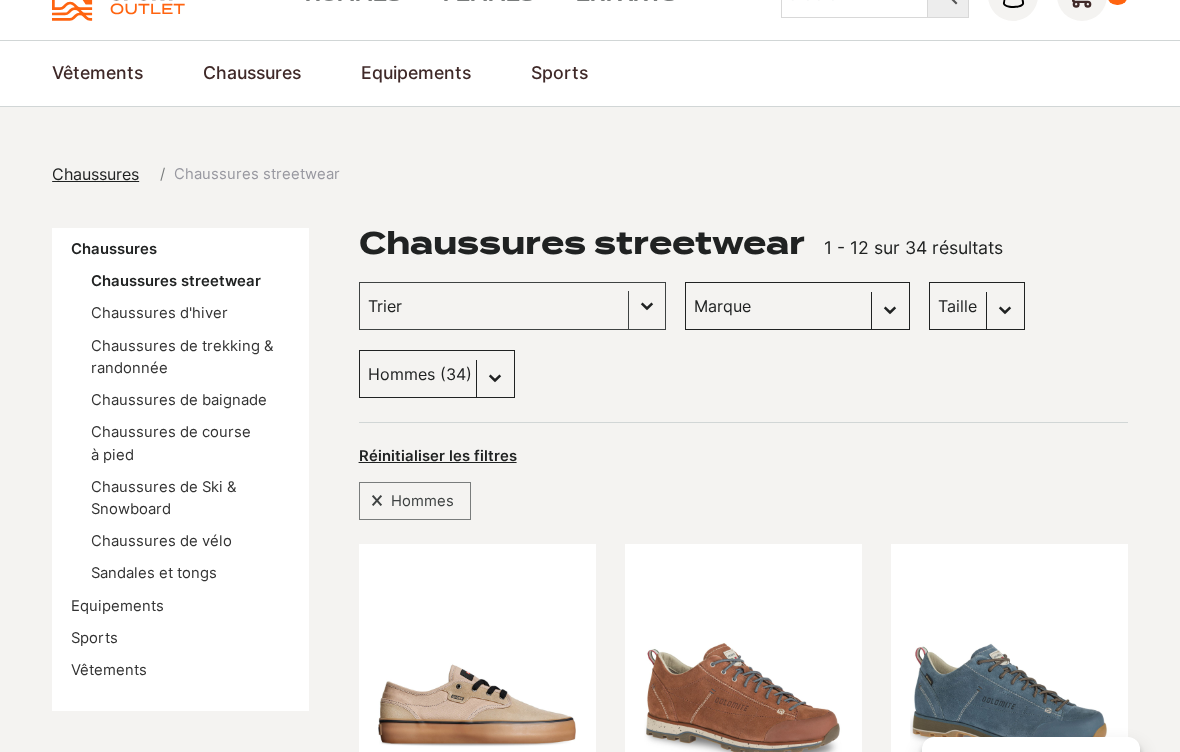 scroll, scrollTop: 0, scrollLeft: 0, axis: both 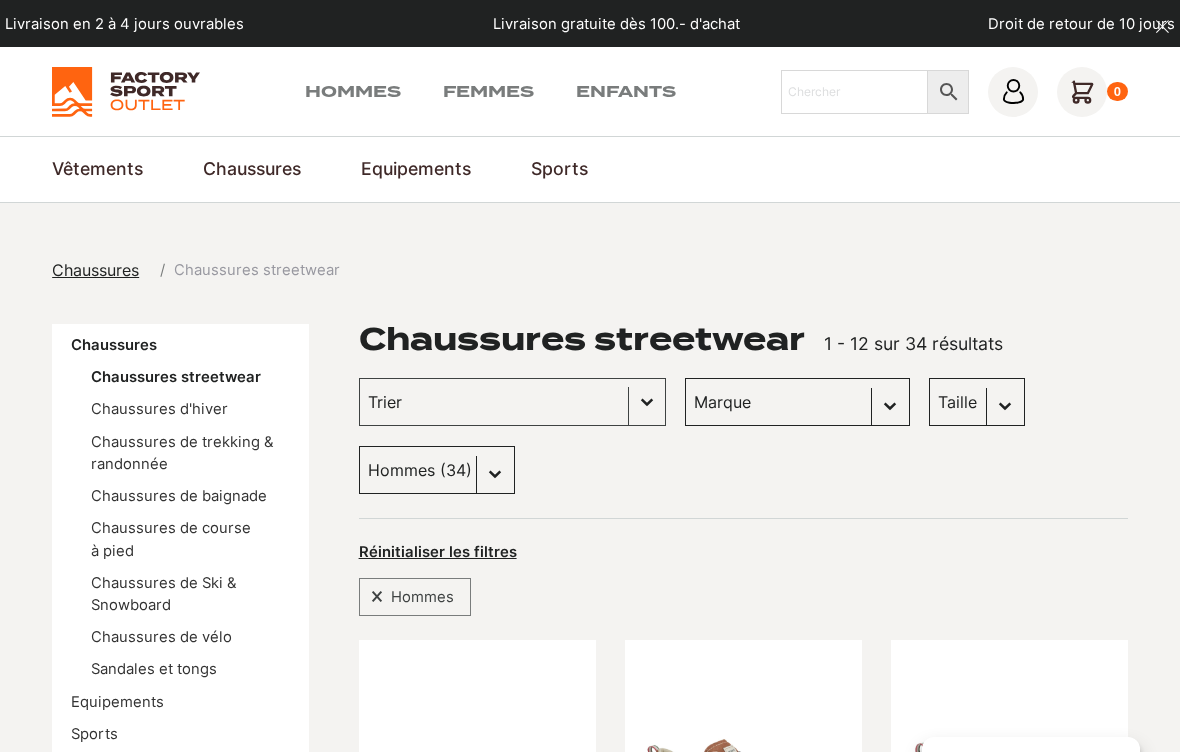 click on "Taille 45 (1)" at bounding box center (977, 402) 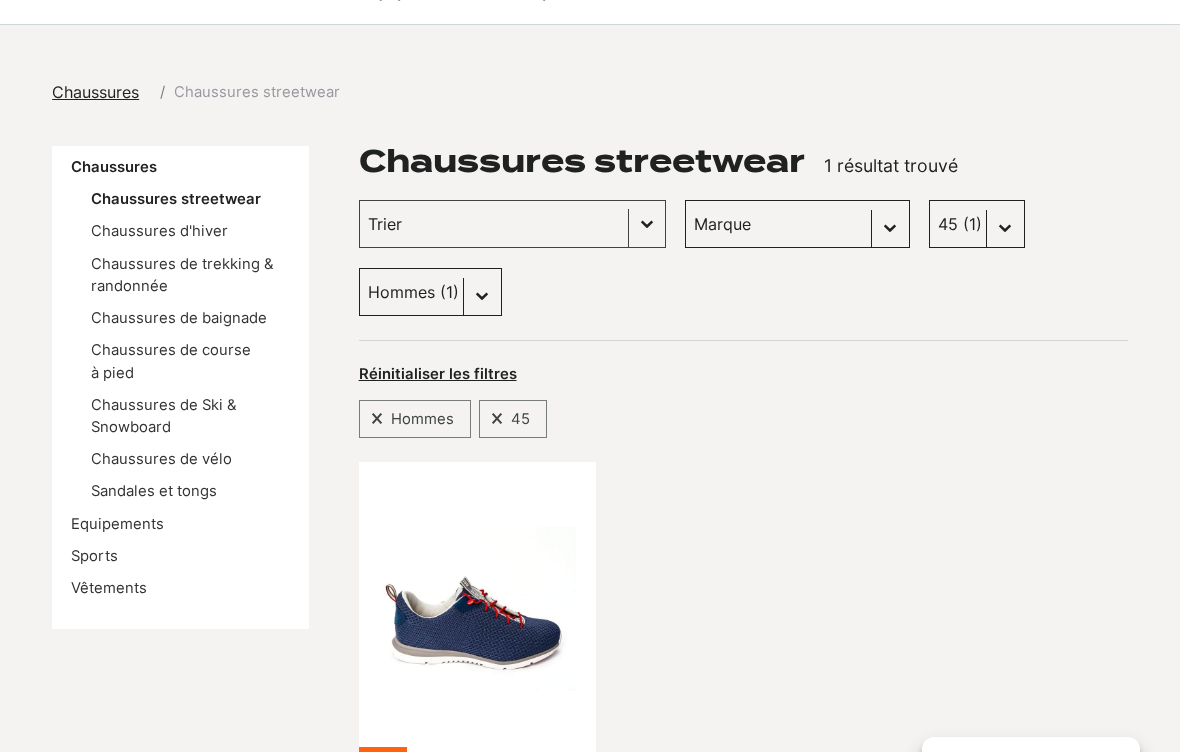 scroll, scrollTop: 174, scrollLeft: 0, axis: vertical 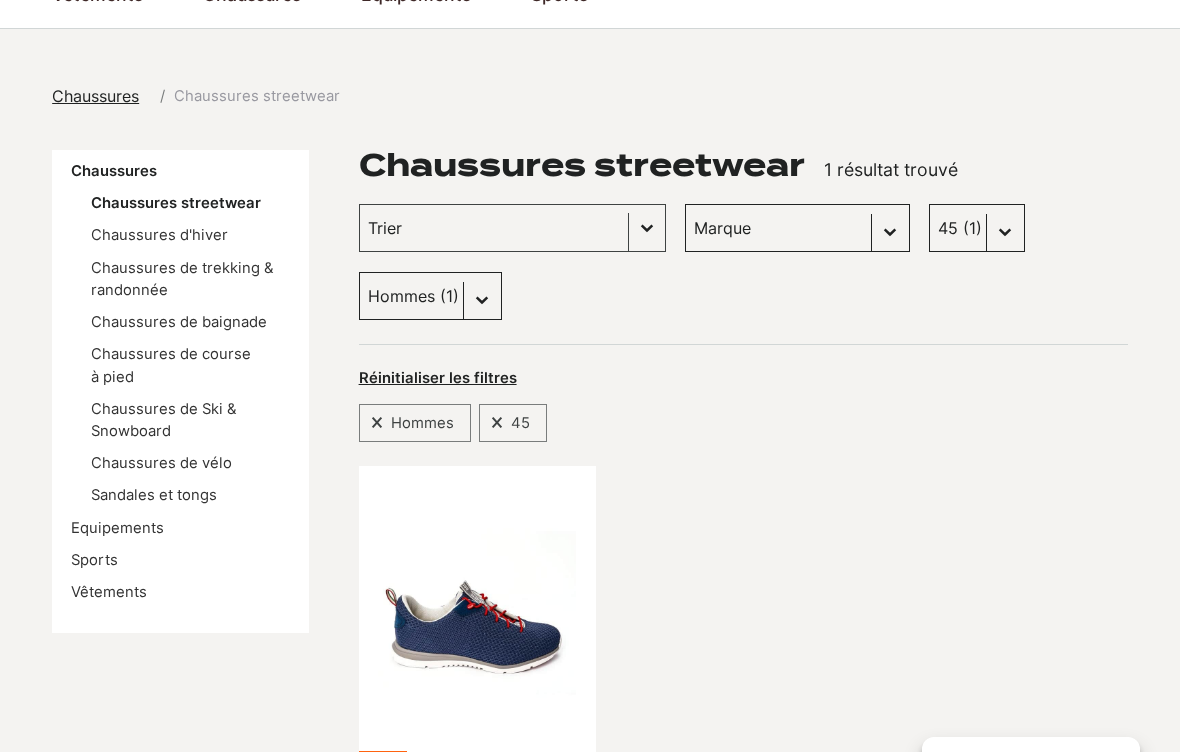 click on "Taille 45 (1)" at bounding box center [977, 228] 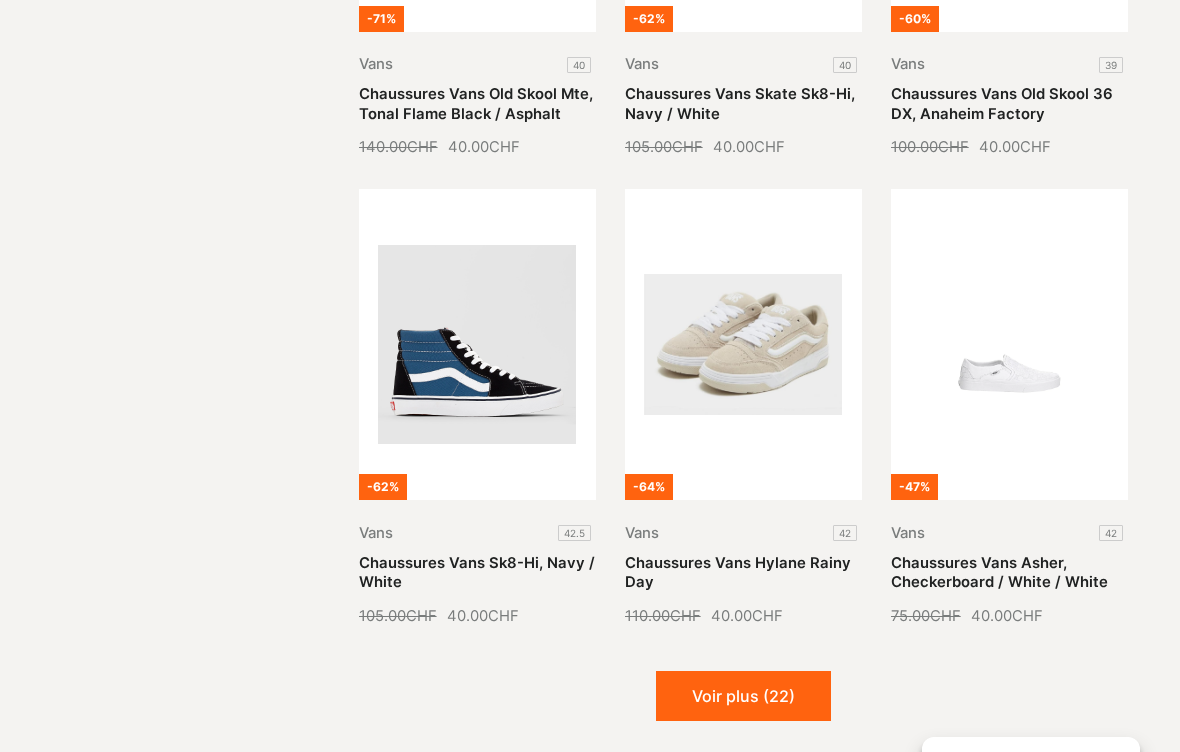 click on "Voir plus (22)" at bounding box center (743, 696) 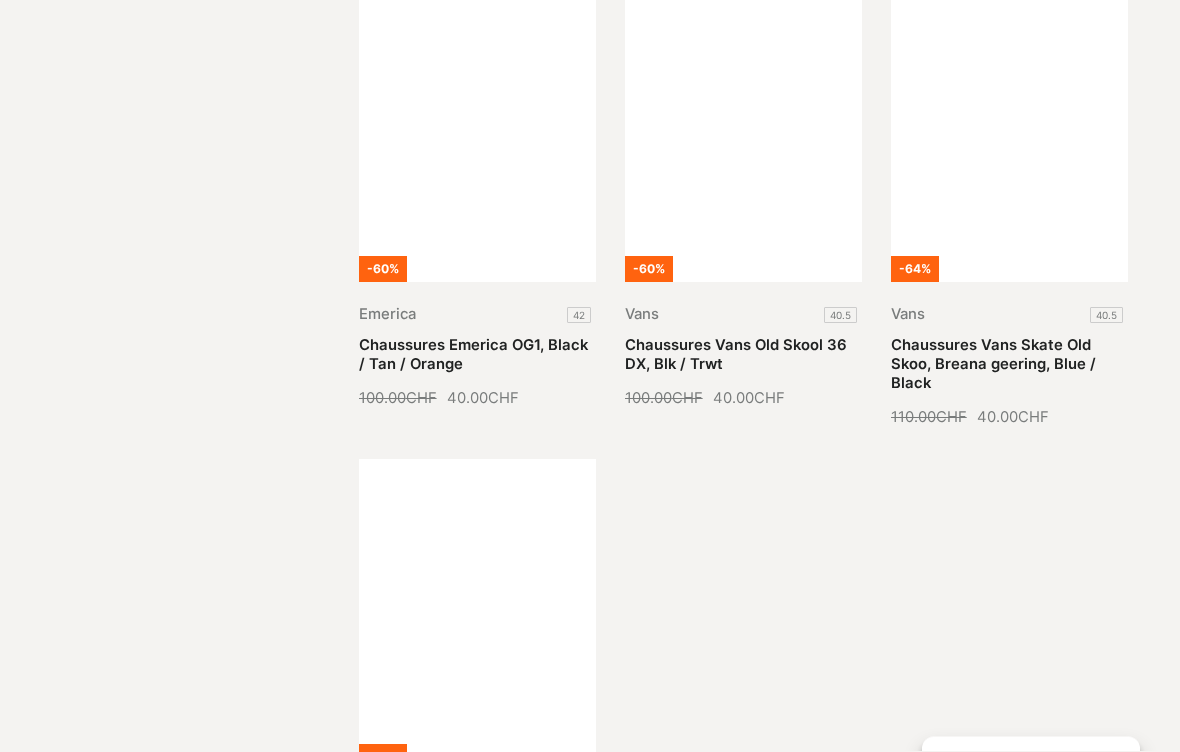 scroll, scrollTop: 3491, scrollLeft: 0, axis: vertical 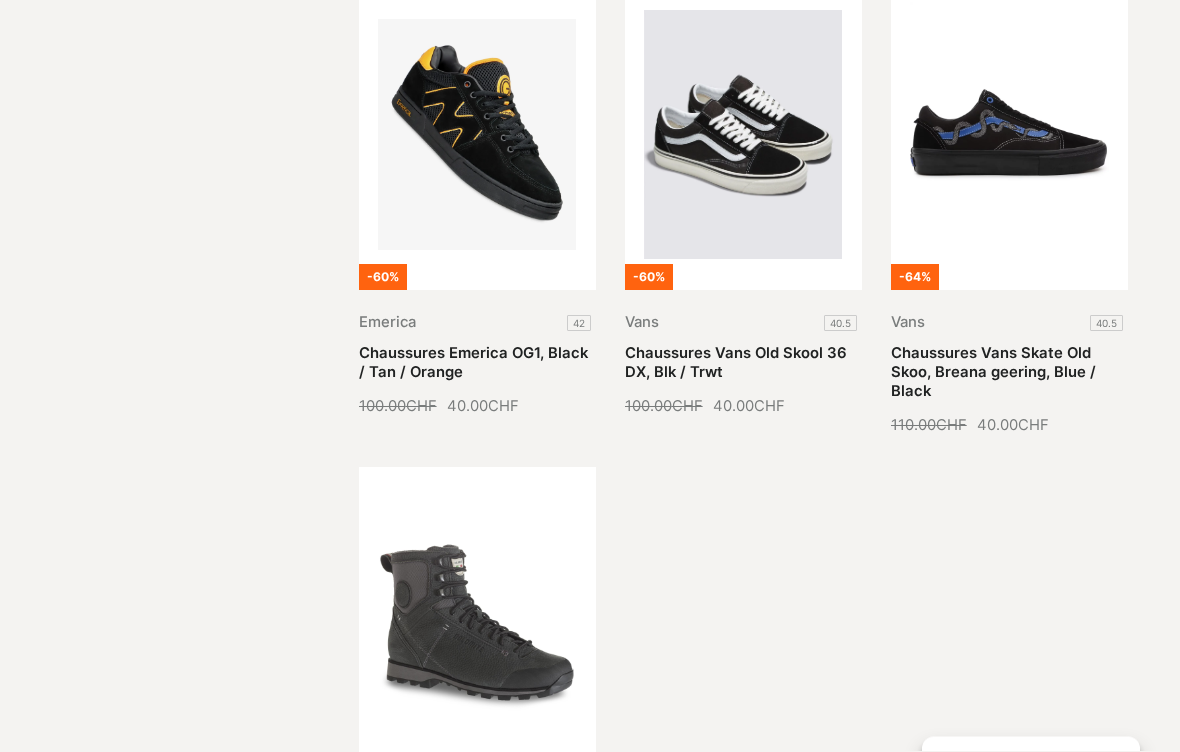 click on "Chaussures Vans Skate Old Skoo, Breana geering, Blue / Black" at bounding box center (993, 373) 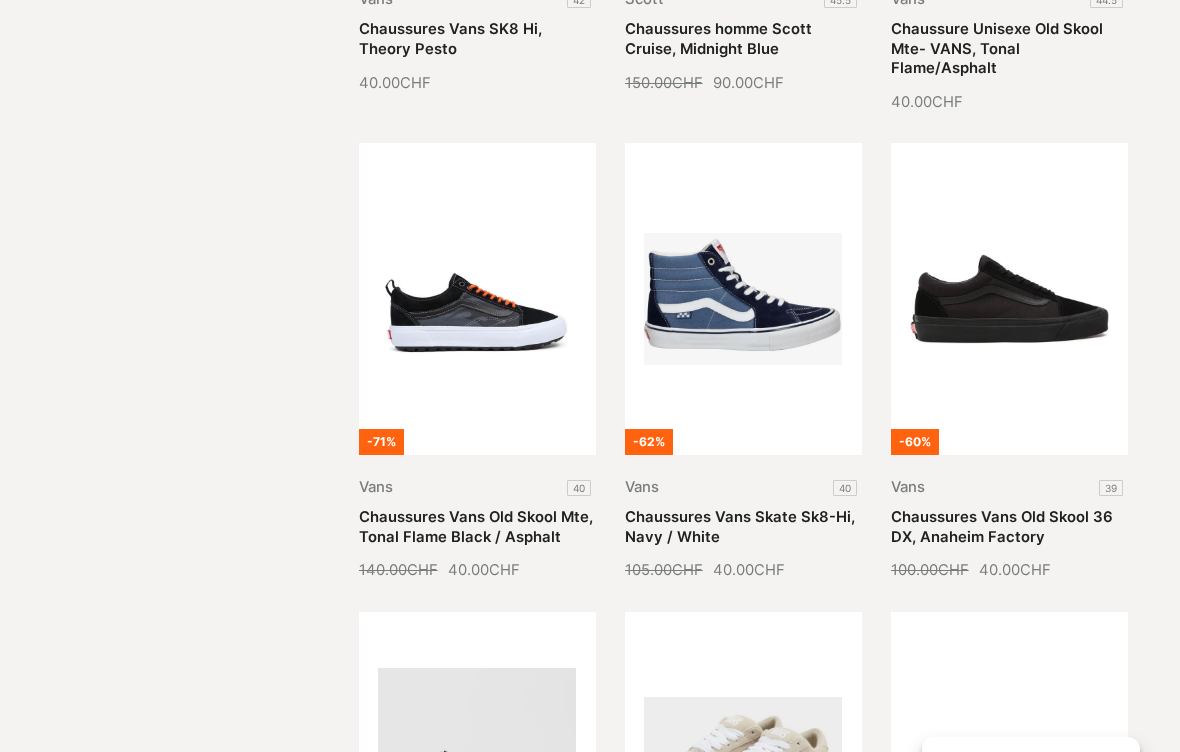 scroll, scrollTop: 1465, scrollLeft: 0, axis: vertical 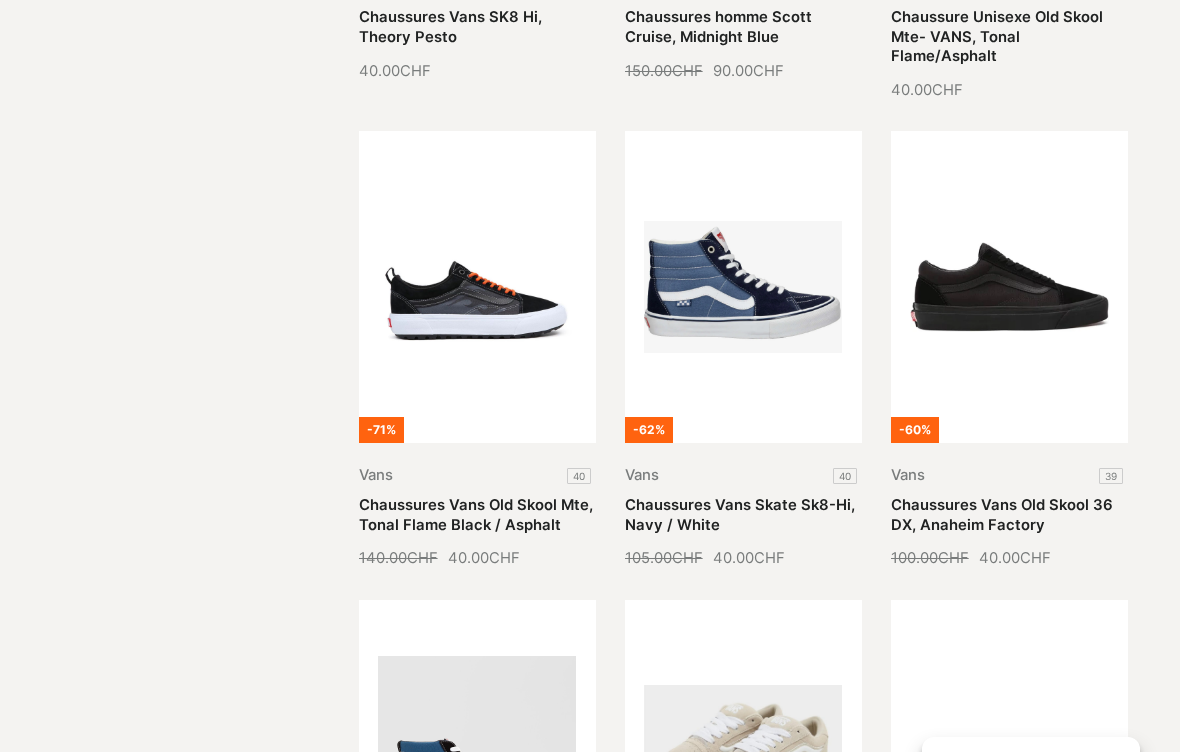 click on "Chaussures Vans Old Skool 36 DX, Anaheim Factory" at bounding box center [1002, 514] 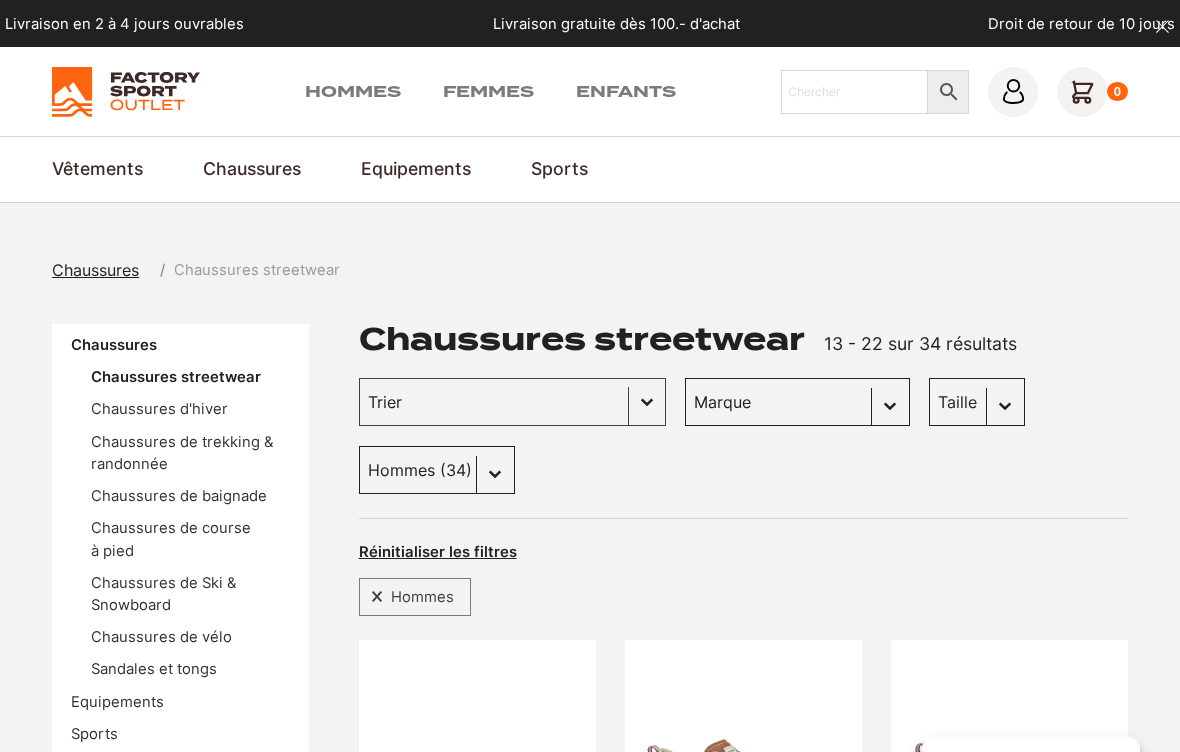 click on "Vêtements Vestes Vestes de trekking & outdoor Vestes de ski de randonnée Doudounes Vestes de ski et snowboard Voir tout Pantalons Pantalons de ski & snowboard Pantalons de trekking Pantalons de streetwear Pantalon Cargo Voir tout Hauts Combinaisons et maillots de bain Anorak Top à manches longues Marinière Voir tout Accessoires Casquettes Gants Poncho / Linge de bain Bonnet et Protège Cou Voir tout Chaussettes Chaussettes fantaisie Chaussettes Multi-Sport Chaussette de ski Chaussettes de vélo Voir tout Shorts Shorts pour vélo Shorts de course à pied Short Streetwear Short de Bain Voir tout T-Shirts & Polos T-shirt streetwear T-shirt vélo Polos T-Shirt de Course Voir tout Chemises Chemises de Trekking Chemise de Streatwear Débardeurs Débardeur de Course à Pied Débardeur de Streatwear Sweatshirt Polaire Streetwear Vêtements fonctionnels Vêtements fonctionnels premières couches Chaussures Chaussures de Ski & Snowboard Chaussures de ski de randonnée Bottes de snowboard Chaussures de ski alpin Ski" at bounding box center [590, 169] 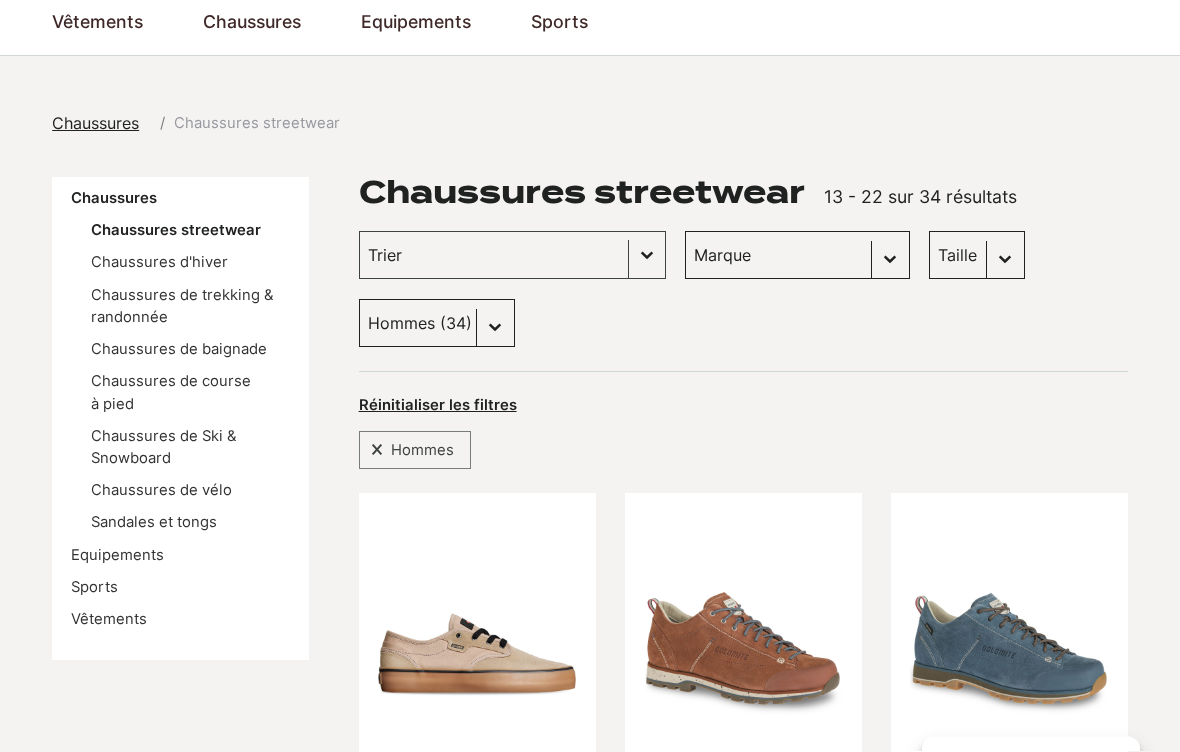scroll, scrollTop: 147, scrollLeft: 0, axis: vertical 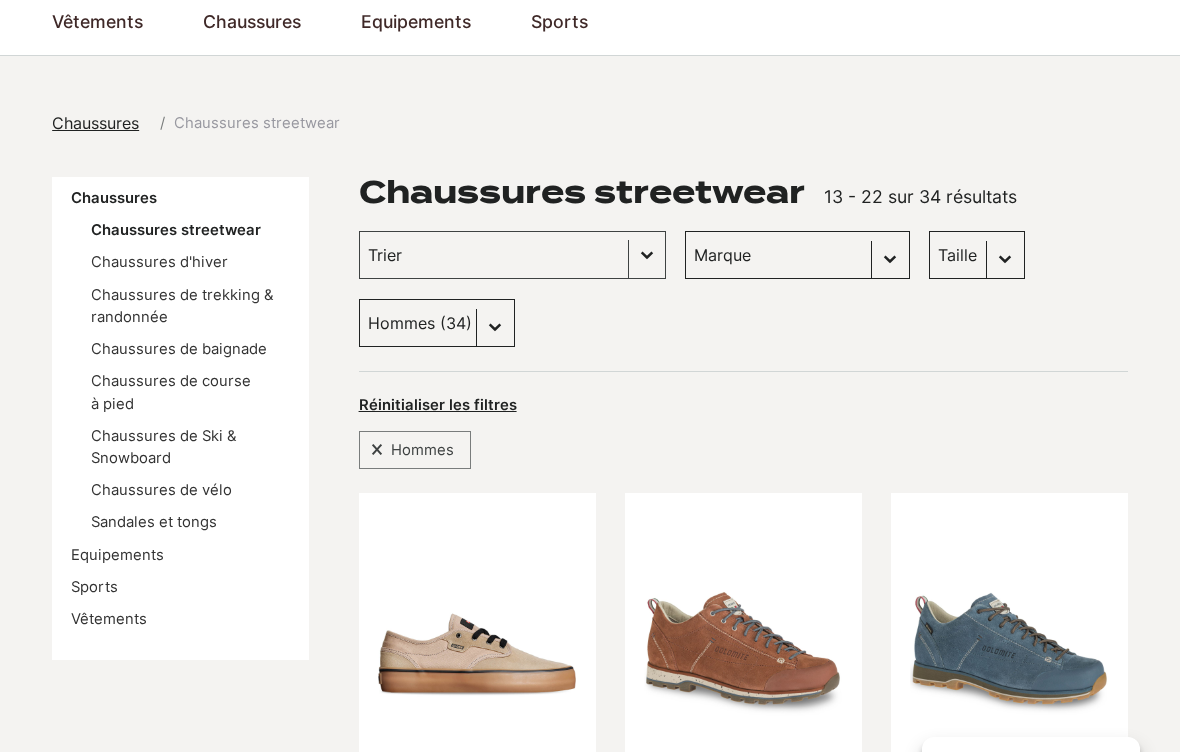 click on "Lunettes de soleil" at bounding box center [0, 0] 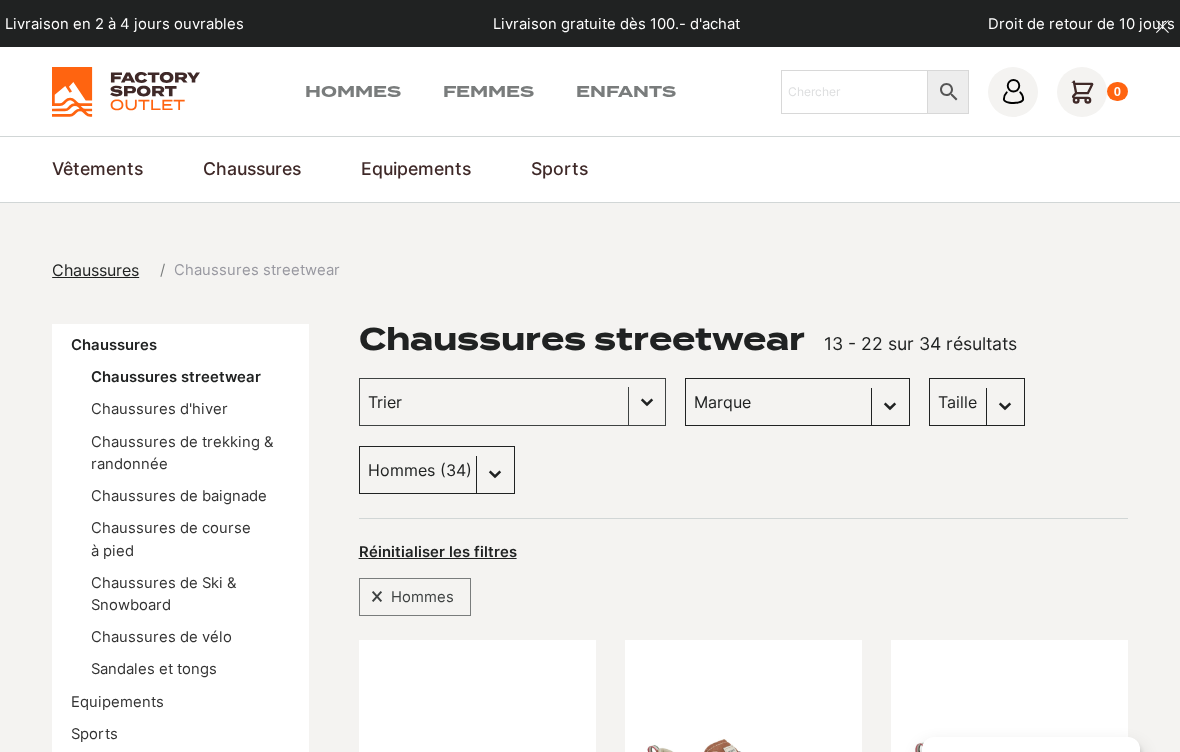 click on "Gants de Vélo" at bounding box center [0, 0] 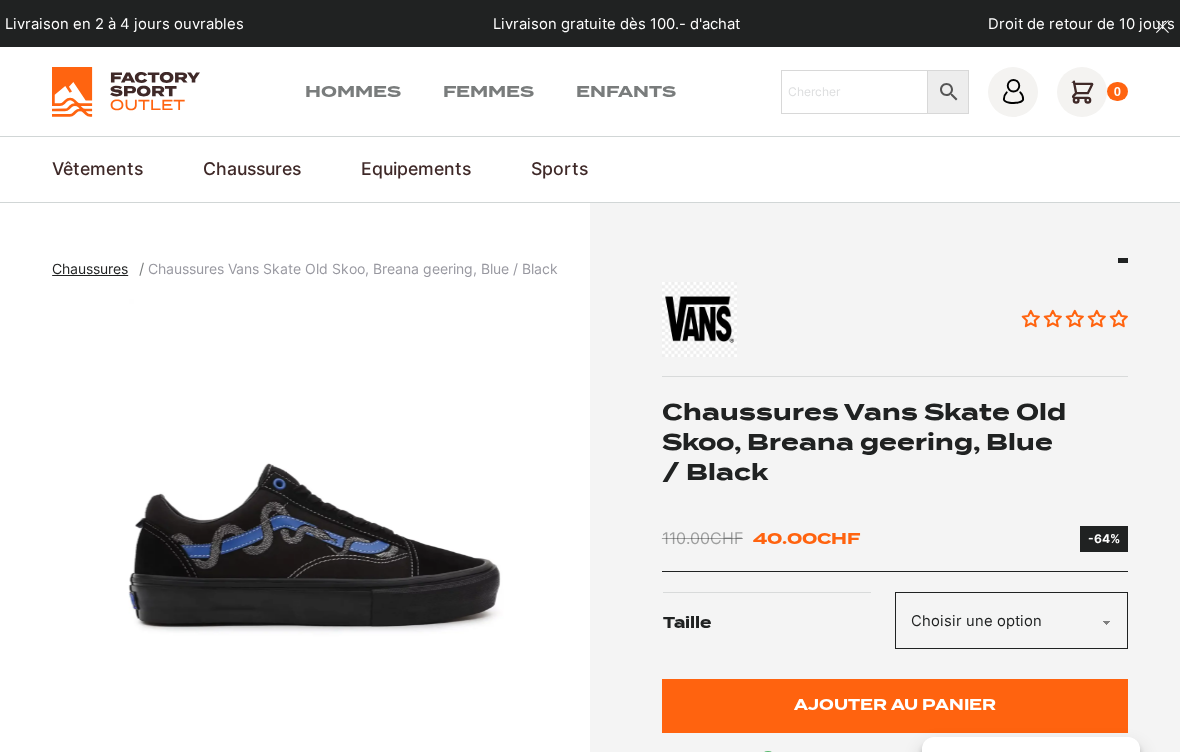 scroll, scrollTop: 88, scrollLeft: 0, axis: vertical 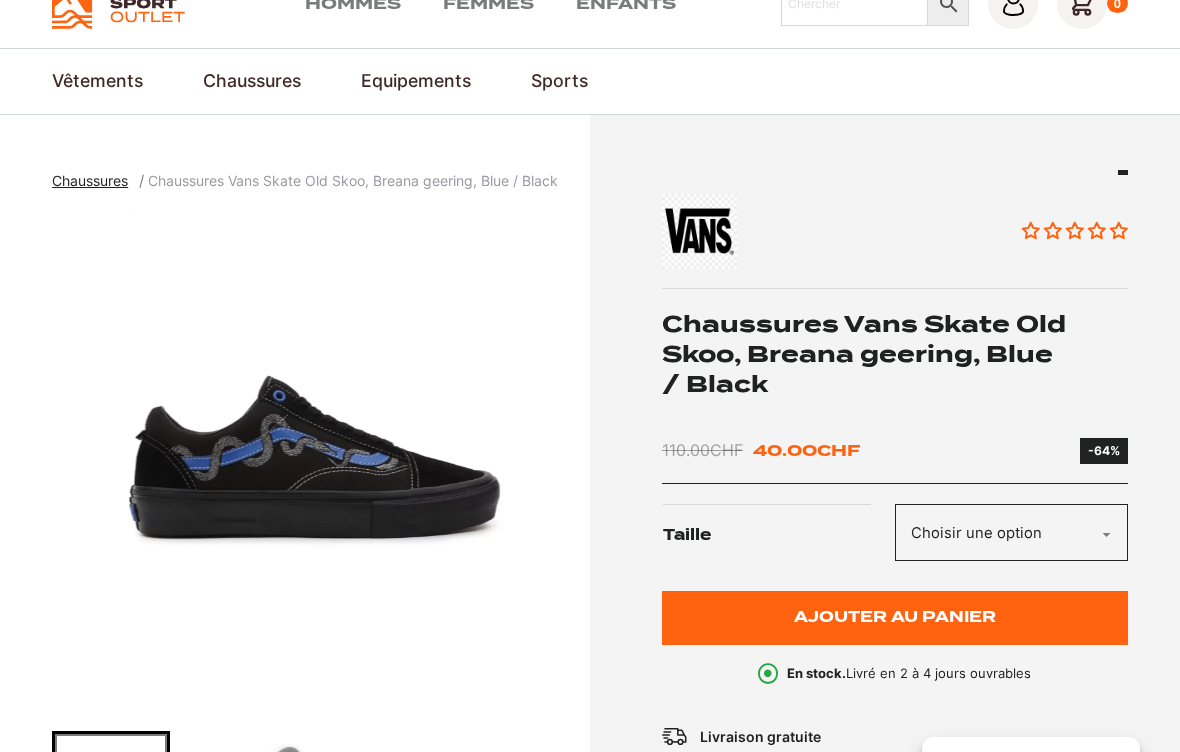 click on "Choisir une option 40.5" 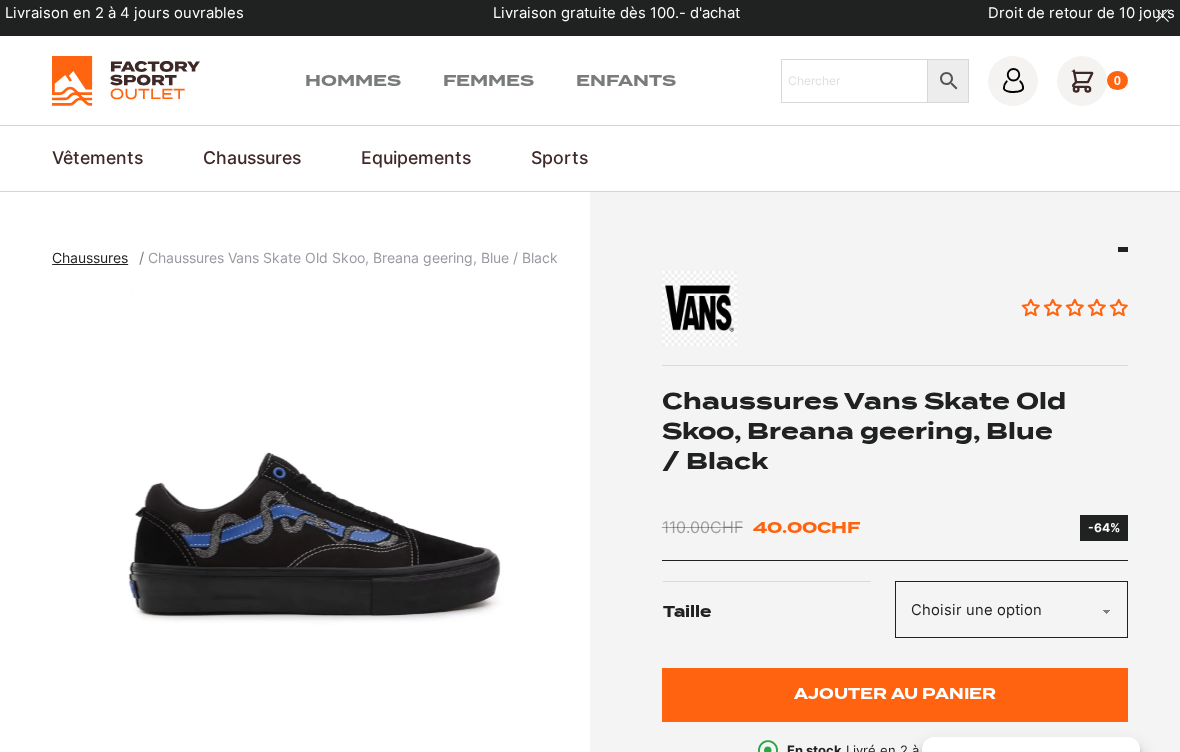 scroll, scrollTop: 15, scrollLeft: 0, axis: vertical 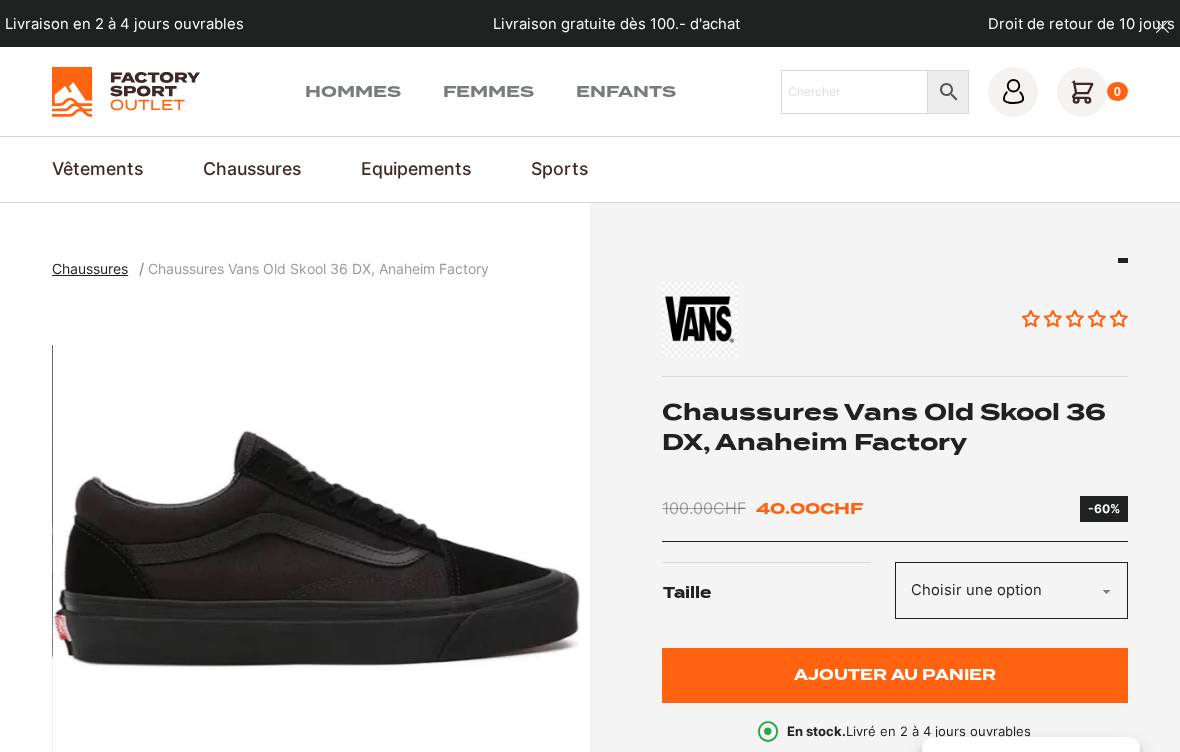 click on "Choisir une option 39" 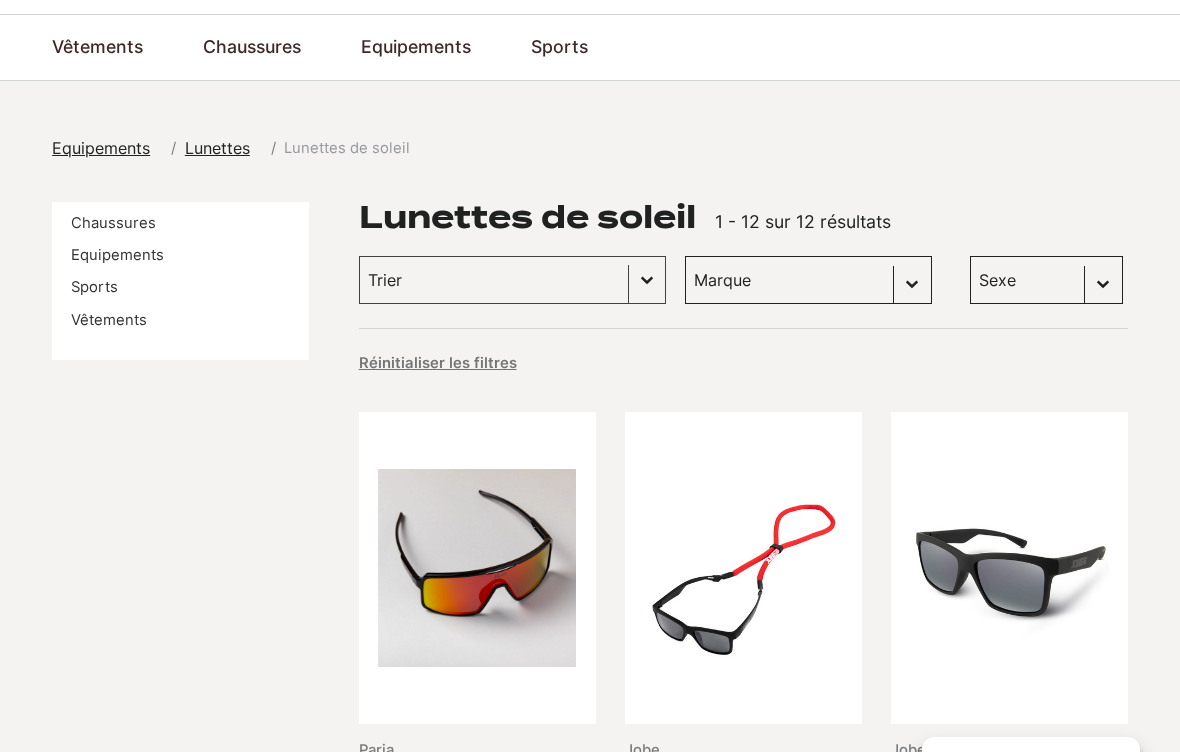 scroll, scrollTop: 0, scrollLeft: 0, axis: both 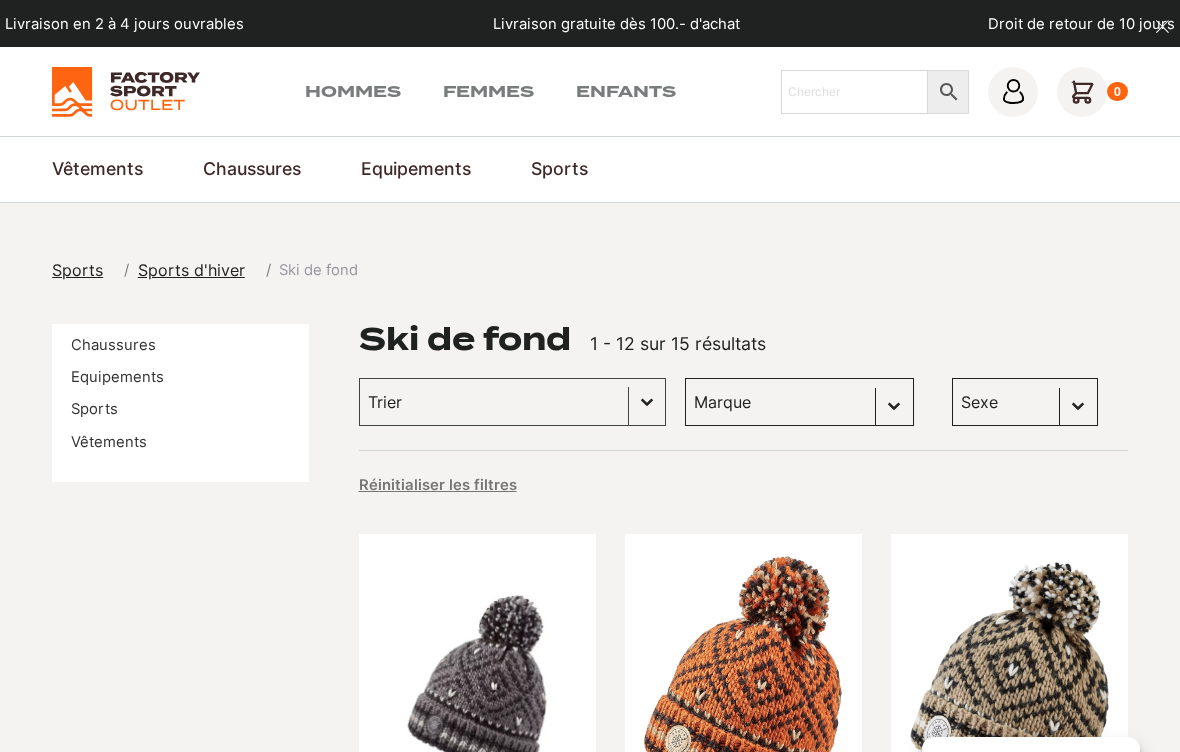 click on "Sports d'hiver Snowboard Ski Ski de randonnée Ski de fond Voir tout Sports de glisse Cruiser & longboard Skateboard Patin à roulettes Surfskate Voir tout Outdoors Randonnée Vanlife et loisirs Vélo Course à pied Sports Nautiques Paddle Canoë" at bounding box center [0, 0] 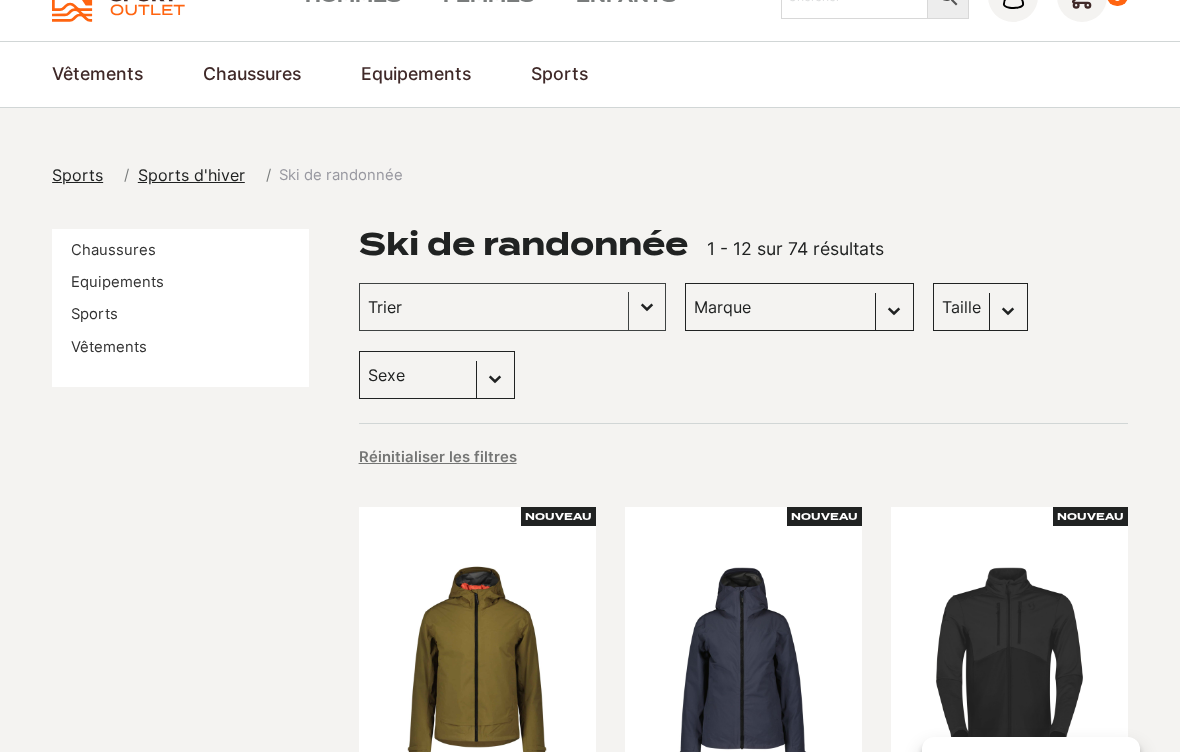 scroll, scrollTop: 101, scrollLeft: 0, axis: vertical 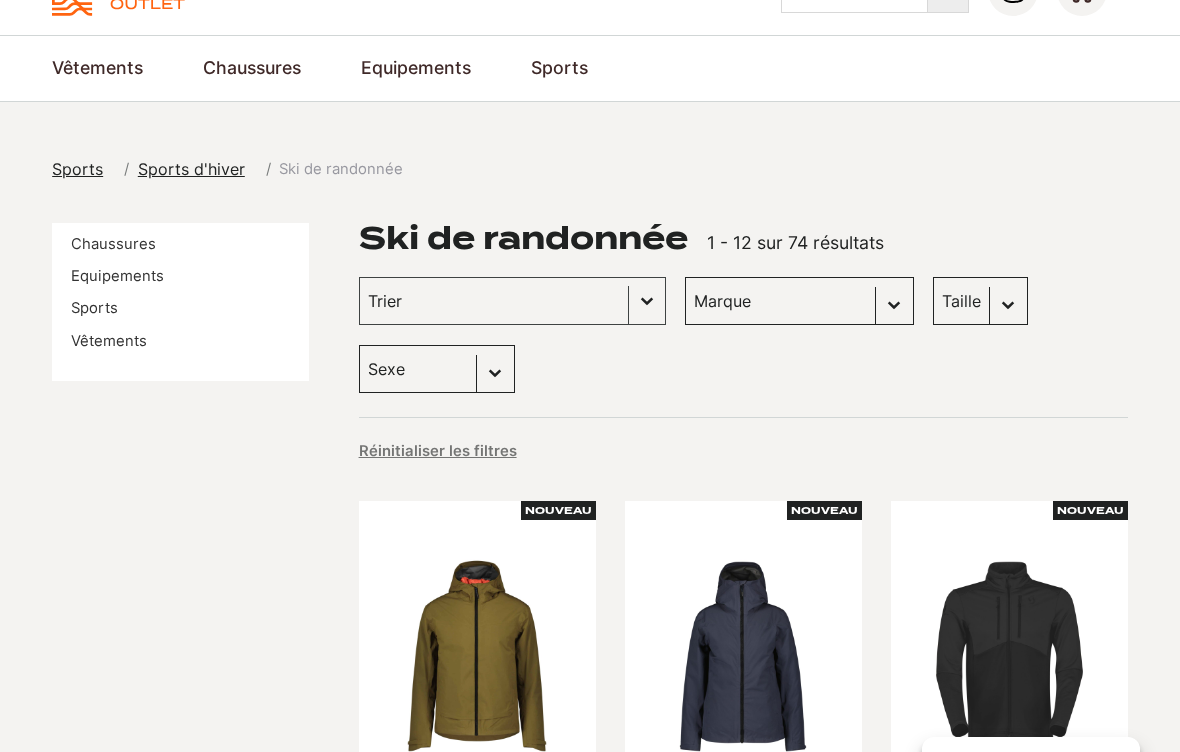 click on "Sexe Femmes (49) Hommes (35)" at bounding box center (437, 369) 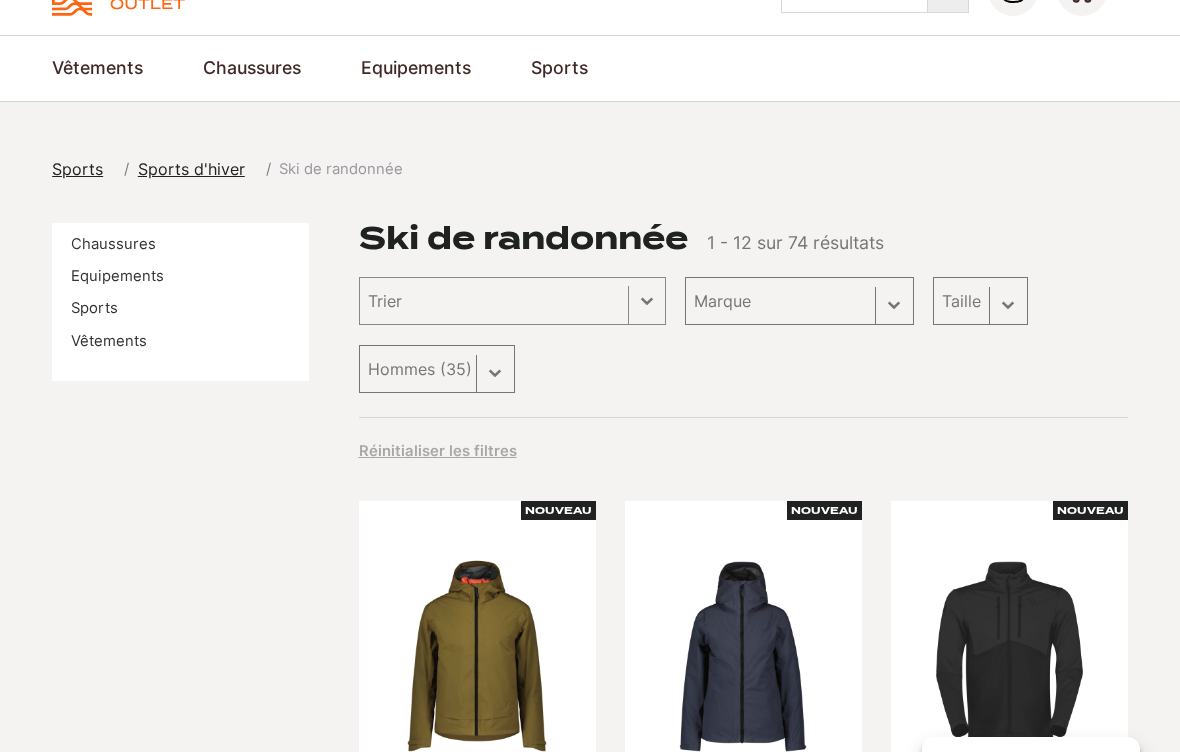 select on "hommes" 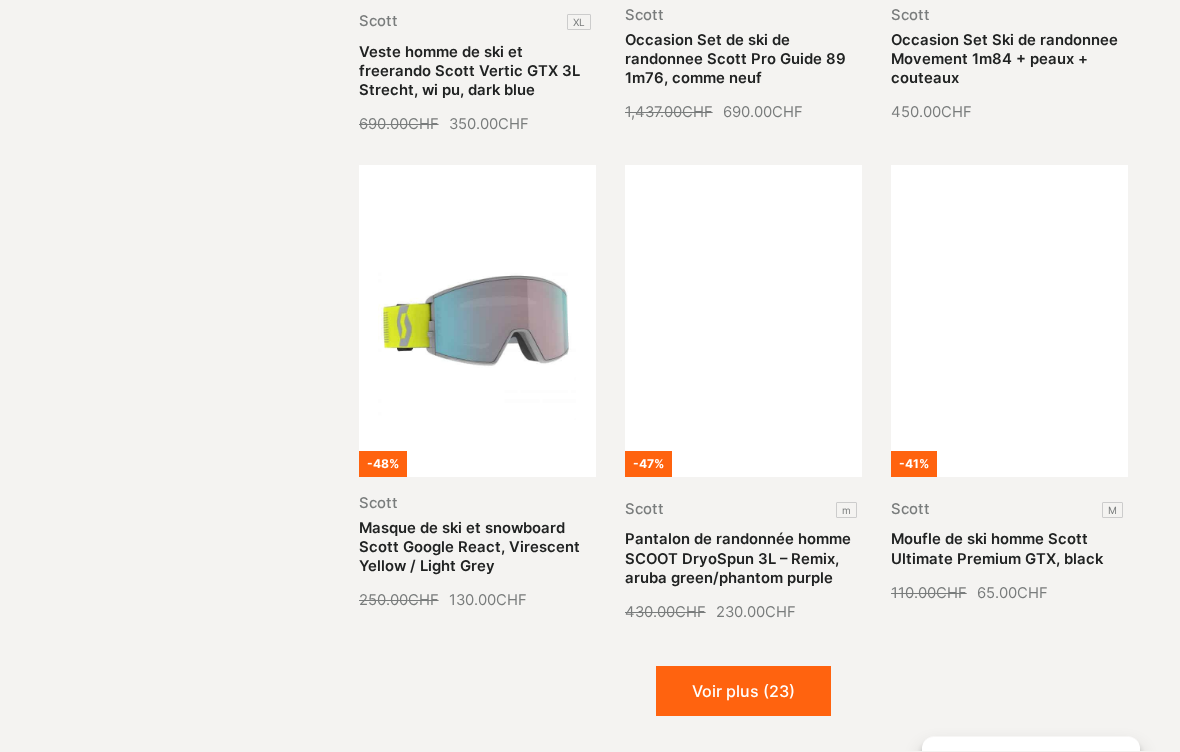 scroll, scrollTop: 1940, scrollLeft: 0, axis: vertical 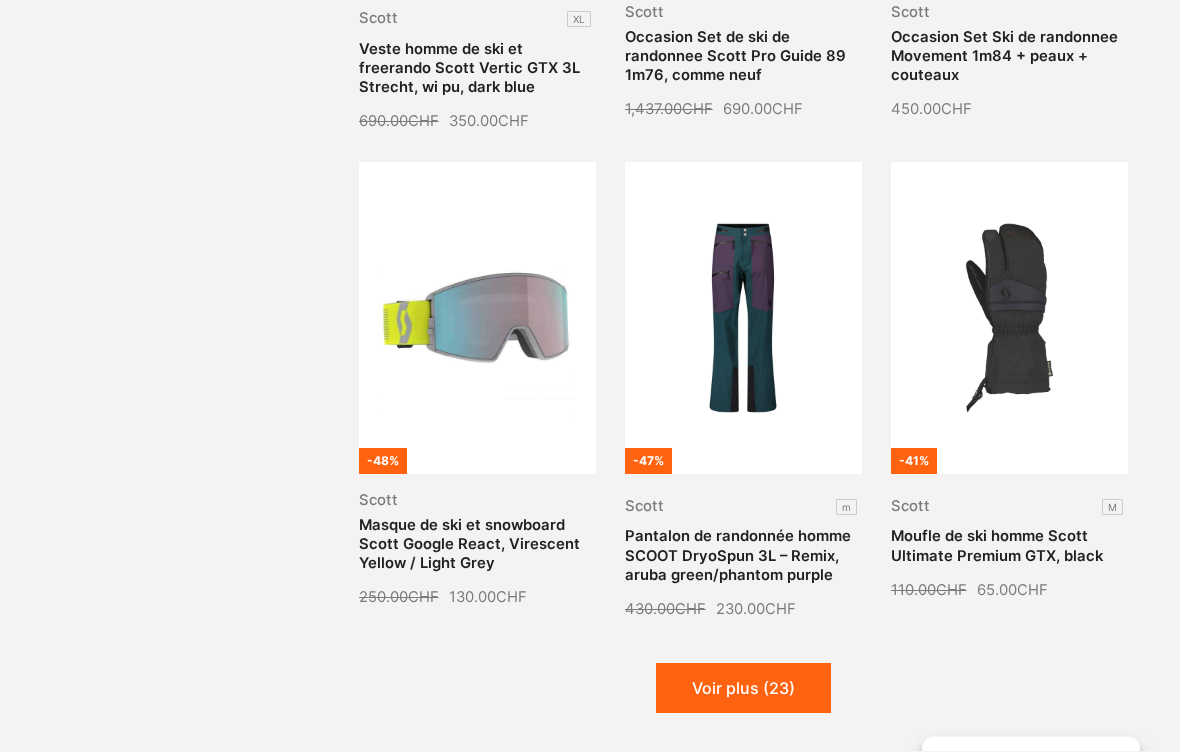 click on "Voir plus (23)" at bounding box center [743, 689] 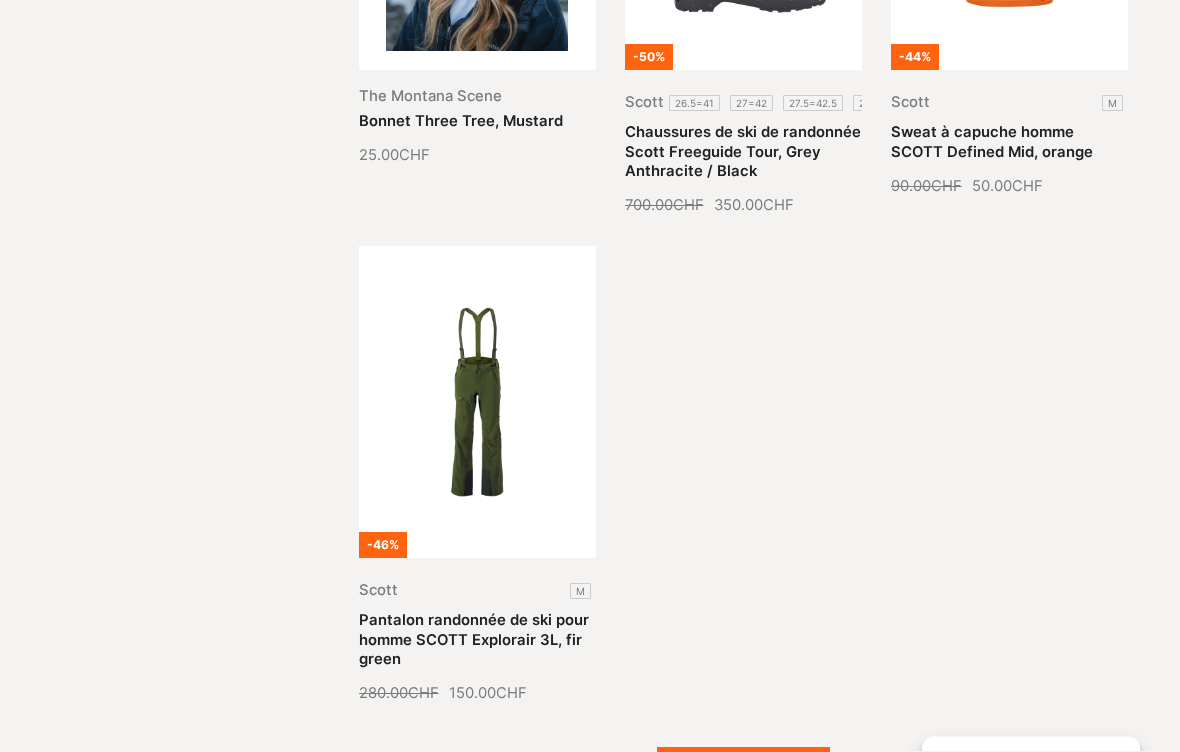 scroll, scrollTop: 3800, scrollLeft: 0, axis: vertical 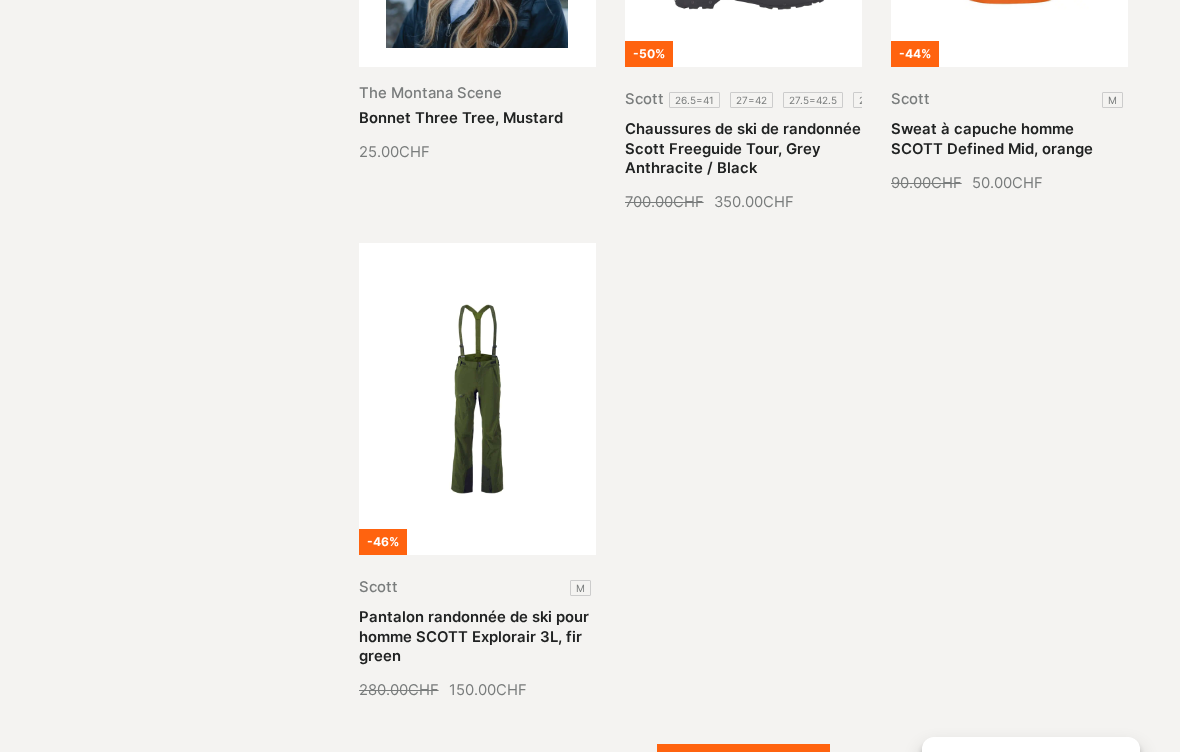 click on "Voir plus (13)" at bounding box center [743, 769] 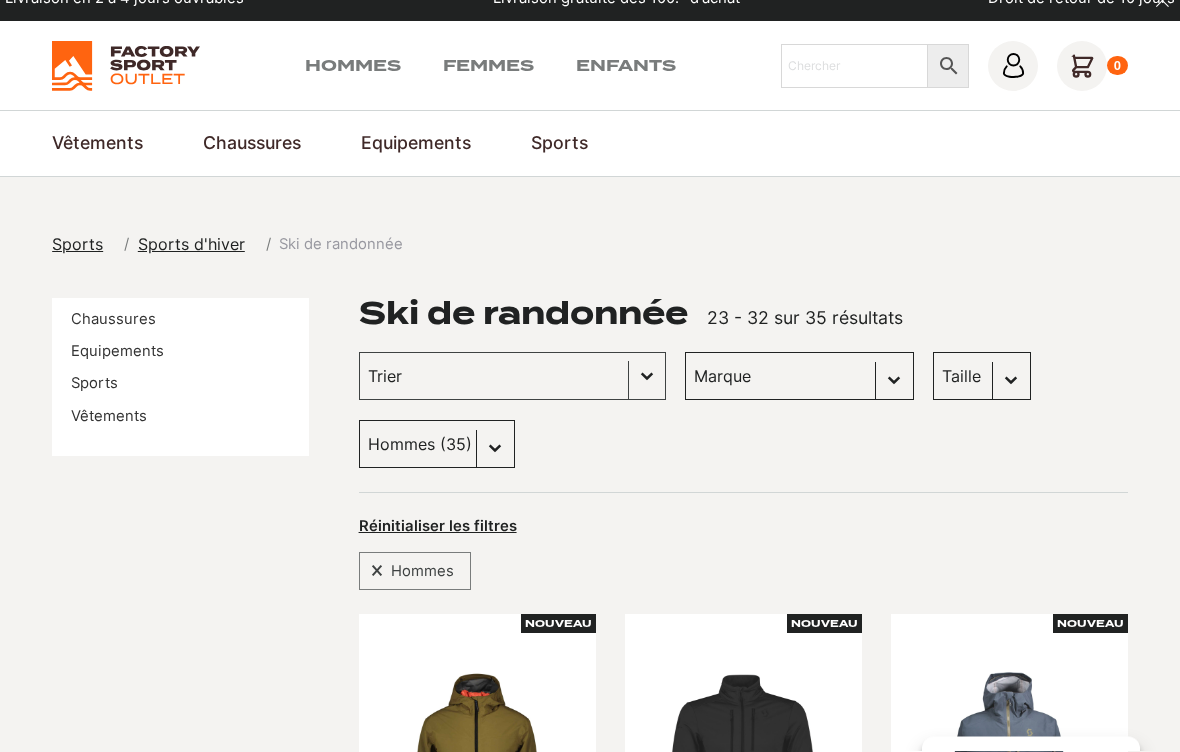 scroll, scrollTop: 0, scrollLeft: 0, axis: both 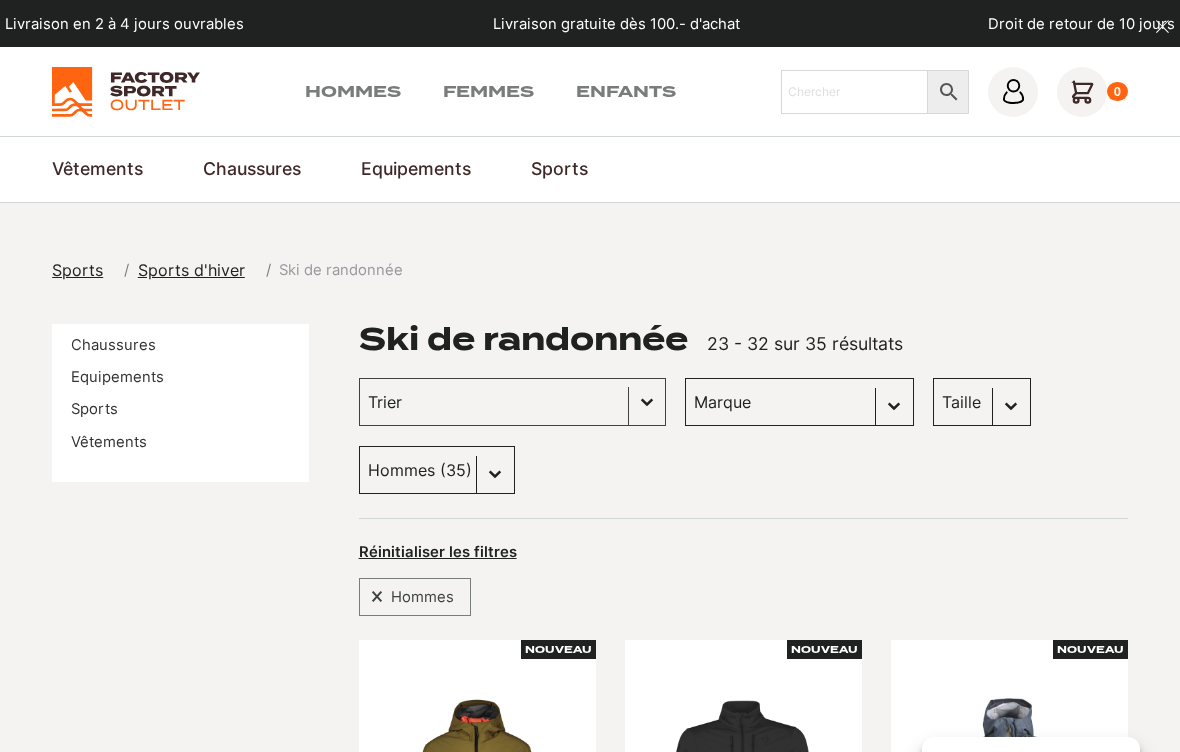 click on "Voir tout" at bounding box center [0, 0] 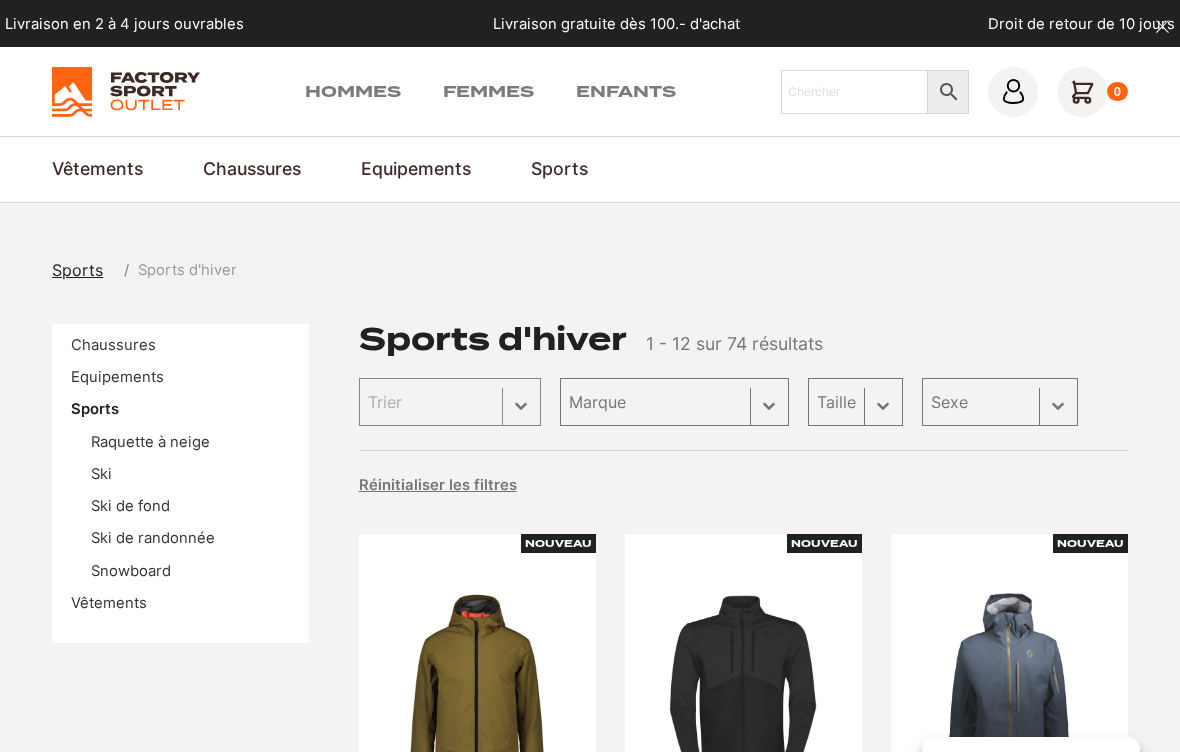 scroll, scrollTop: 0, scrollLeft: 0, axis: both 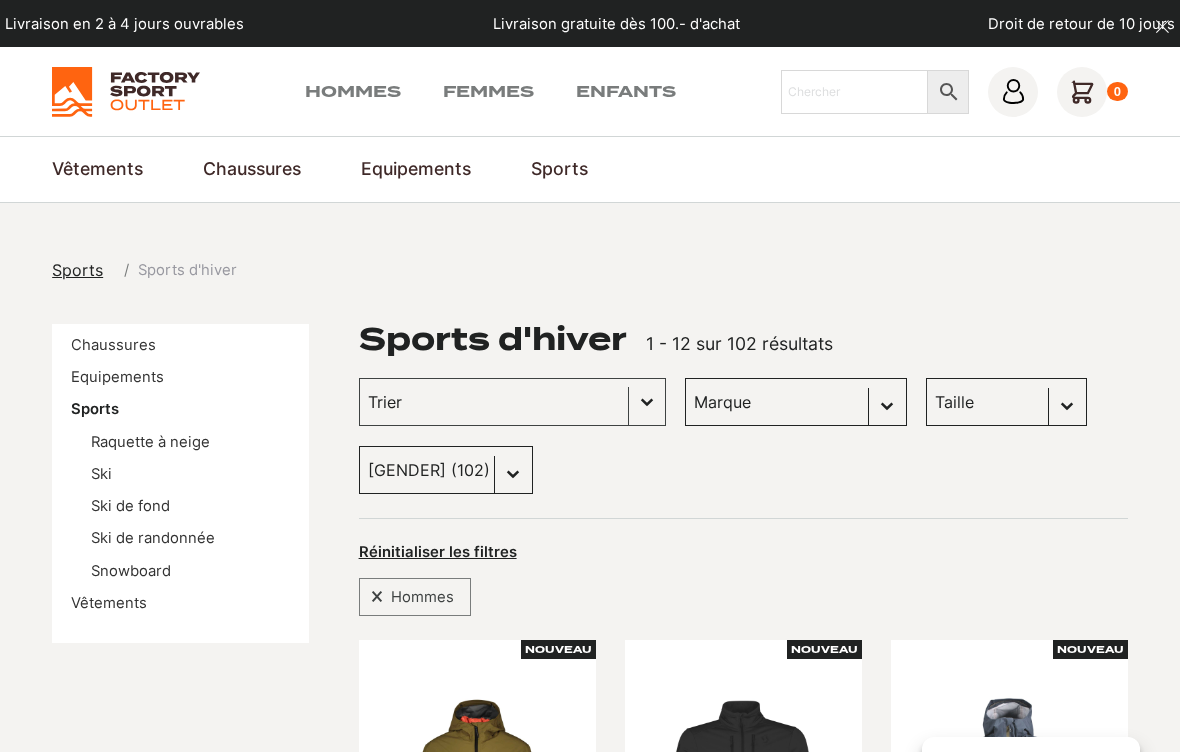 click on "Raquette à neige" at bounding box center [150, 442] 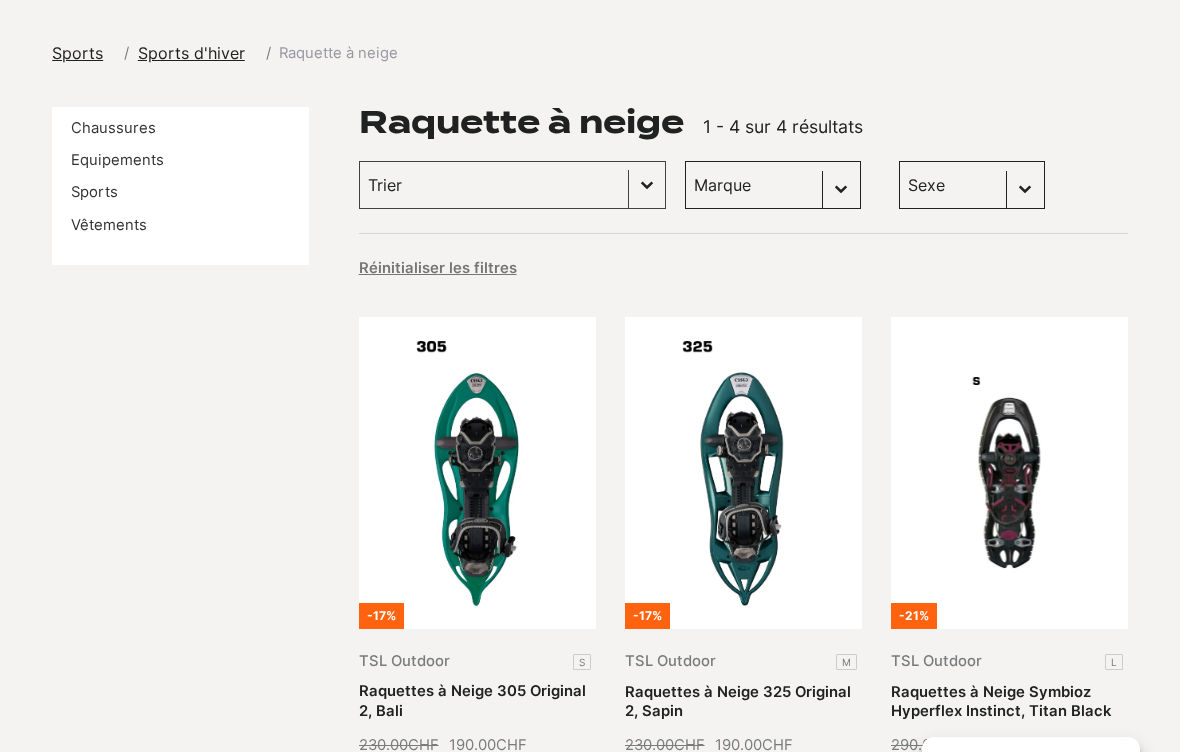 scroll, scrollTop: 195, scrollLeft: 0, axis: vertical 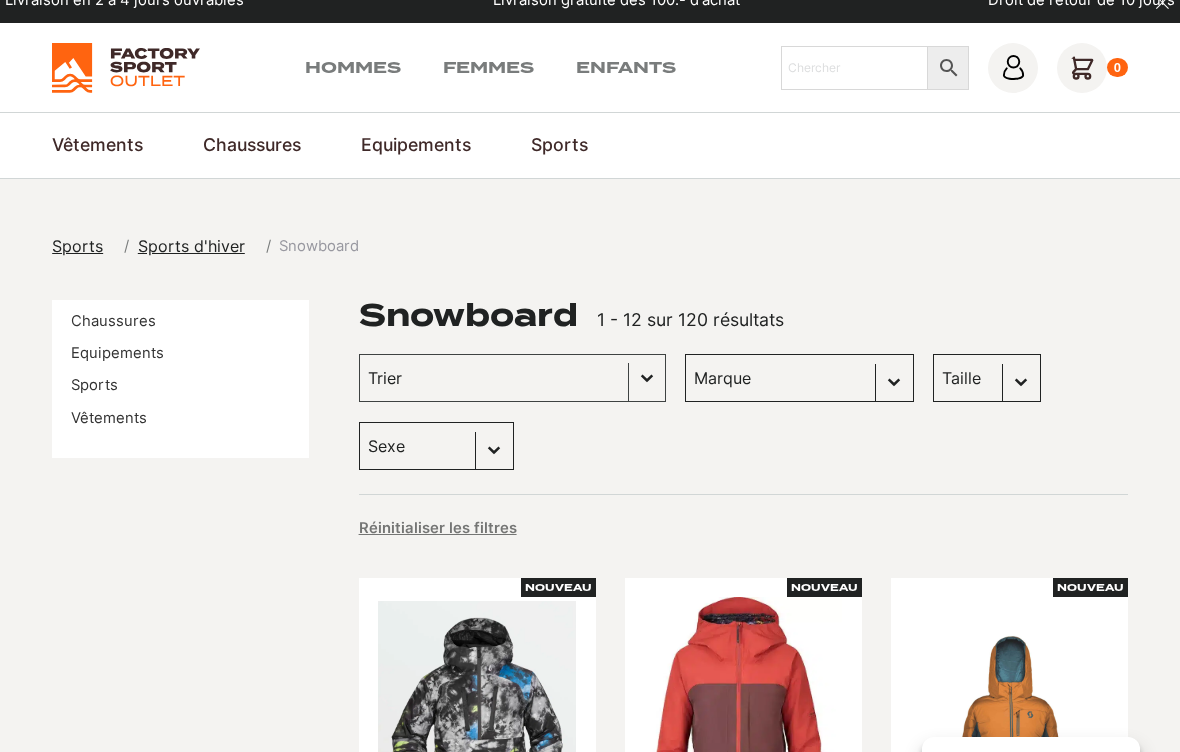 click on "Sports" at bounding box center (77, 246) 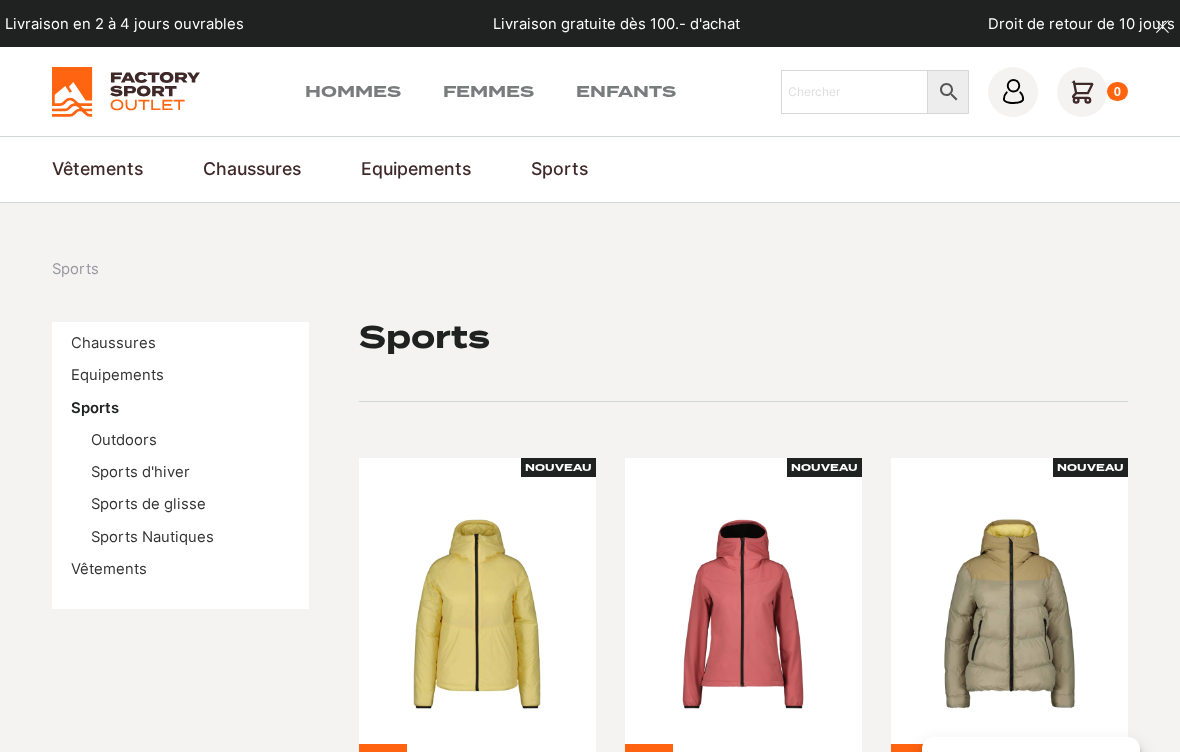 scroll, scrollTop: 0, scrollLeft: 0, axis: both 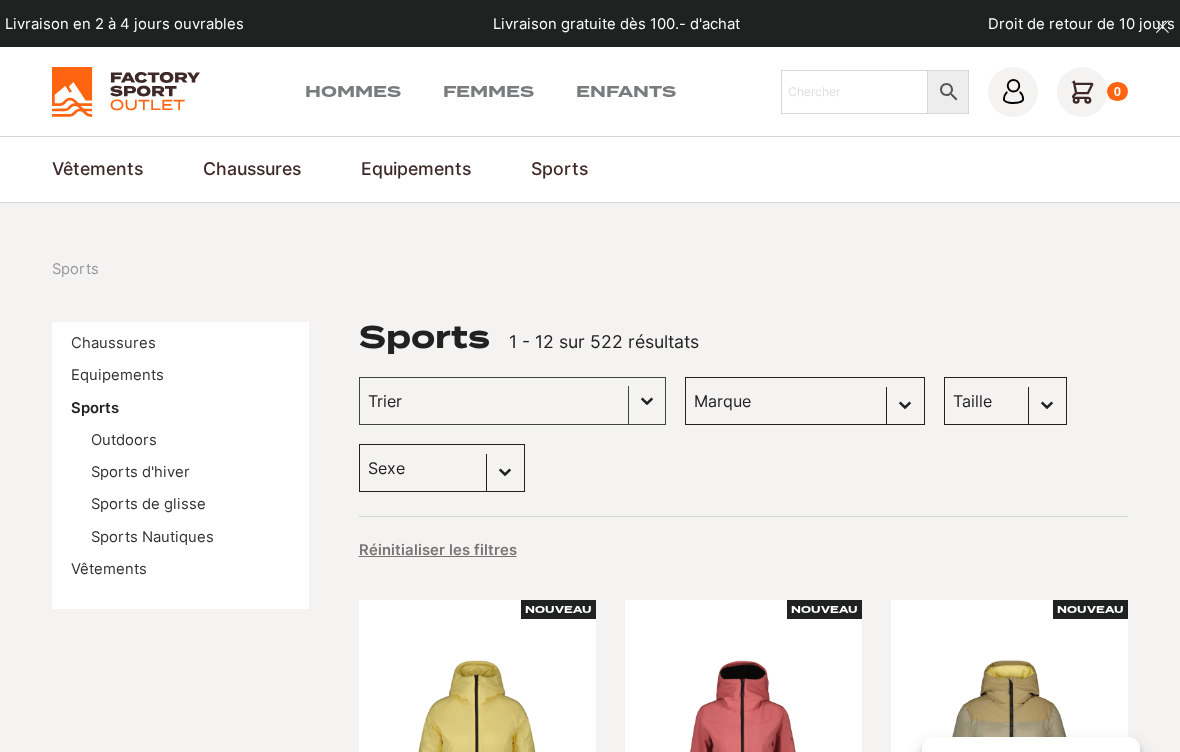 click on "Outdoors" at bounding box center [124, 440] 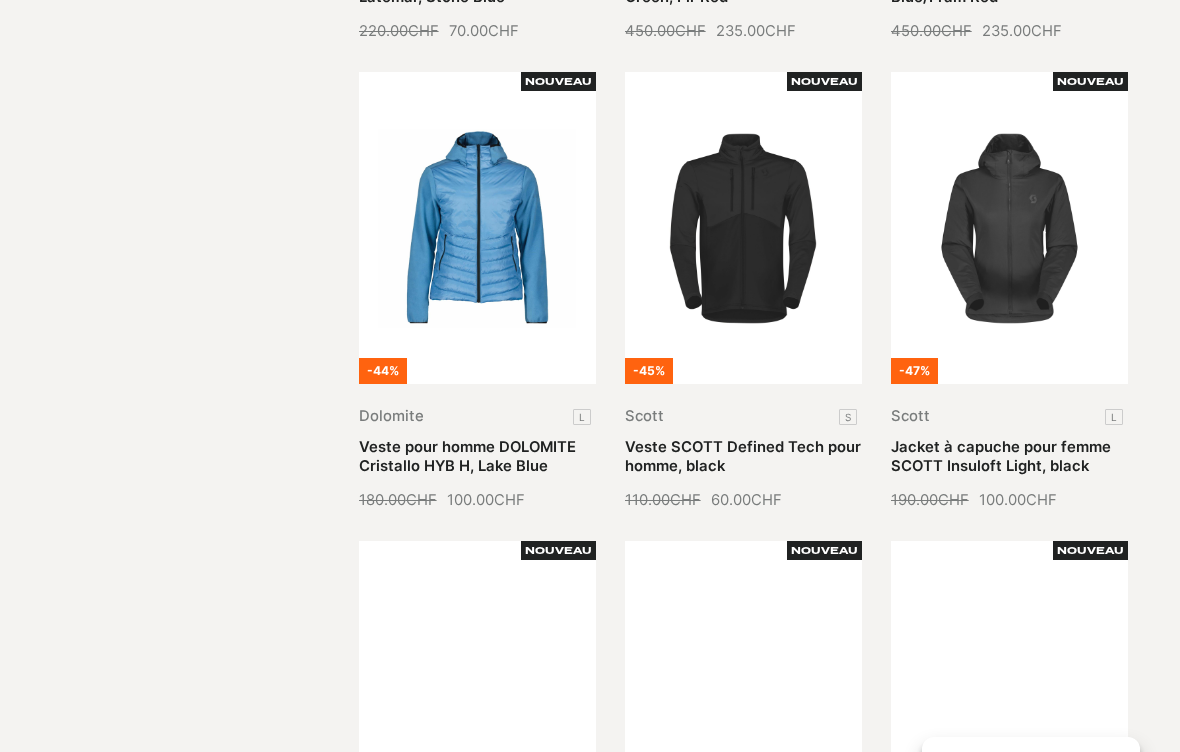 scroll, scrollTop: 1500, scrollLeft: 0, axis: vertical 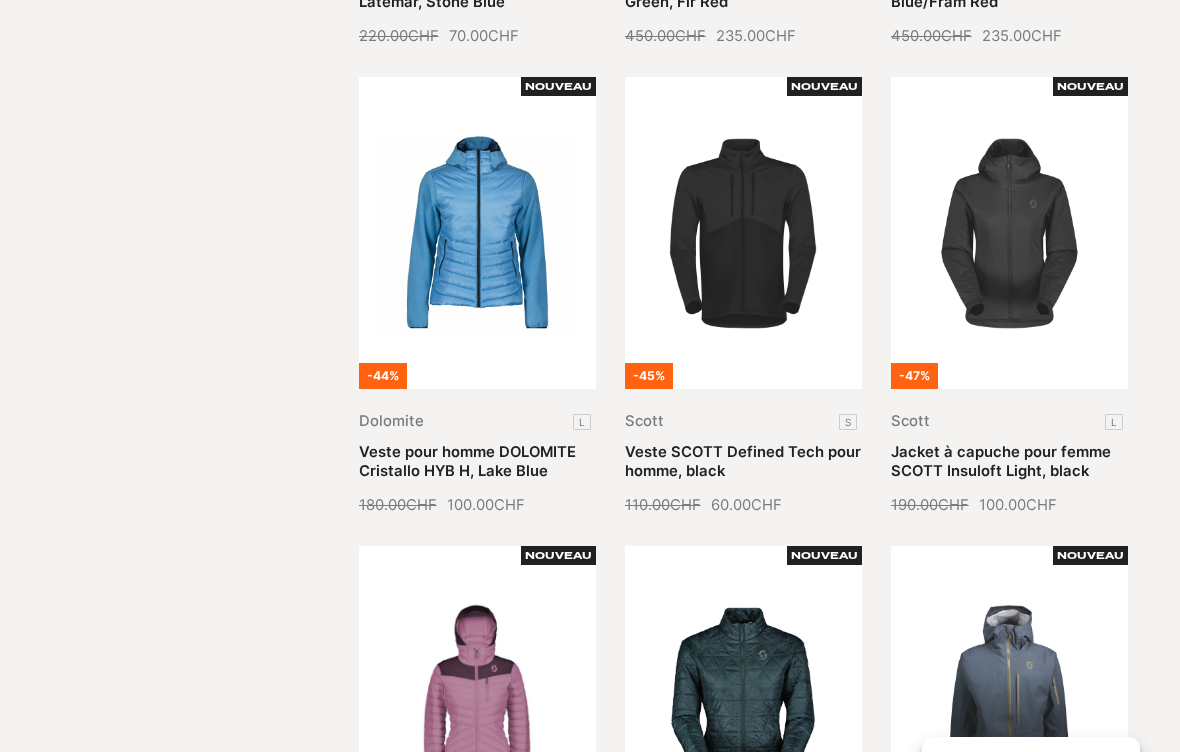 click on "Veste SCOTT Defined Tech pour homme, black" at bounding box center (743, 461) 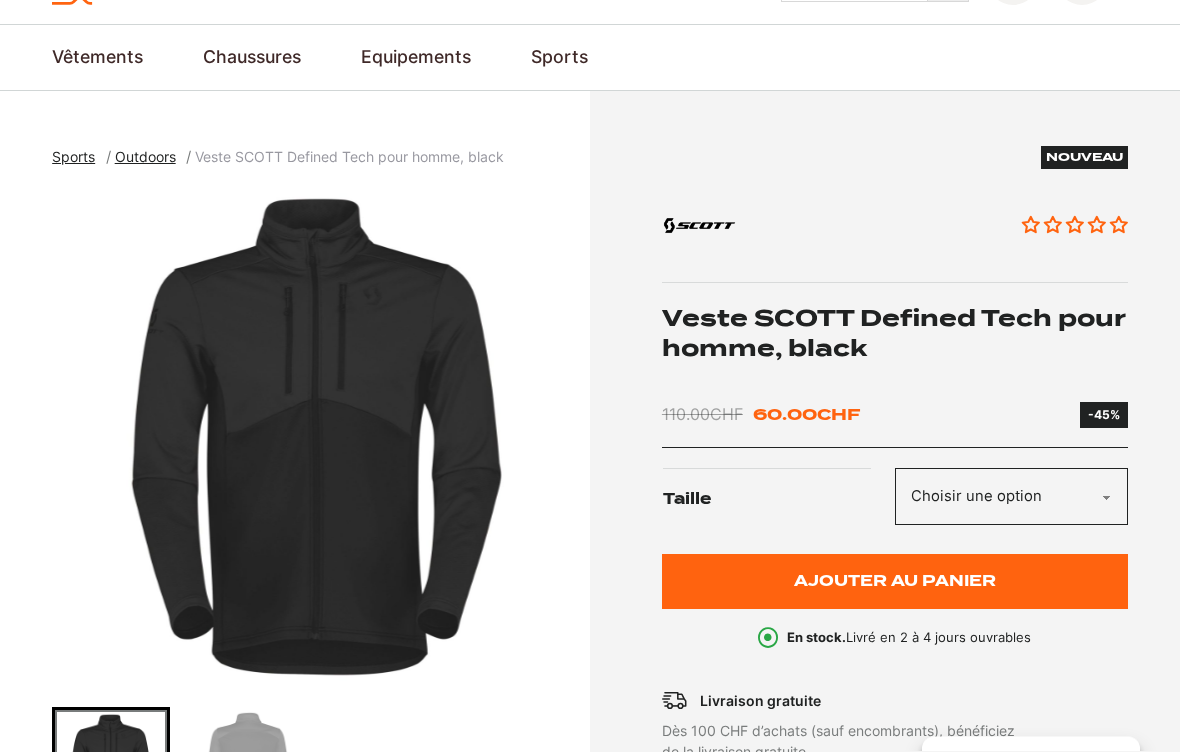 scroll, scrollTop: 112, scrollLeft: 0, axis: vertical 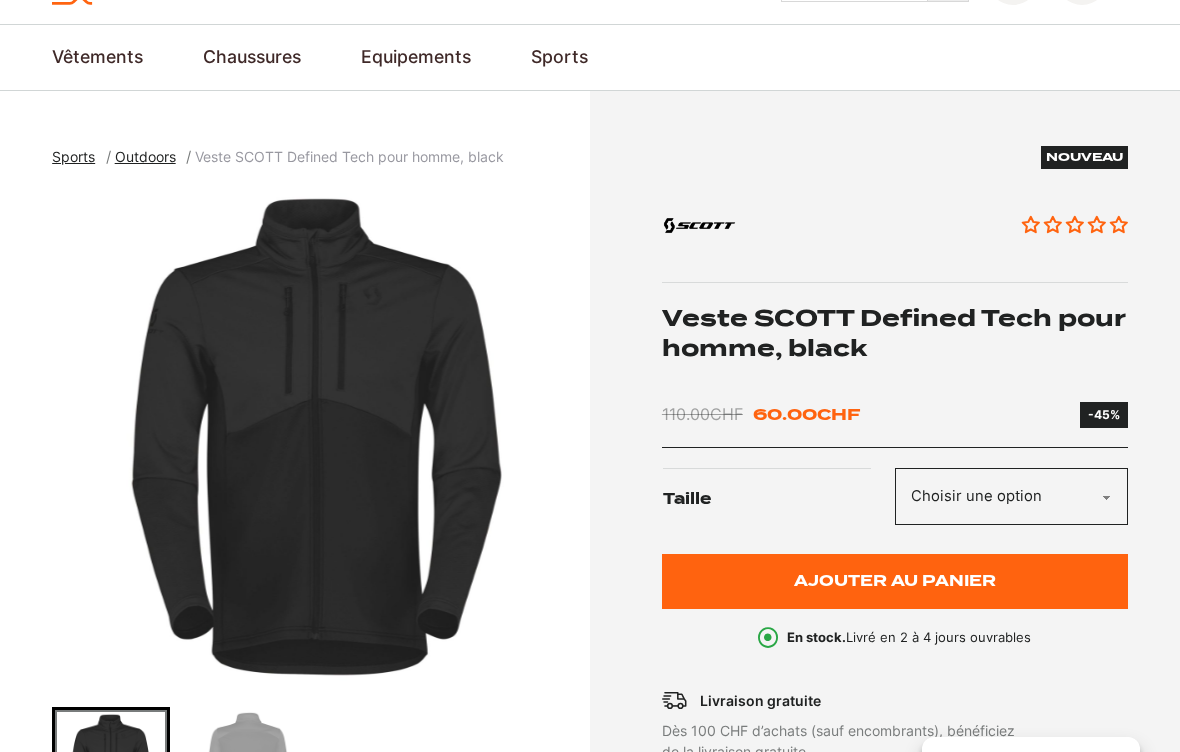 click on "Choisir une option S" 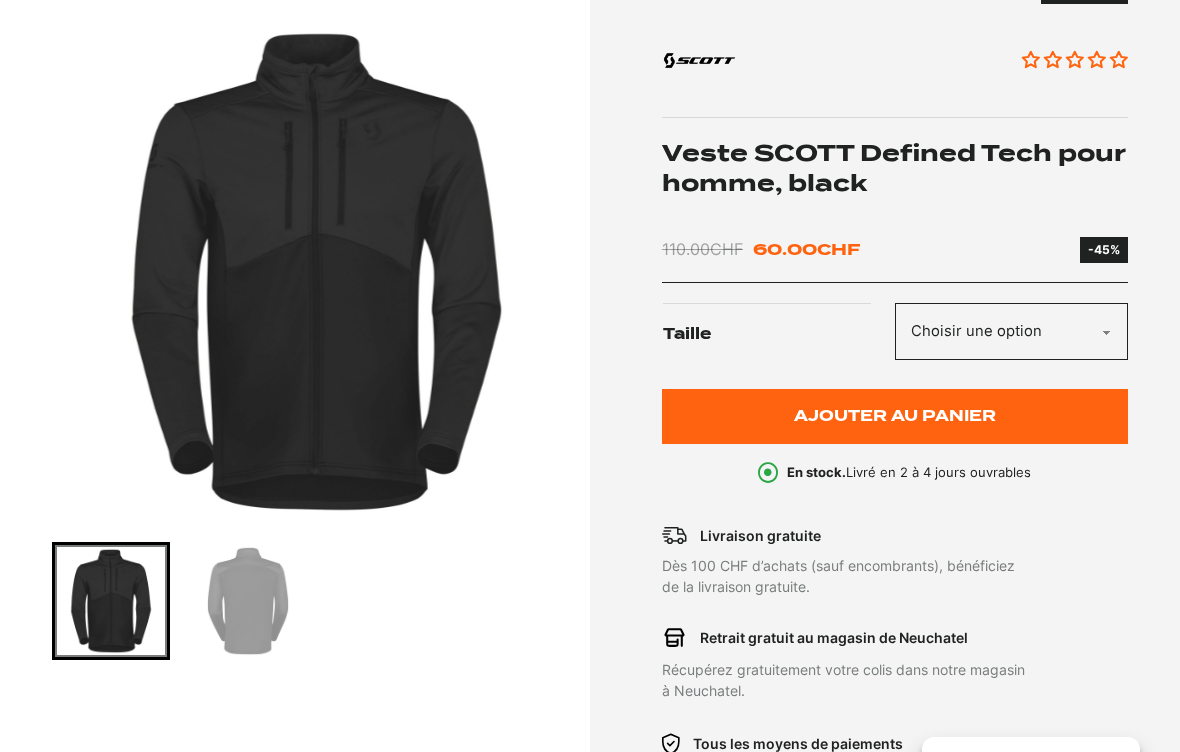 scroll, scrollTop: 283, scrollLeft: 0, axis: vertical 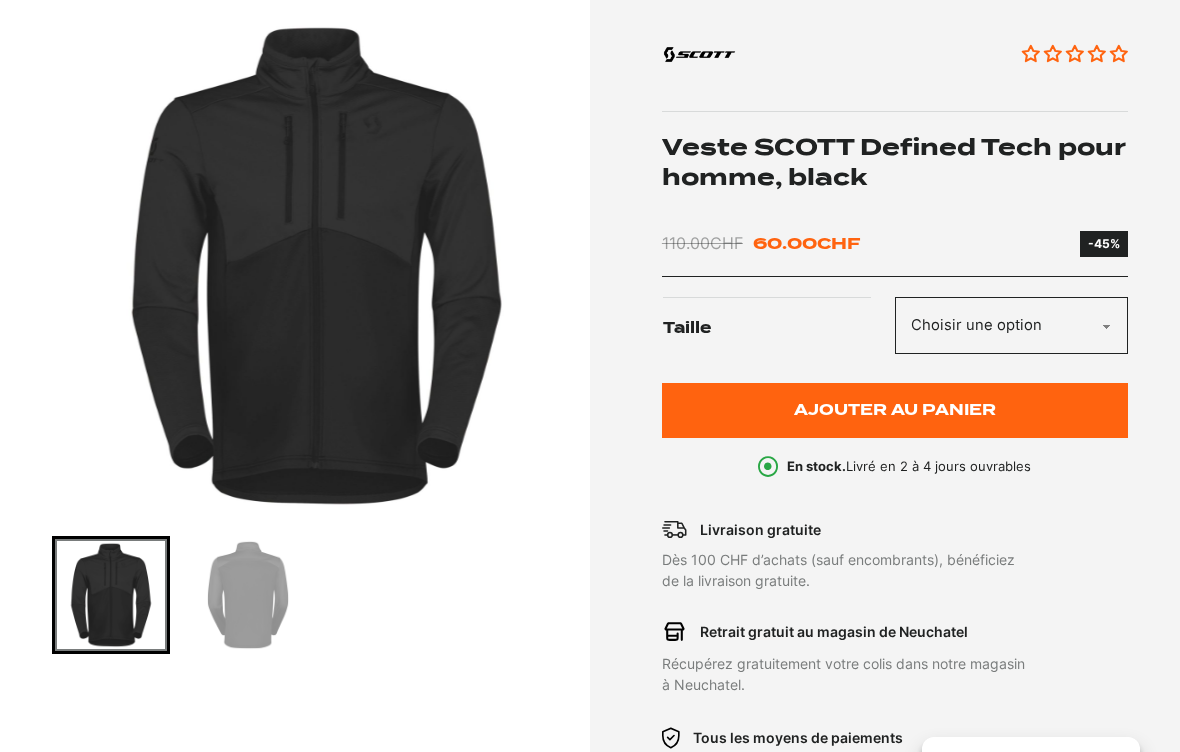 click at bounding box center (248, 595) 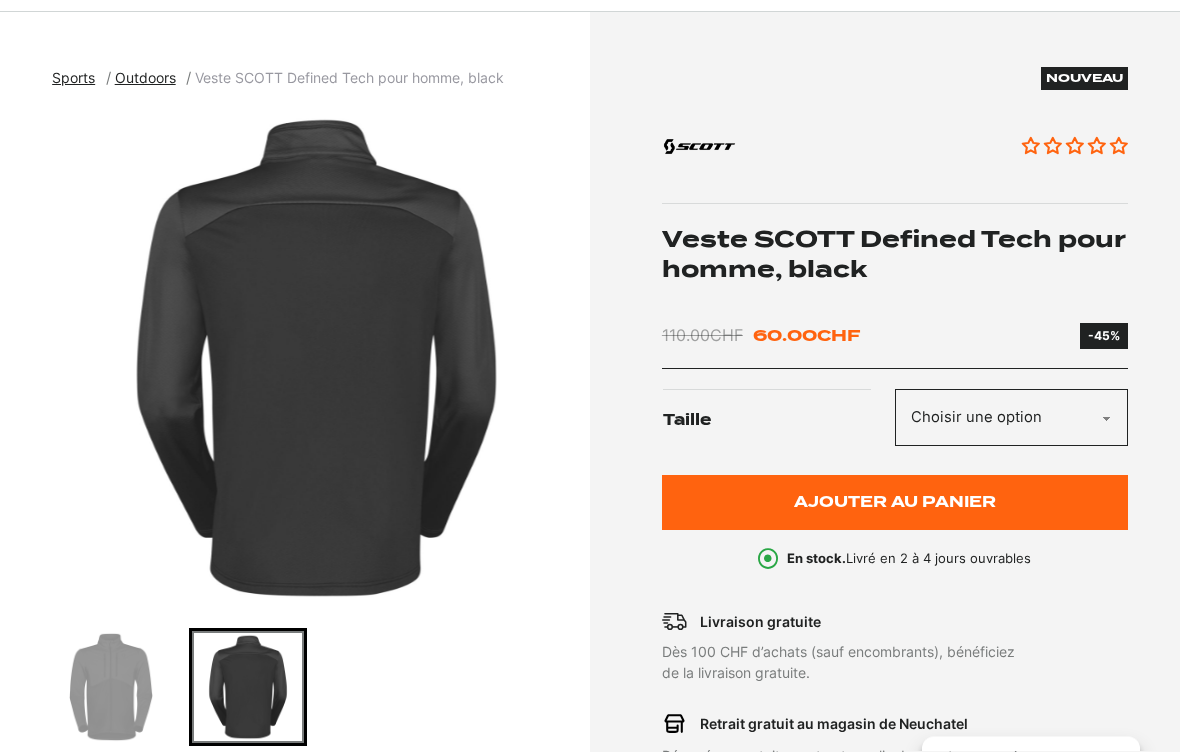 scroll, scrollTop: 192, scrollLeft: 0, axis: vertical 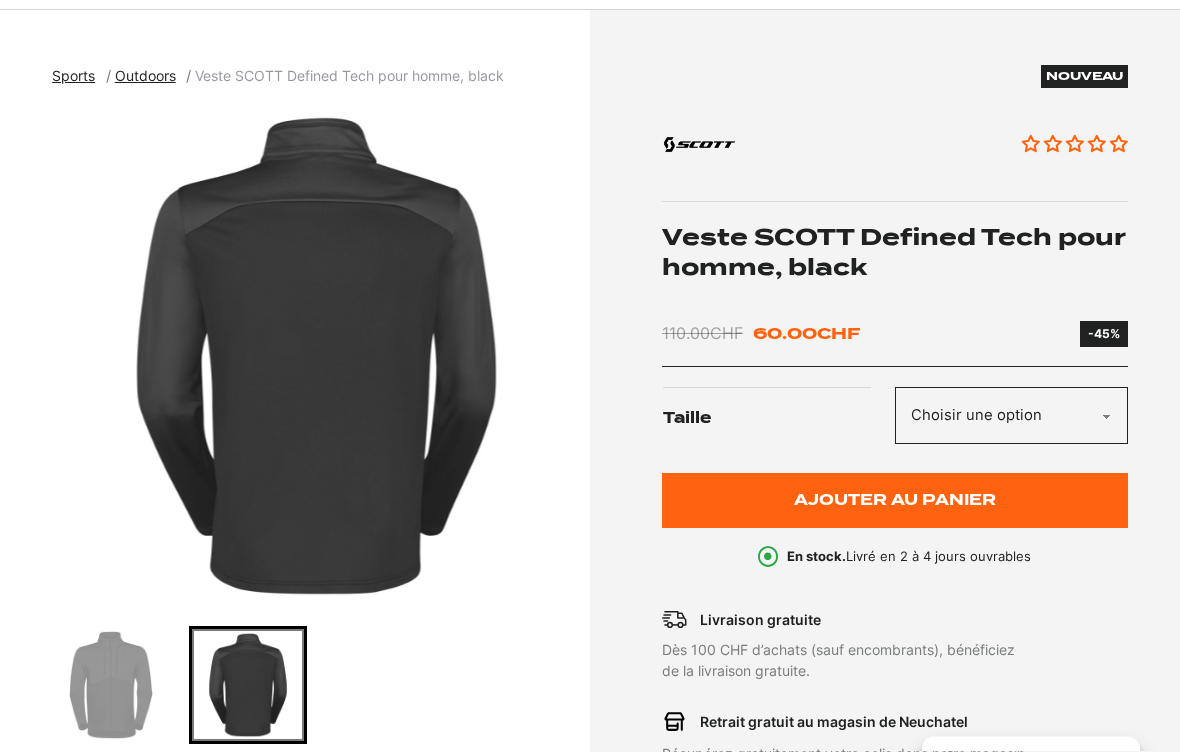 click on "Casques de Ski" at bounding box center [0, 0] 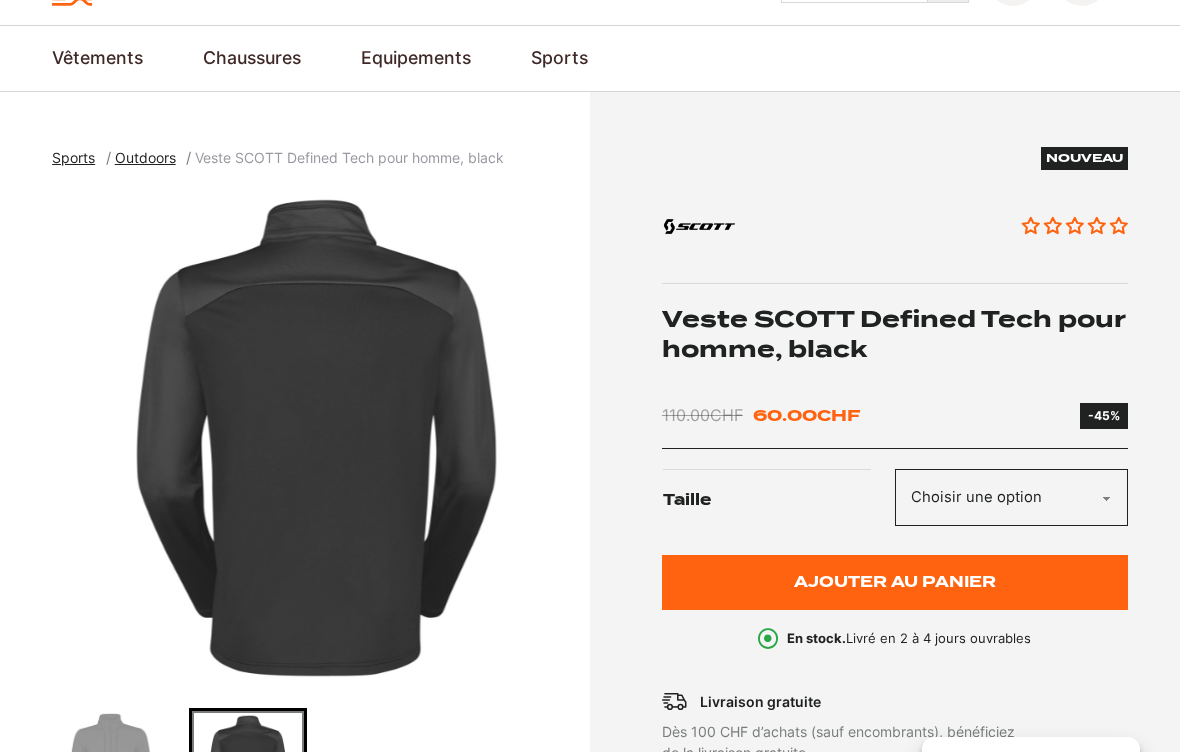 scroll, scrollTop: 0, scrollLeft: 0, axis: both 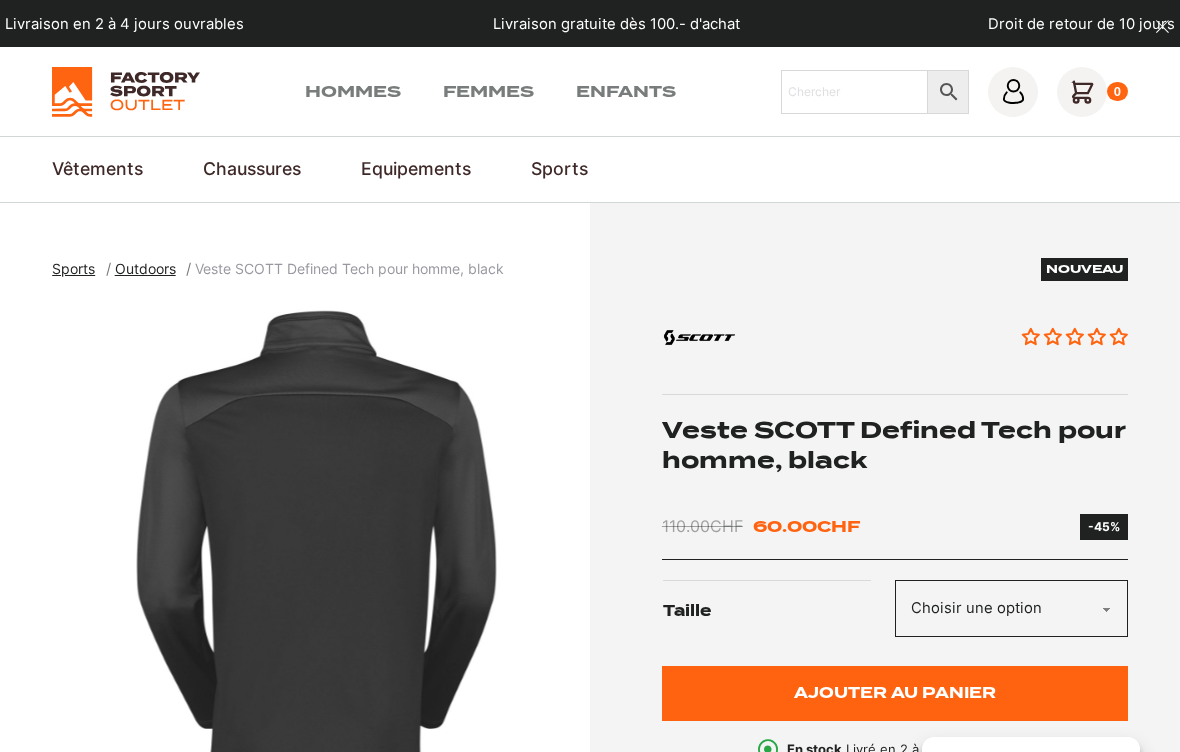 click on "Sports" at bounding box center [559, 169] 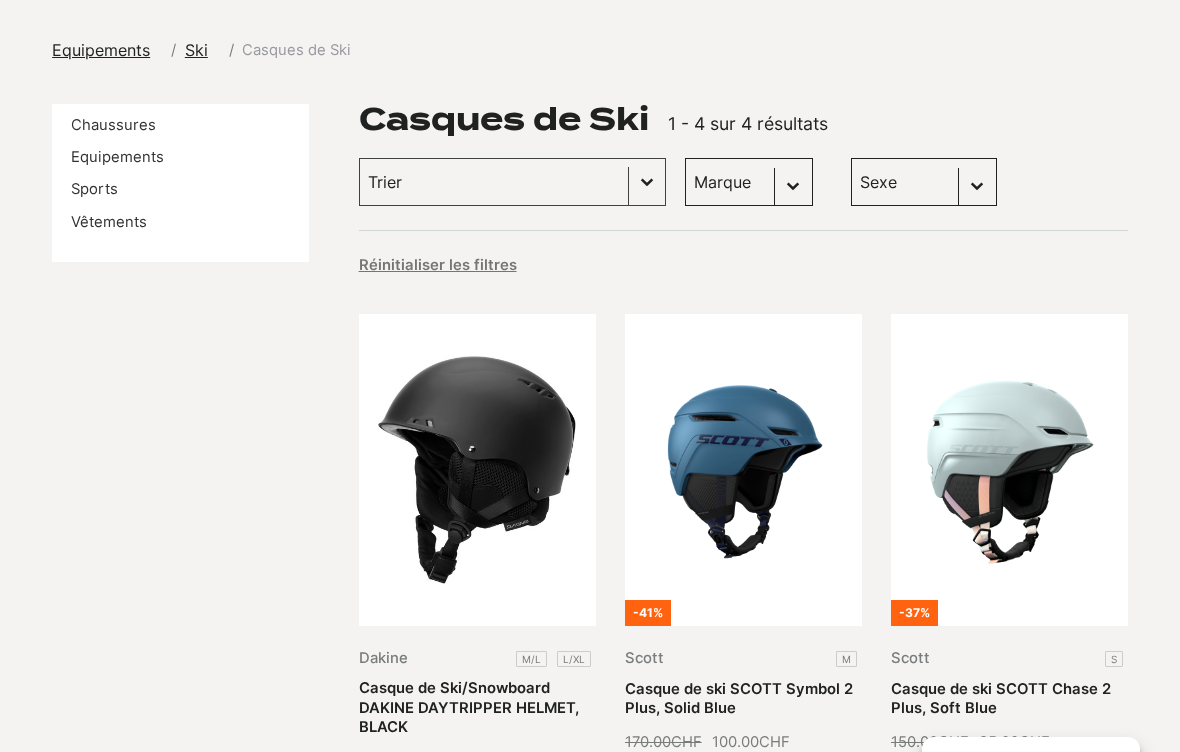 scroll, scrollTop: 0, scrollLeft: 0, axis: both 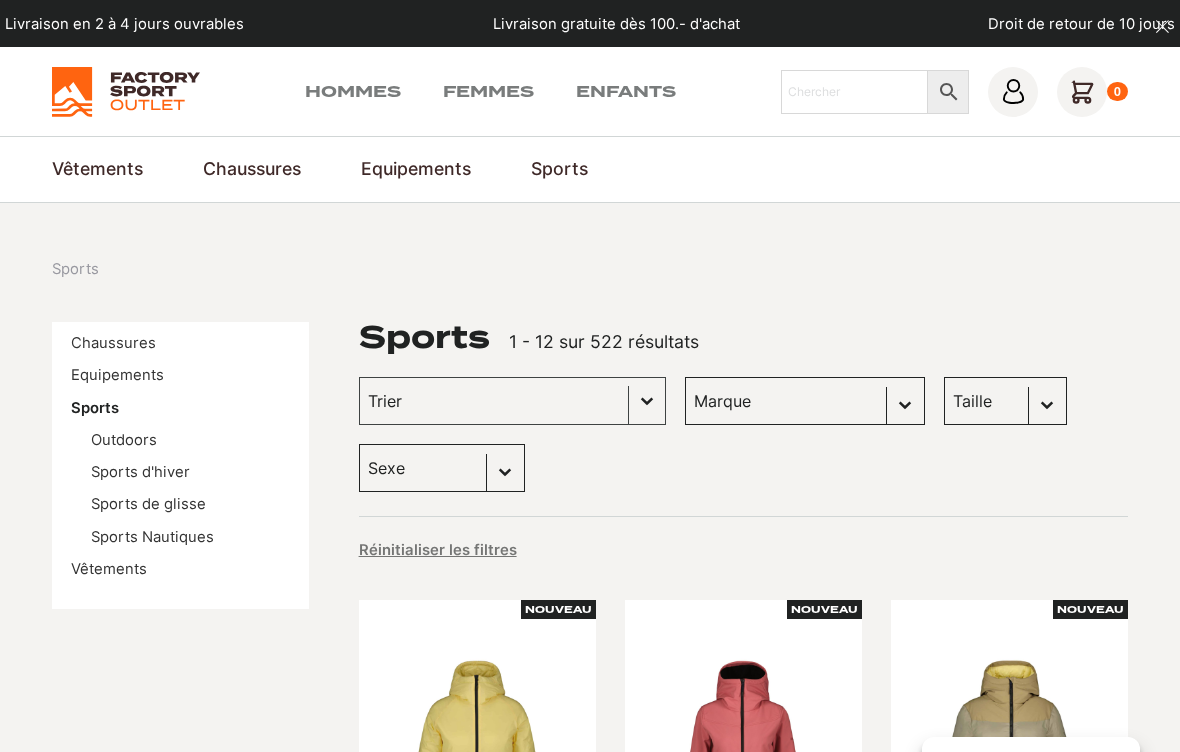 click on "Equipements" at bounding box center (117, 375) 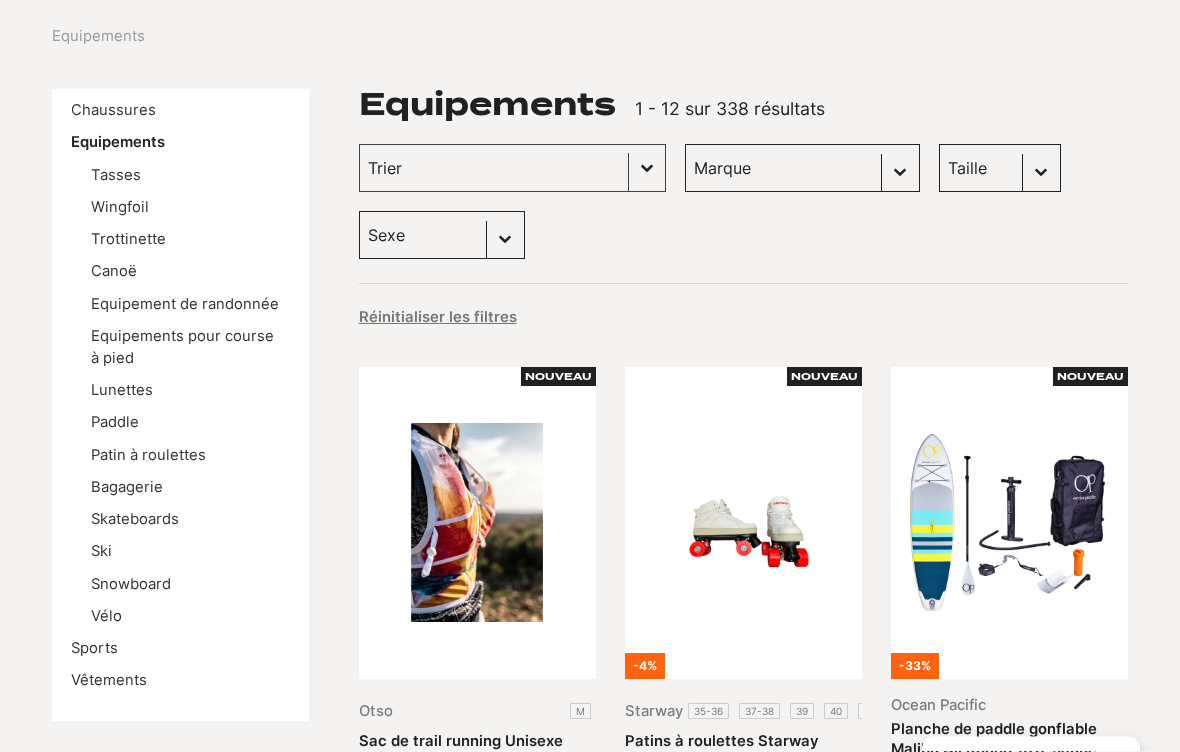 scroll, scrollTop: 245, scrollLeft: 0, axis: vertical 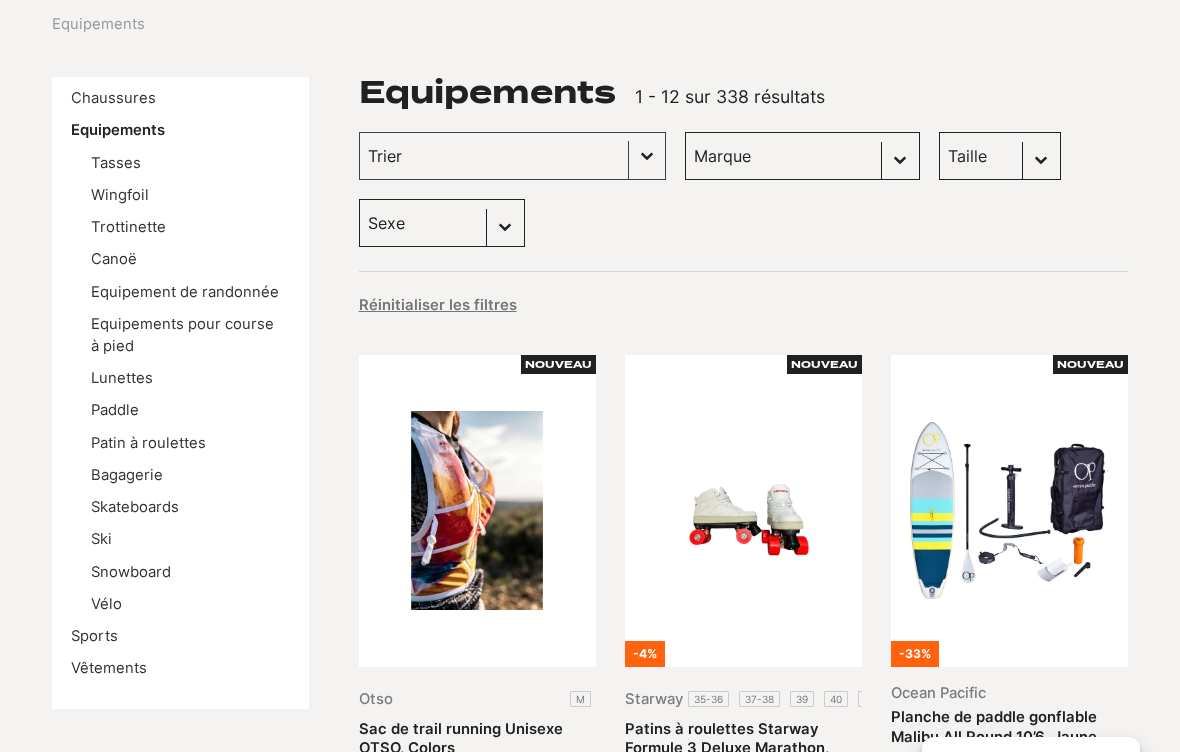 click on "Equipement de randonnée" at bounding box center [185, 292] 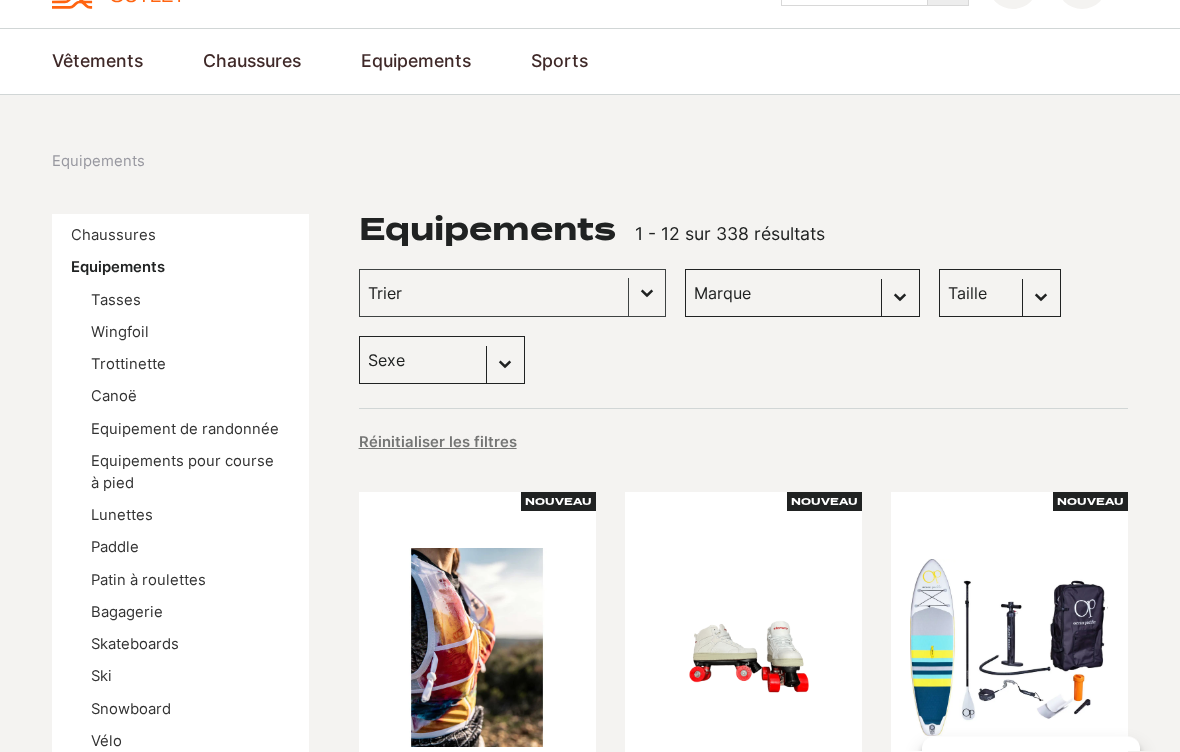 scroll, scrollTop: 108, scrollLeft: 0, axis: vertical 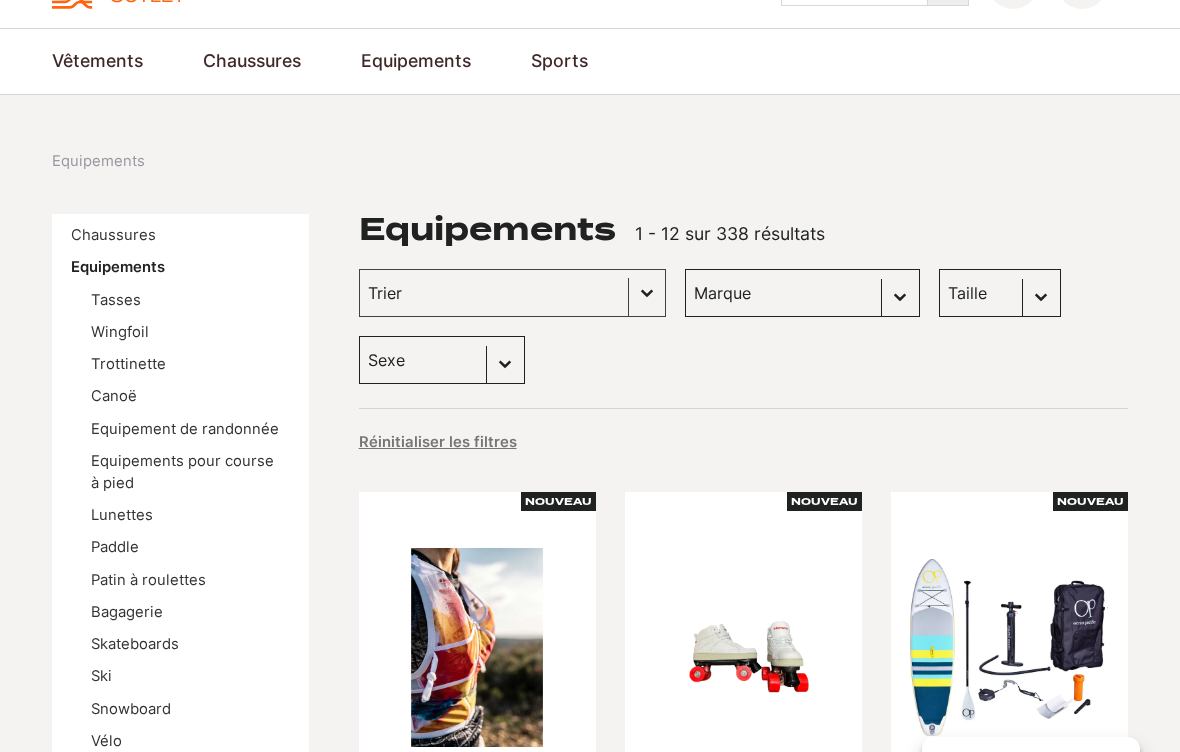 click on "Equipements pour course à pied" at bounding box center [182, 472] 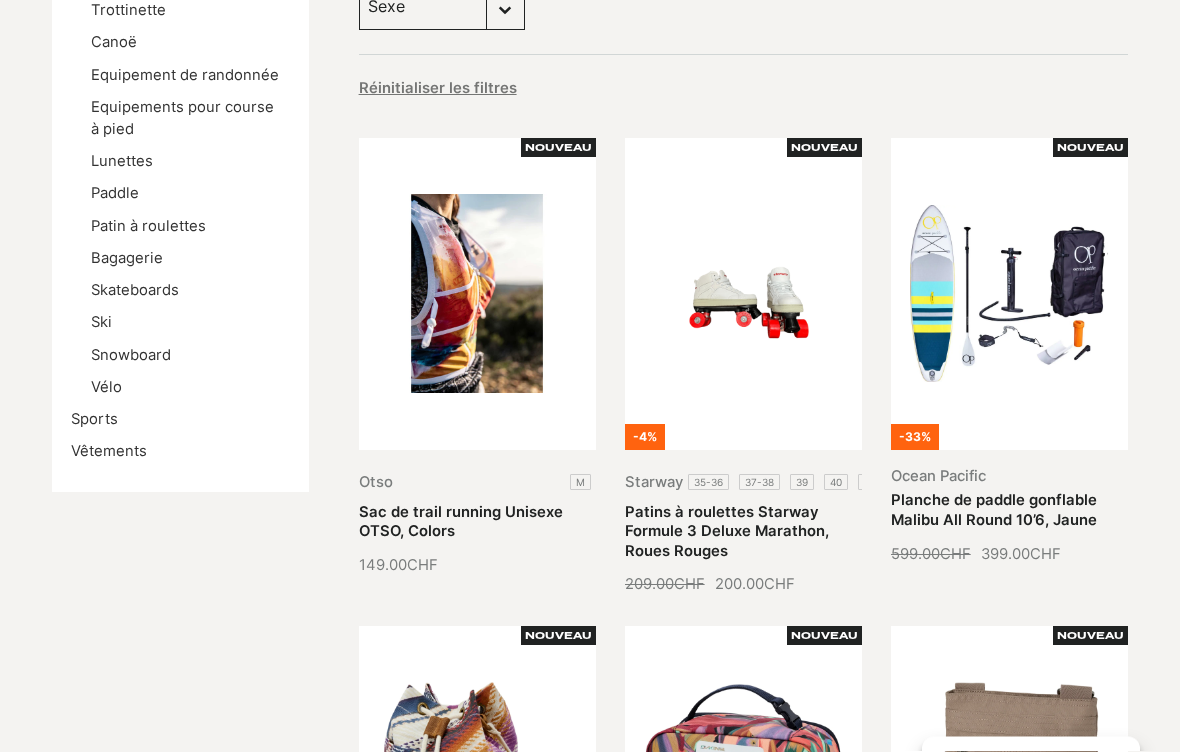 scroll, scrollTop: 462, scrollLeft: 0, axis: vertical 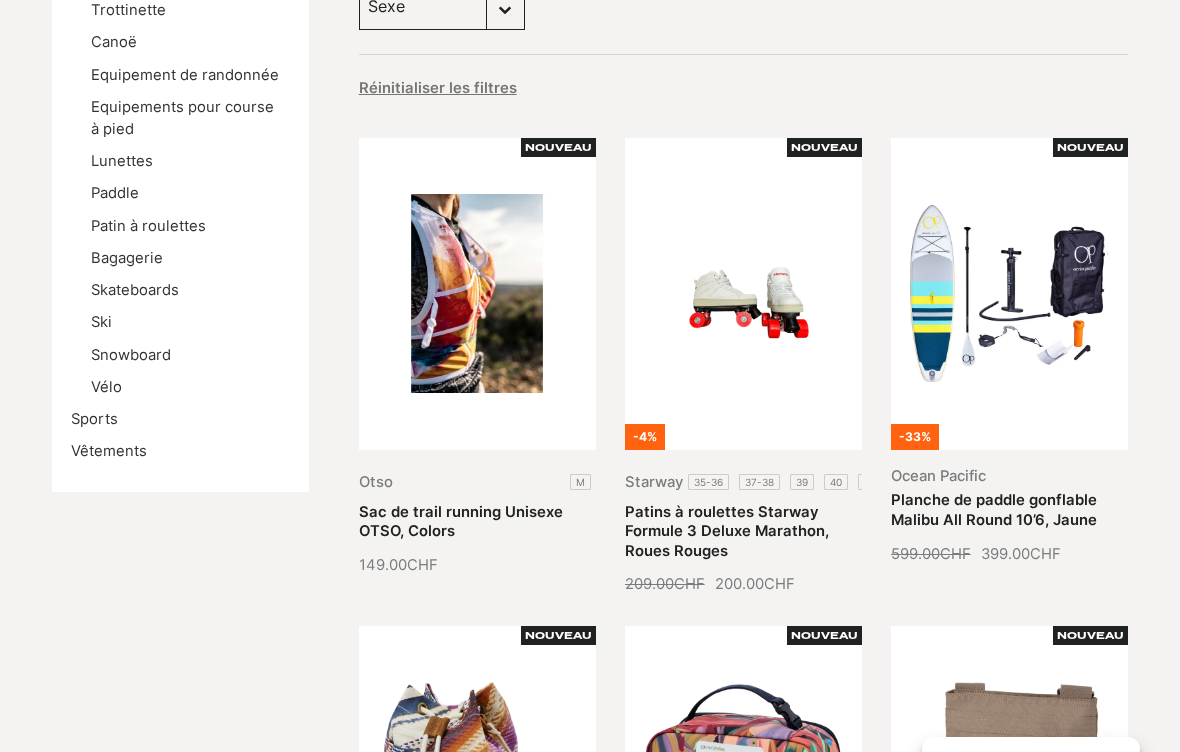 click on "Ski" at bounding box center (101, 322) 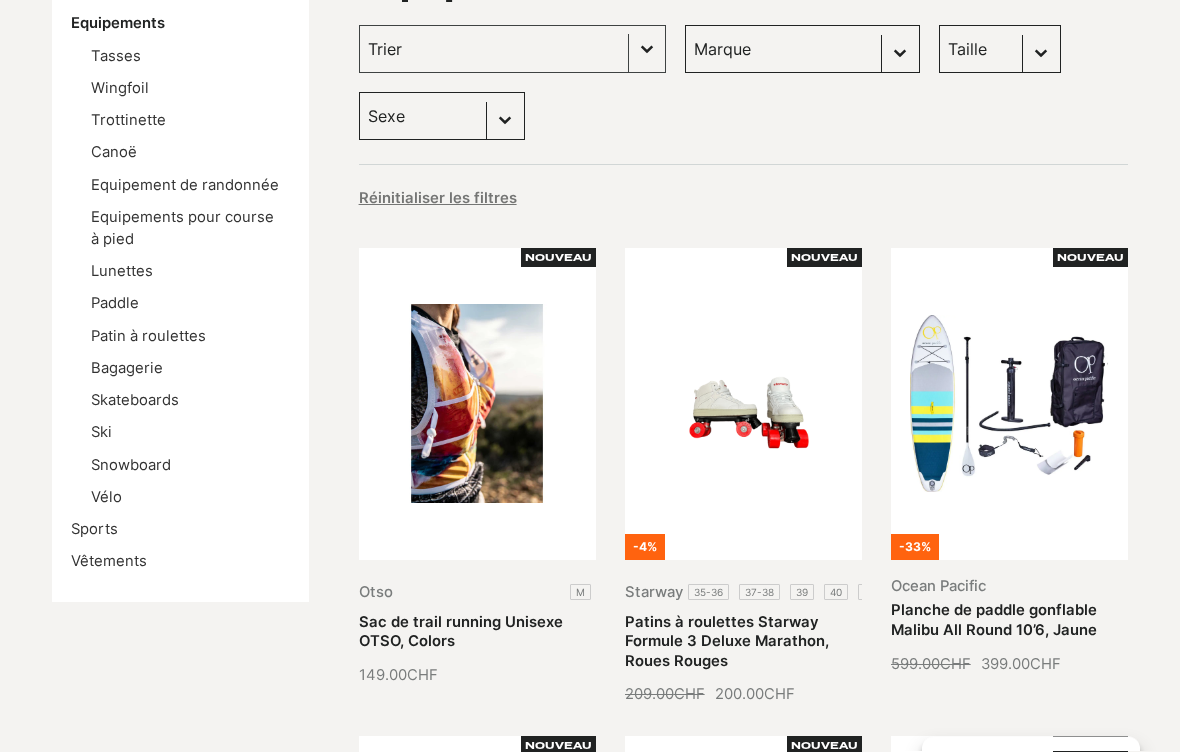scroll, scrollTop: 352, scrollLeft: 0, axis: vertical 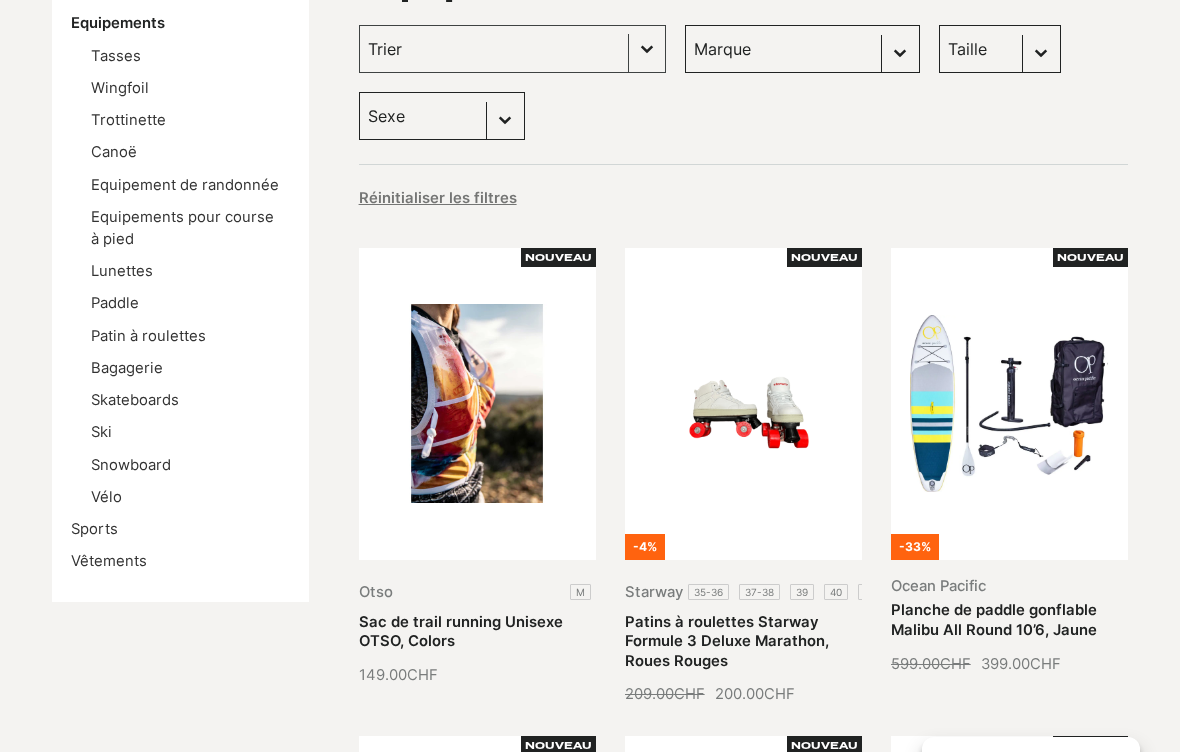 click on "Bagagerie" at bounding box center [127, 368] 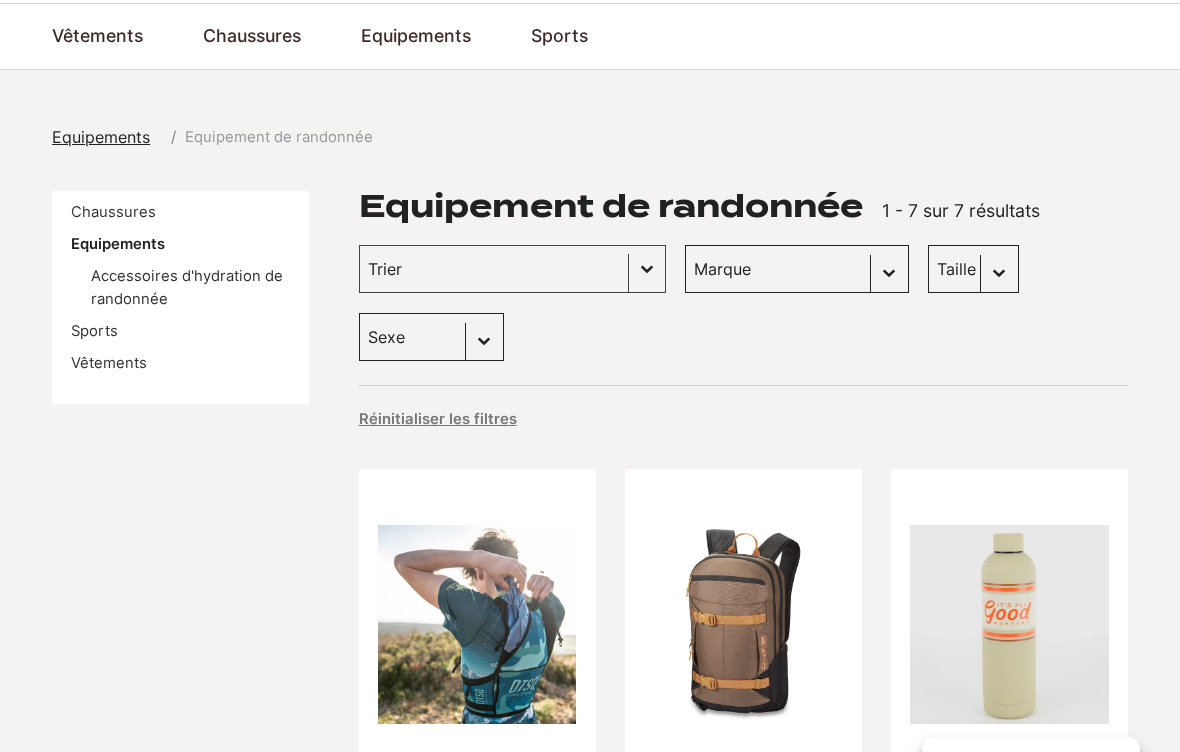 scroll, scrollTop: 0, scrollLeft: 0, axis: both 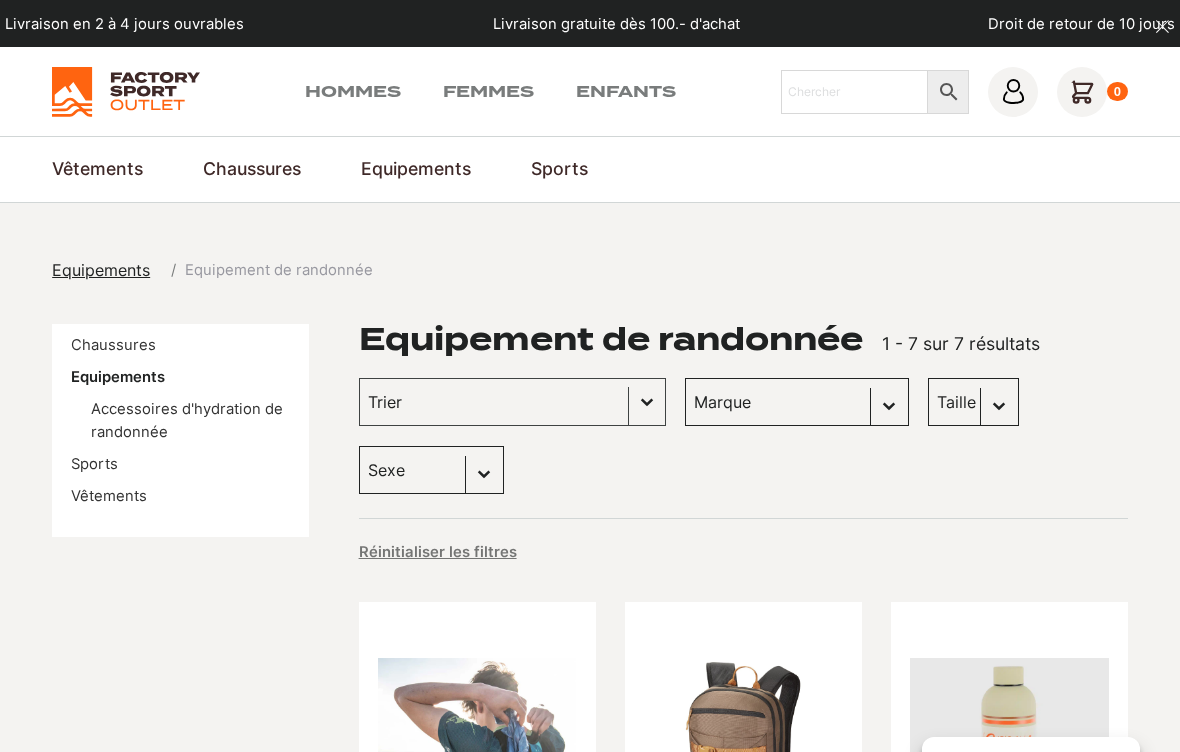 click on "Accessoires d'hydration de randonnée" at bounding box center [187, 420] 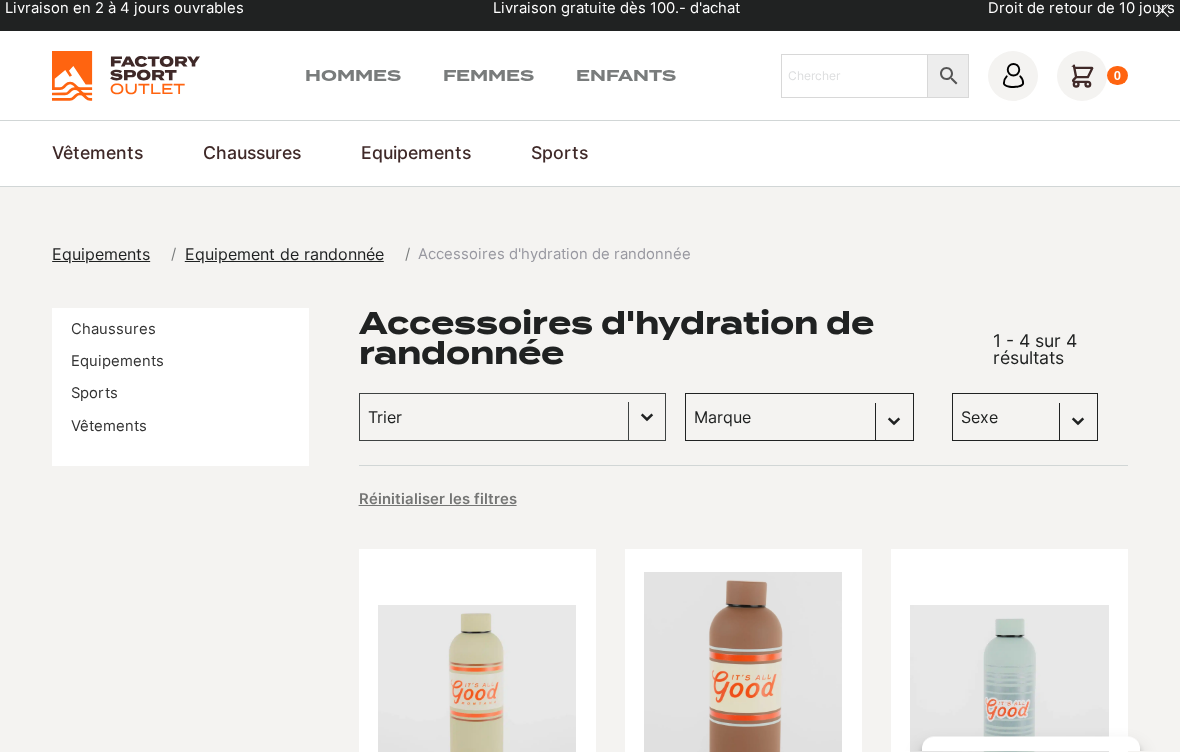 scroll, scrollTop: 0, scrollLeft: 0, axis: both 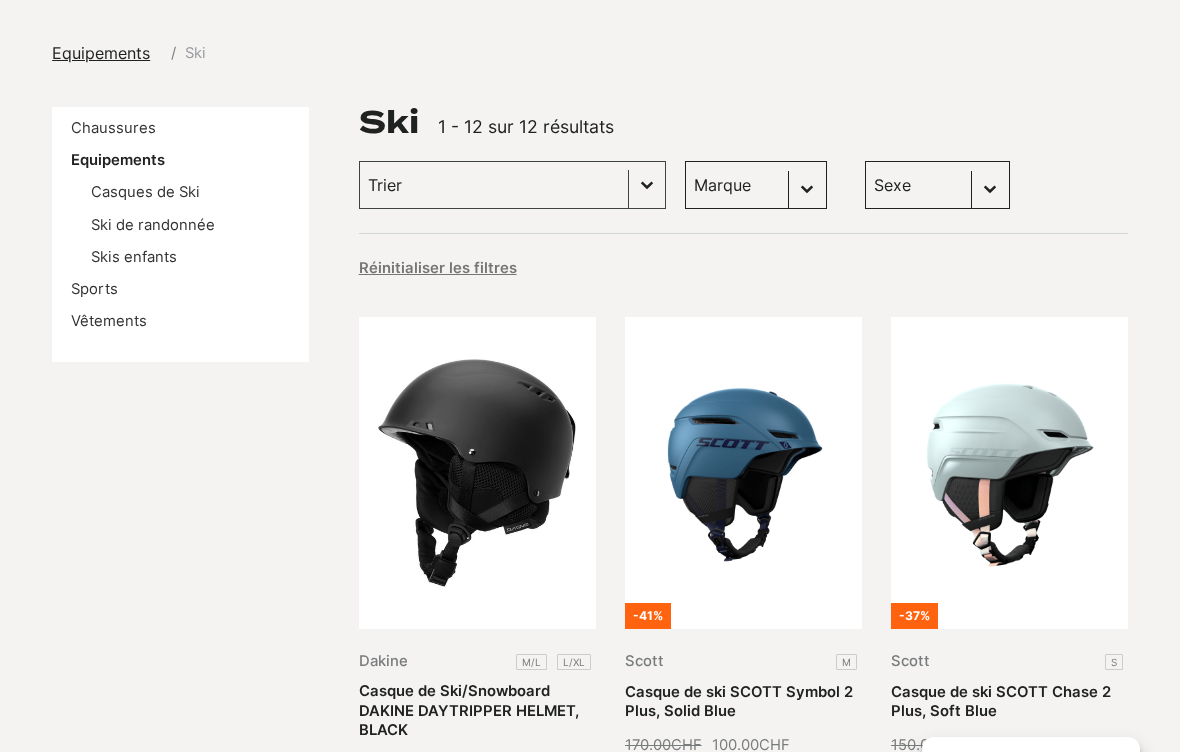 click on "Sexe Femmes (7) Hommes (7) Enfants (4)" at bounding box center [937, 185] 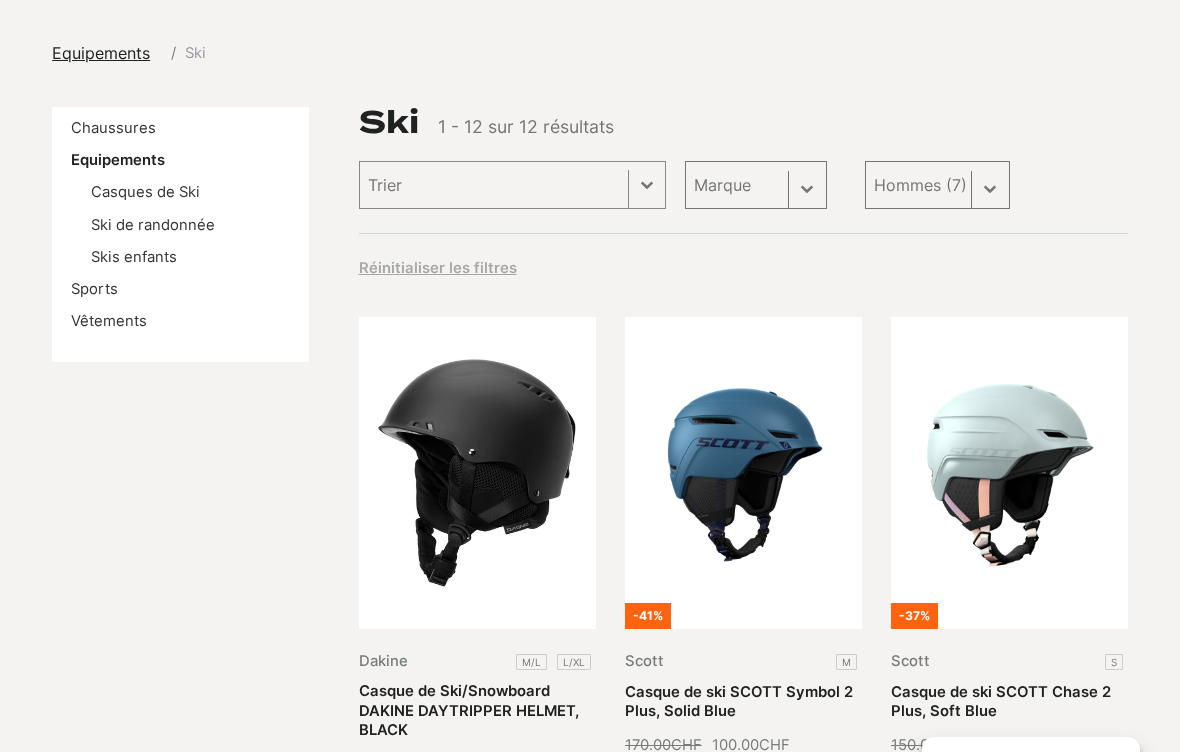select on "hommes" 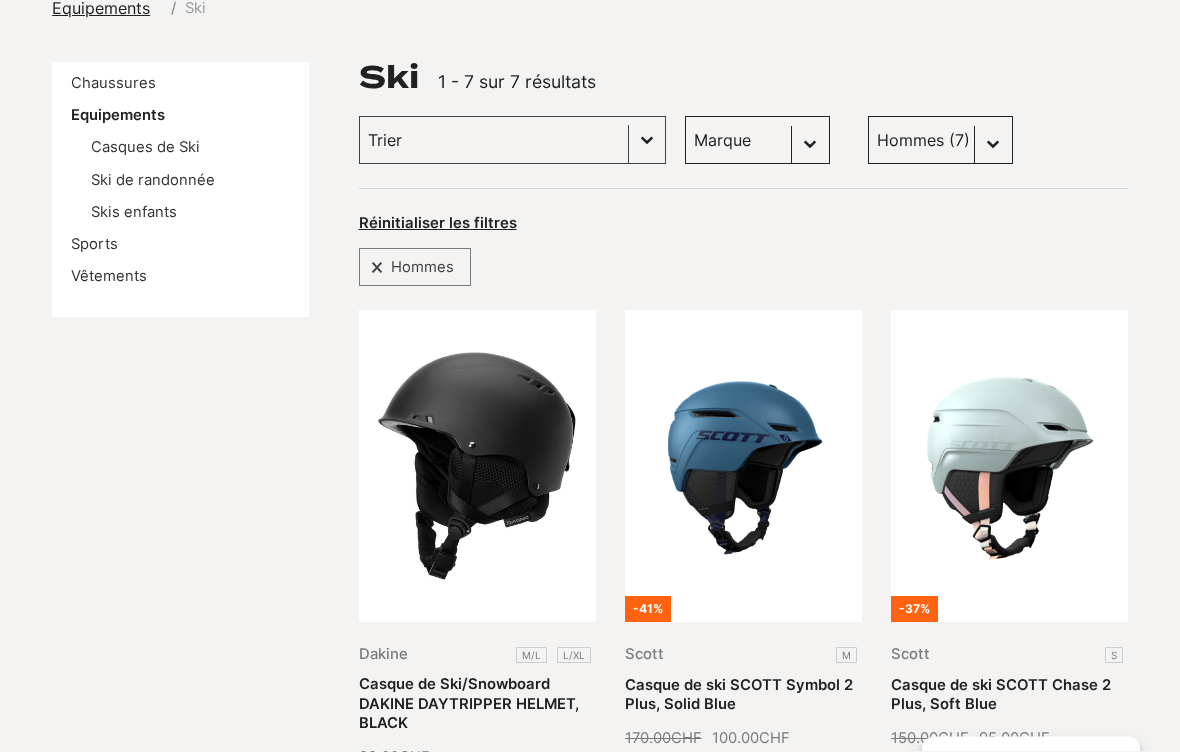 scroll, scrollTop: 256, scrollLeft: 0, axis: vertical 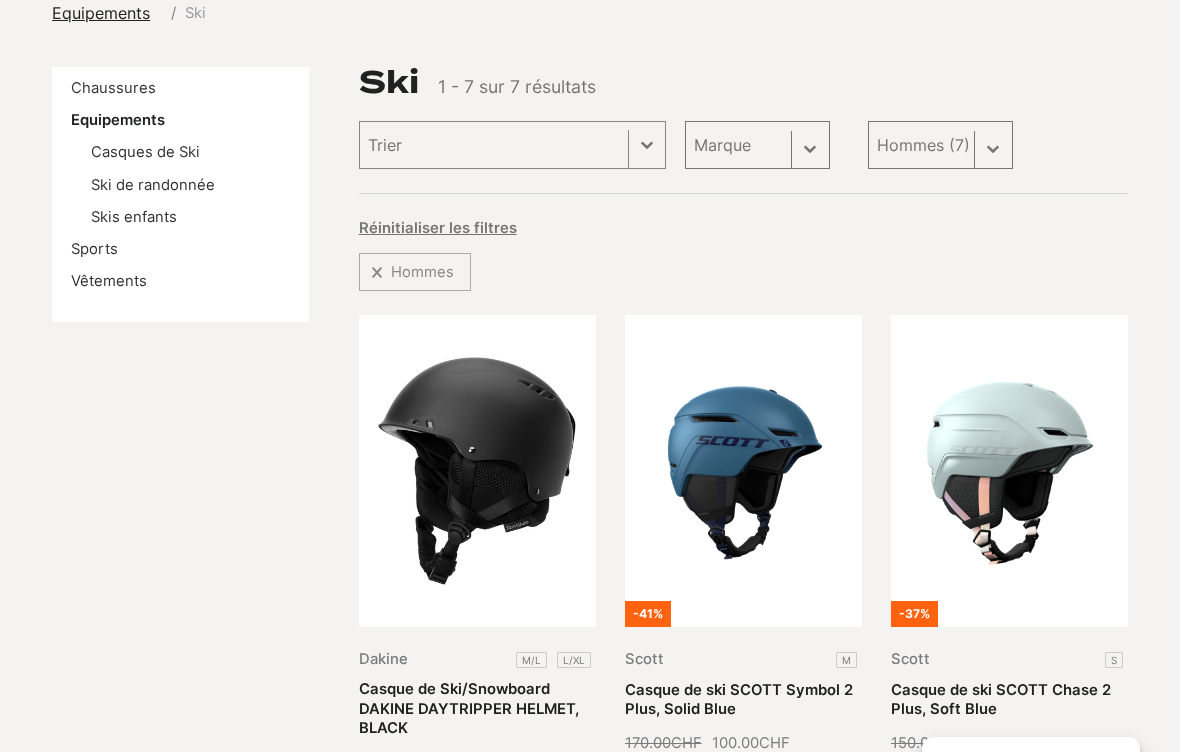 select 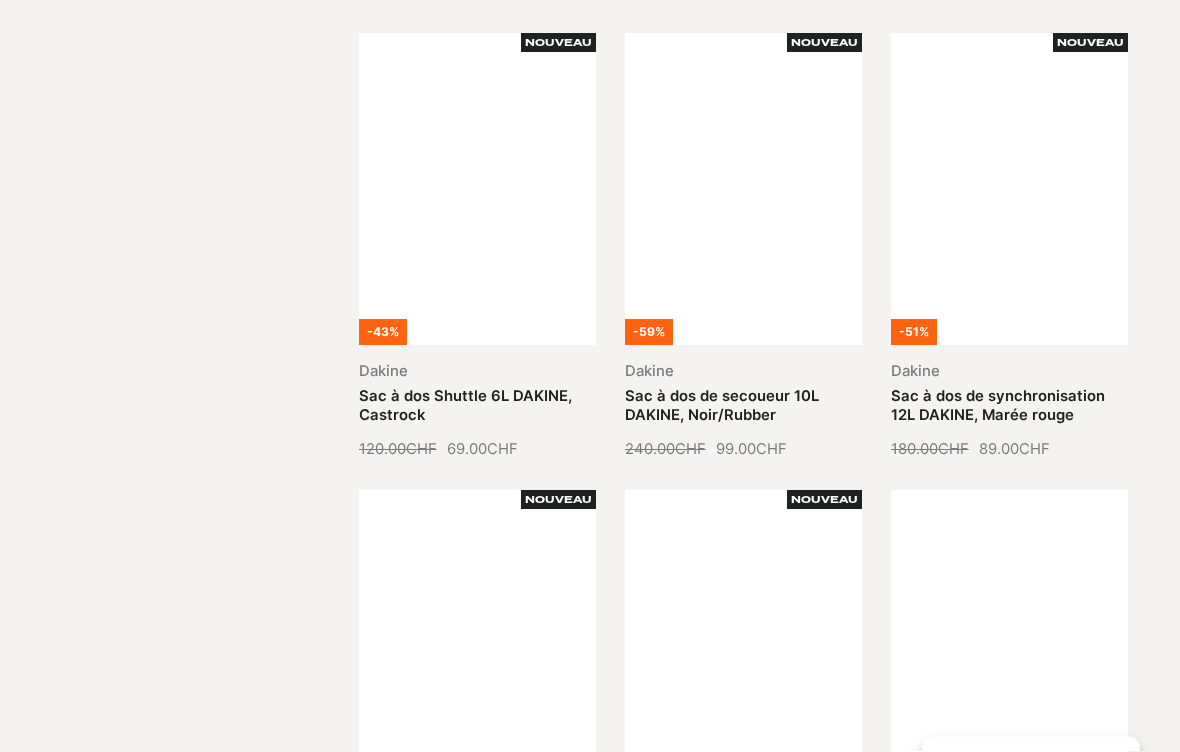 scroll, scrollTop: 1489, scrollLeft: 0, axis: vertical 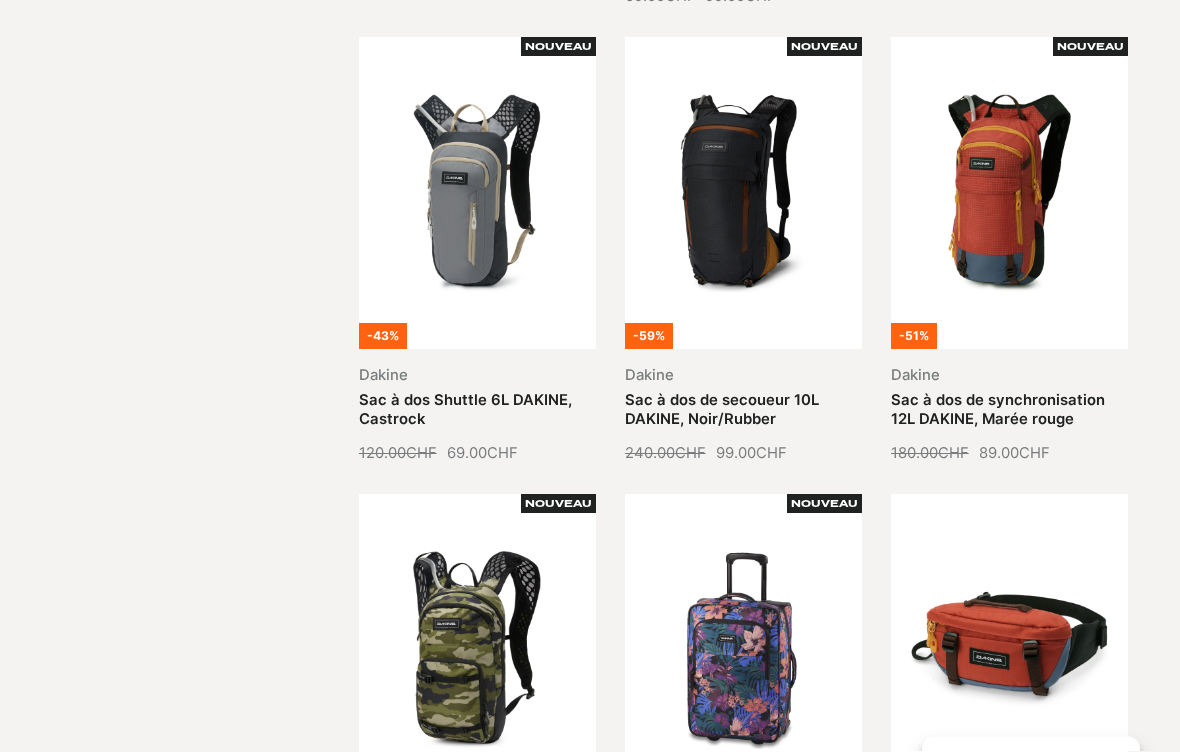 click on "Sac à dos de secoueur 10L DAKINE, Noir/Rubber" at bounding box center [722, 410] 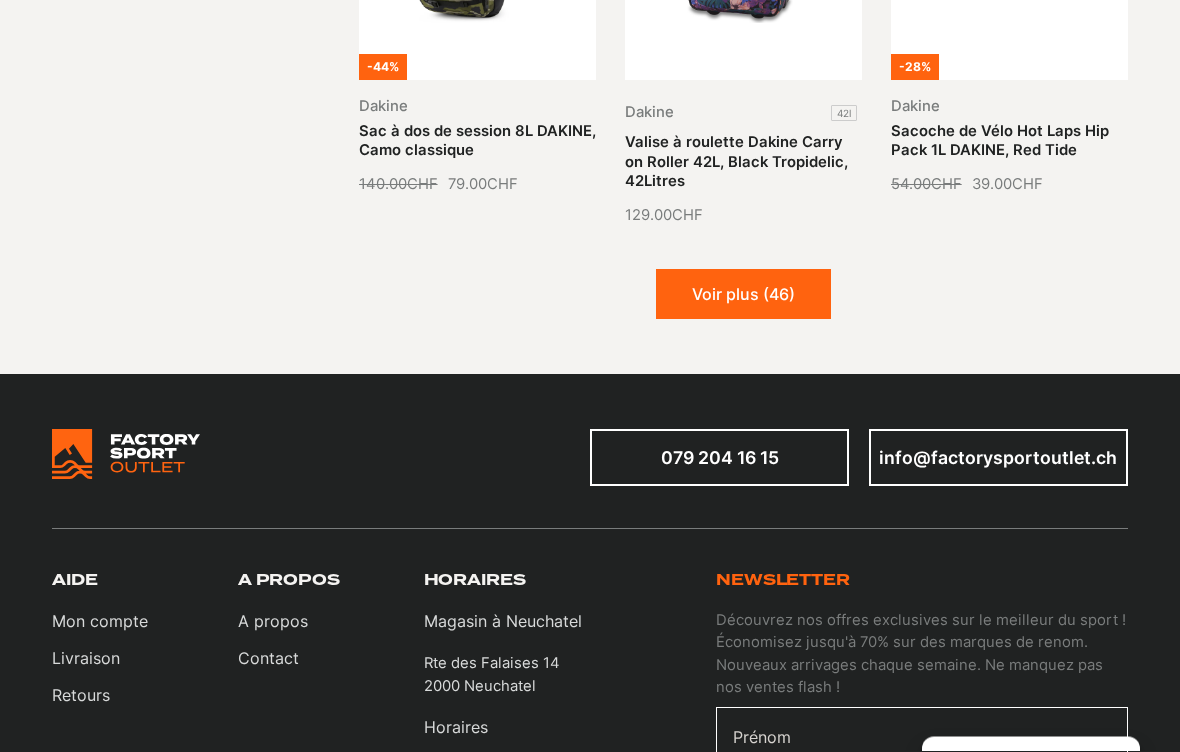 scroll, scrollTop: 2113, scrollLeft: 0, axis: vertical 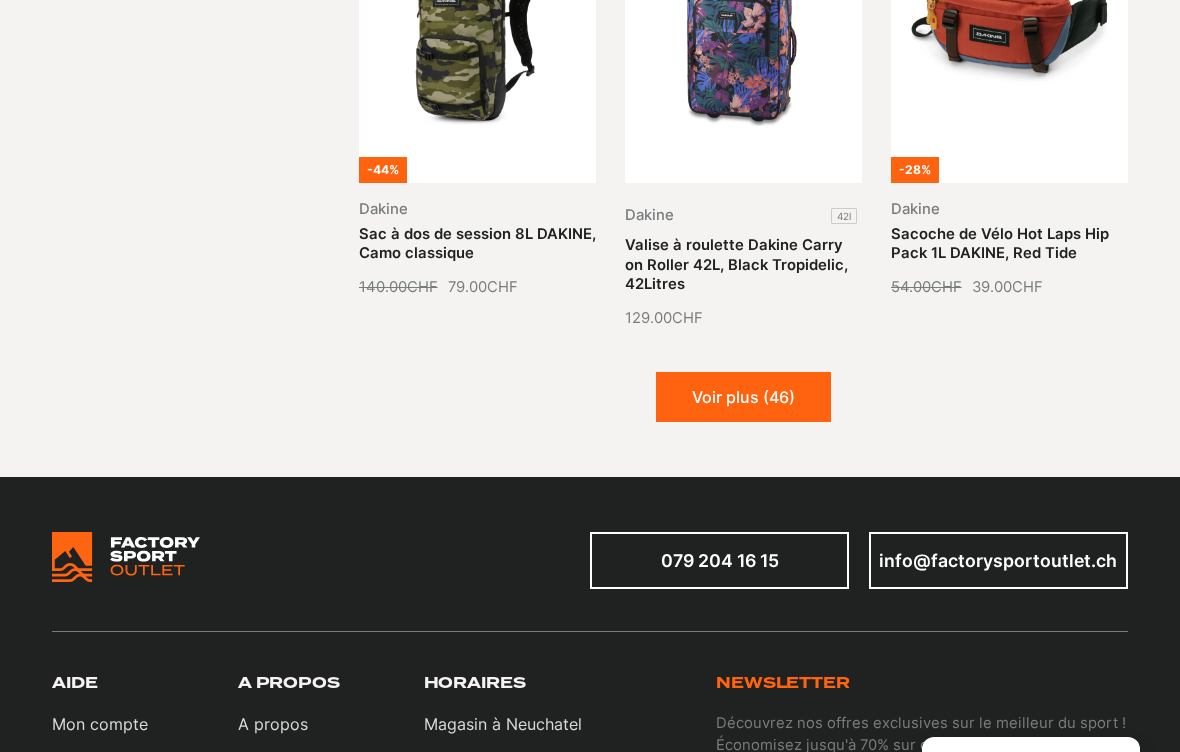 click on "Voir plus (46)" at bounding box center (743, 397) 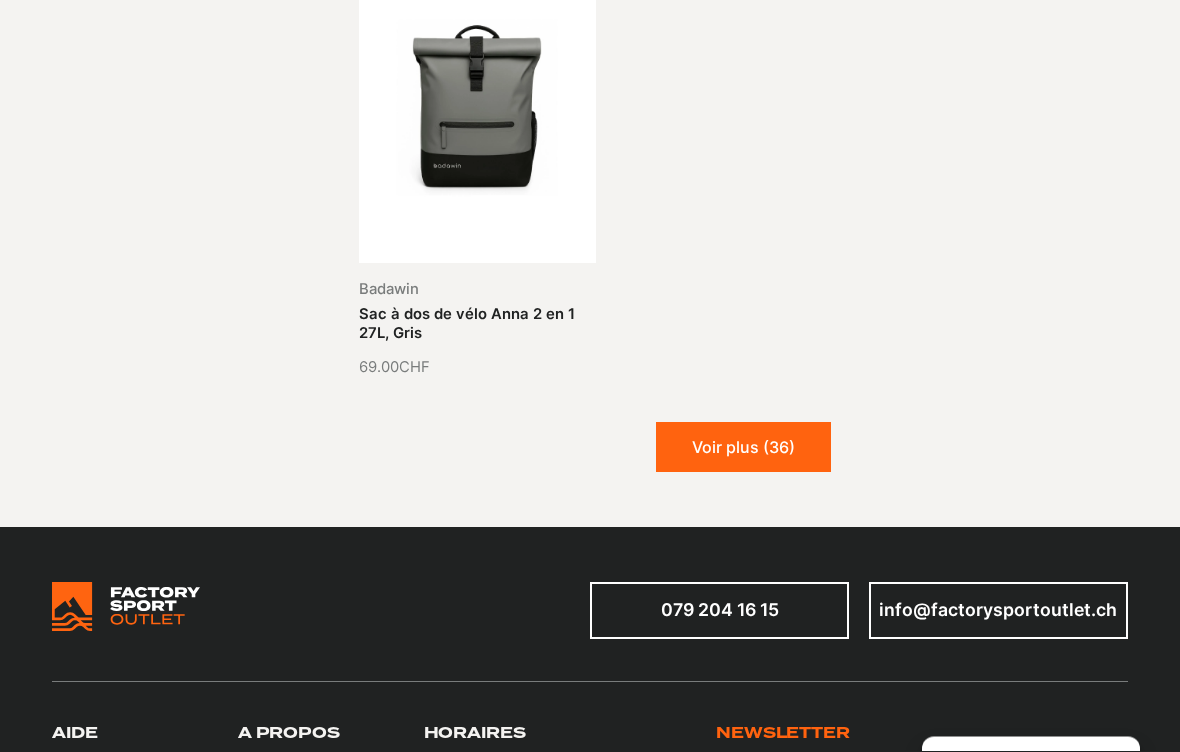 scroll, scrollTop: 3929, scrollLeft: 0, axis: vertical 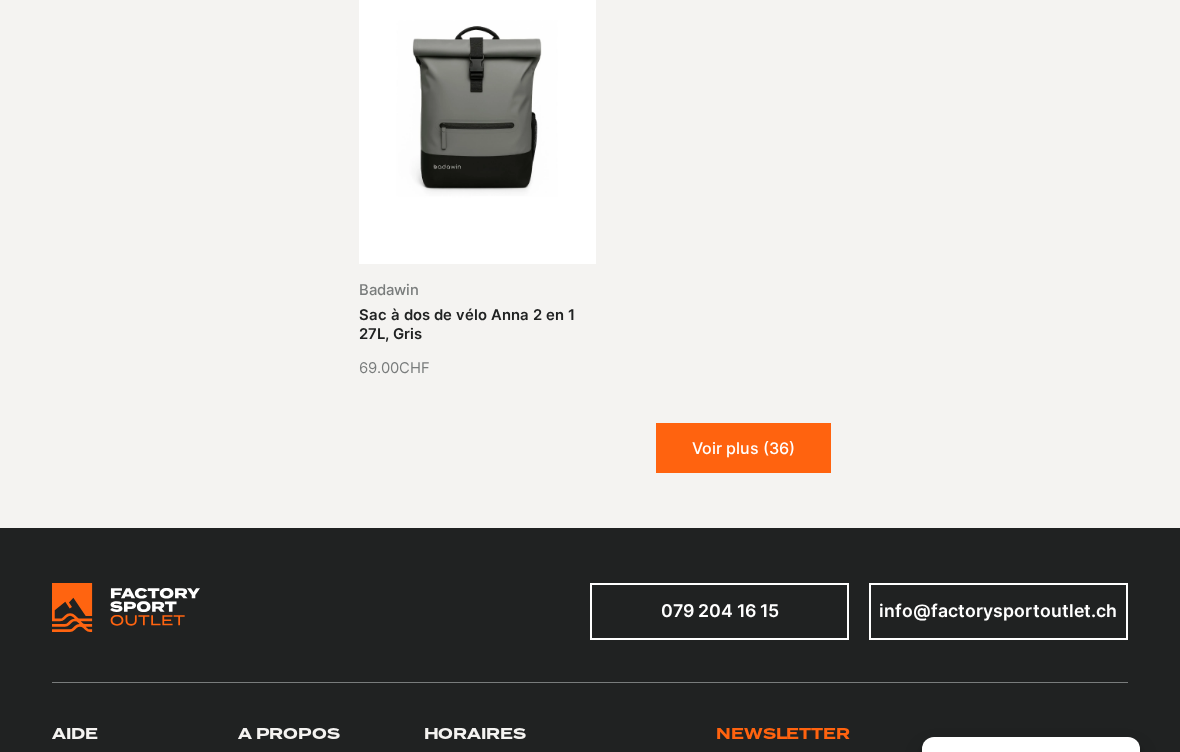 click on "Voir plus (36)" at bounding box center (743, 448) 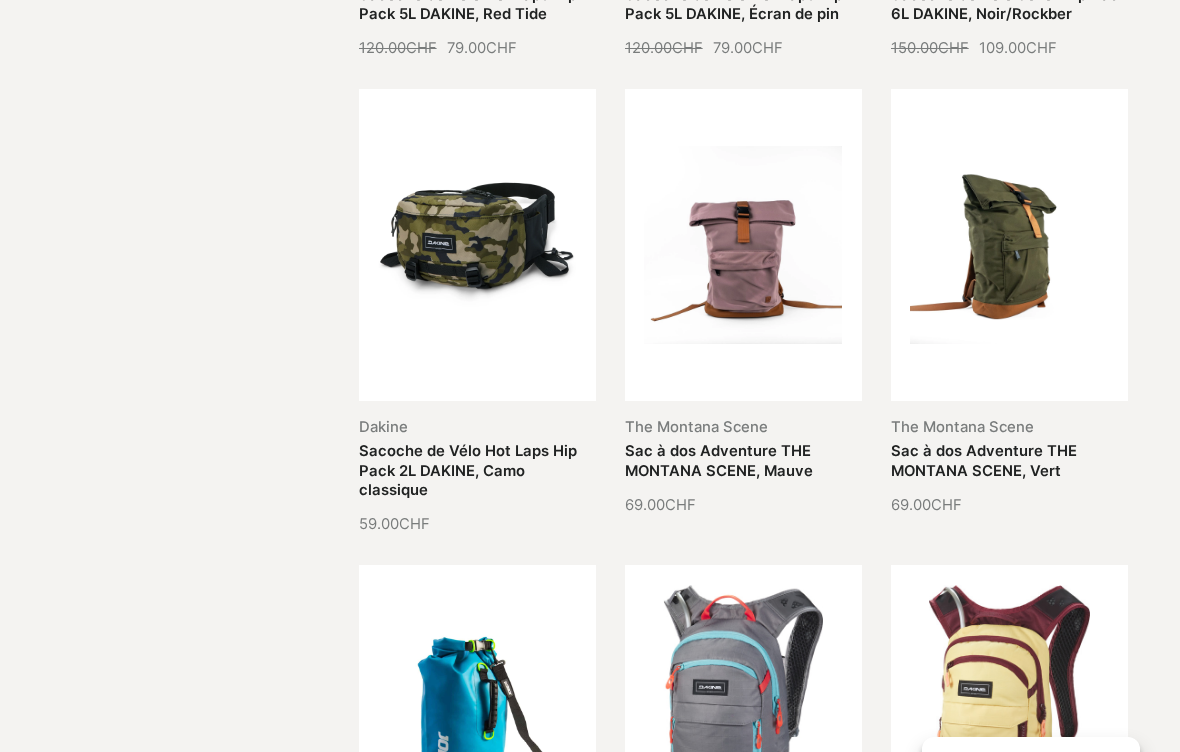 scroll, scrollTop: 2838, scrollLeft: 0, axis: vertical 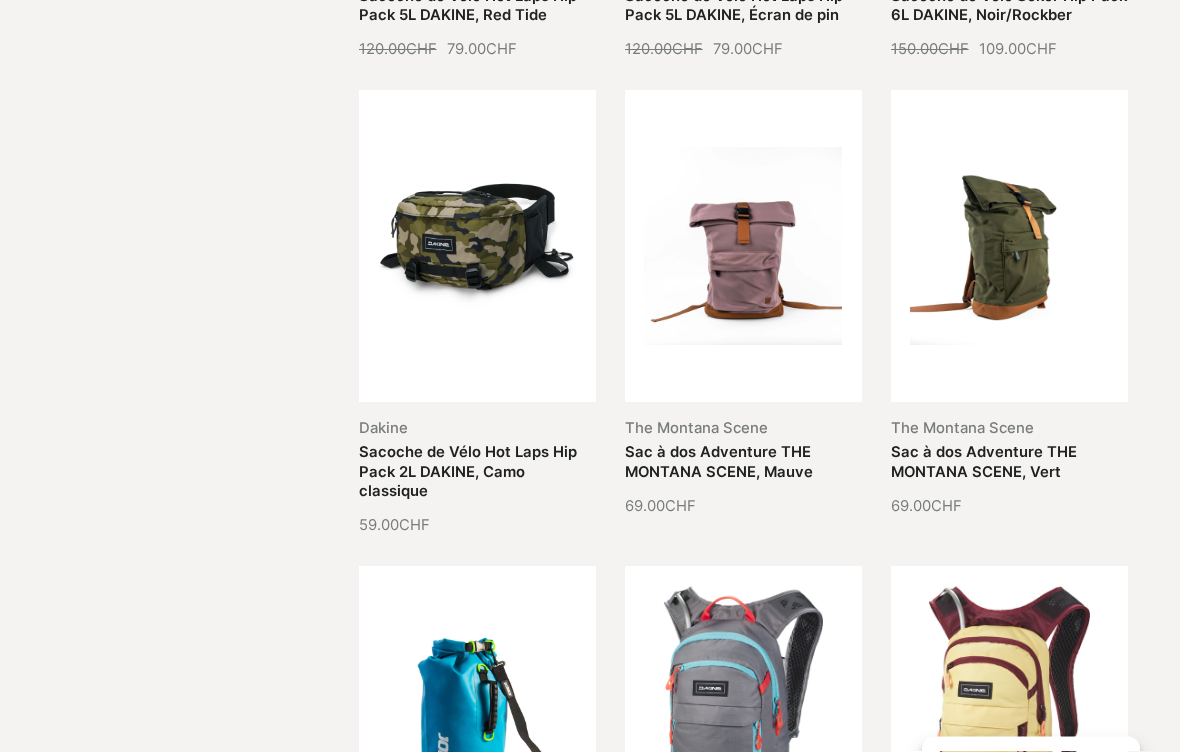 click on "Sac à dos Adventure THE MONTANA SCENE, Vert" at bounding box center [984, 462] 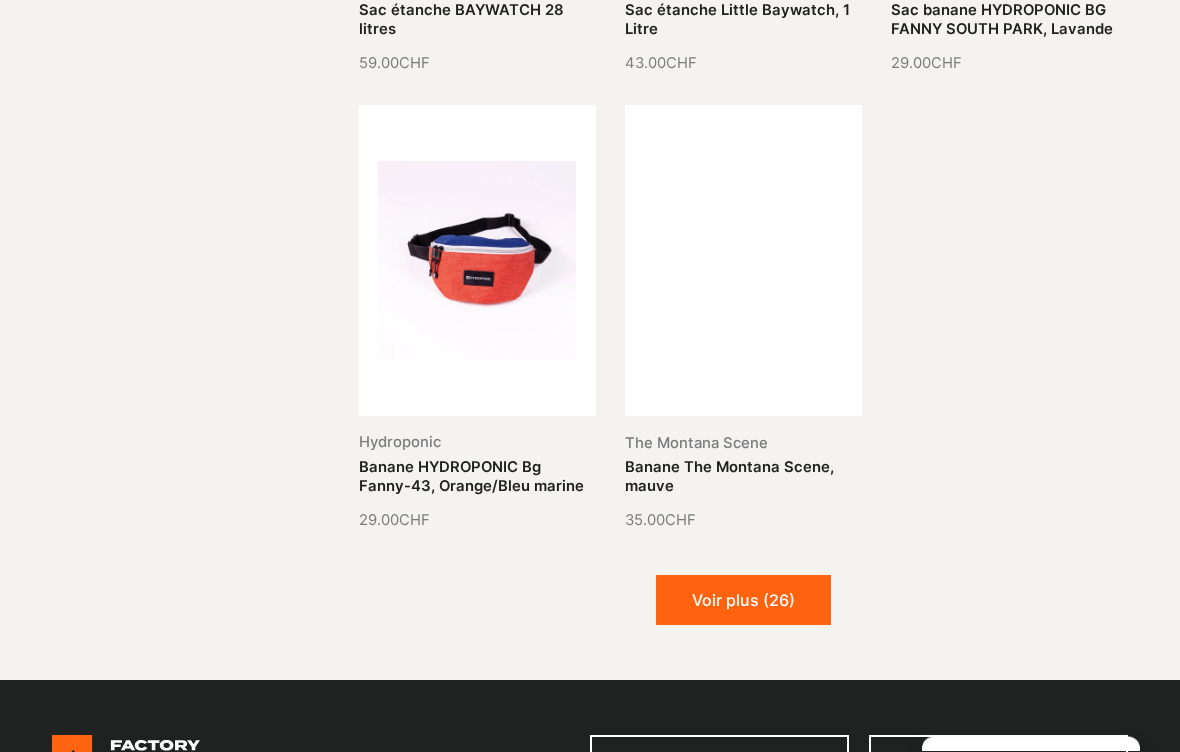 scroll, scrollTop: 5167, scrollLeft: 0, axis: vertical 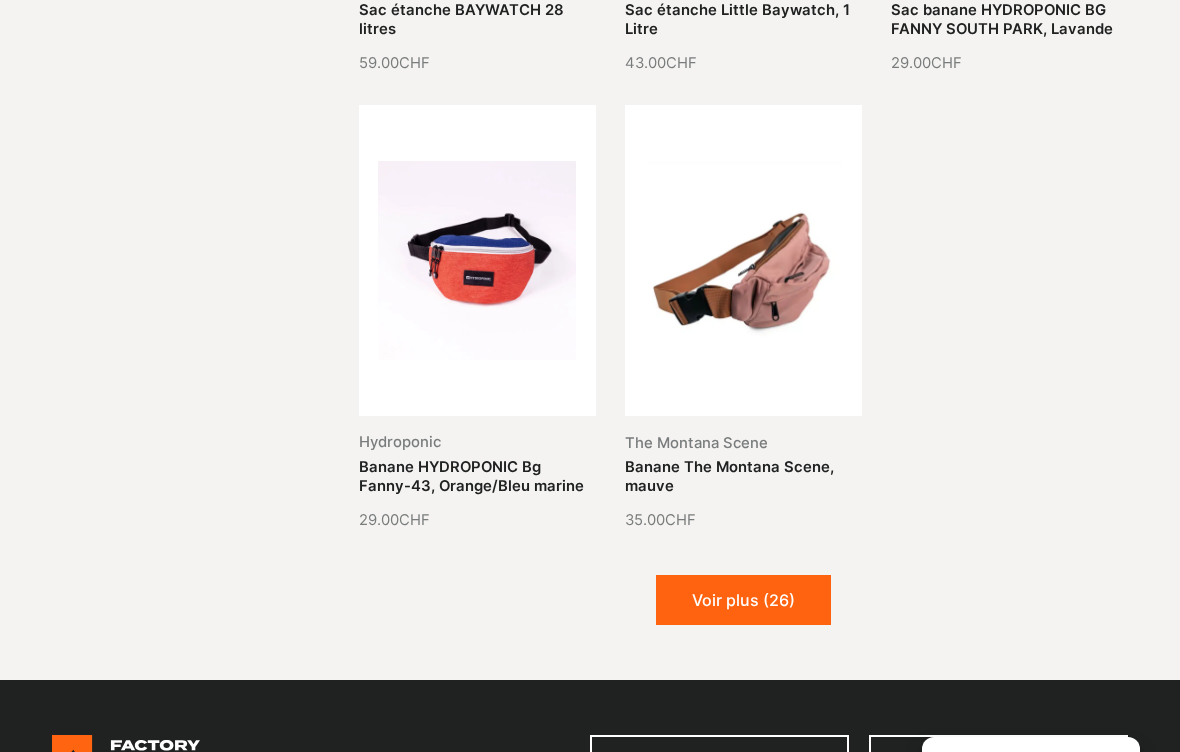 click on "Voir plus (26)" at bounding box center (743, 600) 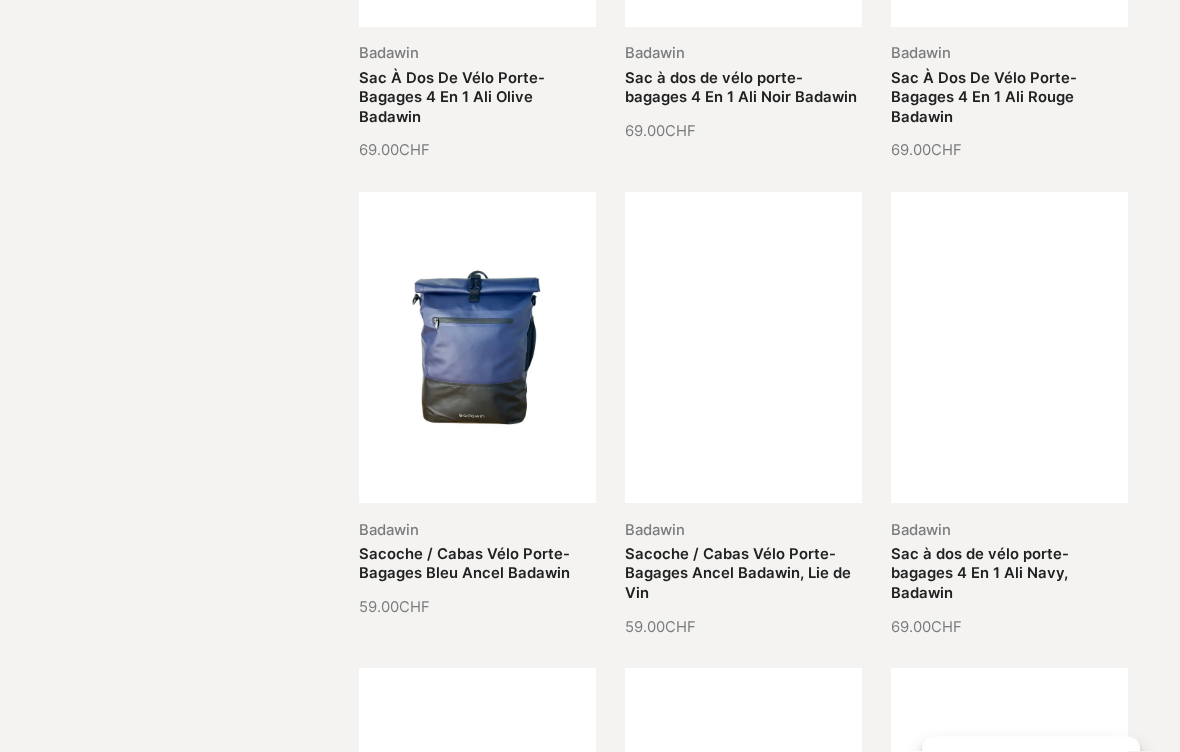 scroll, scrollTop: 6015, scrollLeft: 0, axis: vertical 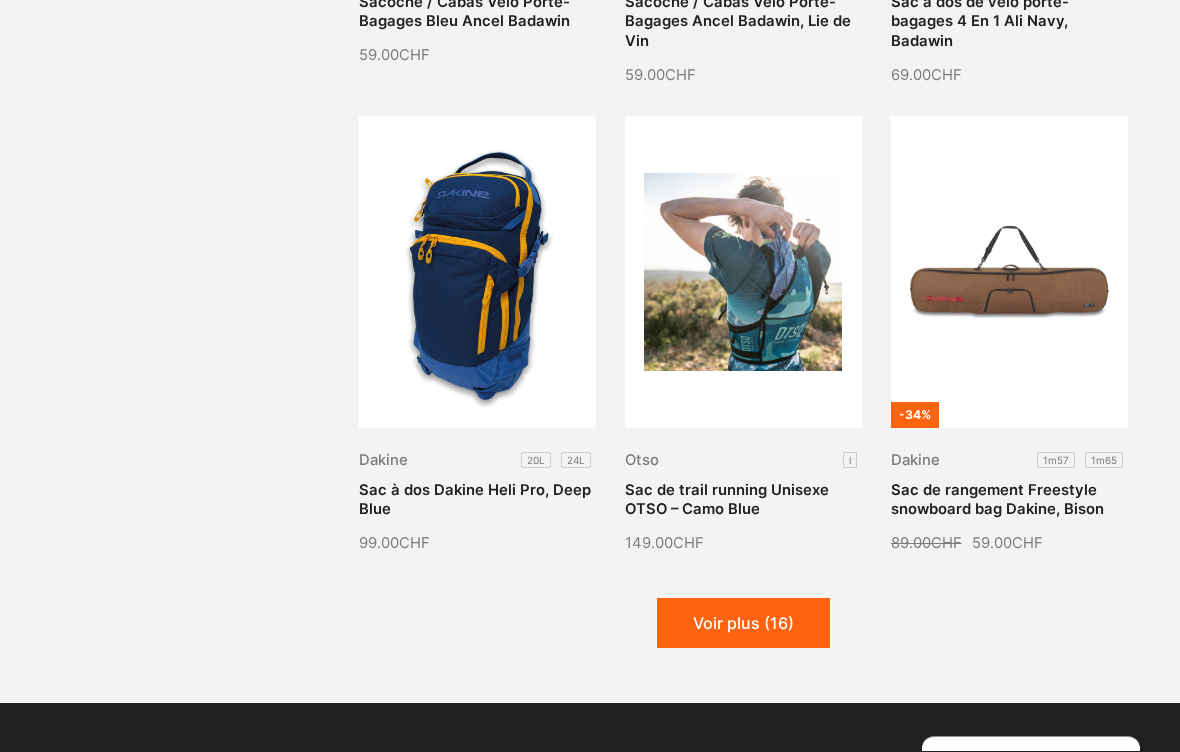 click on "Voir plus (16)" at bounding box center [743, 624] 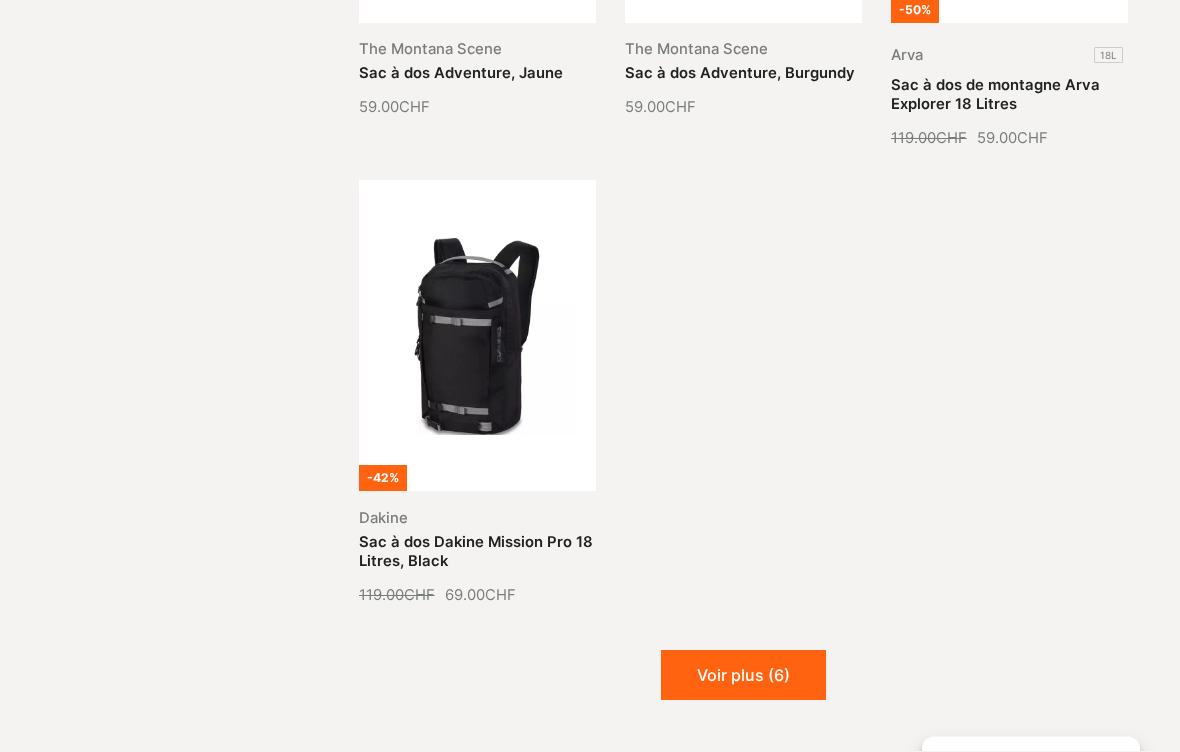 scroll, scrollTop: 8420, scrollLeft: 0, axis: vertical 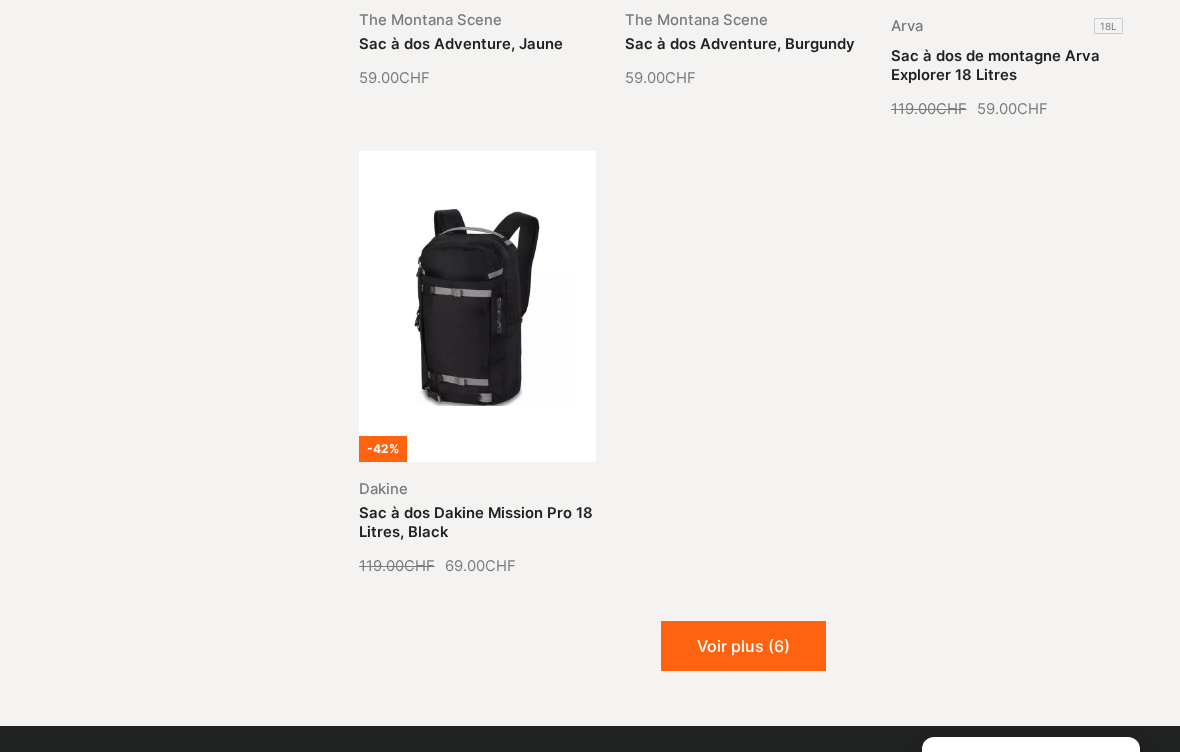 click on "Voir plus (6)" at bounding box center [743, 646] 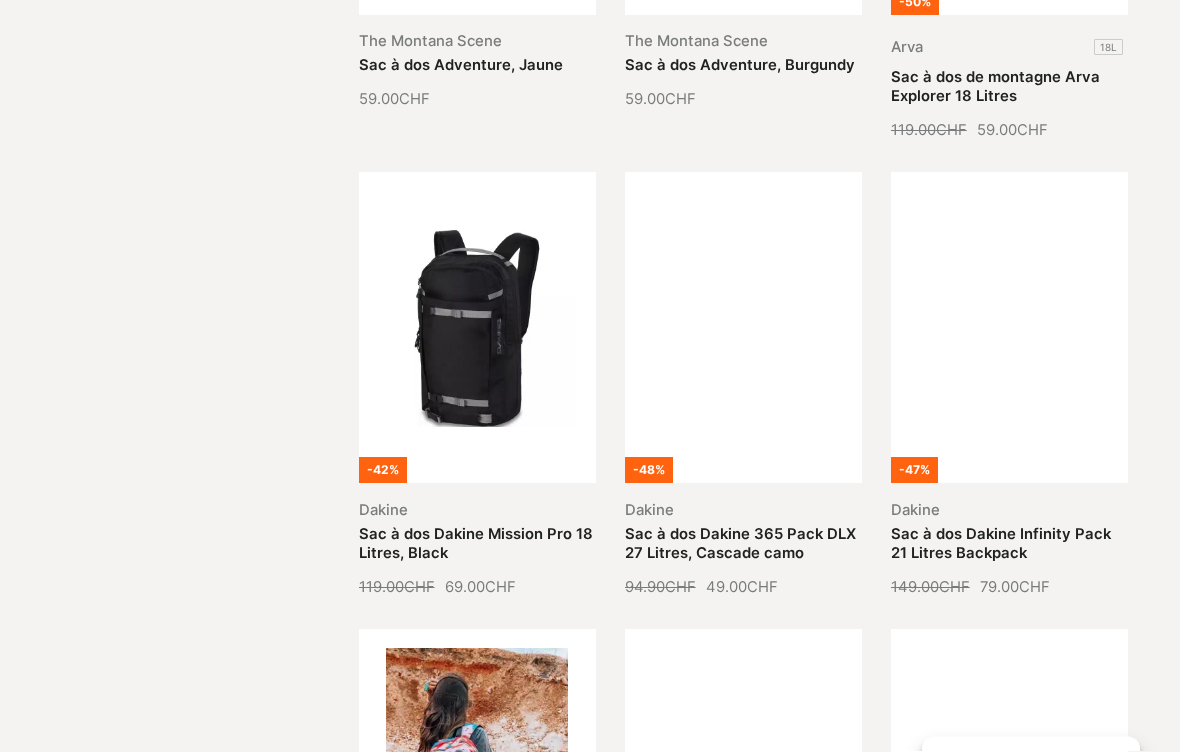 scroll, scrollTop: 8399, scrollLeft: 0, axis: vertical 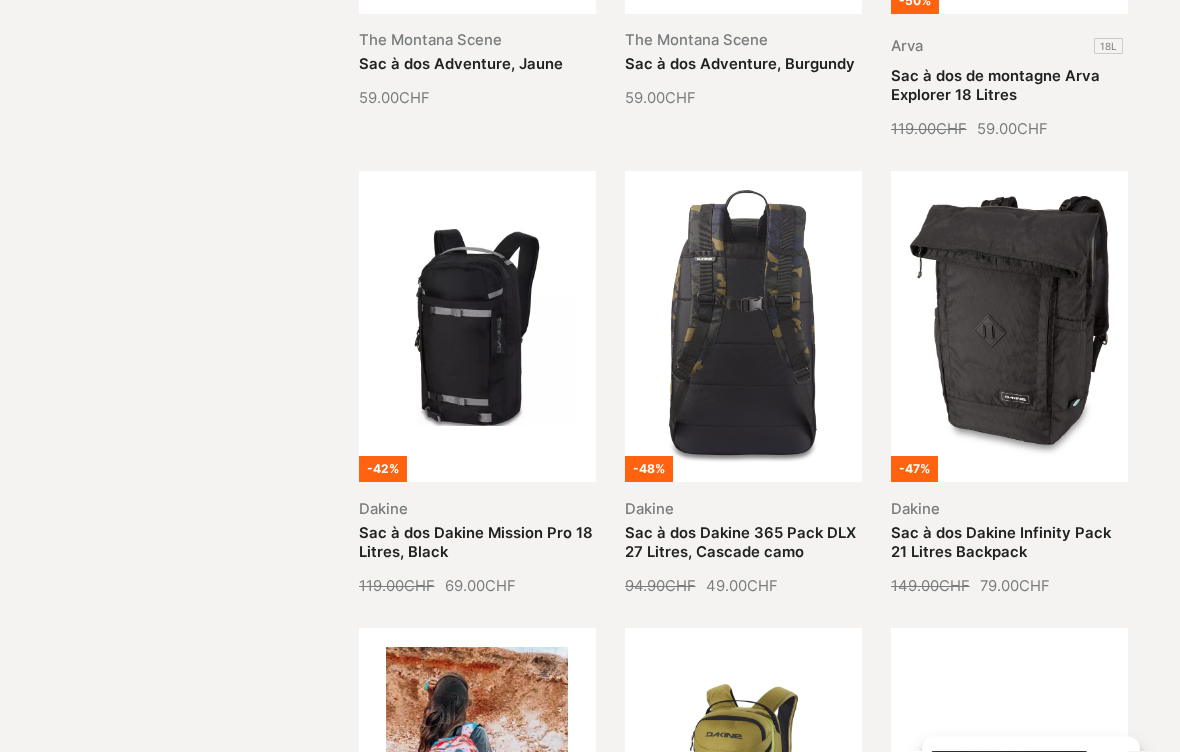 click on "Sac à dos Dakine 365  Pack DLX 27 Litres, Cascade camo" at bounding box center (740, 543) 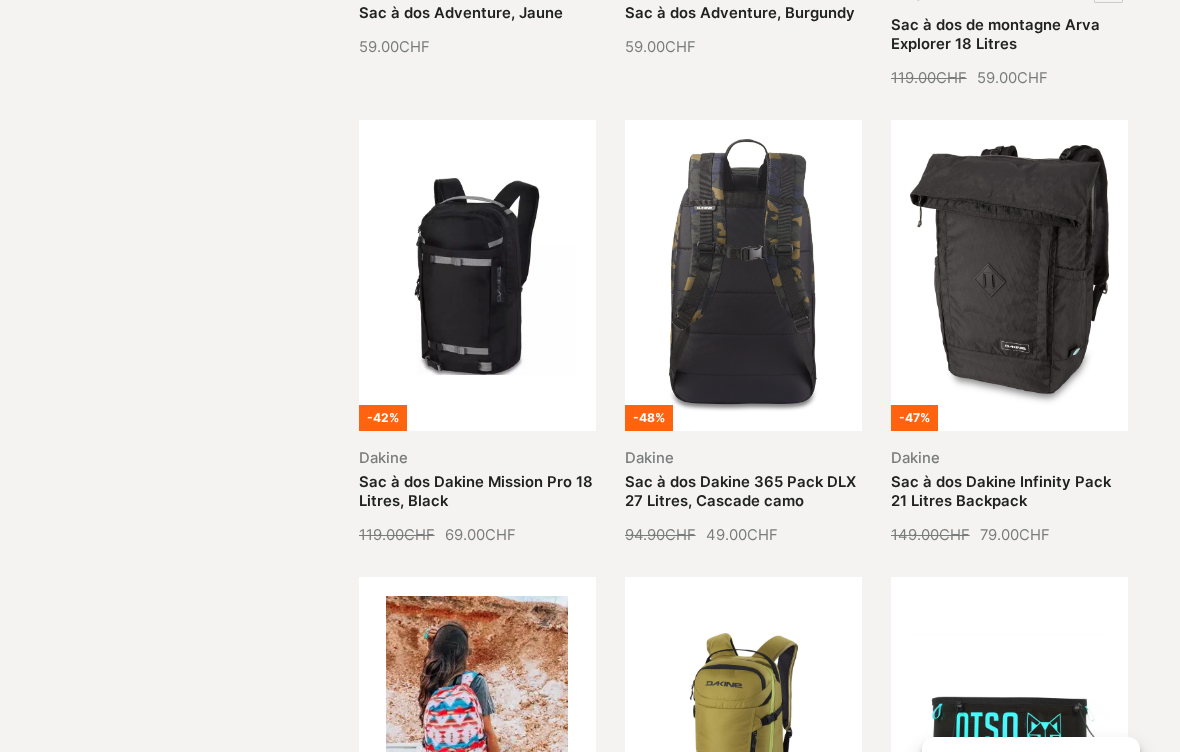 scroll, scrollTop: 8450, scrollLeft: 0, axis: vertical 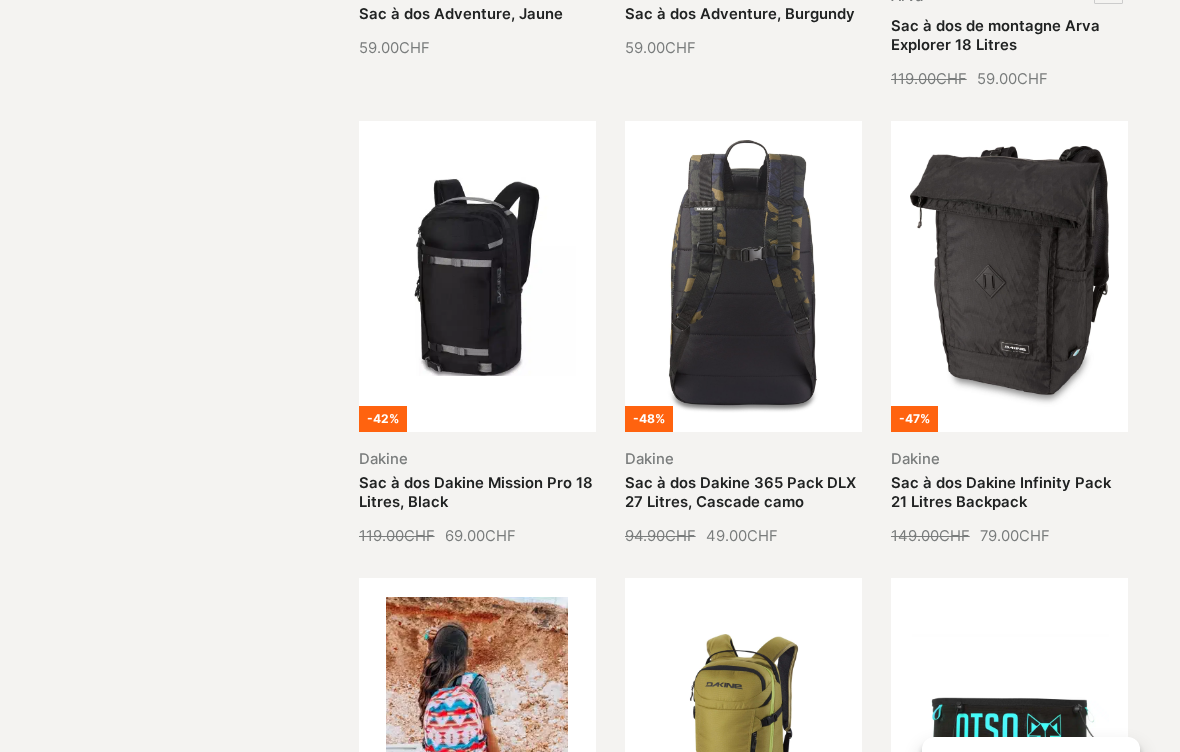 click on "Sac à dos Dakine Infinity Pack 21 Litres Backpack" at bounding box center [1001, 492] 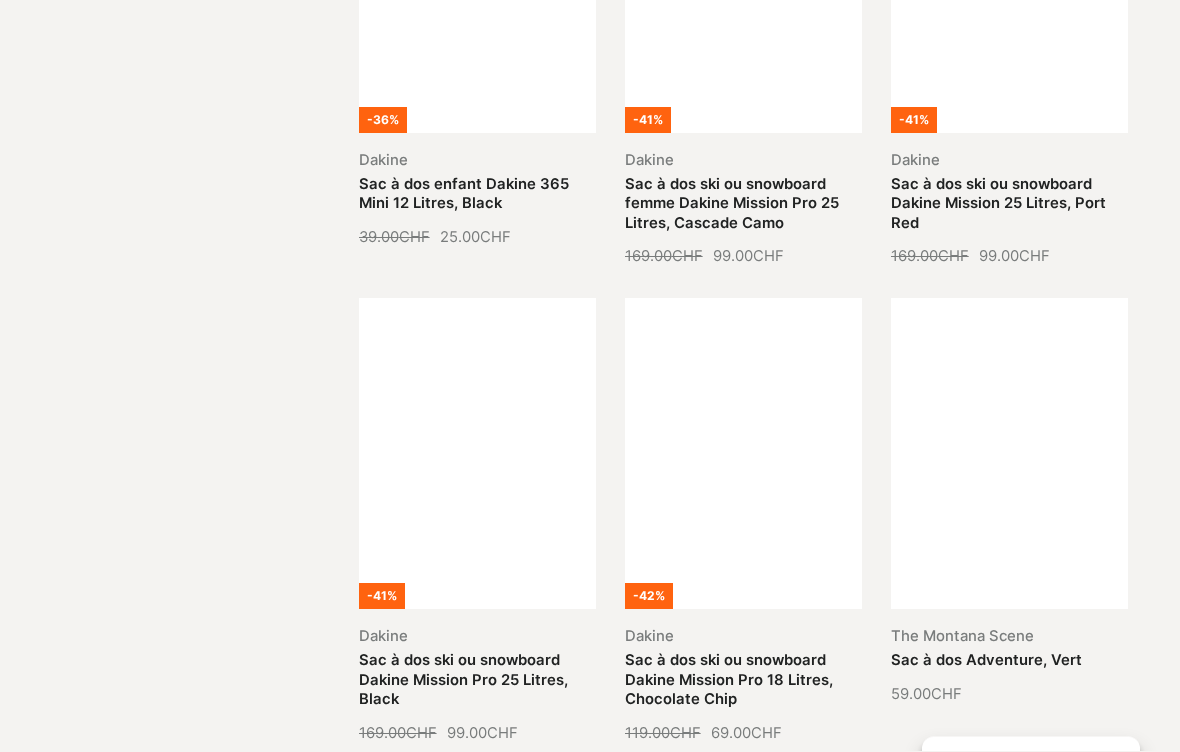 scroll, scrollTop: 7352, scrollLeft: 0, axis: vertical 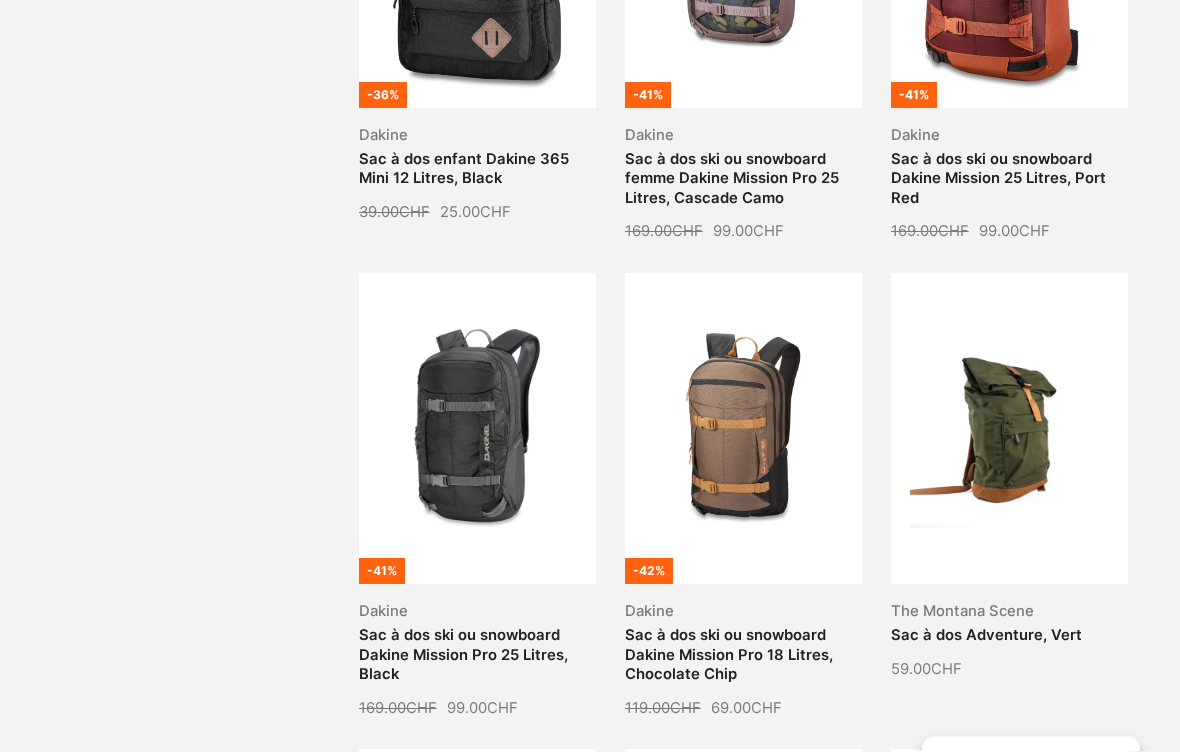 click on "Sac à dos ski ou snowboard Dakine Mission Pro 18 Litres, Chocolate Chip" at bounding box center [729, 655] 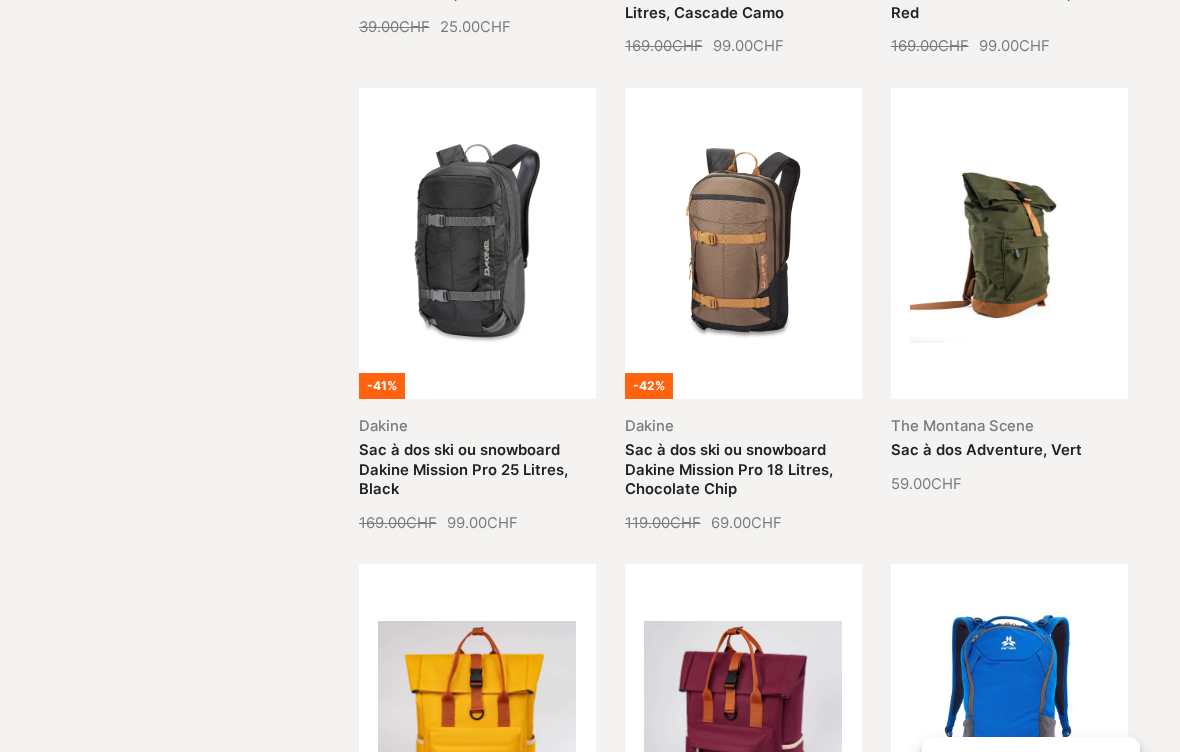 scroll, scrollTop: 7519, scrollLeft: 0, axis: vertical 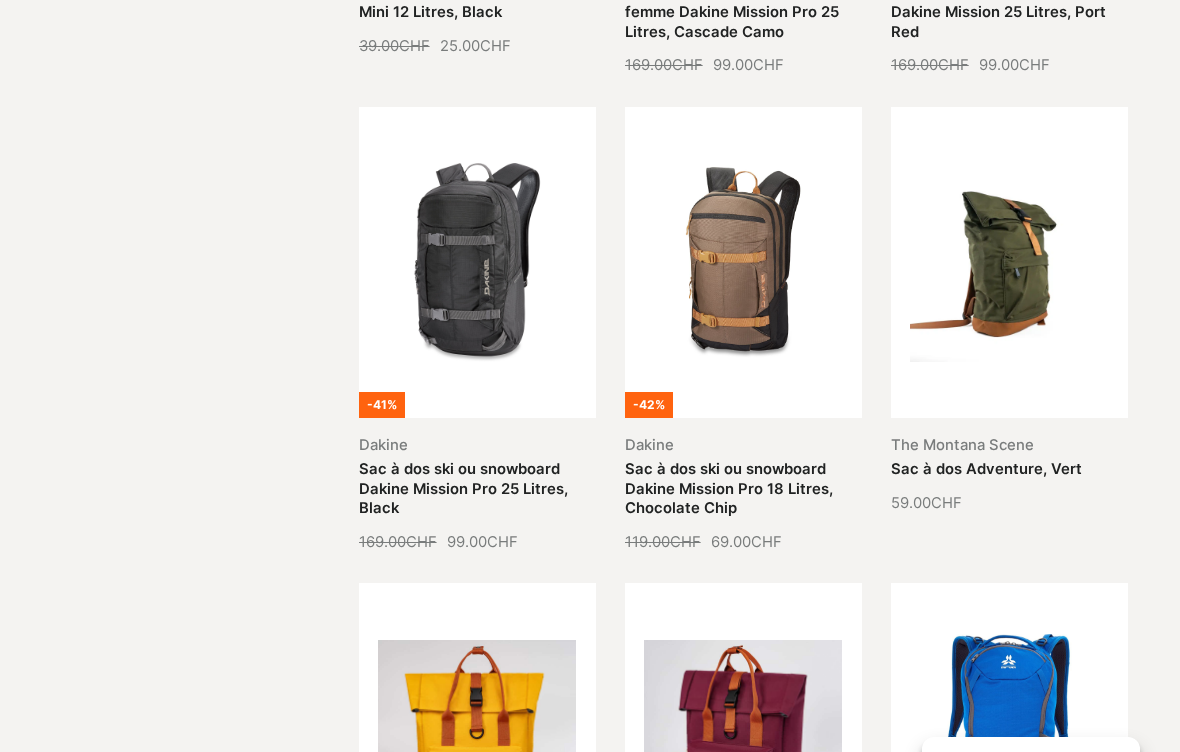 click on "Sac à dos Adventure, Vert" at bounding box center (986, 469) 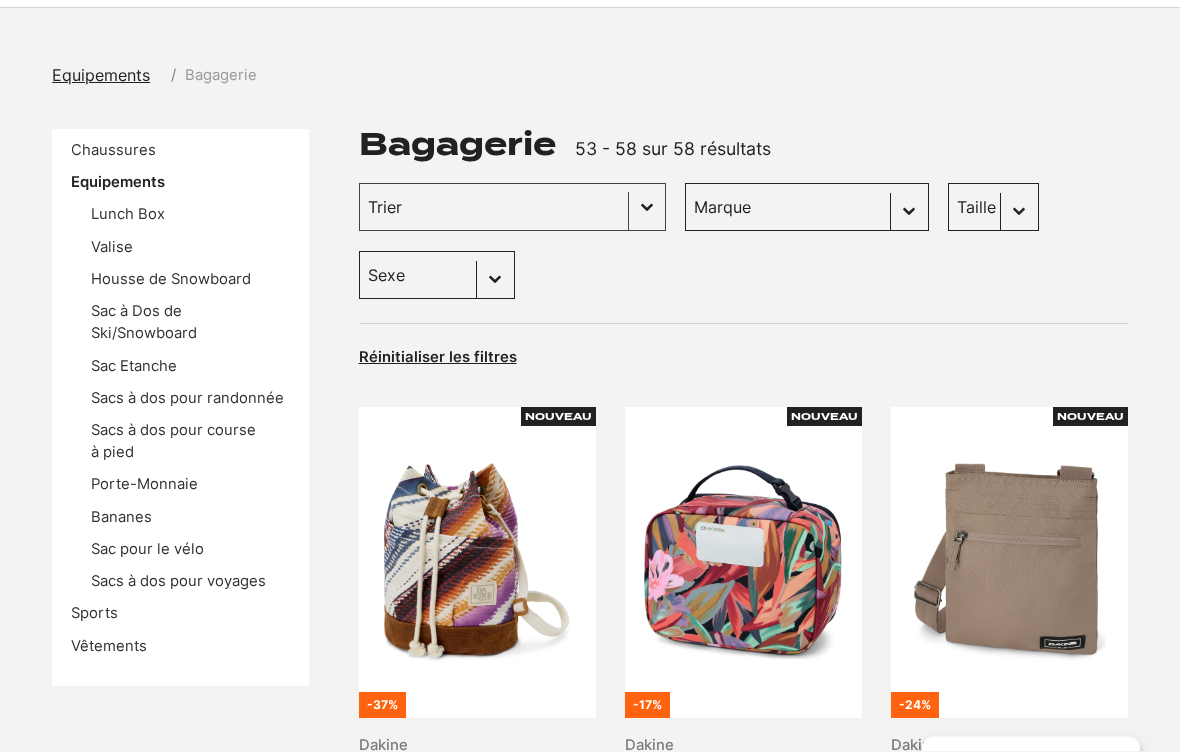 scroll, scrollTop: 195, scrollLeft: 0, axis: vertical 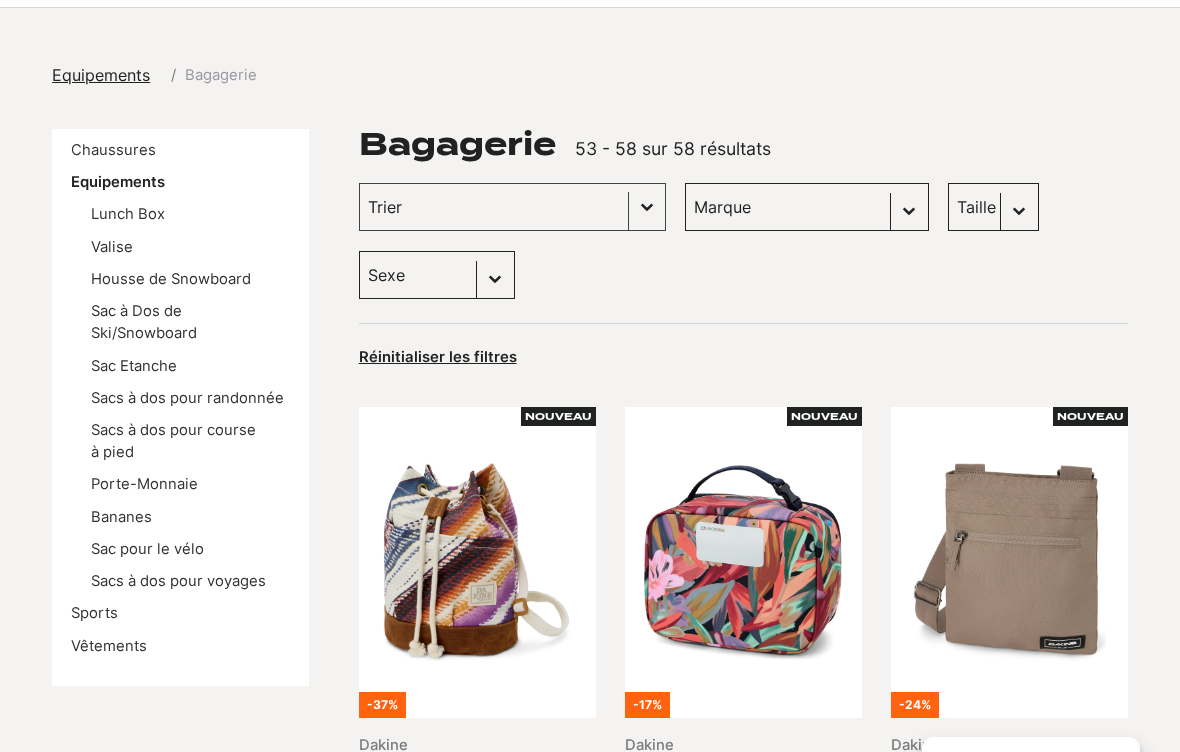 click on "Sacs à dos pour course à pied" at bounding box center (173, 441) 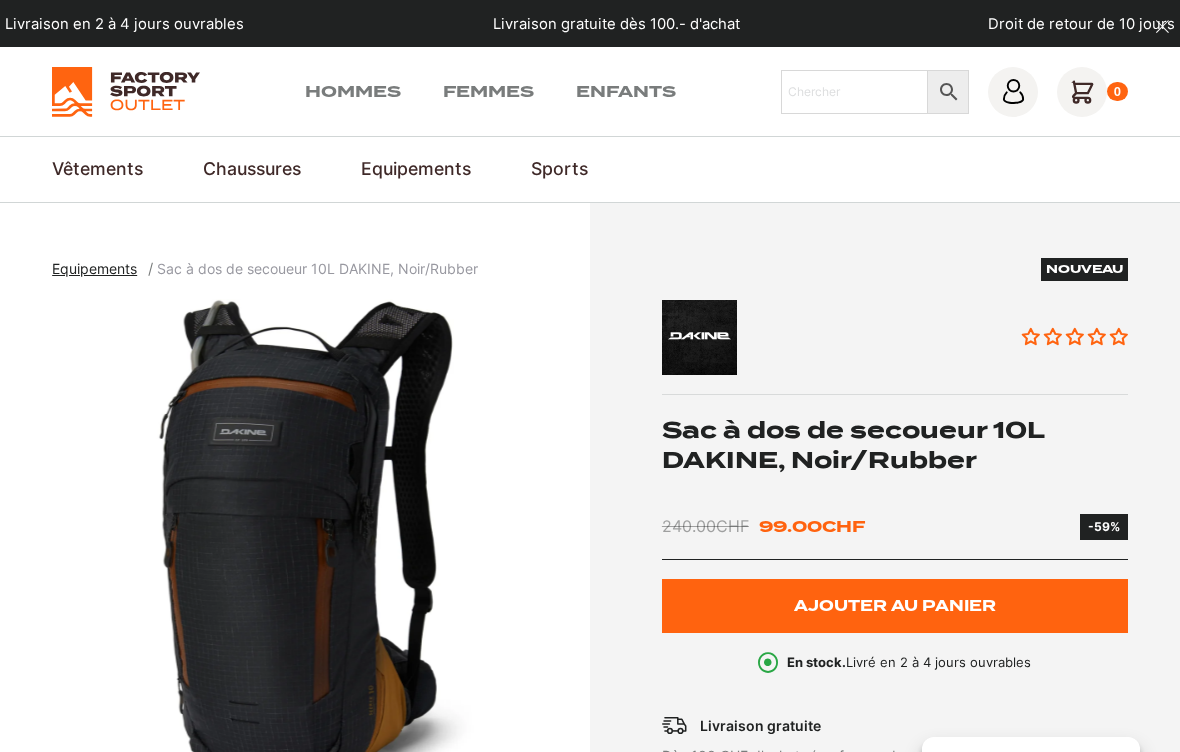 scroll, scrollTop: 0, scrollLeft: 0, axis: both 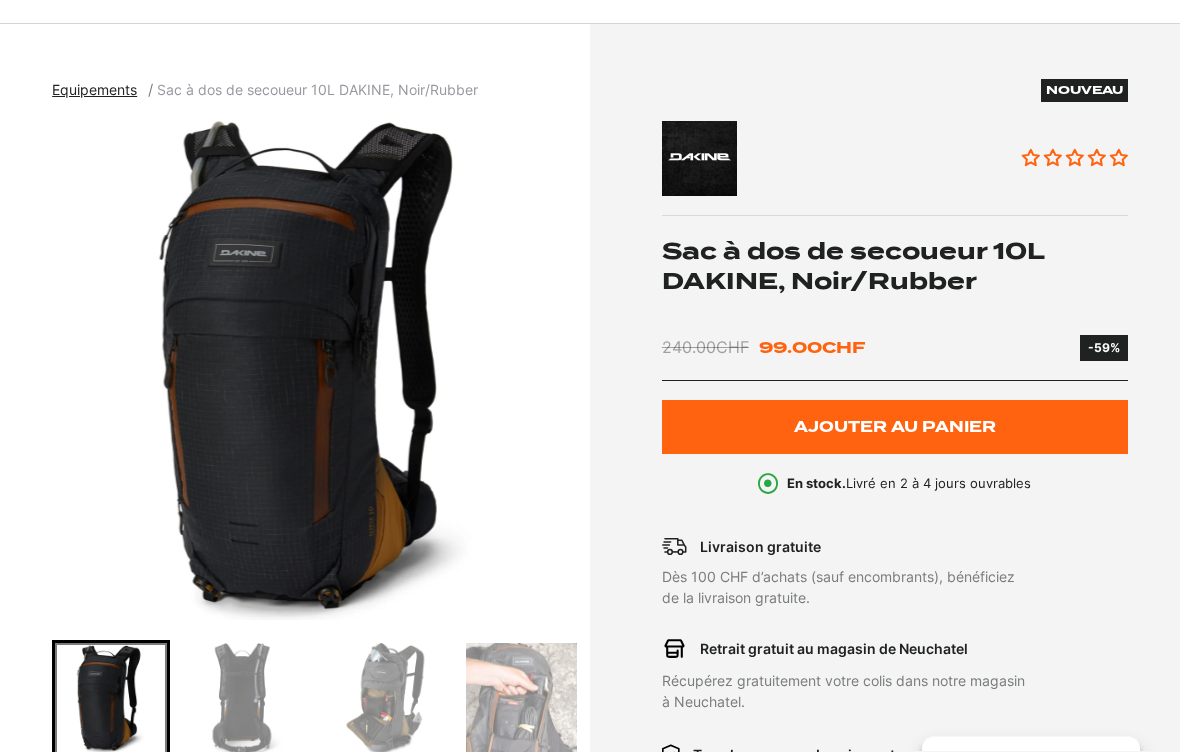 click at bounding box center (248, 700) 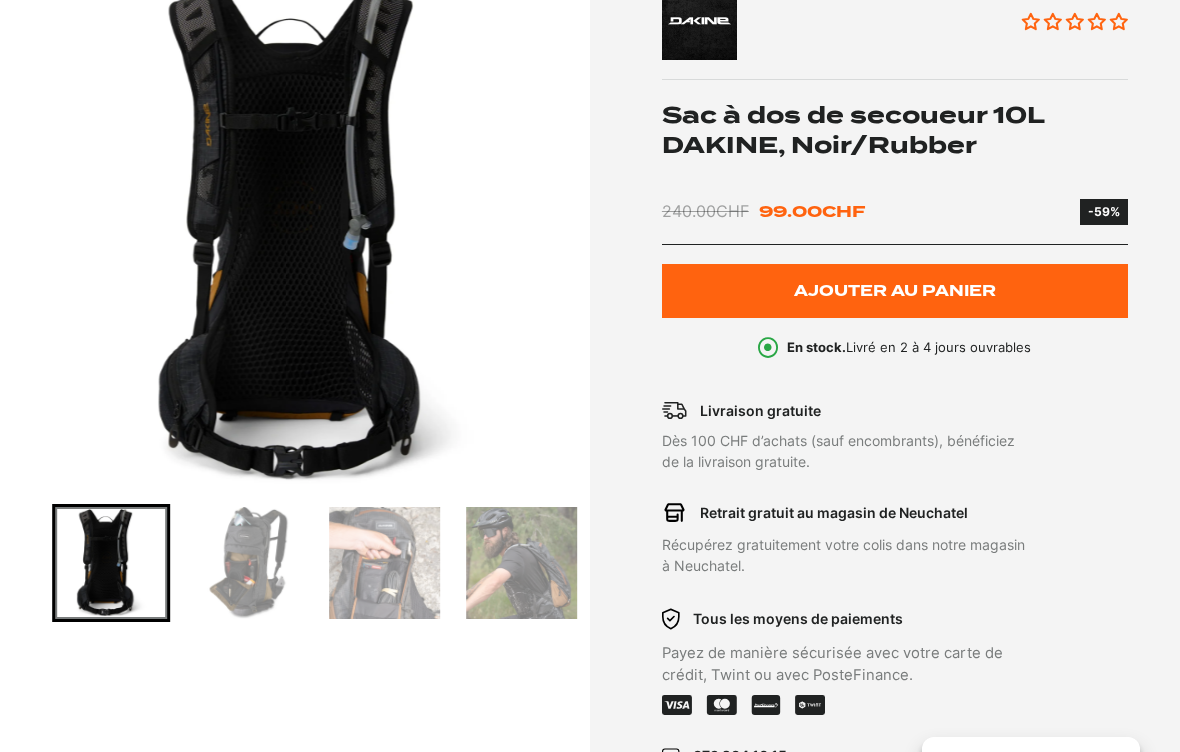 scroll, scrollTop: 236, scrollLeft: 0, axis: vertical 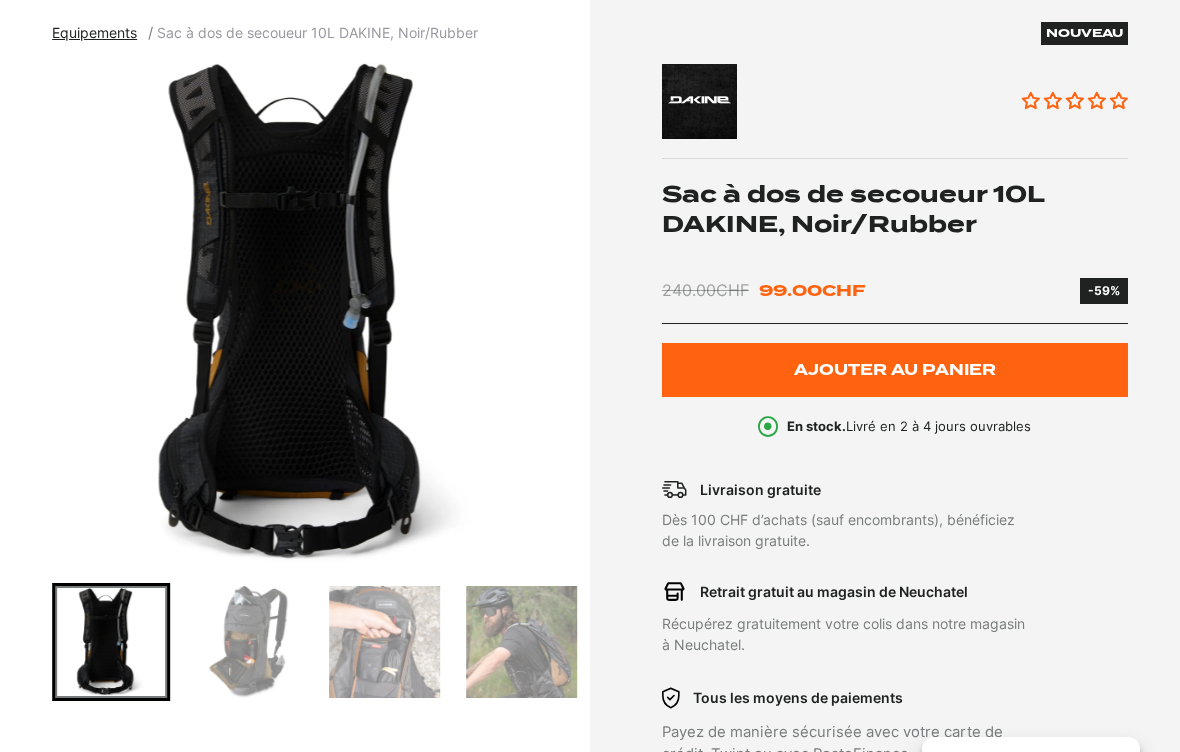 click at bounding box center (248, 642) 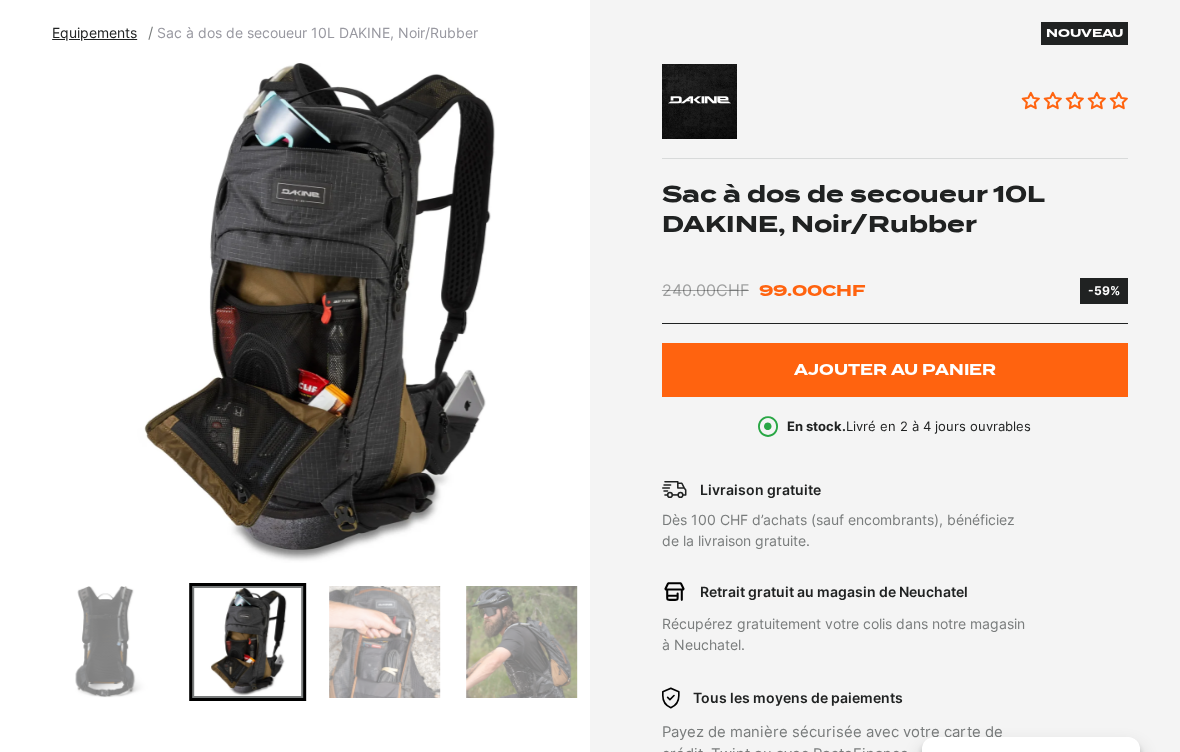 click at bounding box center [385, 642] 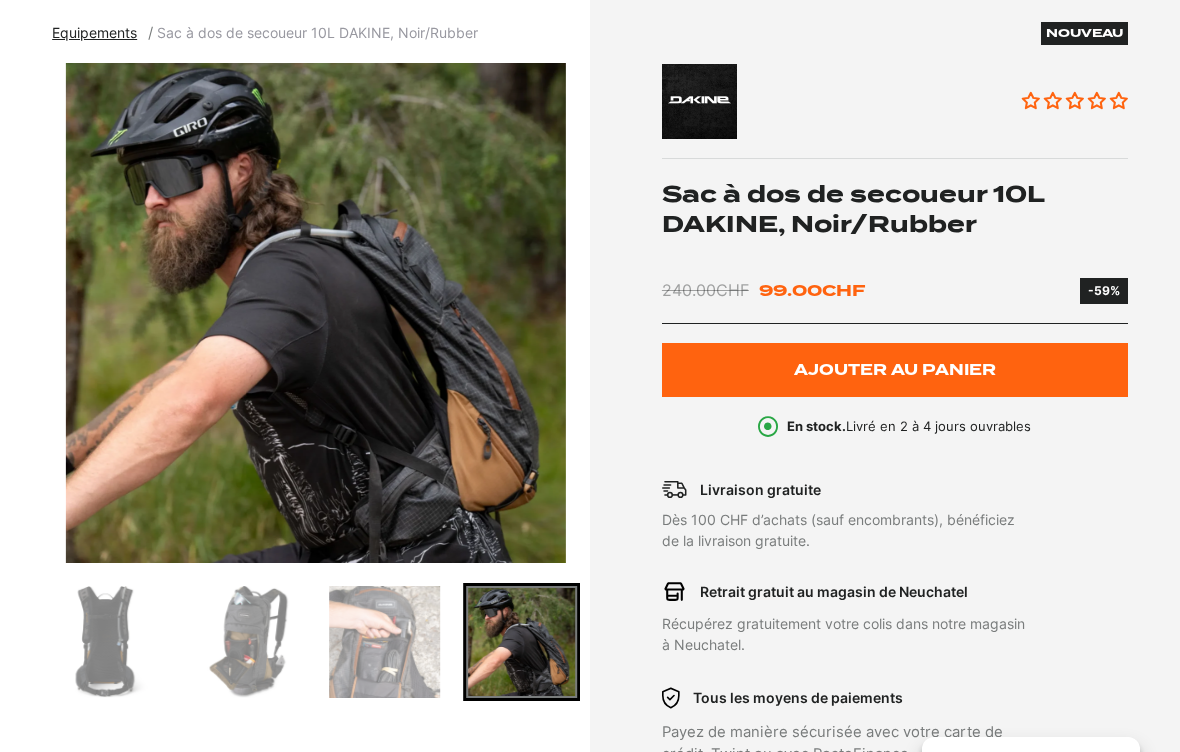 click at bounding box center [522, 642] 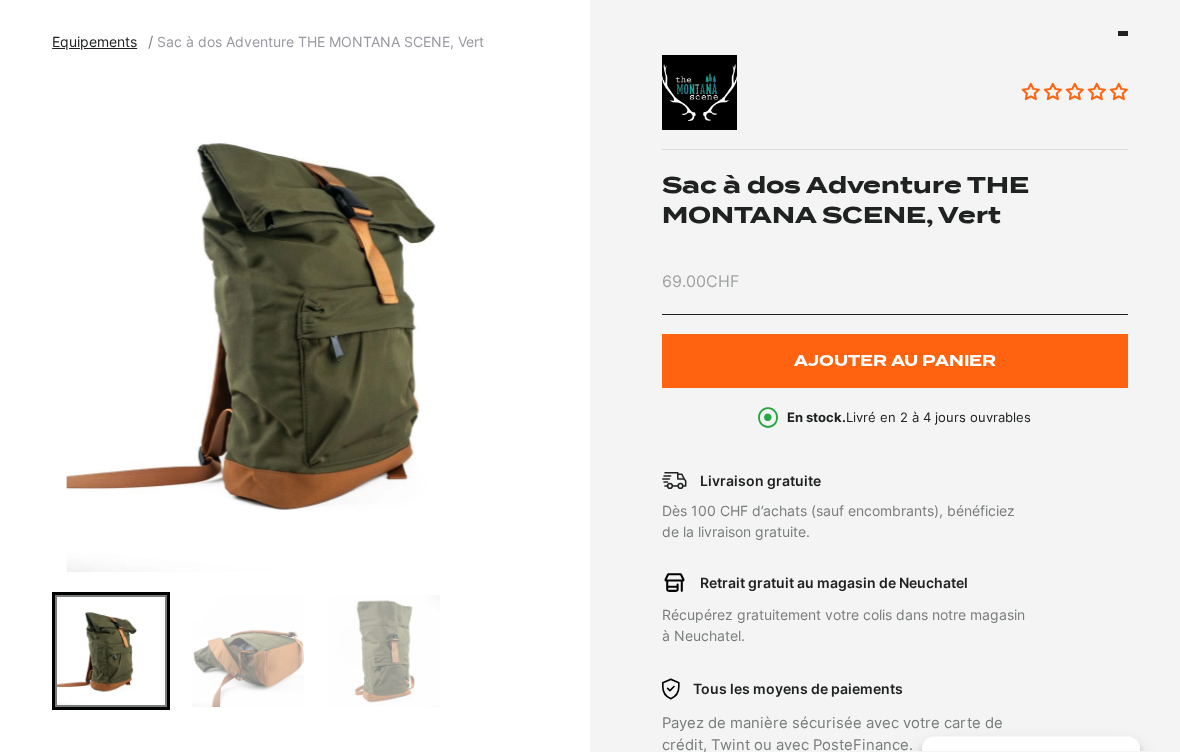 scroll, scrollTop: 232, scrollLeft: 0, axis: vertical 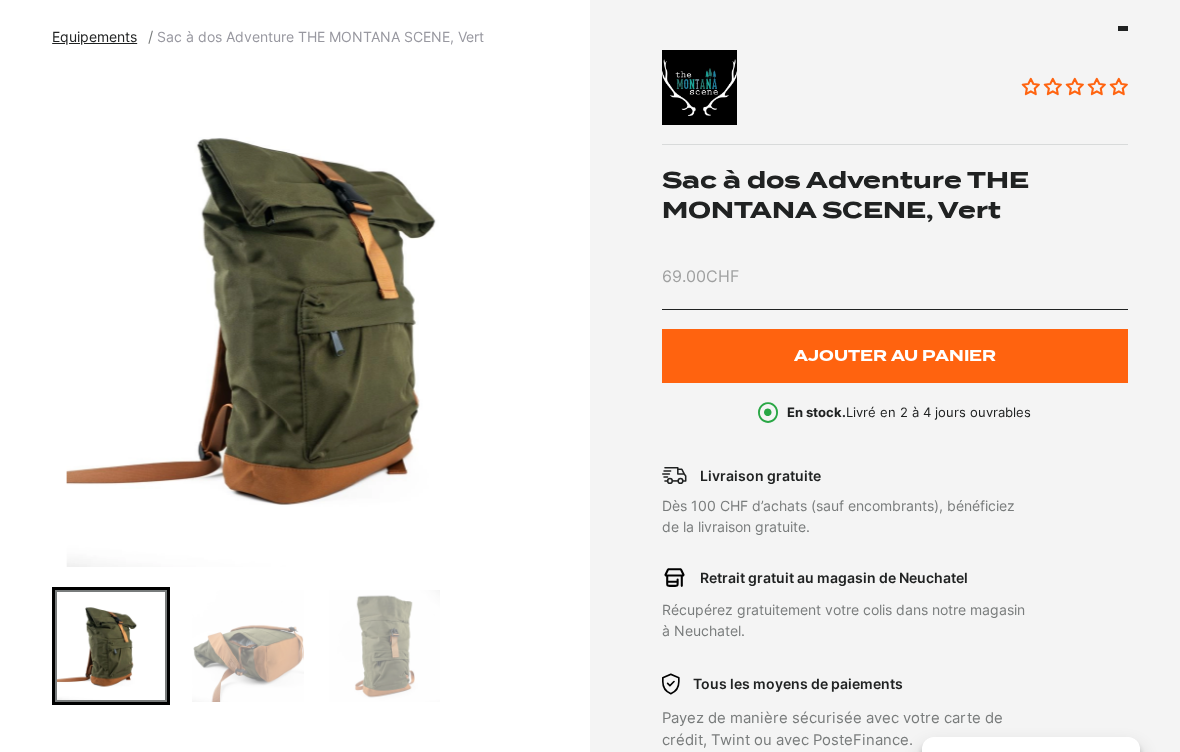 click at bounding box center [248, 646] 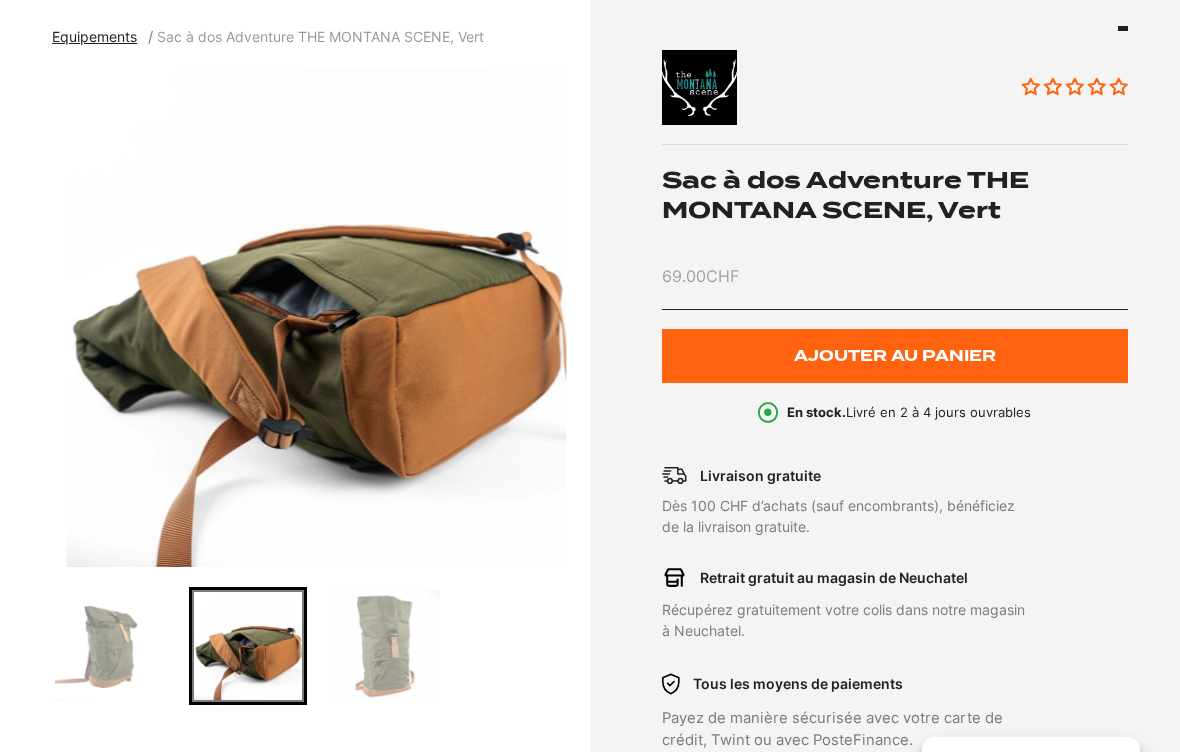 click at bounding box center [385, 646] 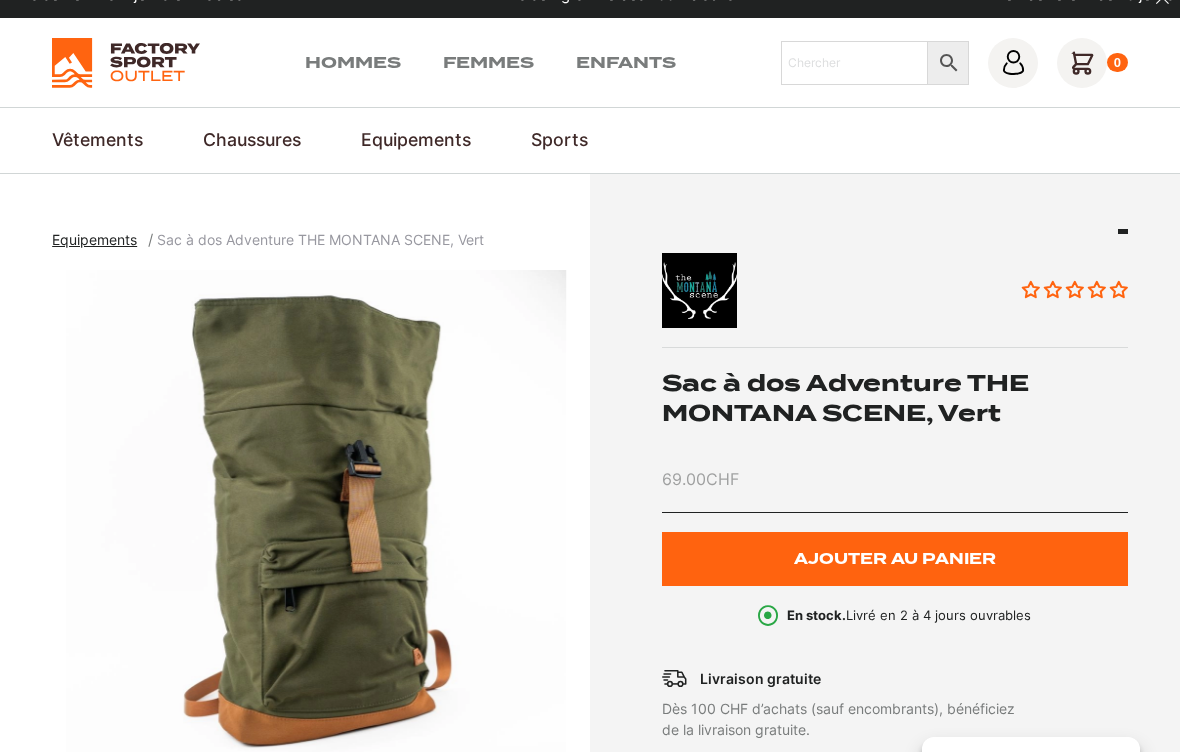 scroll, scrollTop: 0, scrollLeft: 0, axis: both 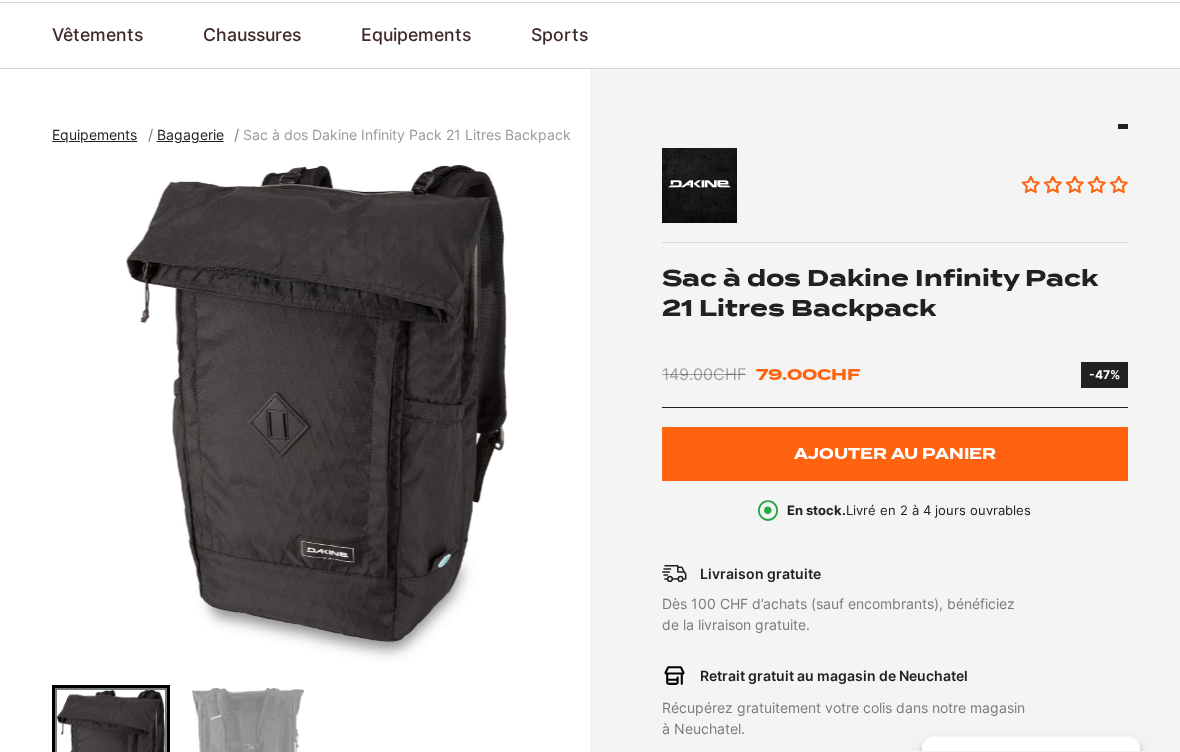 click at bounding box center (248, 763) 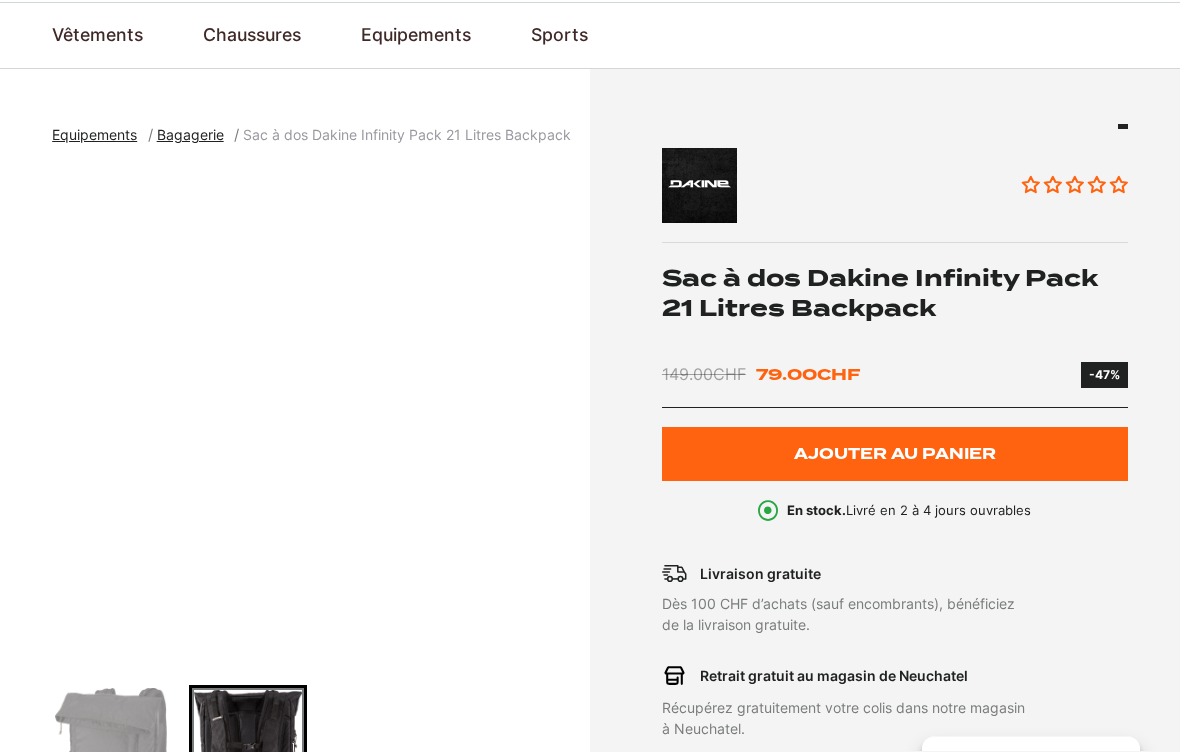 scroll, scrollTop: 134, scrollLeft: 0, axis: vertical 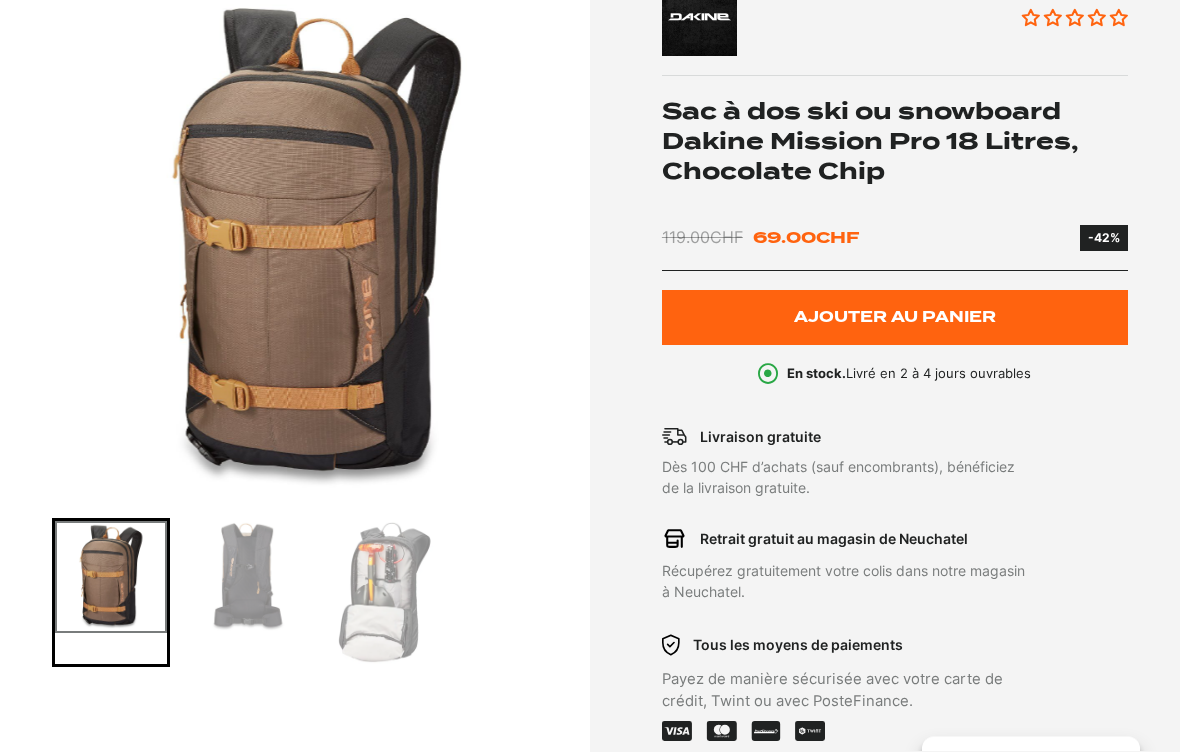 click at bounding box center [248, 578] 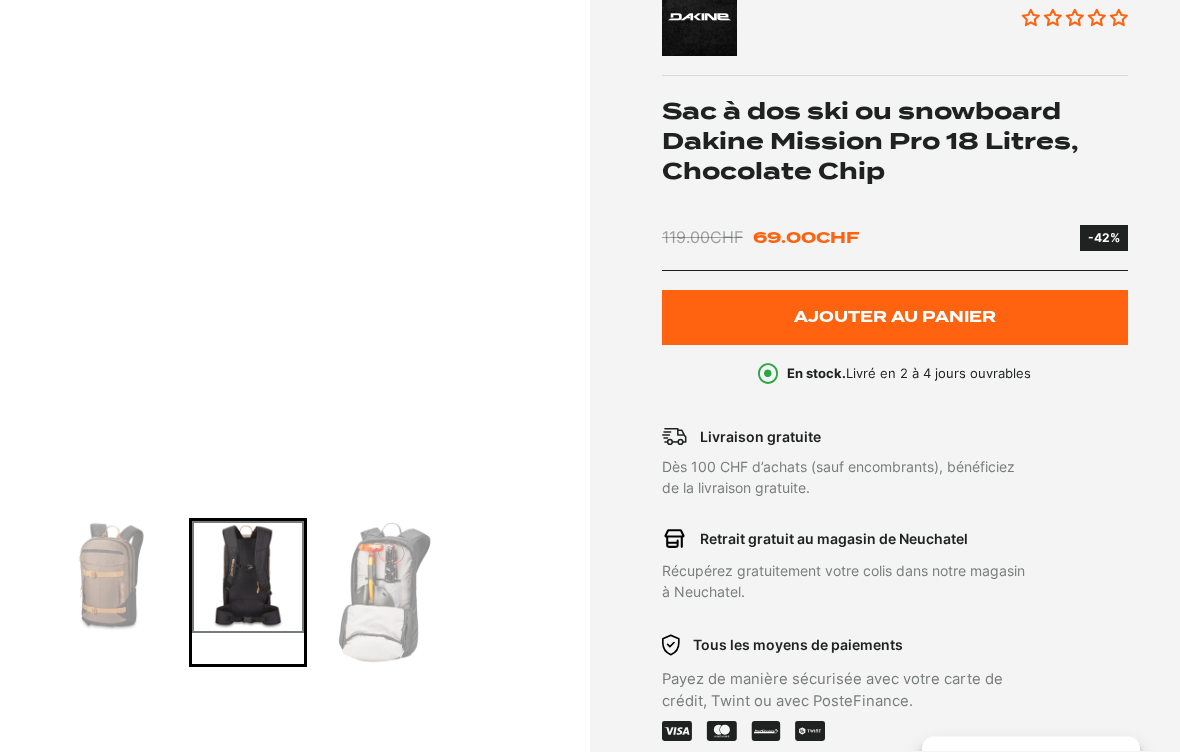 scroll, scrollTop: 300, scrollLeft: 0, axis: vertical 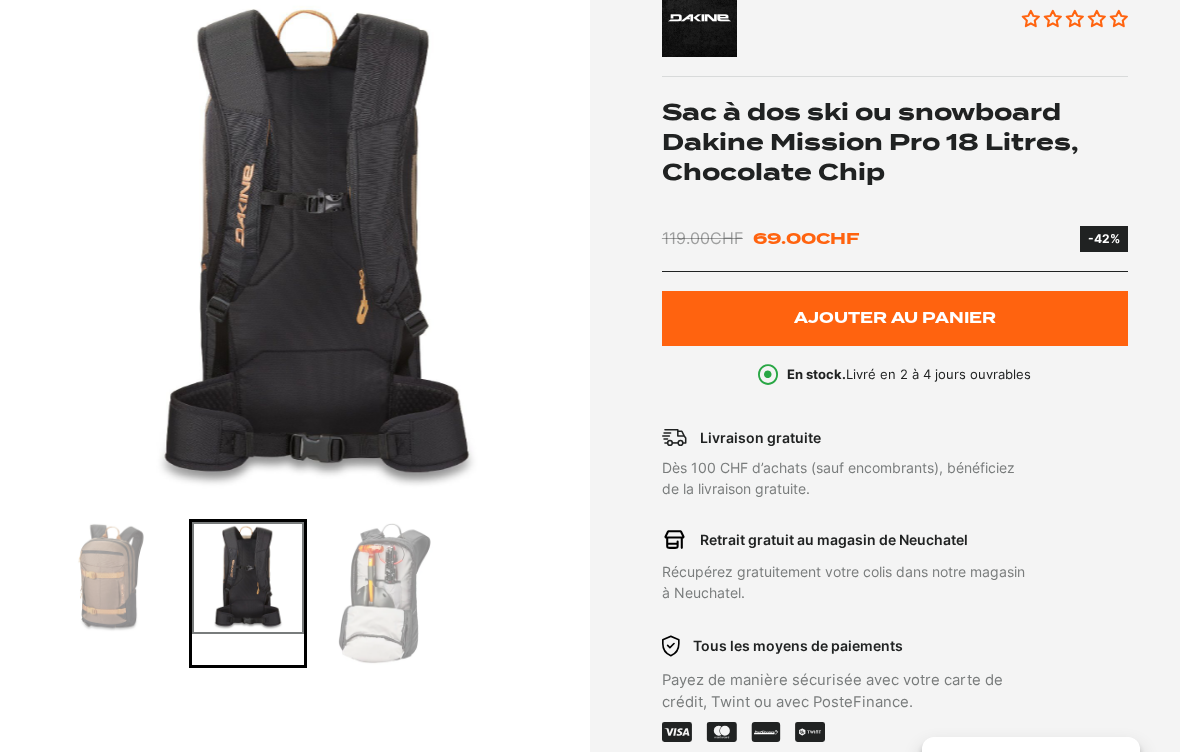 click at bounding box center (385, 593) 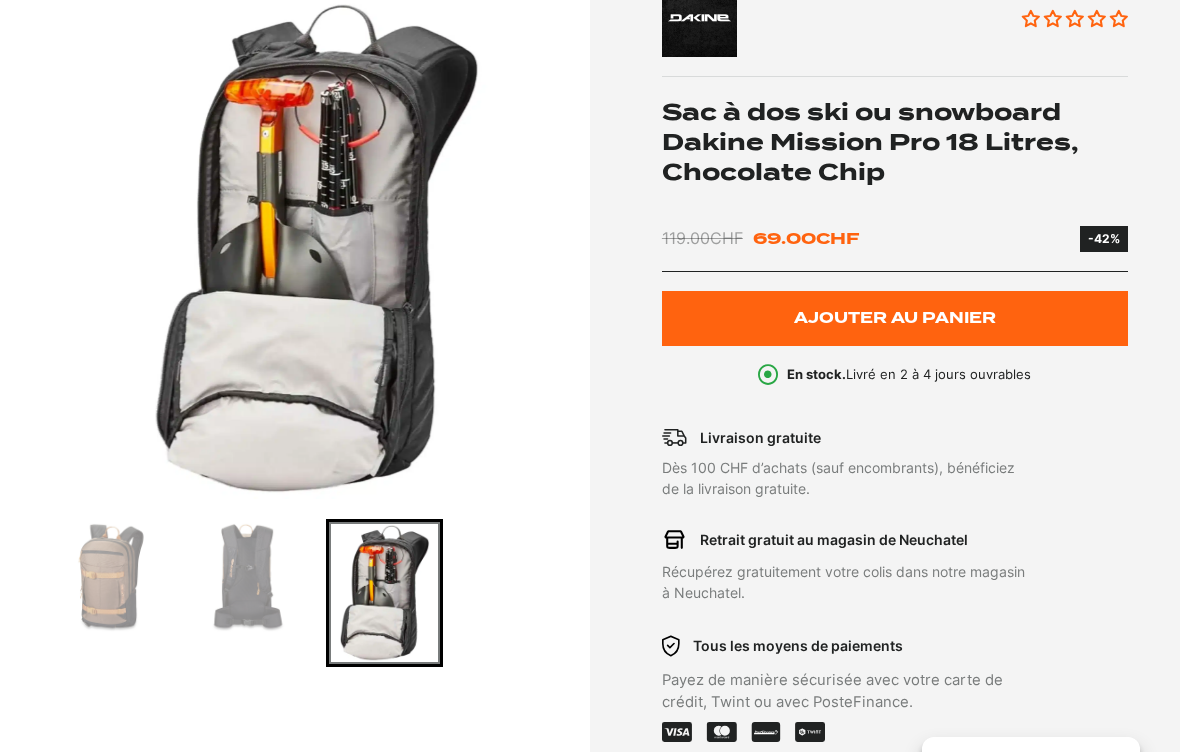 click at bounding box center [111, 578] 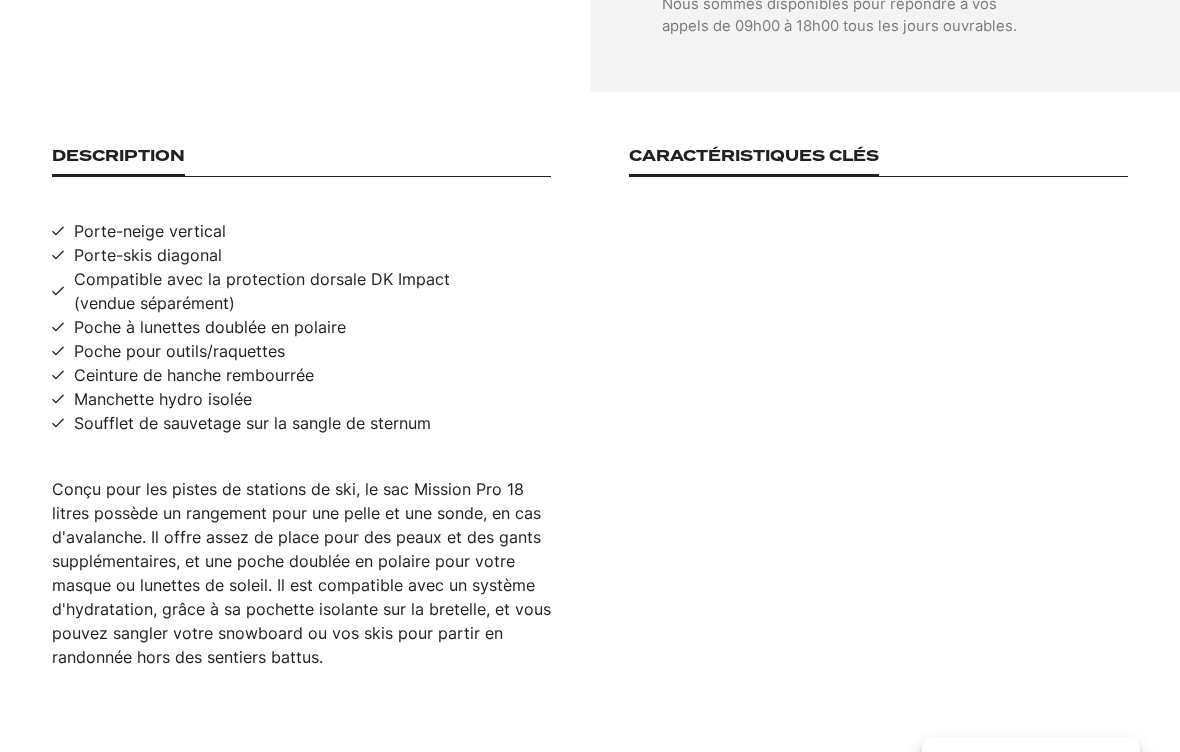 scroll, scrollTop: 1110, scrollLeft: 0, axis: vertical 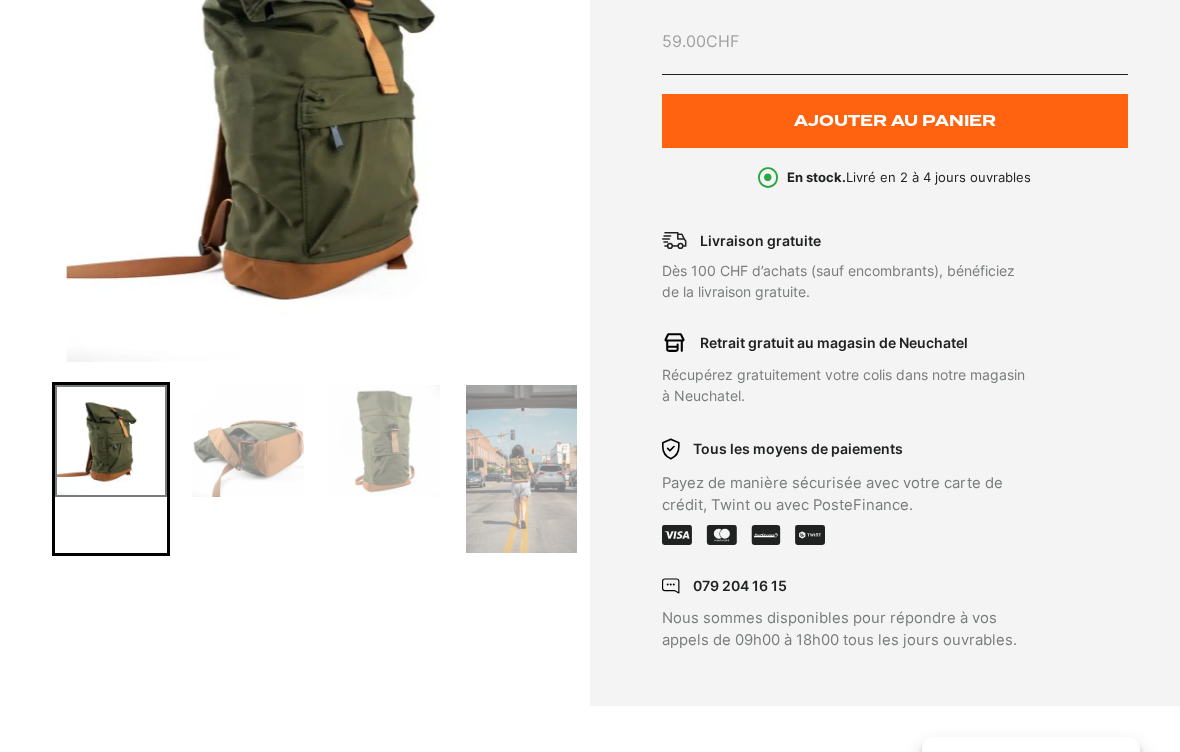click at bounding box center [248, 469] 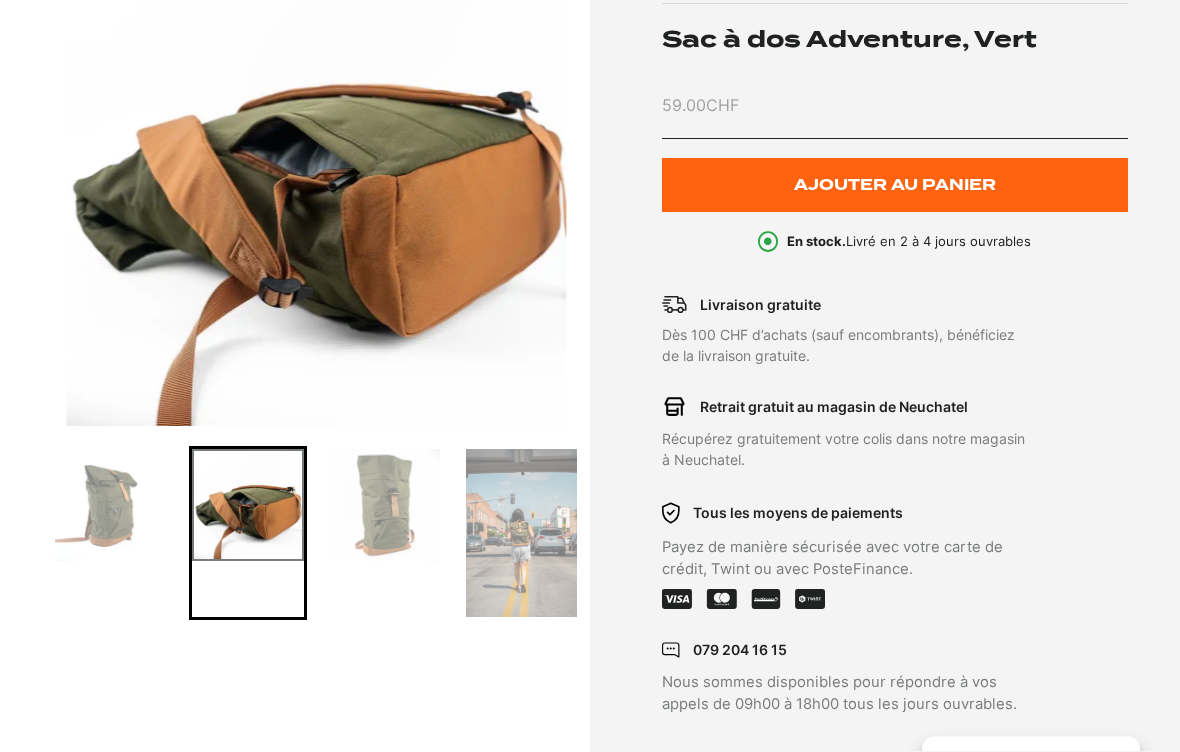 scroll, scrollTop: 320, scrollLeft: 0, axis: vertical 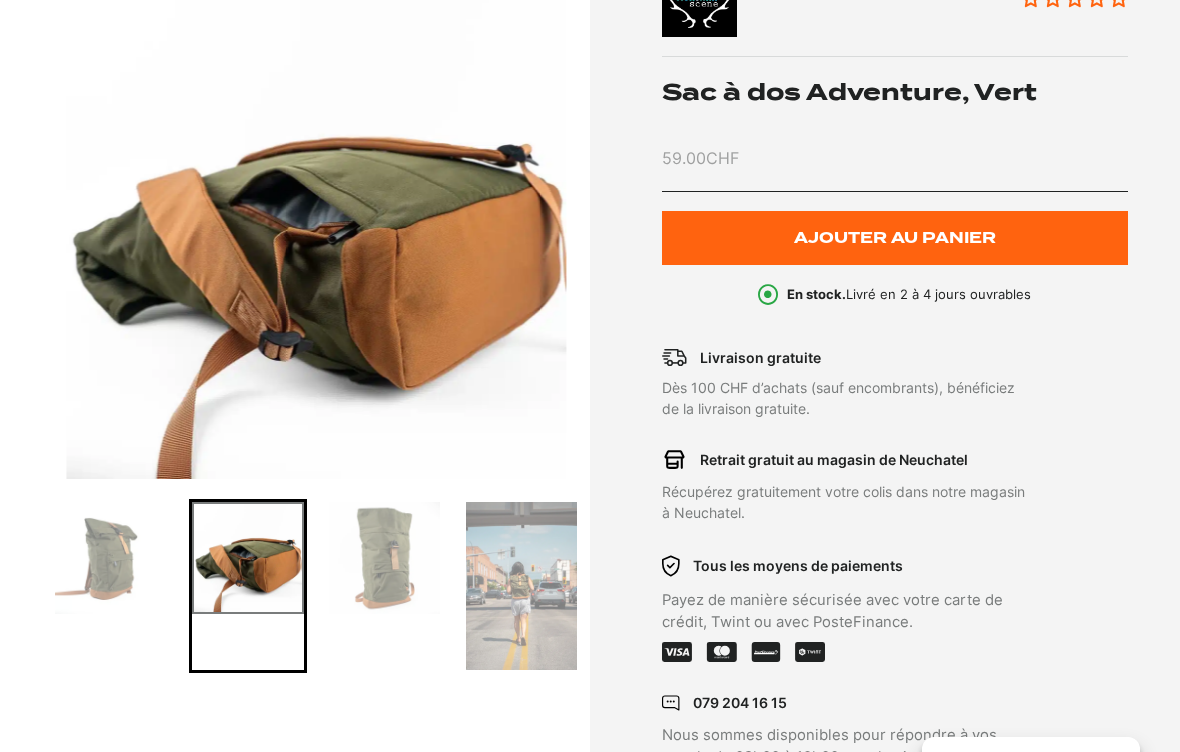 click at bounding box center [385, 558] 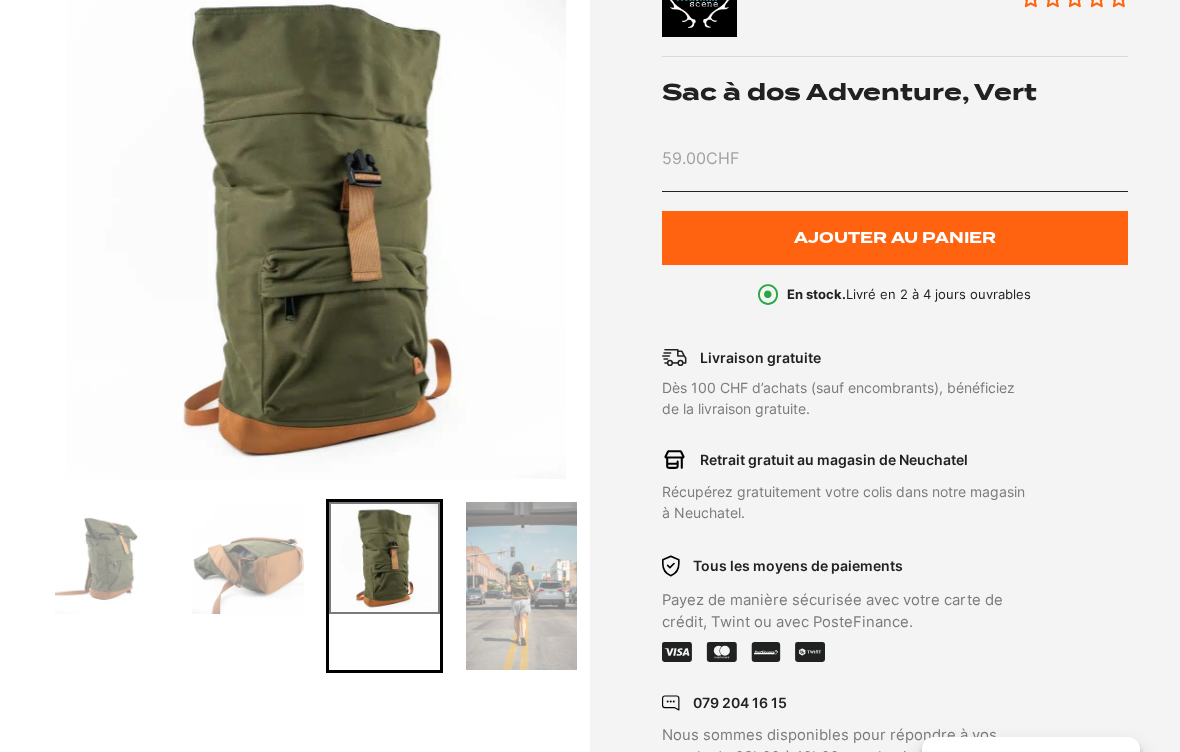 click at bounding box center [522, 586] 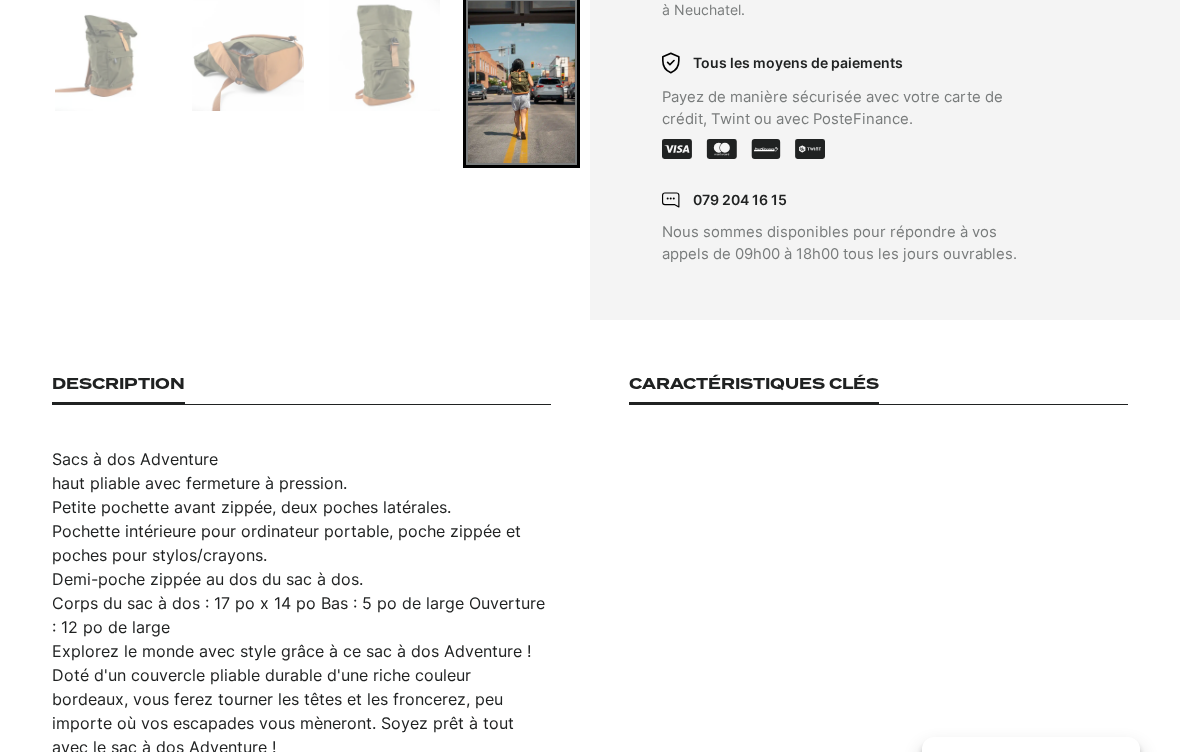 scroll, scrollTop: 821, scrollLeft: 0, axis: vertical 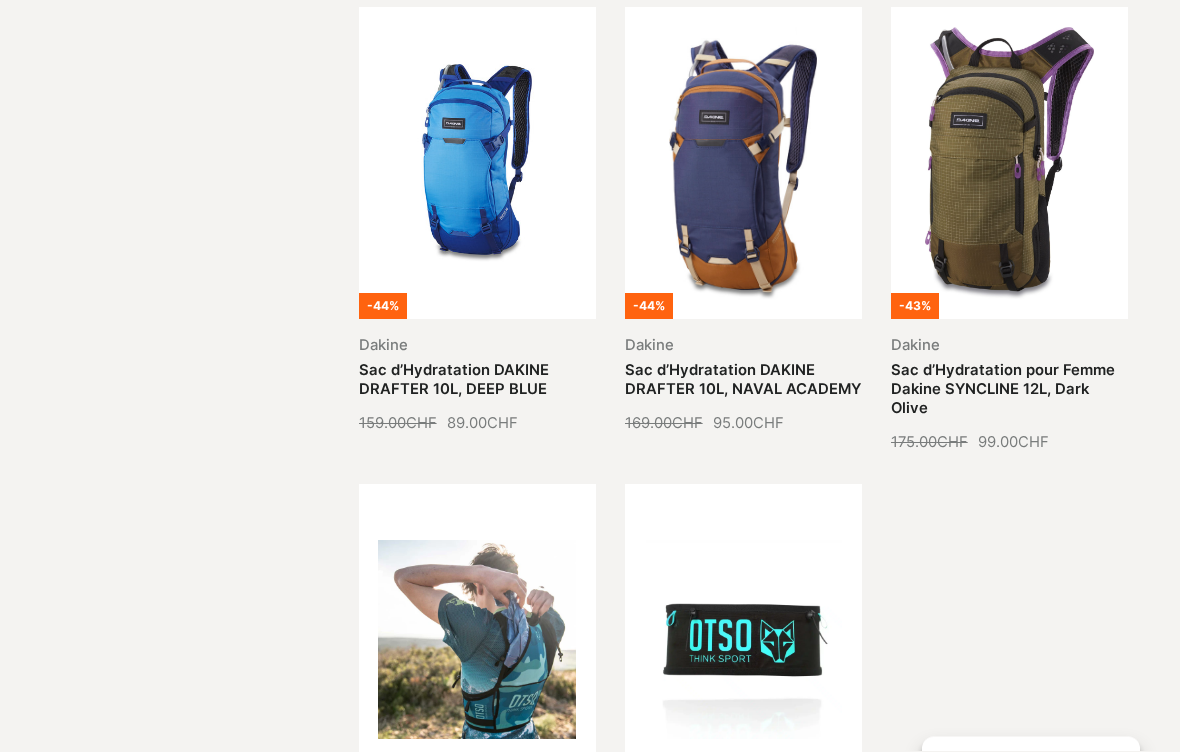 click on "-44%
Dakine Sac d’Hydratation DAKINE DRAFTER 10L, DEEP BLUE 159.00  CHF   Le prix initial était : 159.00 CHF. 89.00  CHF Le prix actuel est : 89.00 CHF.
-44%
Dakine Sac d’Hydratation DAKINE DRAFTER 10L, NAVAL ACADEMY 169.00  CHF   Le prix initial était : 169.00 CHF. 95.00  CHF Le prix actuel est : 95.00 CHF.
-43%
Dakine Sac d’Hydratation pour Femme Dakine  SYNCLINE 12L, Dark Olive 175.00  CHF   Le prix initial était : 175.00 CHF. 99.00  CHF Le prix actuel est : 99.00 CHF.
Otso   Sac de trail running Unisexe OTSO – Camo Blue 149.00  CHF
Otso Ceinture running unisexe Otso, 66cm, noir turquoise 49.00  CHF" at bounding box center (743, 466) 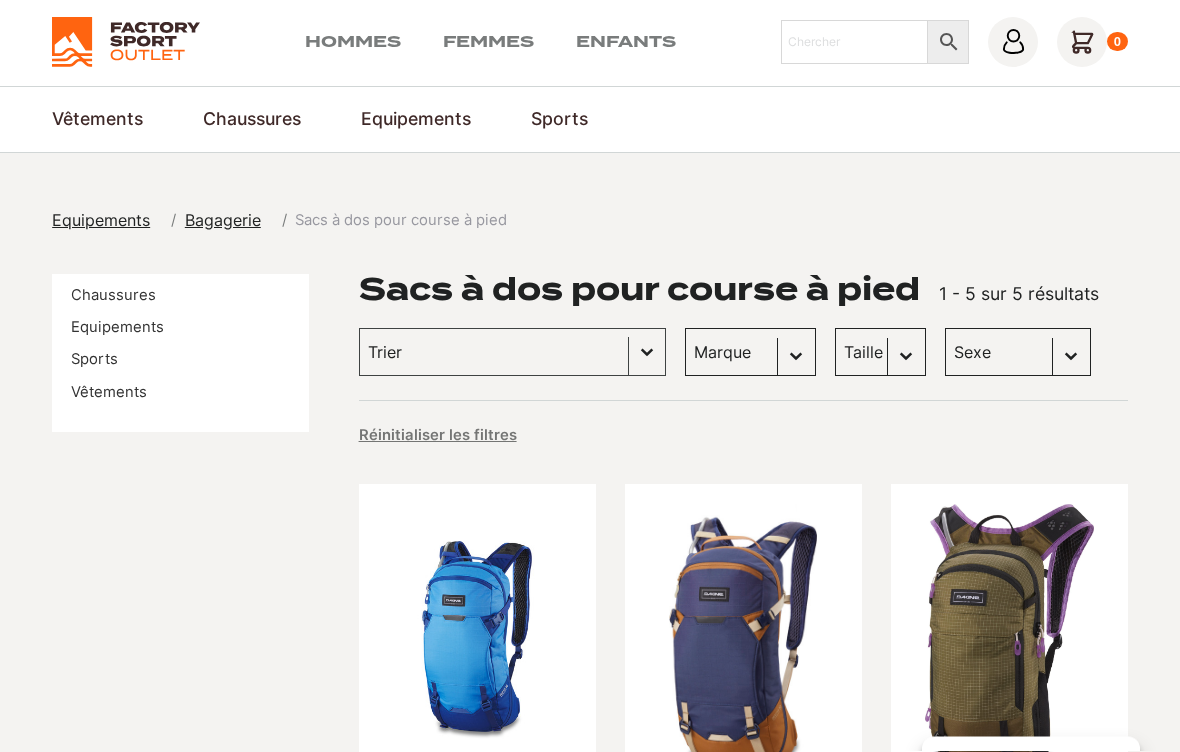 scroll, scrollTop: 52, scrollLeft: 0, axis: vertical 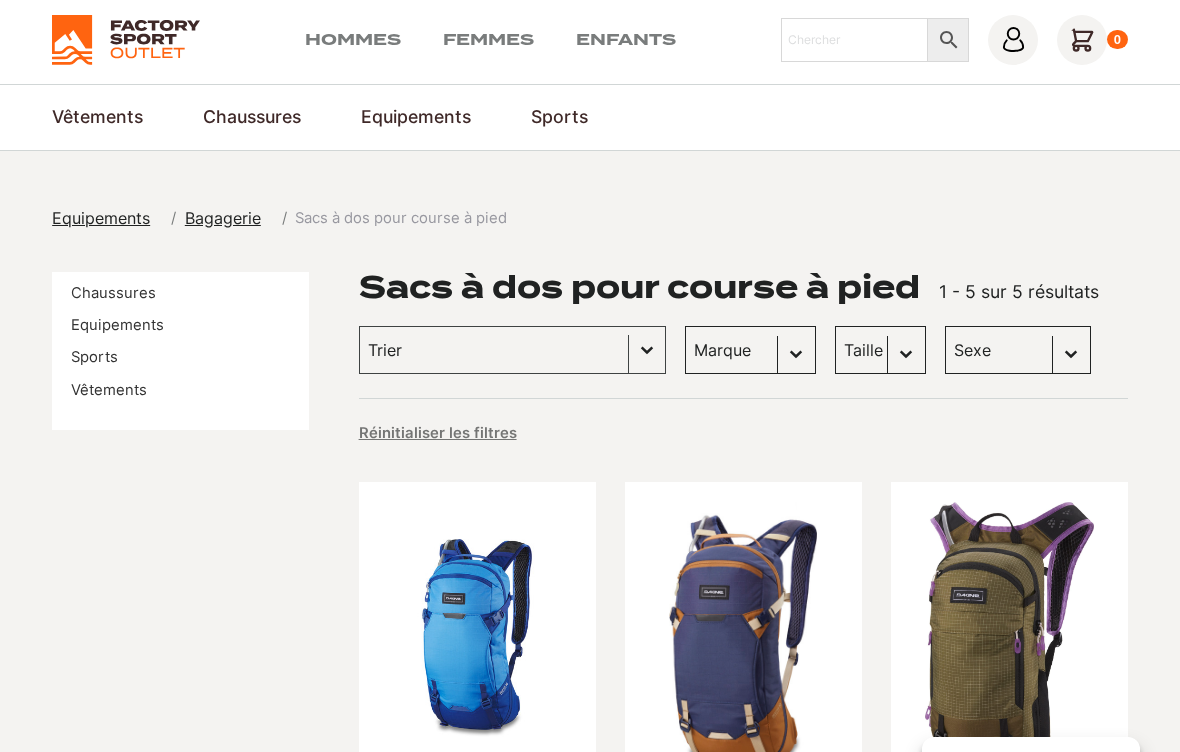 click on "Casques de vélo" at bounding box center (0, 0) 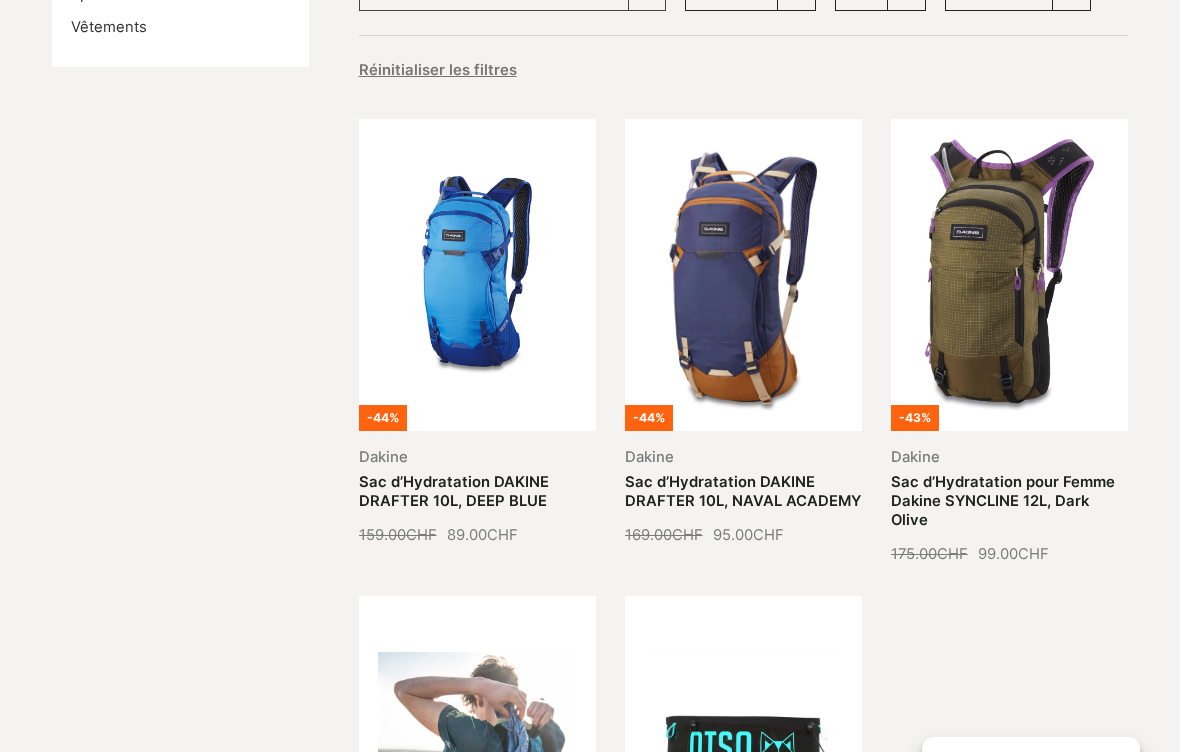 scroll, scrollTop: 414, scrollLeft: 0, axis: vertical 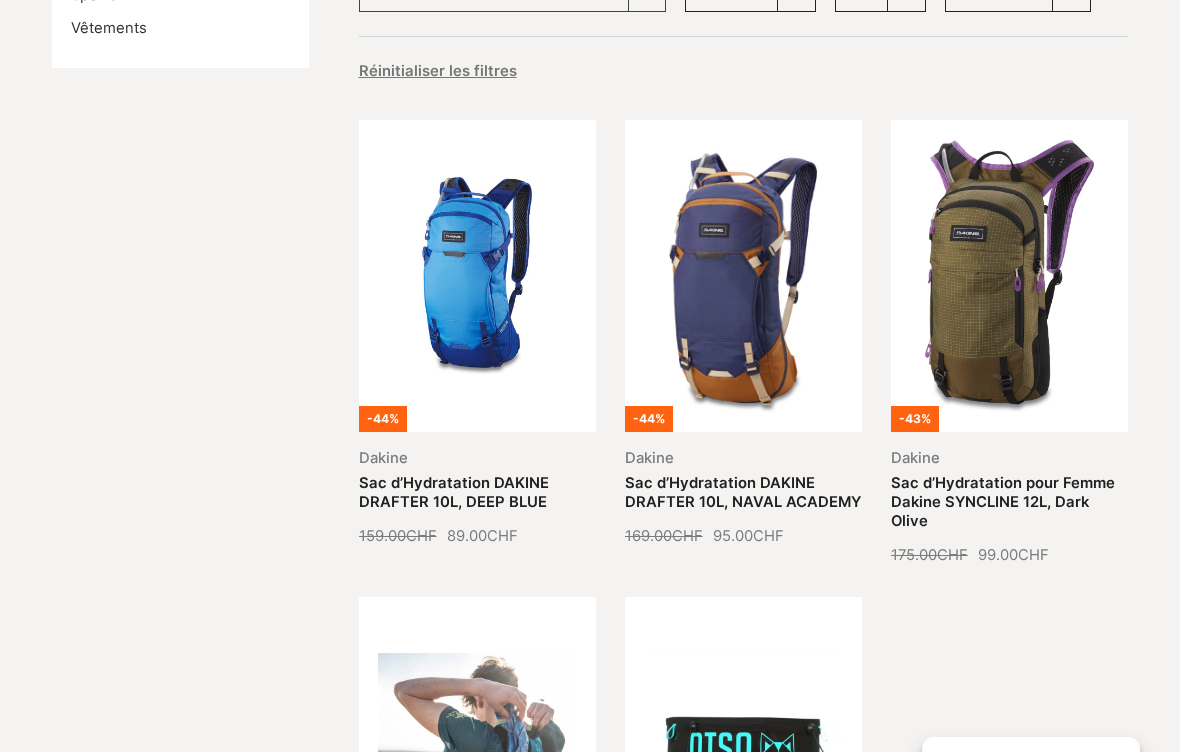 click on "Roues de Trottinette" at bounding box center [0, 0] 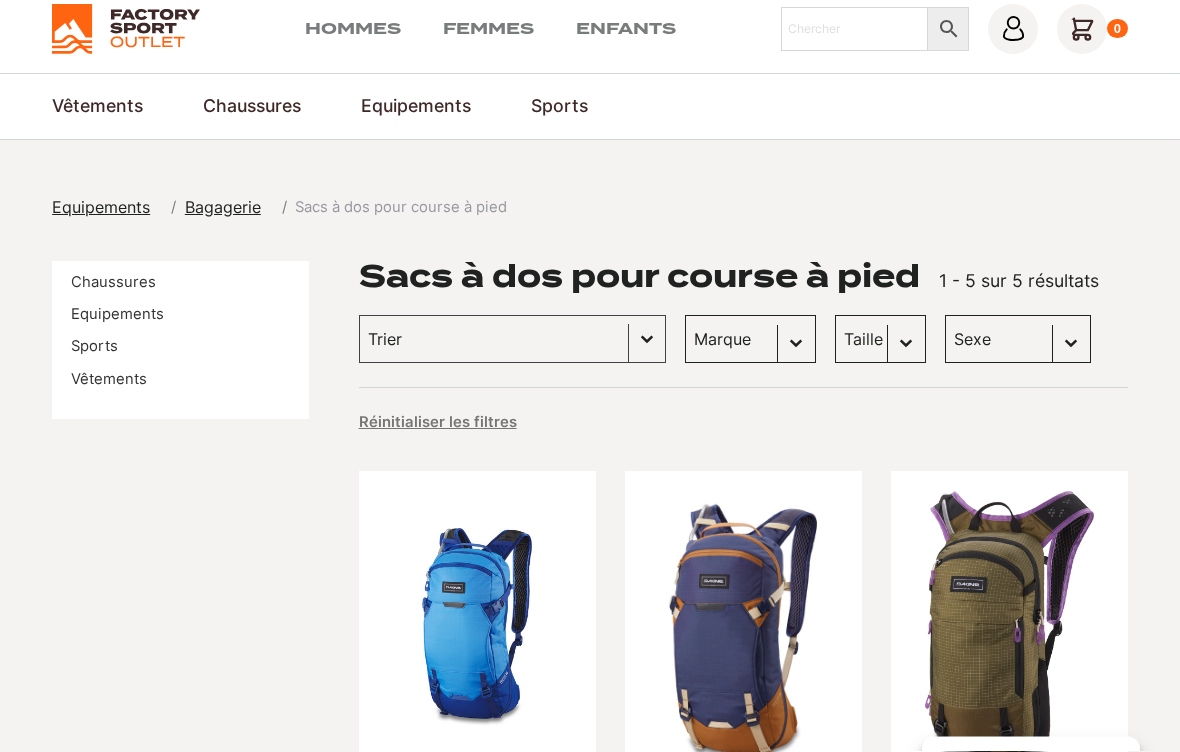 scroll, scrollTop: 63, scrollLeft: 0, axis: vertical 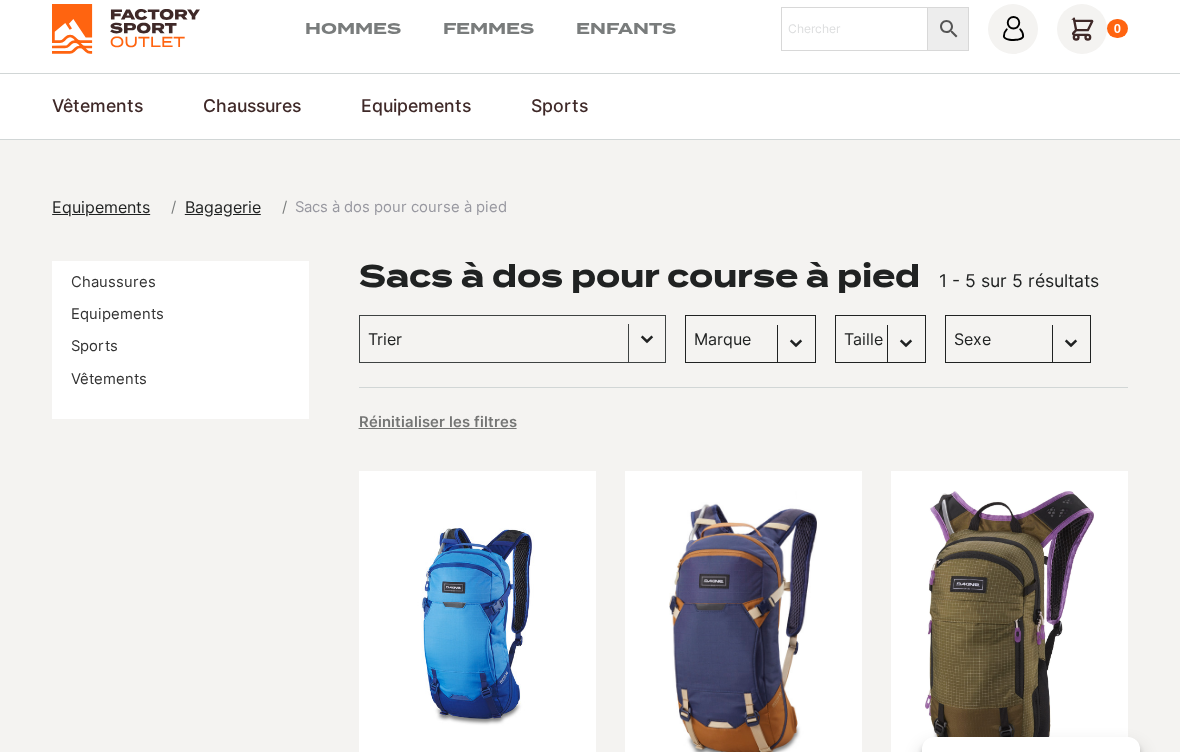click on "Voir tout" at bounding box center (0, 0) 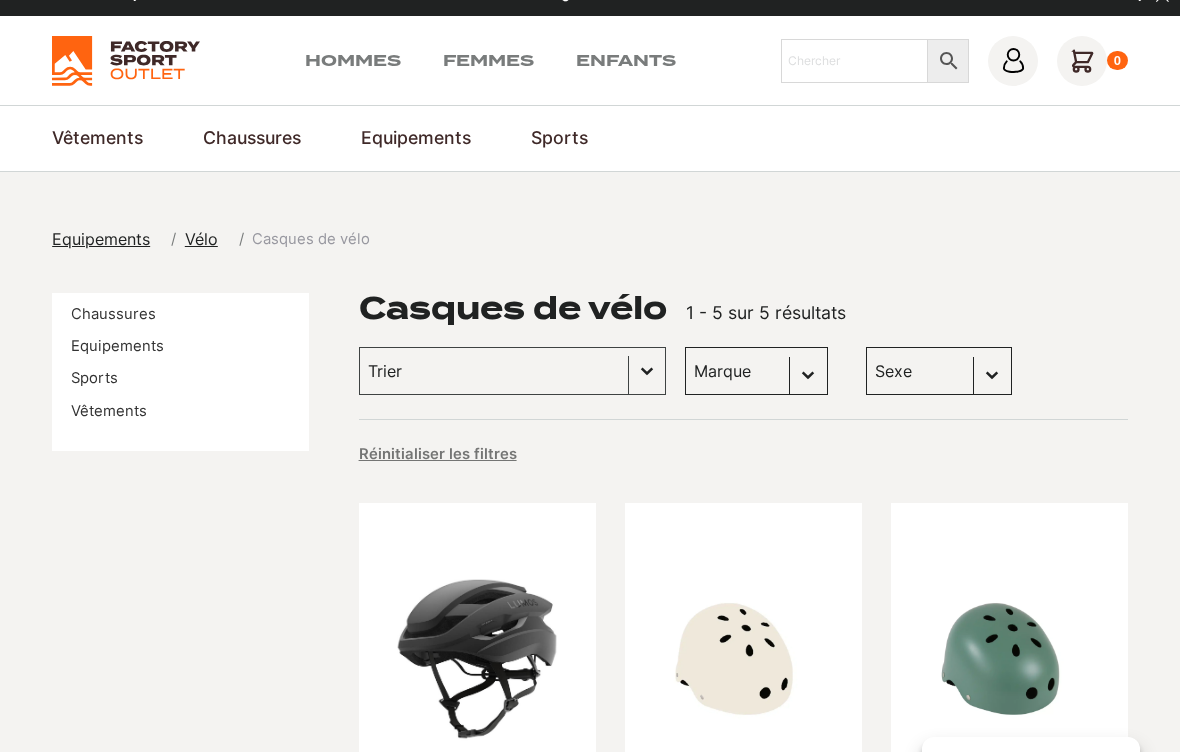 scroll, scrollTop: 0, scrollLeft: 0, axis: both 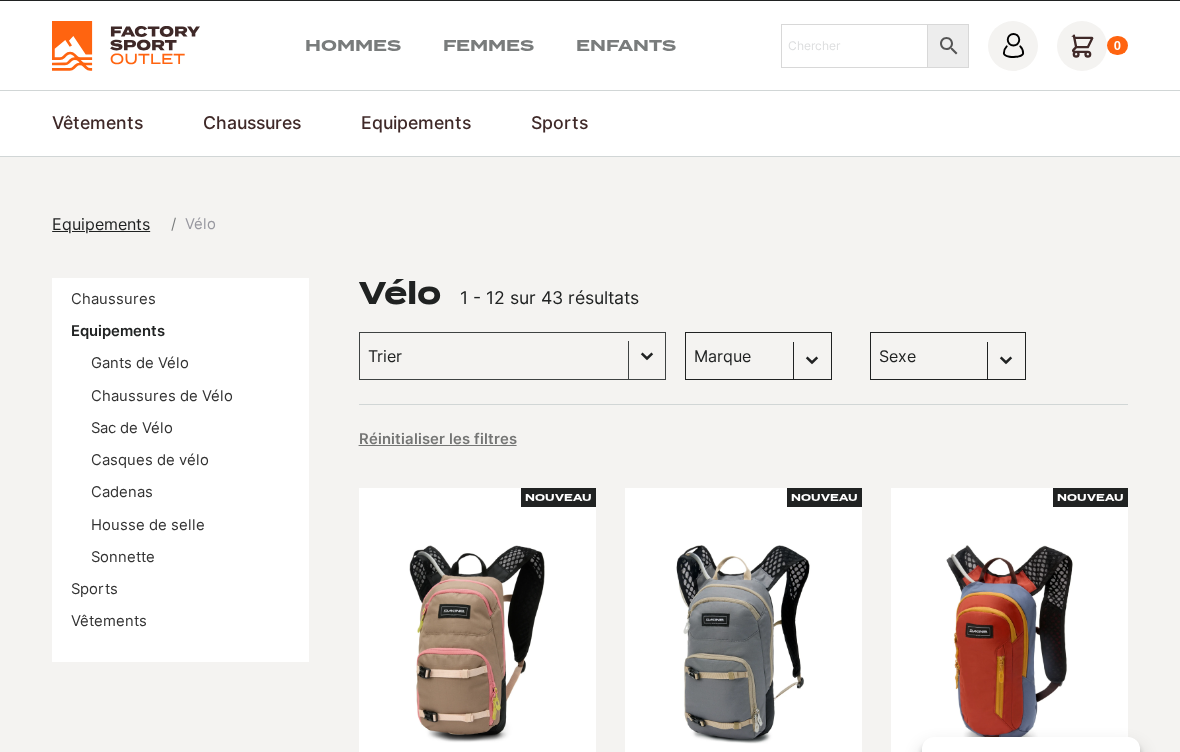 click on "Chaussures de Vélo" at bounding box center [162, 396] 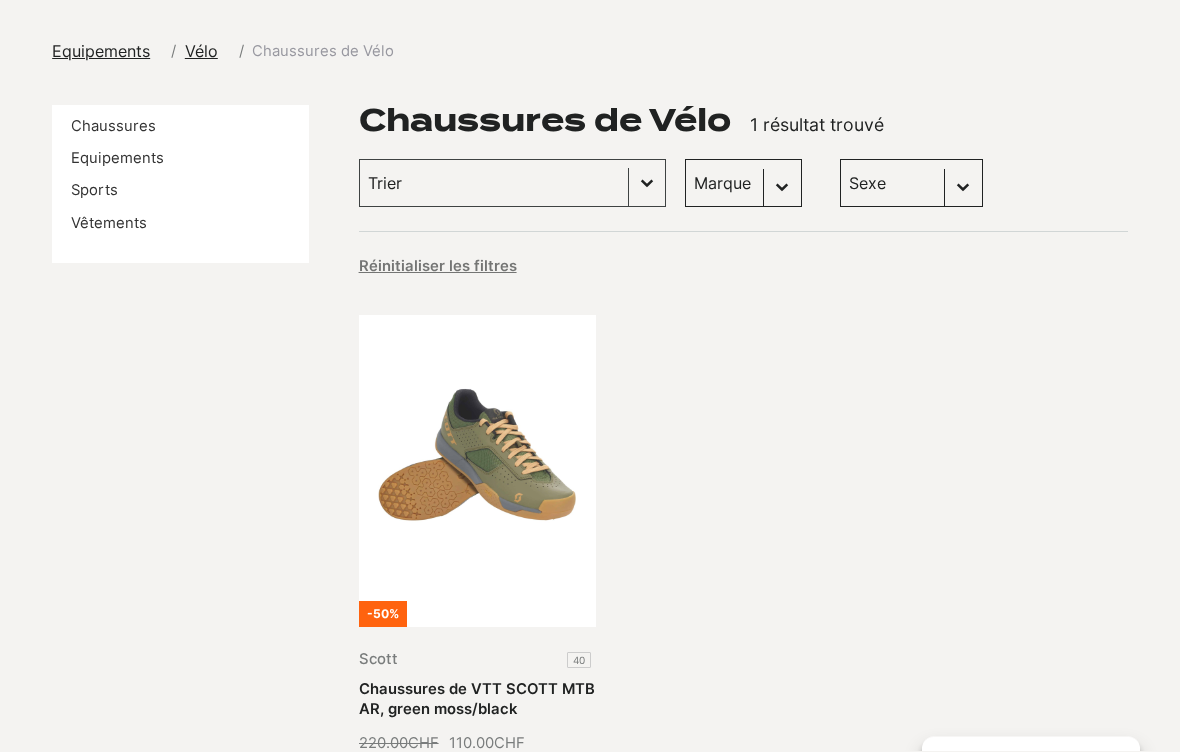 scroll, scrollTop: 0, scrollLeft: 0, axis: both 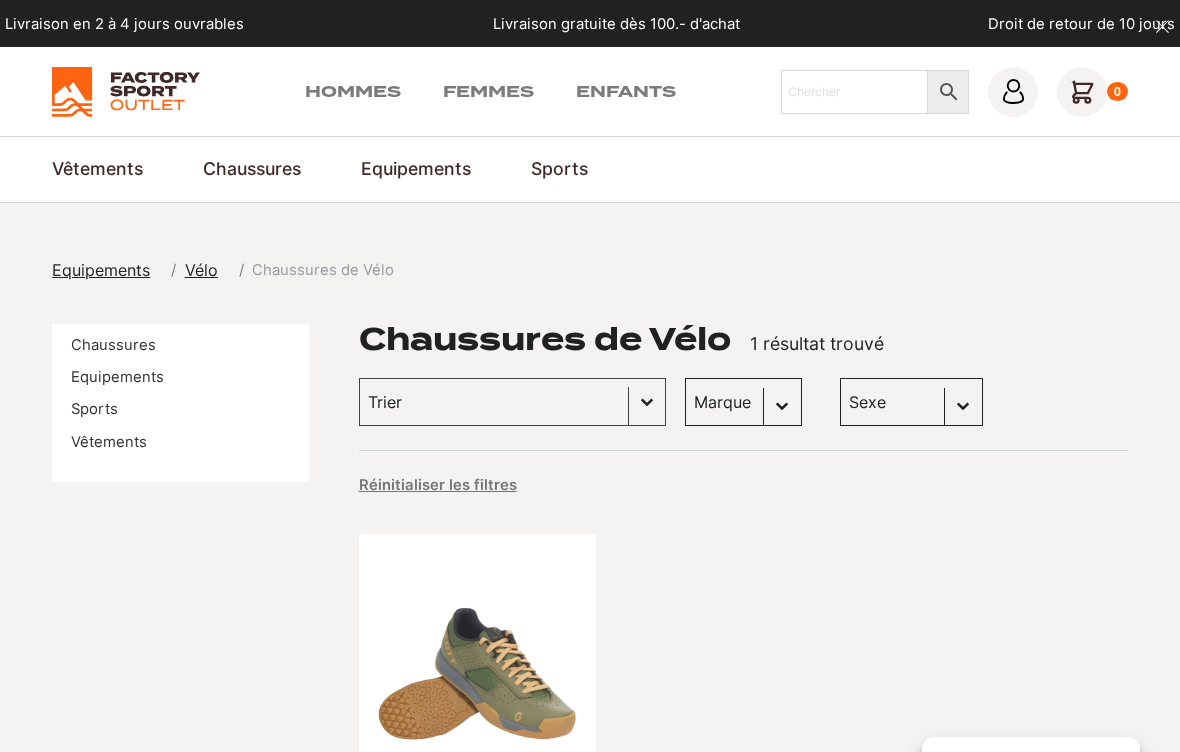 click at bounding box center (125, 92) 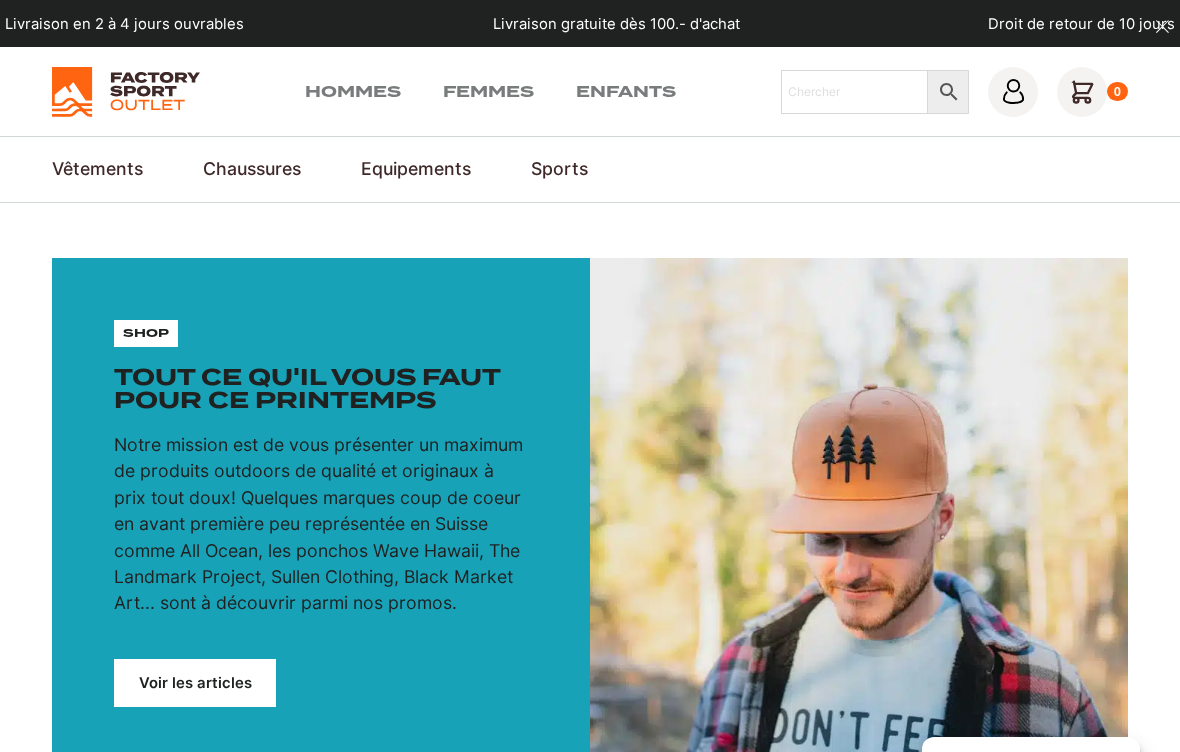 scroll, scrollTop: 0, scrollLeft: 0, axis: both 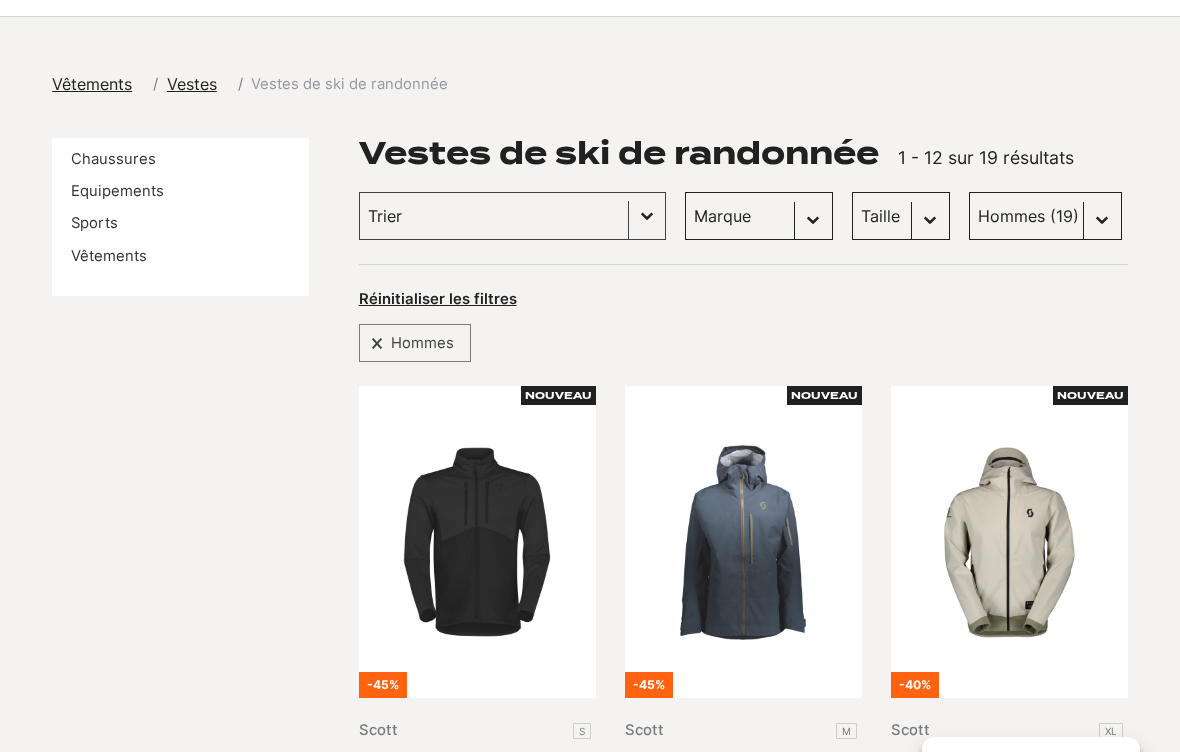 click on "Taille M (1) L (1) S (0) XL (0)" at bounding box center (901, 216) 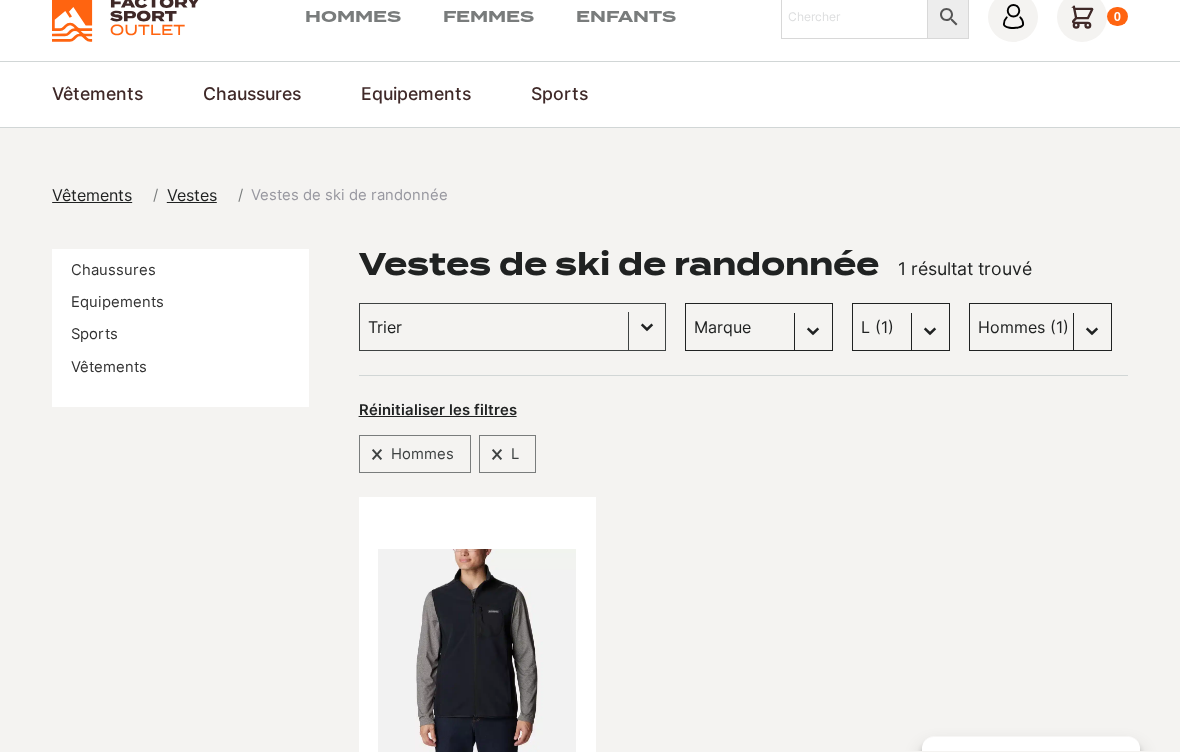click on "Taille M (1) L (1) S (0) XL (0)" at bounding box center [901, 328] 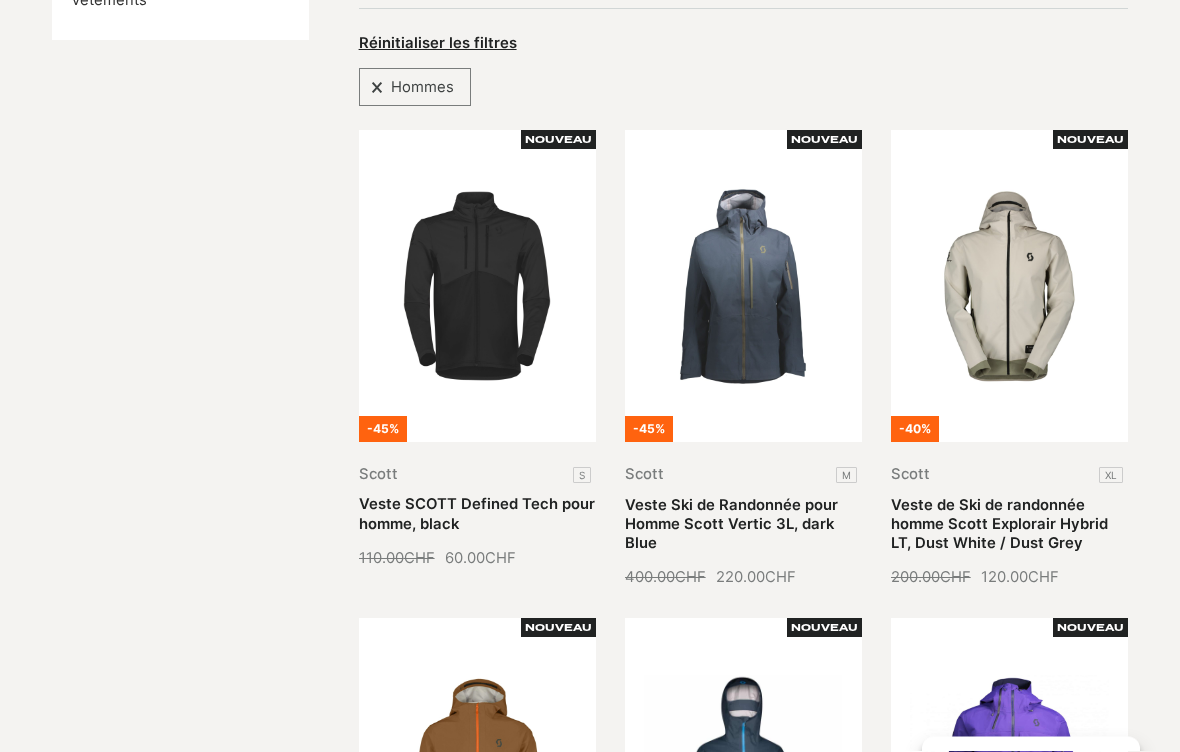 scroll, scrollTop: 0, scrollLeft: 0, axis: both 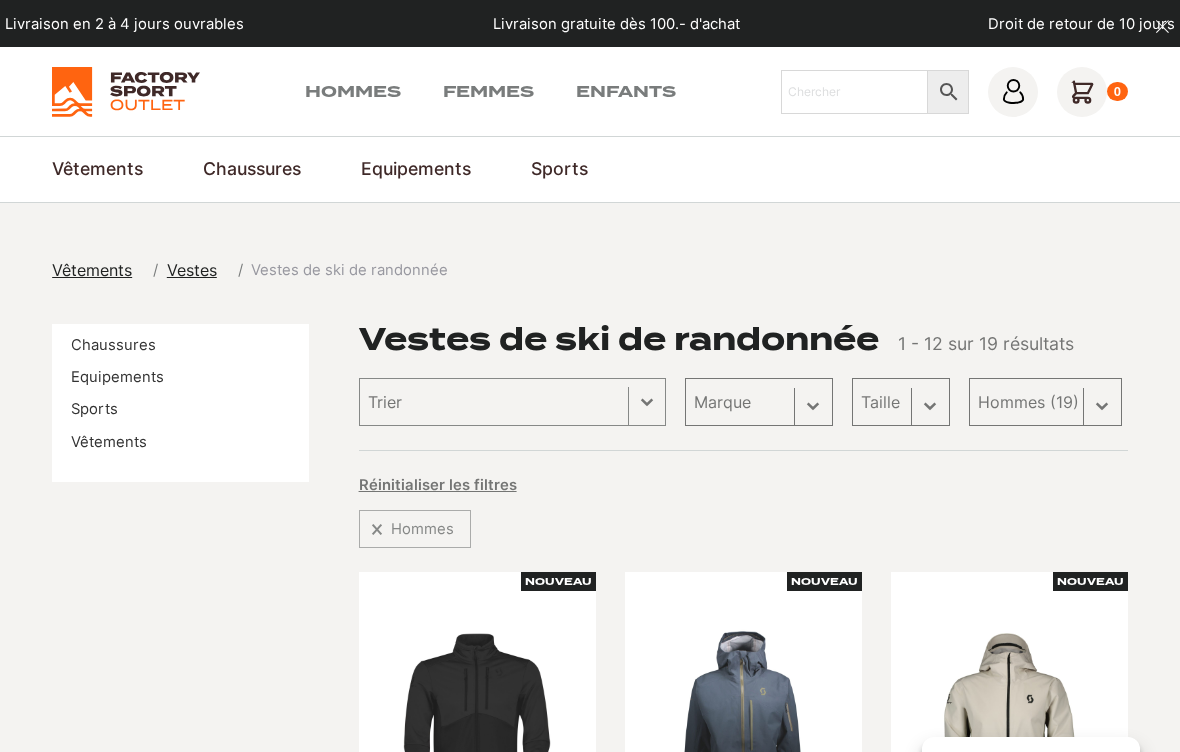 select on "l" 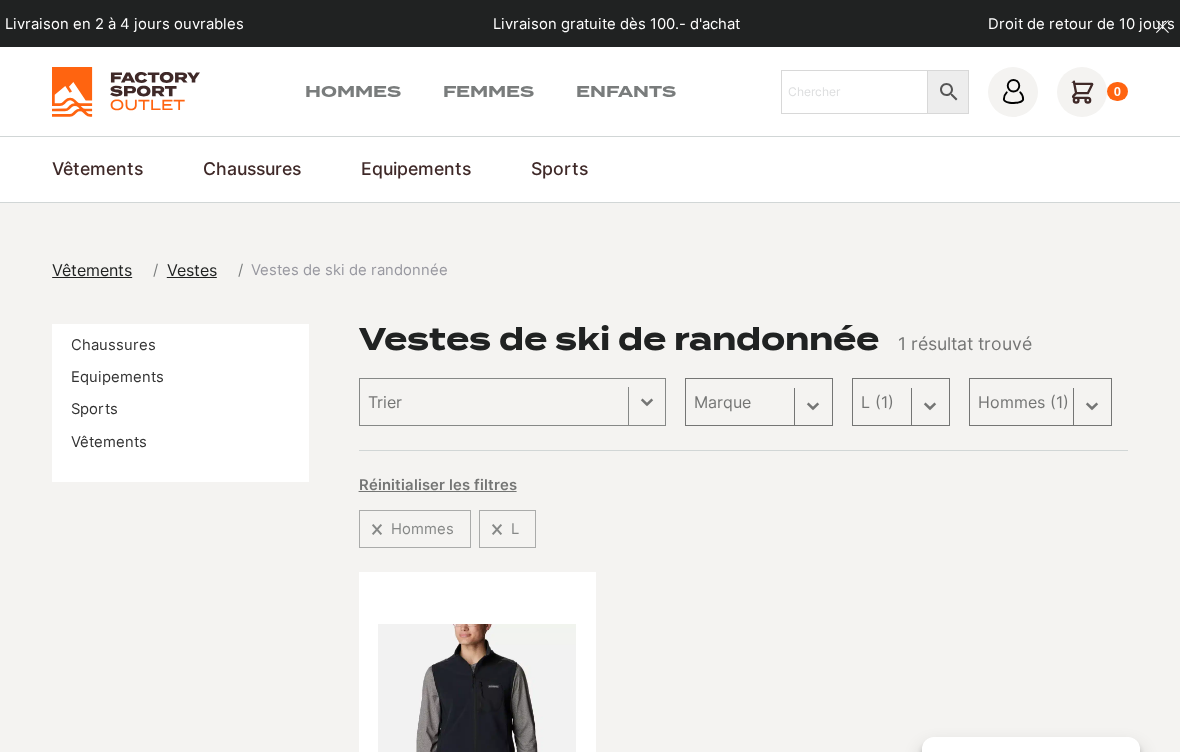 select 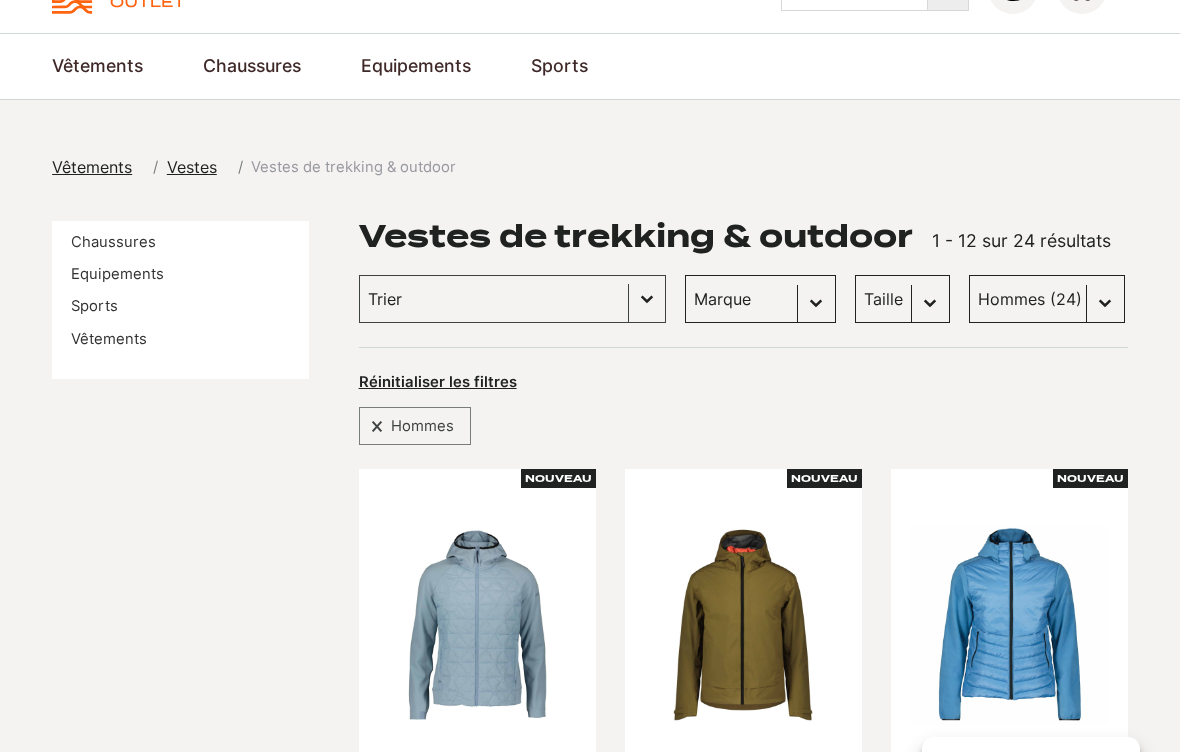 scroll, scrollTop: 106, scrollLeft: 0, axis: vertical 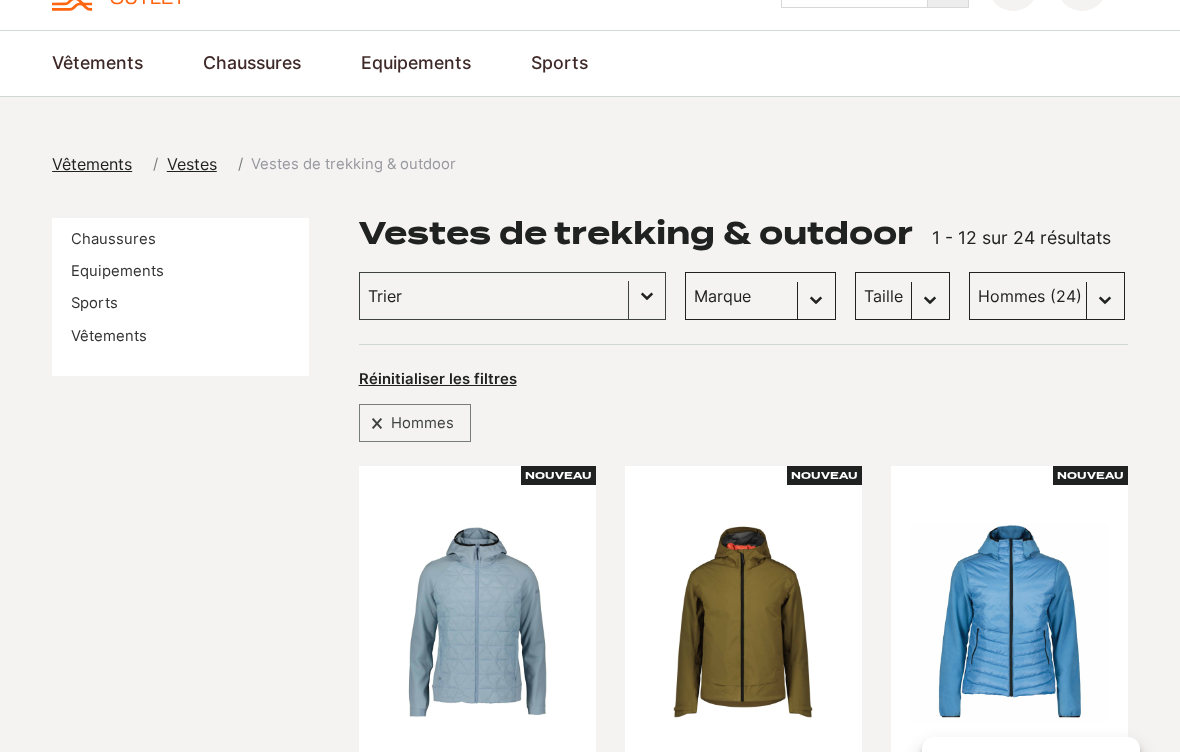 click on "Taille M (1) S (2) L (0) XL (1)" at bounding box center (902, 296) 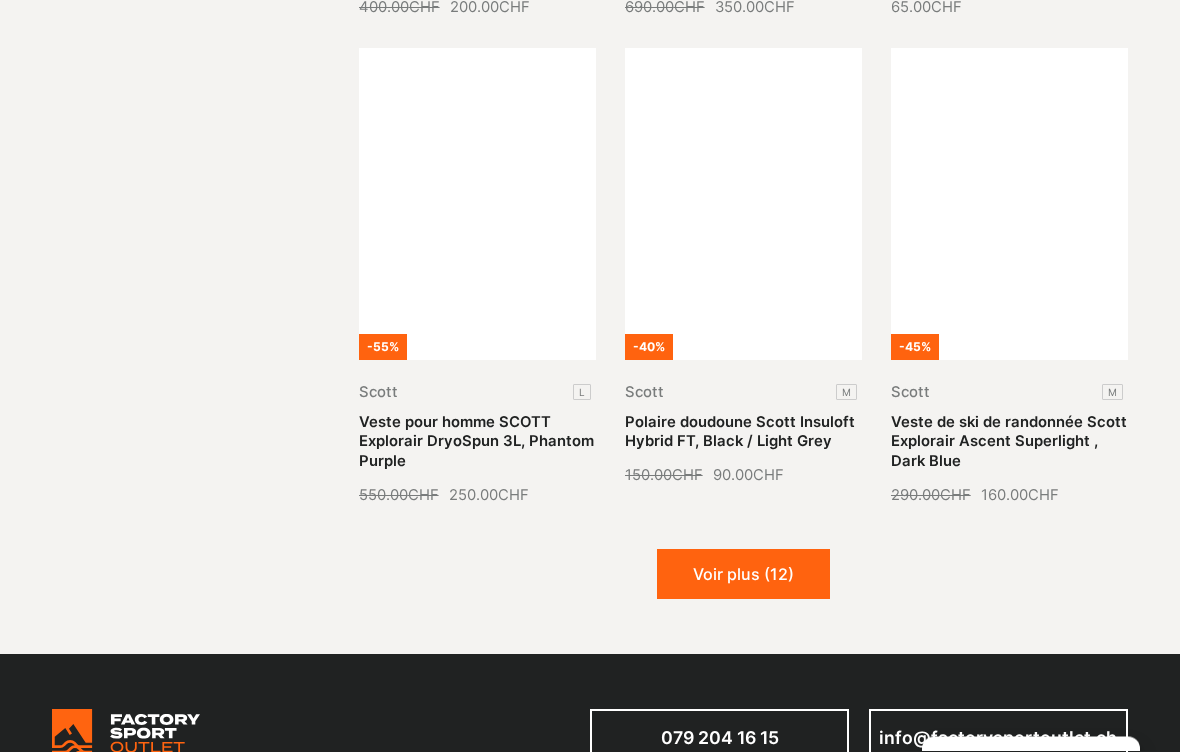 scroll, scrollTop: 2032, scrollLeft: 0, axis: vertical 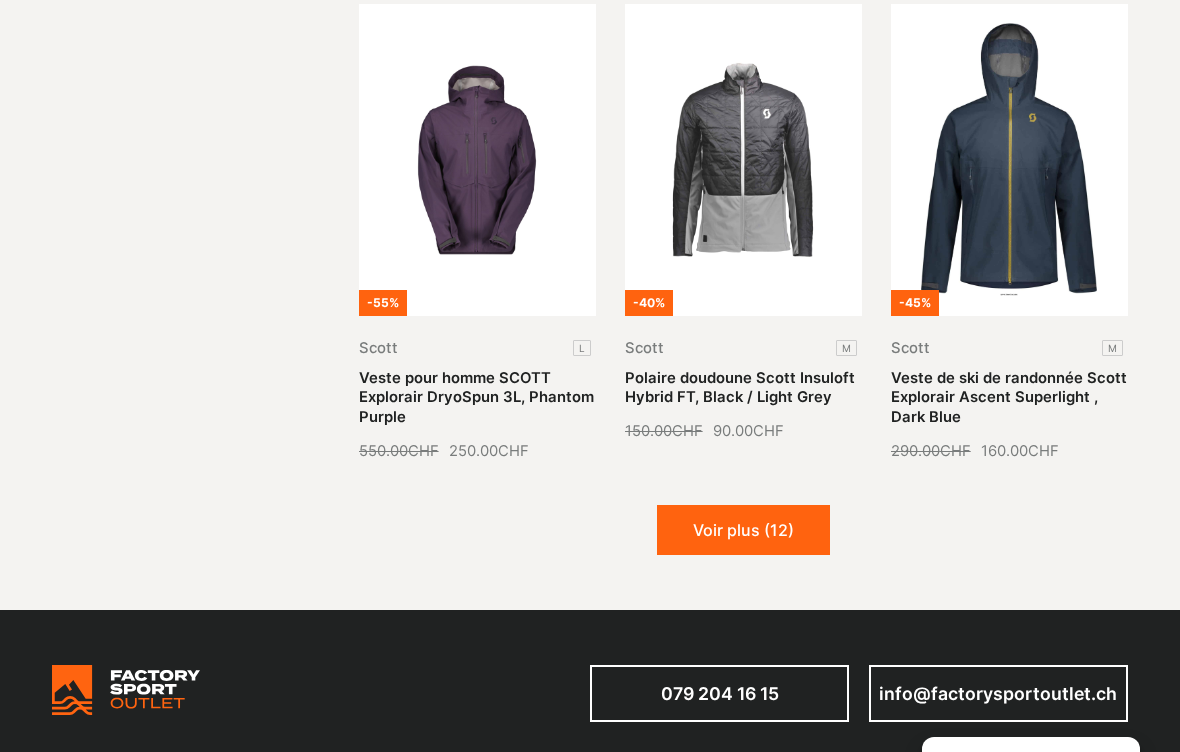 click on "Voir plus (12)" at bounding box center (743, 530) 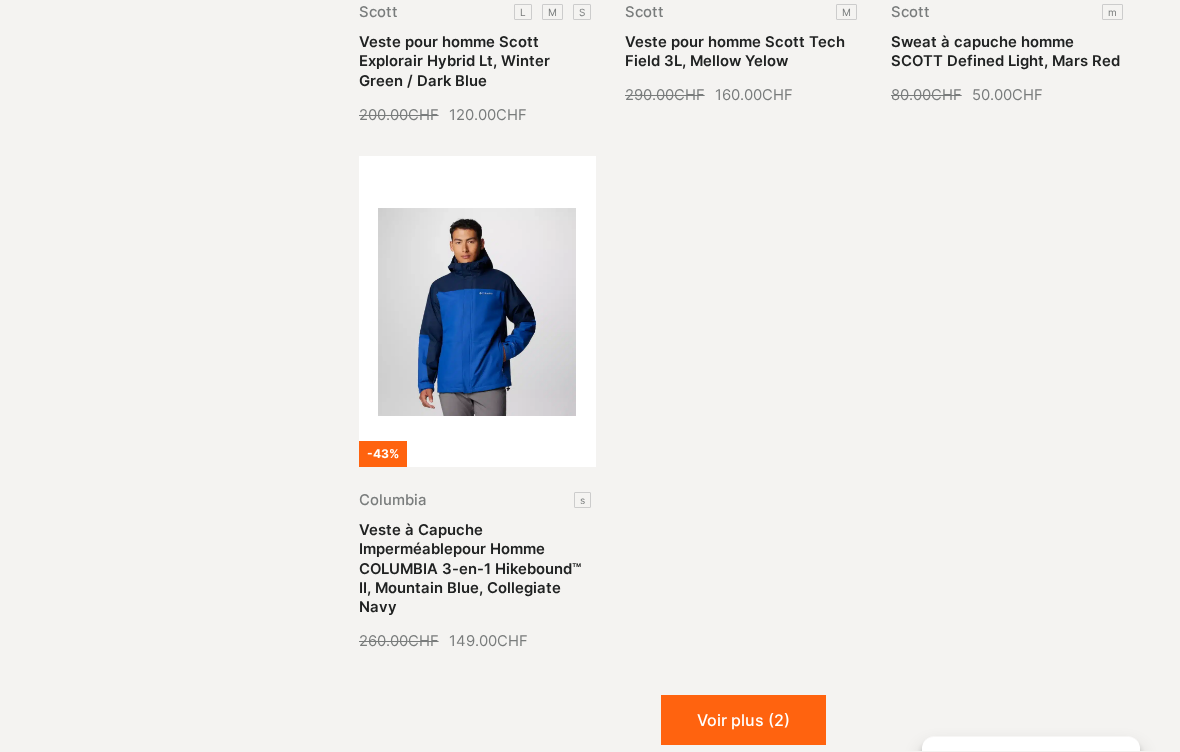 scroll, scrollTop: 3851, scrollLeft: 0, axis: vertical 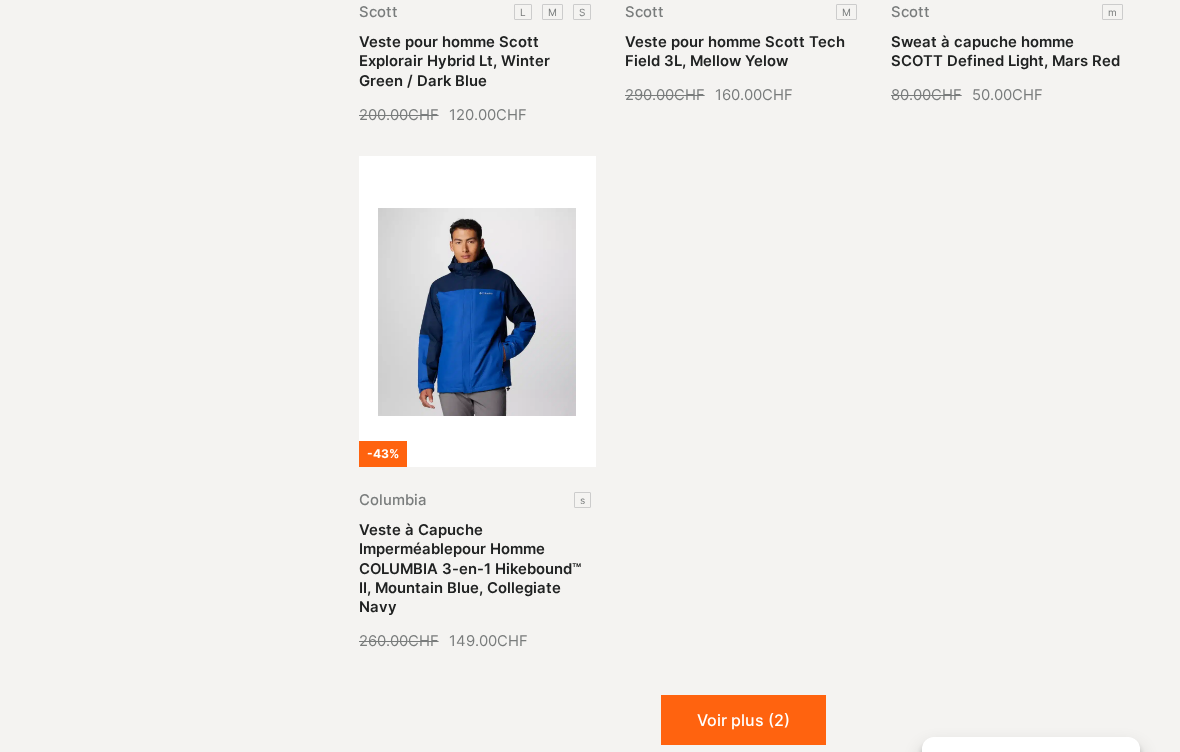 click on "-68%
Nouveau Dolomite L   Veste hybride isolante à capuche homme DOLOMITE Latemar, Stone Blue 220.00  CHF   Le prix initial était : 220.00 CHF. 70.00  CHF Le prix actuel est : 70.00 CHF.
-48%
Nouveau Dolomite L   Veste pour homme DOLOMITE Cristallo 2.5L + INS H, Bur Green, Fir Red 450.00  CHF   Le prix initial était : 450.00 CHF. 235.00  CHF Le prix actuel est : 235.00 CHF.
-44%
Nouveau Dolomite L   Veste pour homme DOLOMITE Cristallo HYB H, Lake Blue 180.00  CHF   Le prix initial était : 180.00 CHF. 100.00  CHF Le prix actuel est : 100.00 CHF.
-45%
Nouveau Scott S   Veste SCOTT Defined Tech pour homme, black 110.00  CHF   Le prix initial était : 110.00 CHF. 60.00  CHF Le prix actuel est : 60.00 CHF.
-45%
Nouveau Scott M   Veste Ski de Randonnée pour Homme Scott Vertic 3L, dark Blue 400.00  CHF   Le prix initial était : 400.00 CHF. 220.00  CHF Le prix actuel est : 220.00 CHF.
-39%
Nouveau Scott M   Veste homme Scott Explorair Softshell, Black/ Bread Brown" at bounding box center (743, -1267) 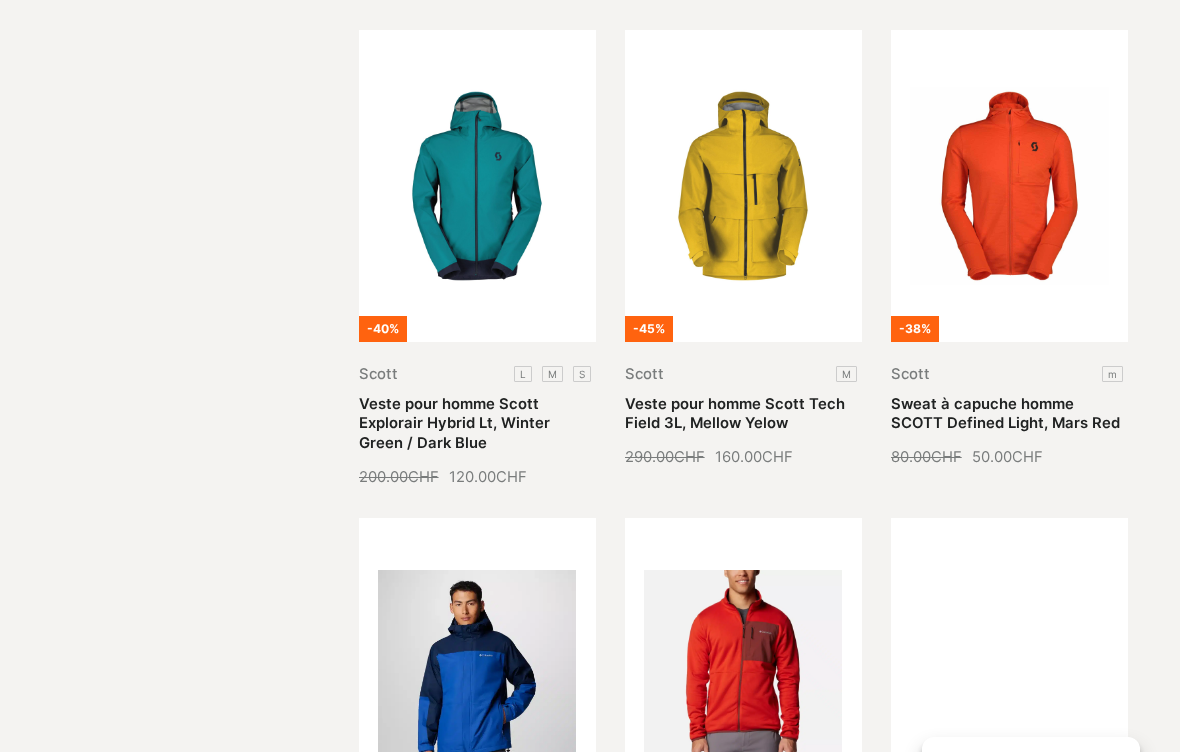 scroll, scrollTop: 3488, scrollLeft: 0, axis: vertical 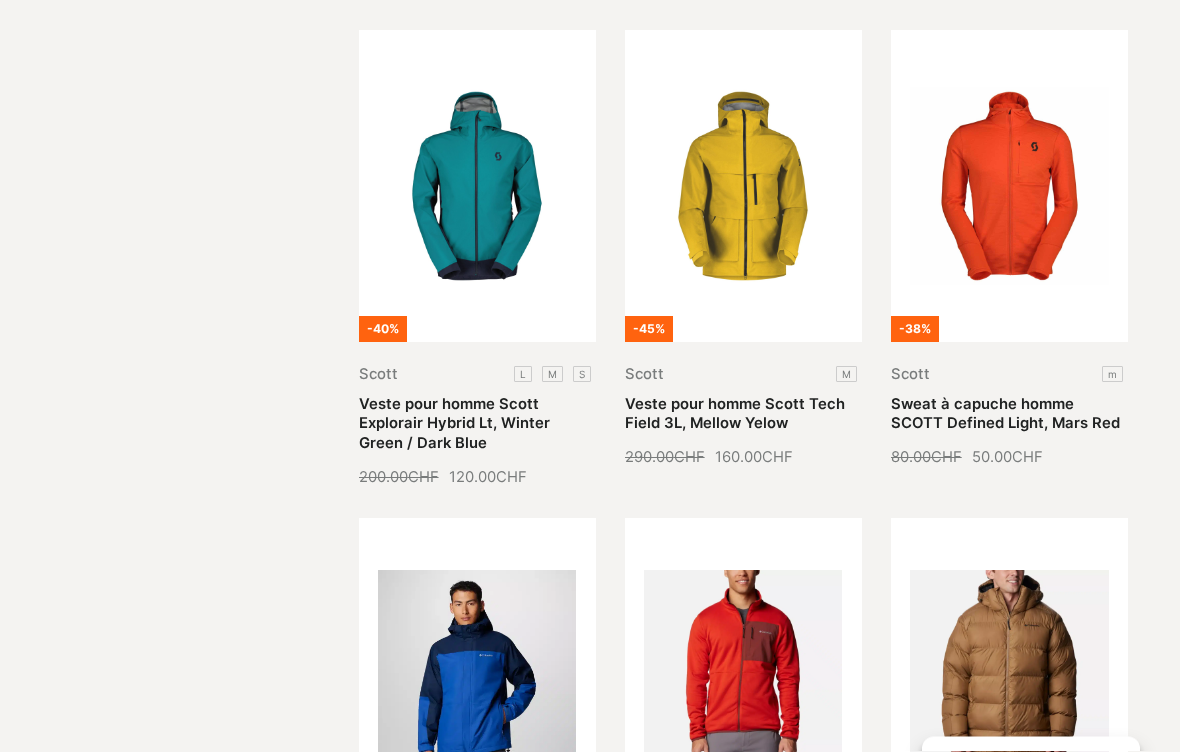 click on "Veste pour homme Scott Explorair Hybrid Lt, Winter Green / Dark Blue" at bounding box center [454, 424] 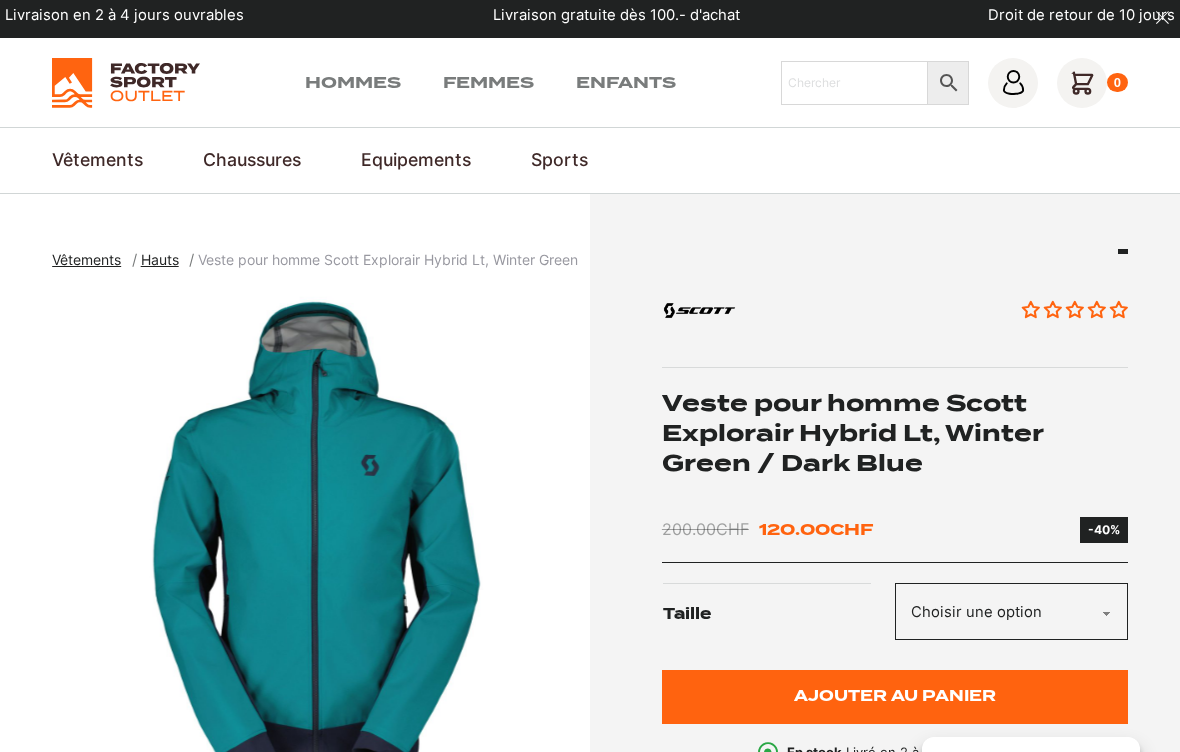 scroll, scrollTop: 0, scrollLeft: 0, axis: both 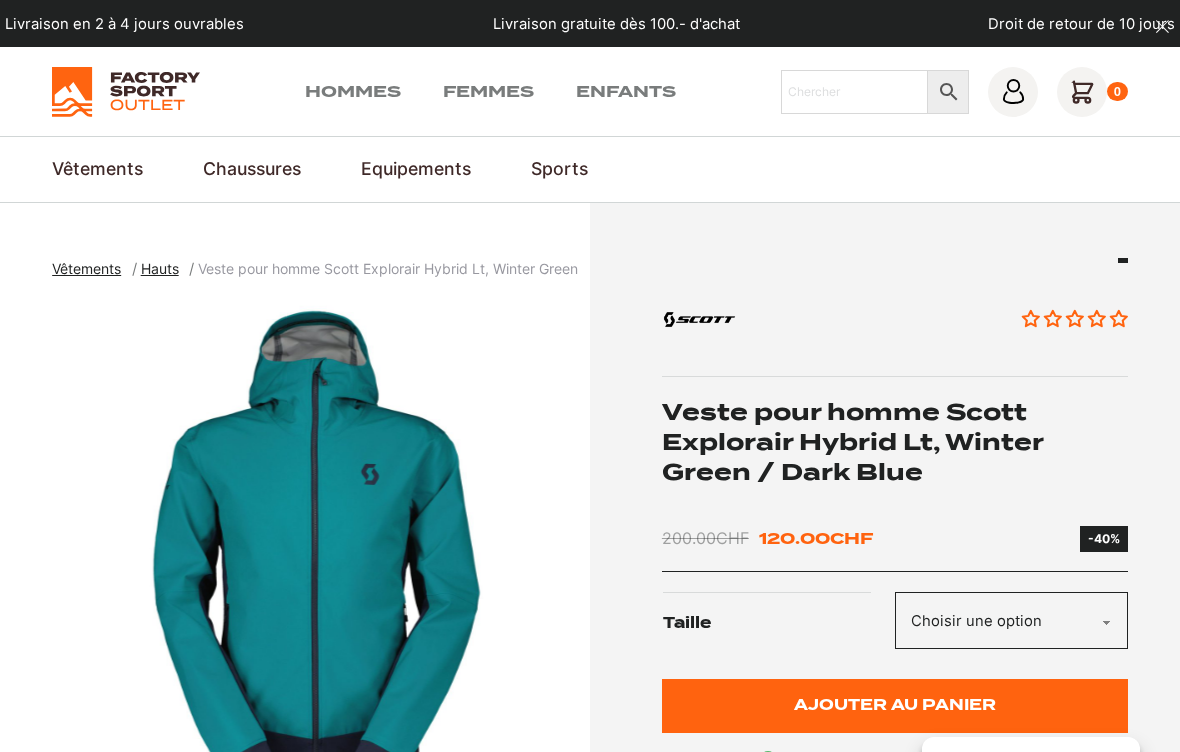 click on "Voir tout" at bounding box center [0, 0] 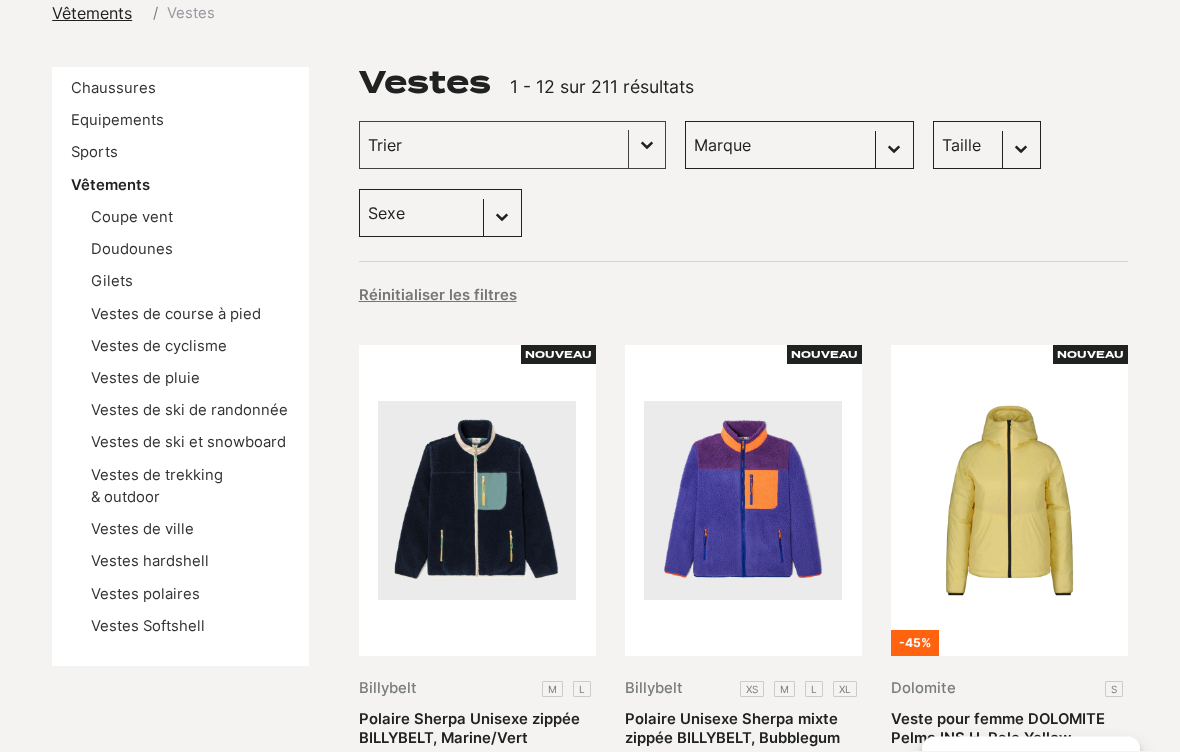 scroll, scrollTop: 245, scrollLeft: 0, axis: vertical 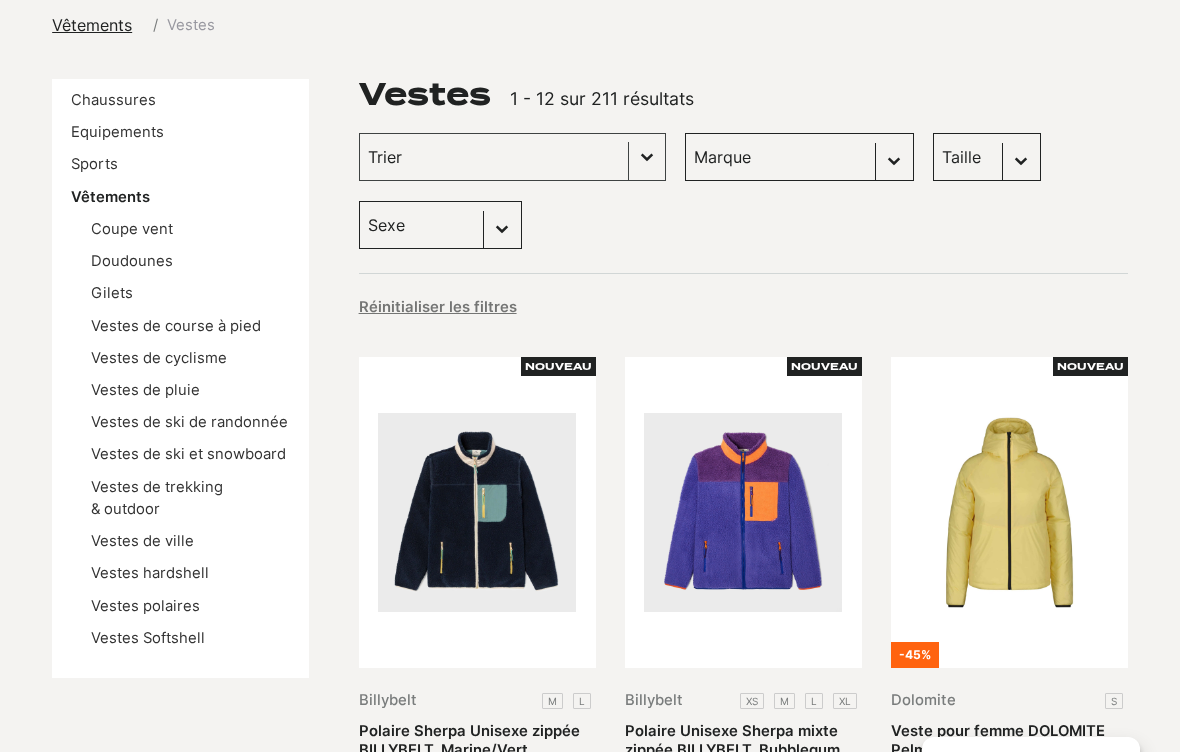 click on "Vestes de pluie" at bounding box center (145, 390) 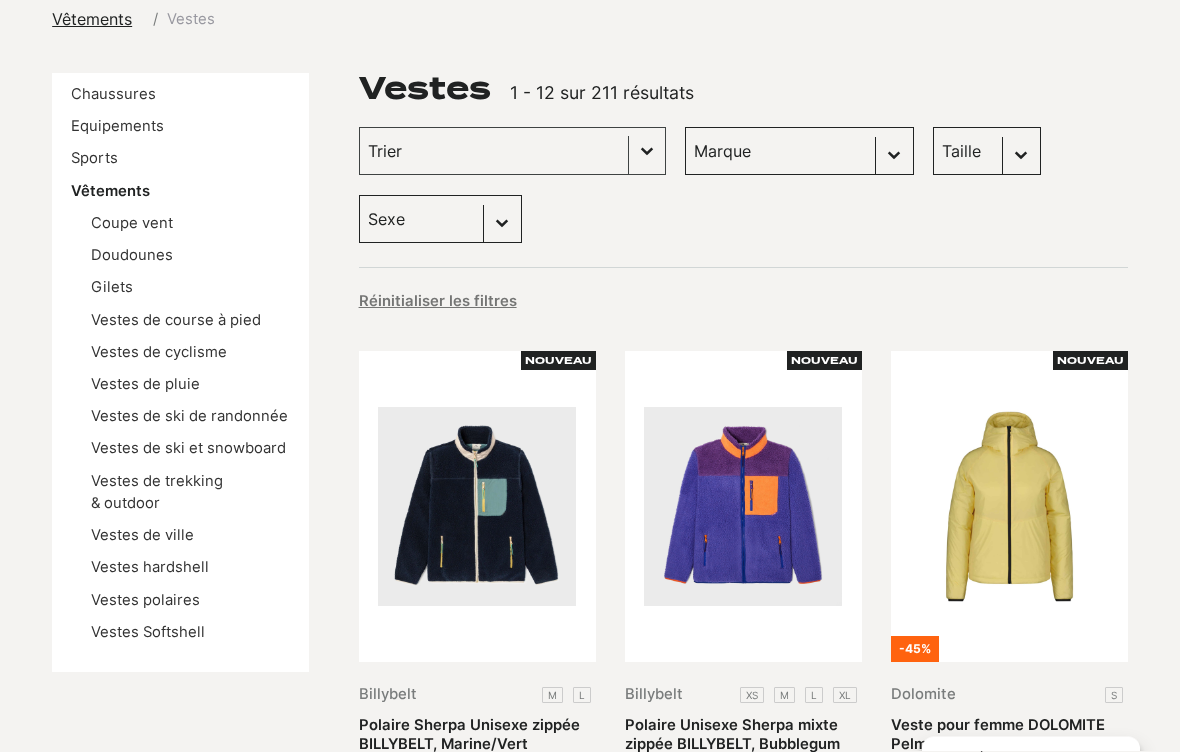 scroll, scrollTop: 251, scrollLeft: 0, axis: vertical 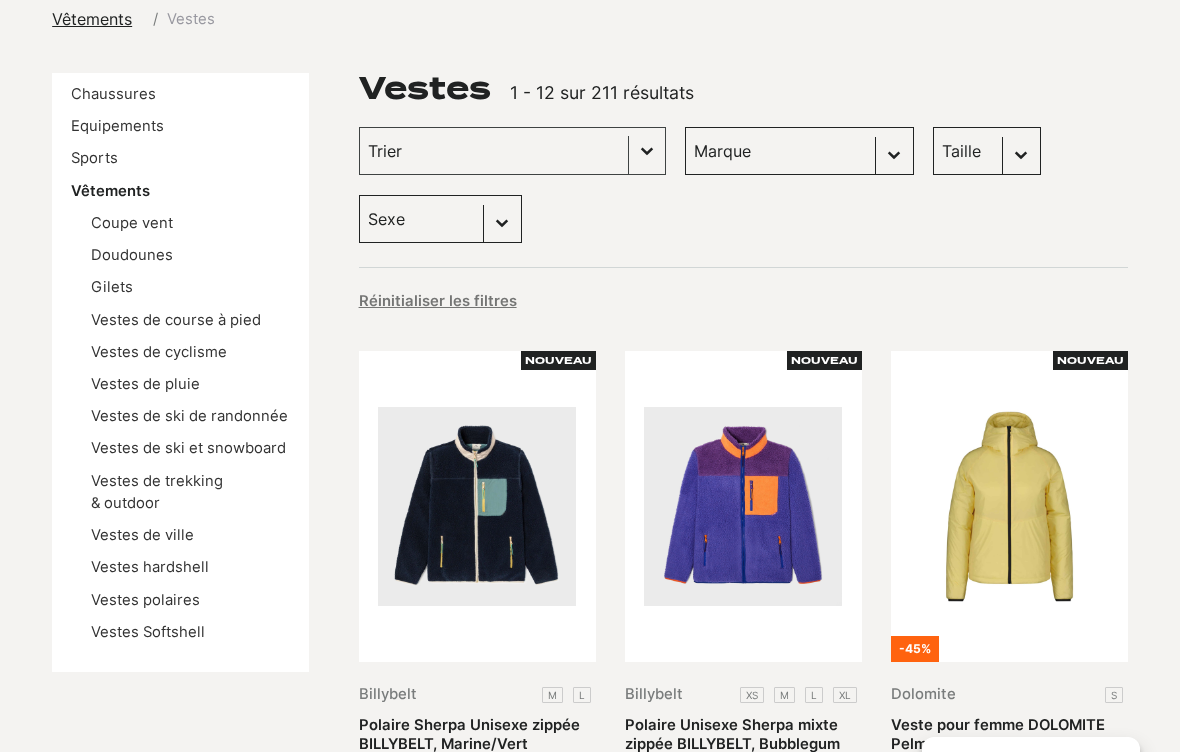 click on "Vestes de trekking & outdoor" at bounding box center [157, 492] 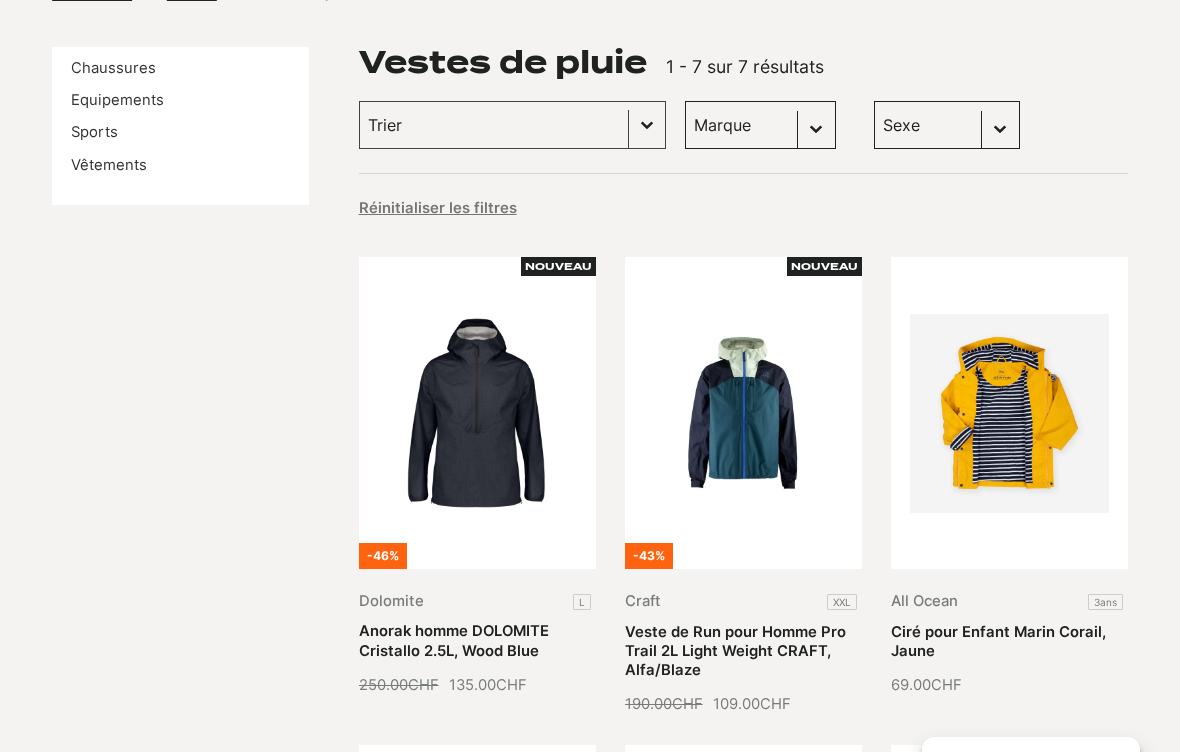 scroll, scrollTop: 267, scrollLeft: 0, axis: vertical 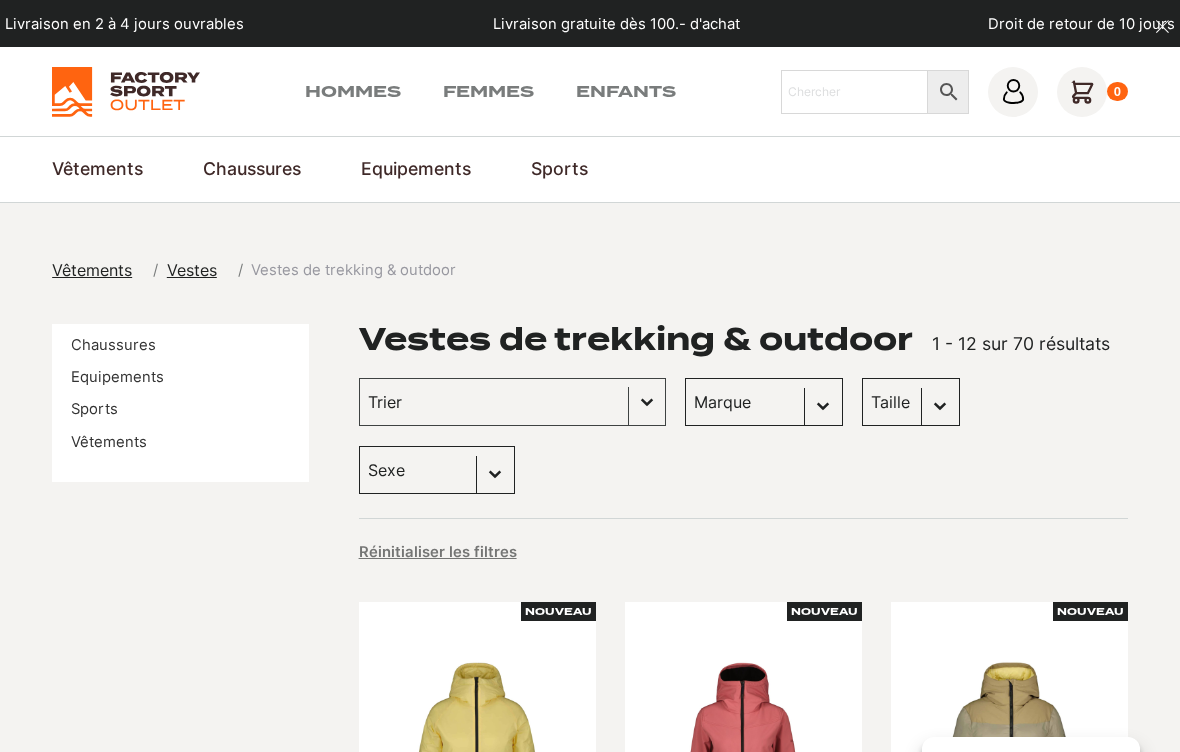 click on "Sexe Femmes (46) Hommes (24)" at bounding box center (437, 470) 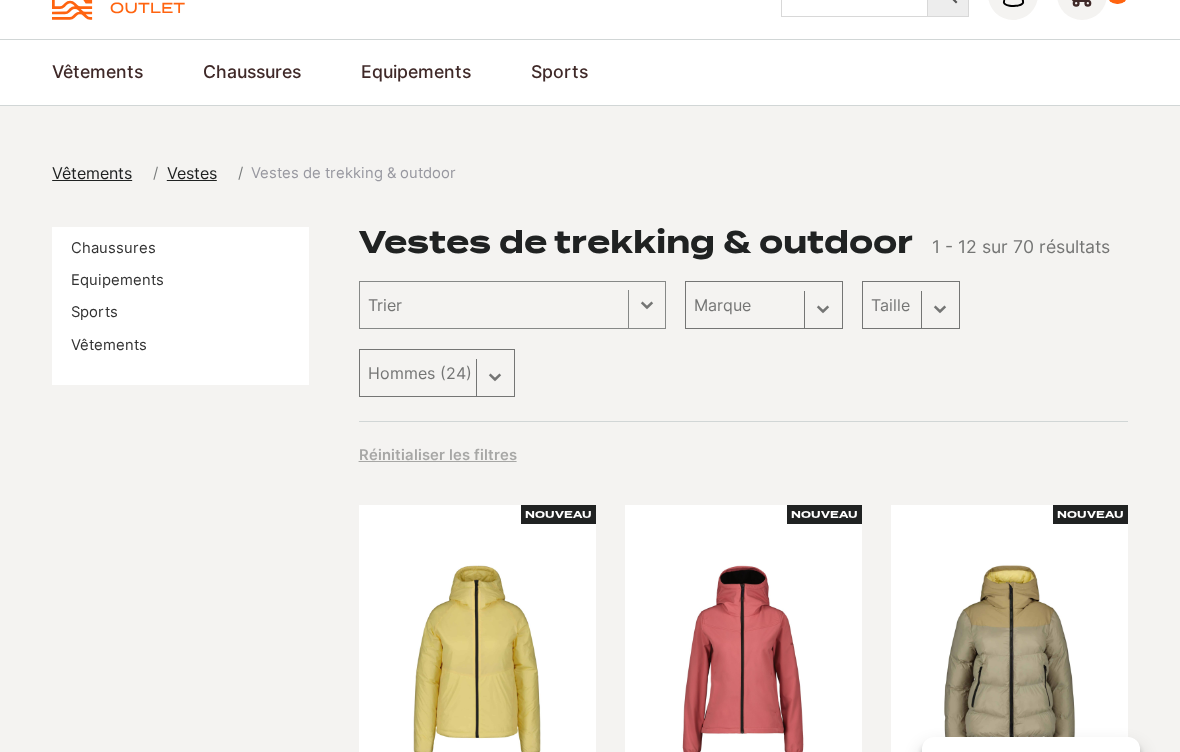 select on "hommes" 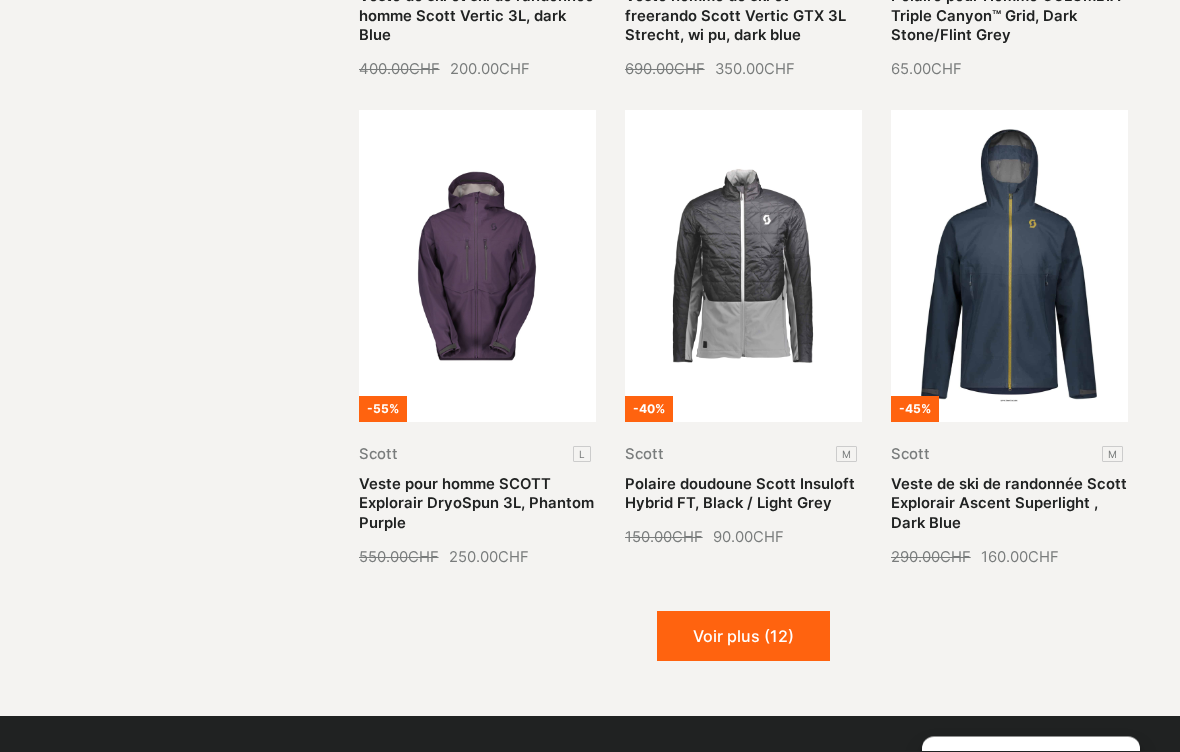 scroll, scrollTop: 1926, scrollLeft: 0, axis: vertical 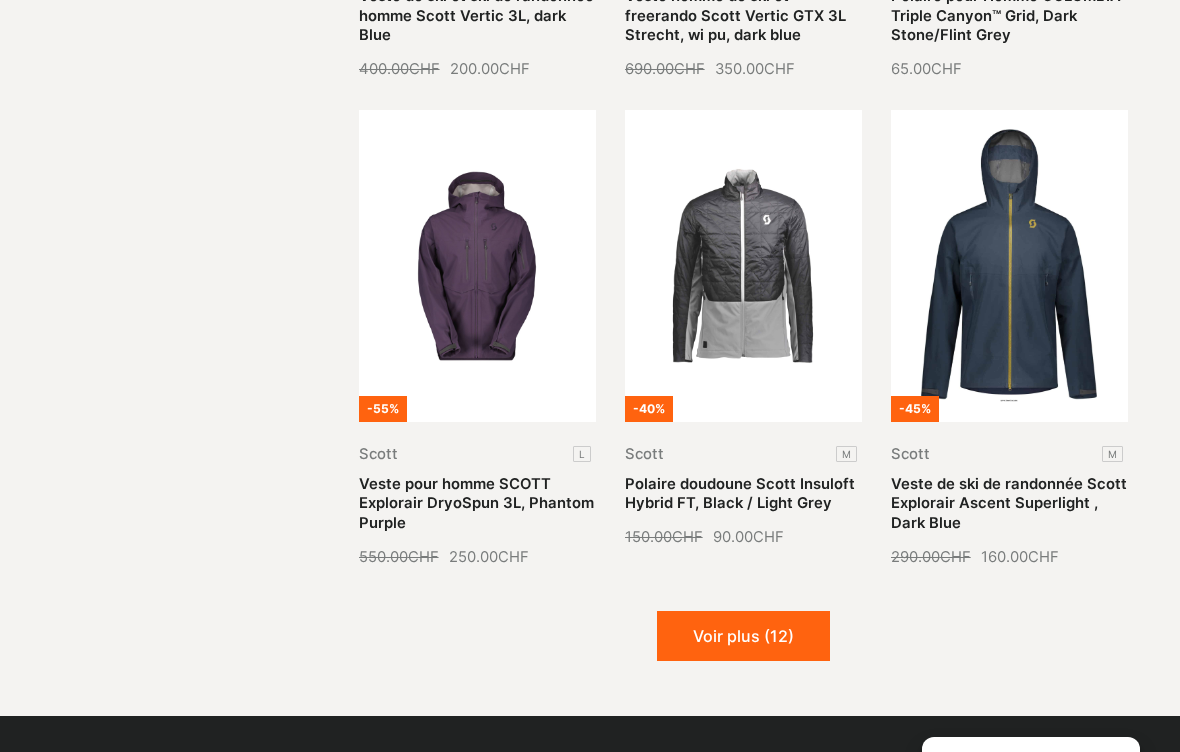 click on "Voir plus (12)" at bounding box center (743, 636) 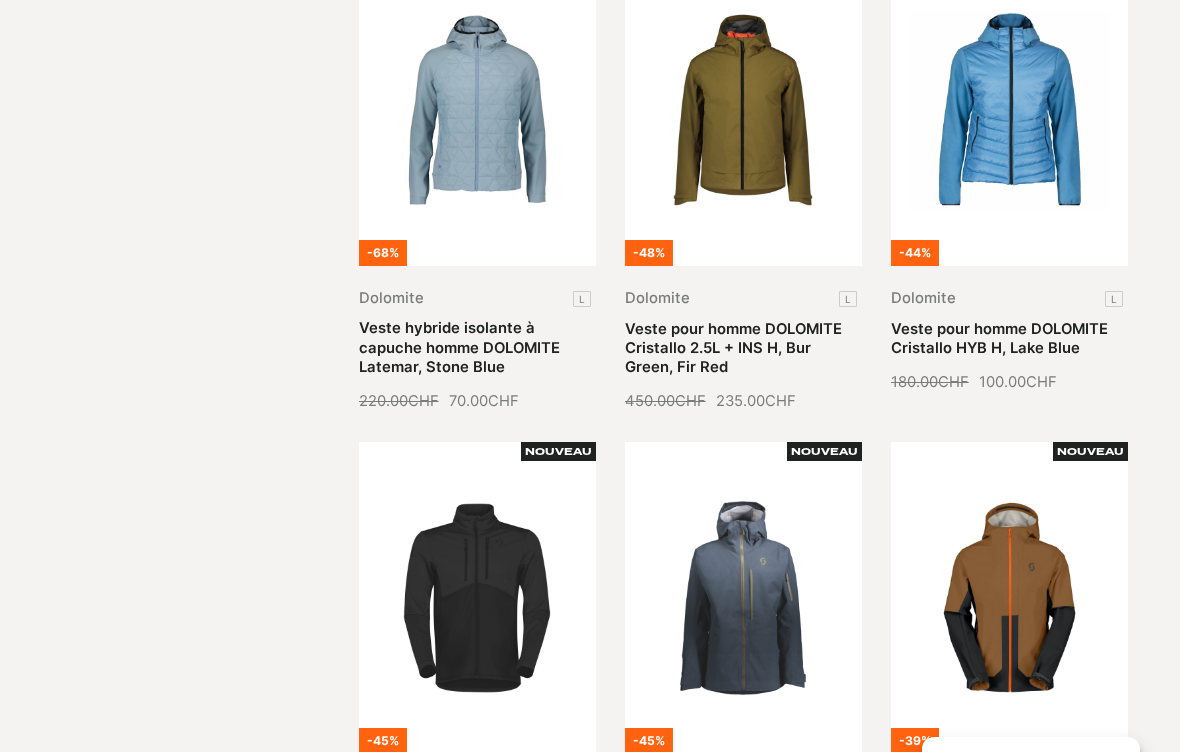 scroll, scrollTop: 0, scrollLeft: 0, axis: both 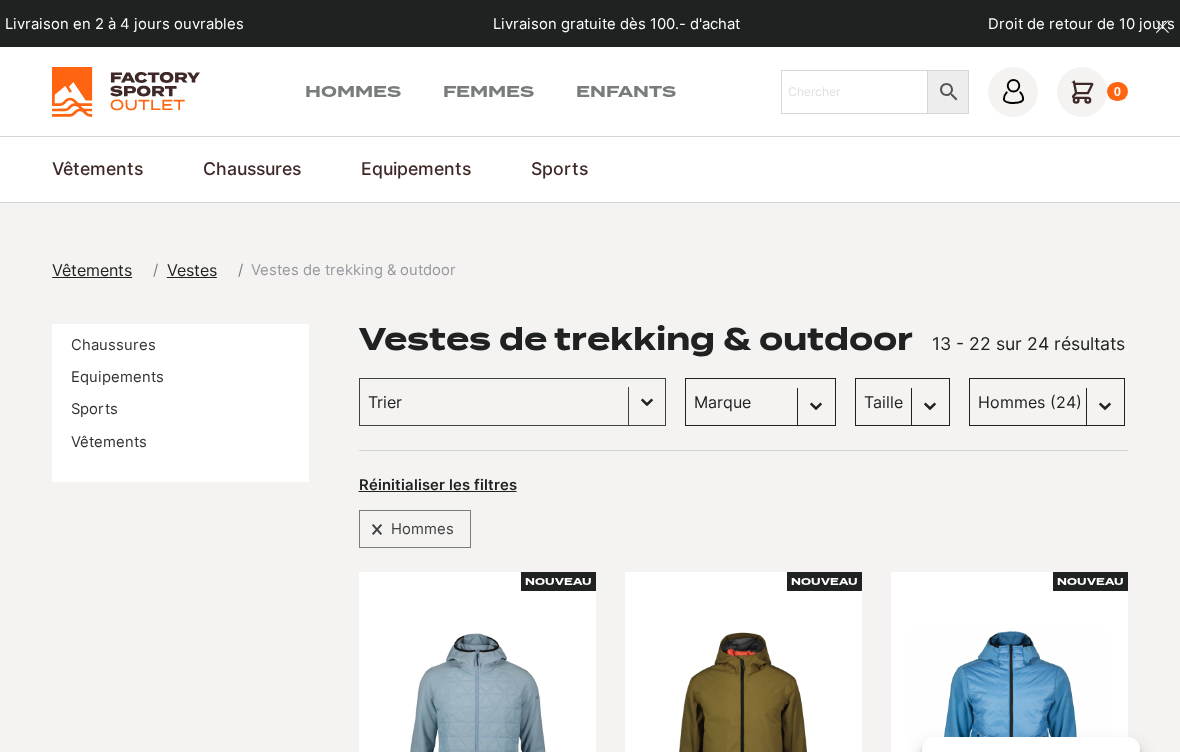 click on "Vestes" at bounding box center [192, 270] 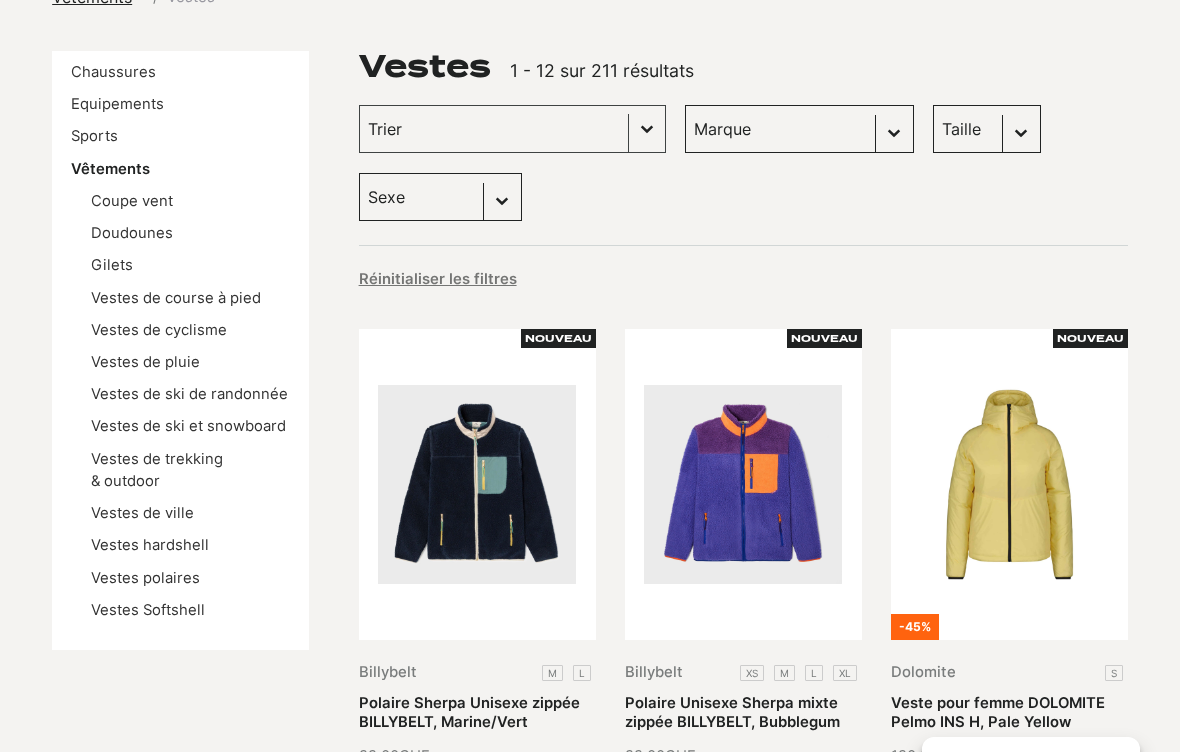 scroll, scrollTop: 264, scrollLeft: 0, axis: vertical 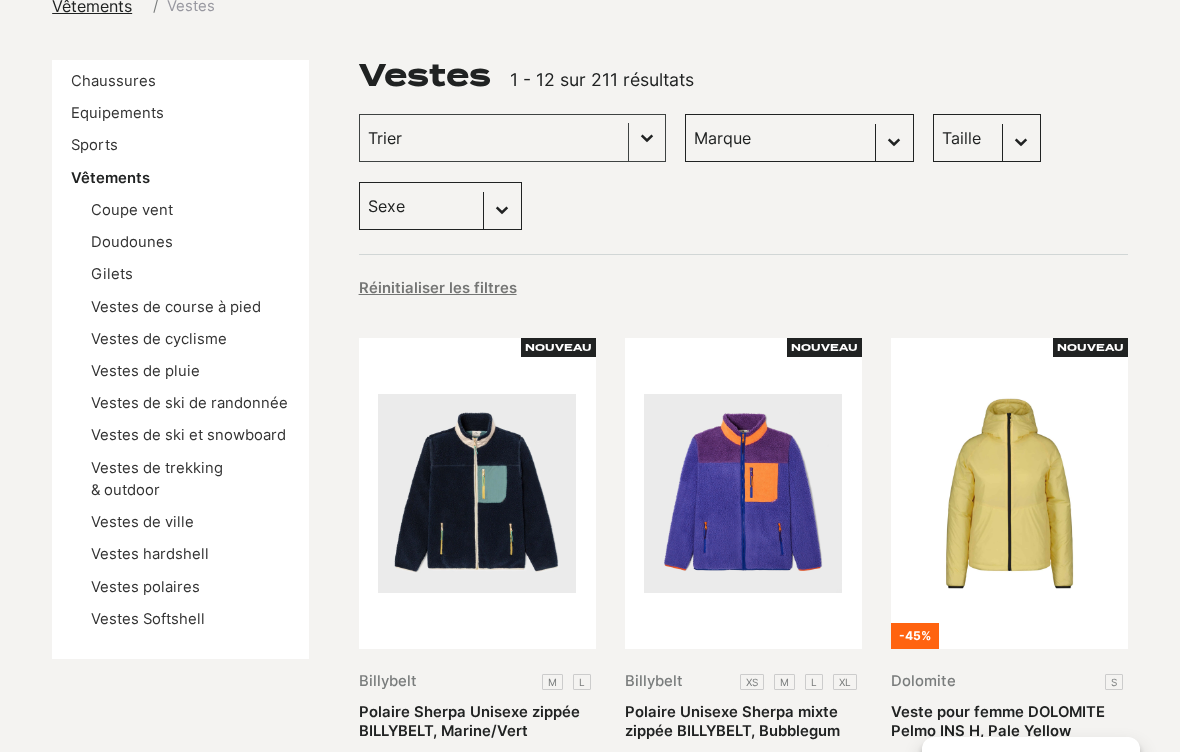 click on "Coupe vent" at bounding box center (132, 210) 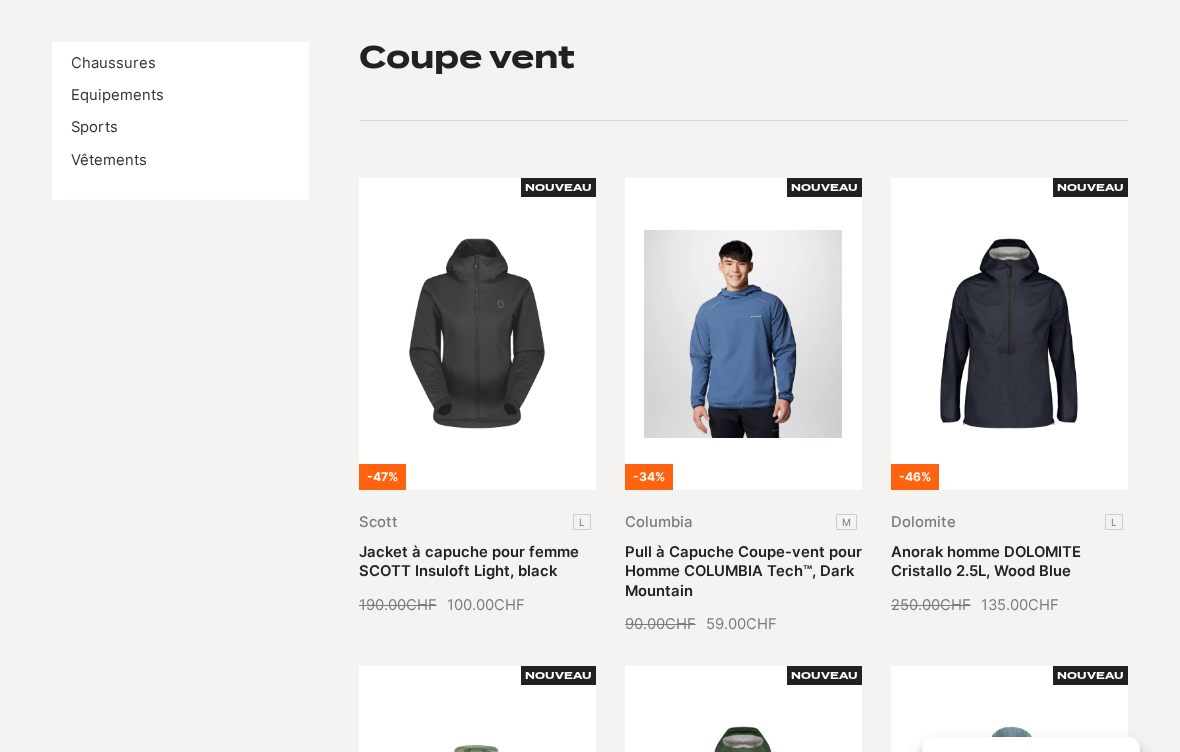 scroll, scrollTop: 298, scrollLeft: 0, axis: vertical 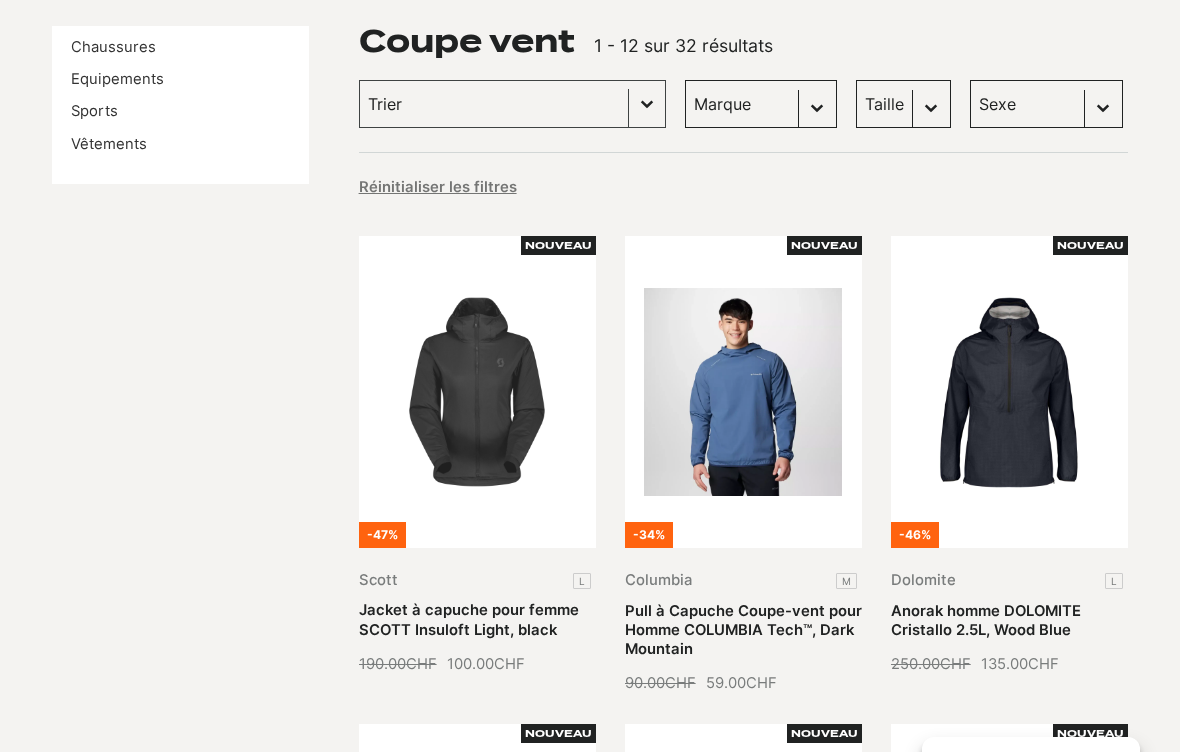 click on "Sexe Femmes (18) Hommes (13) Enfants (1)" at bounding box center [1046, 104] 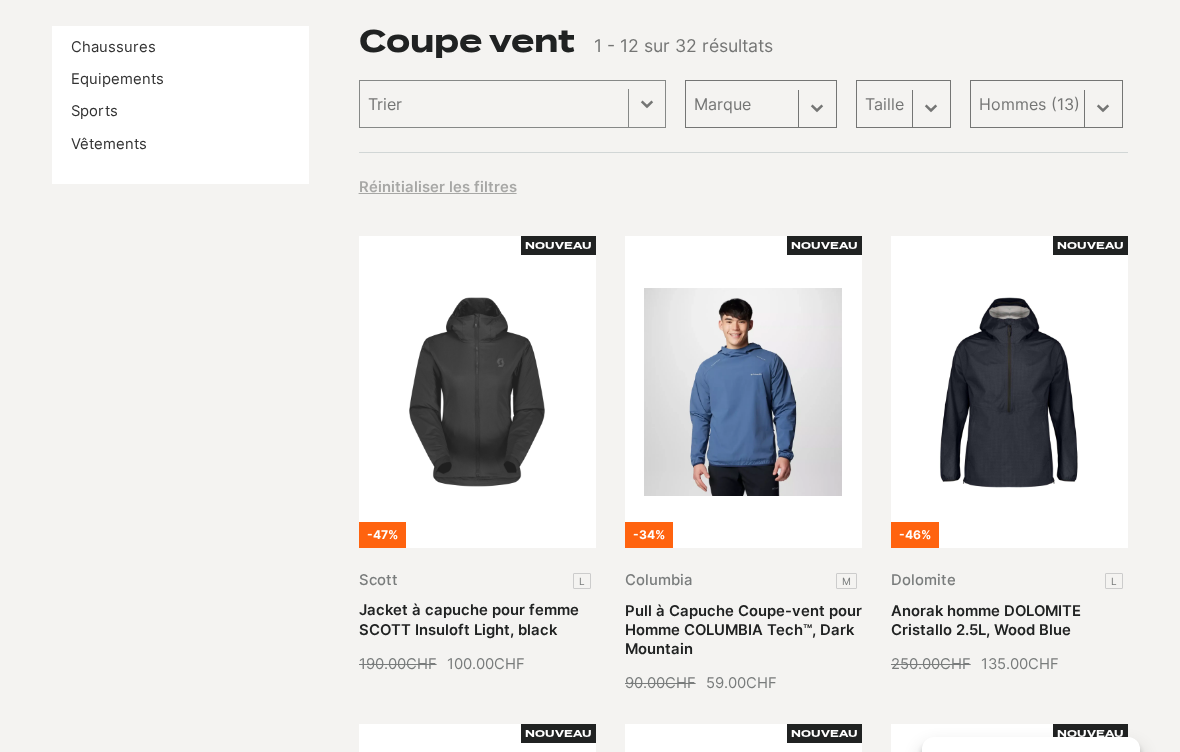 select on "hommes" 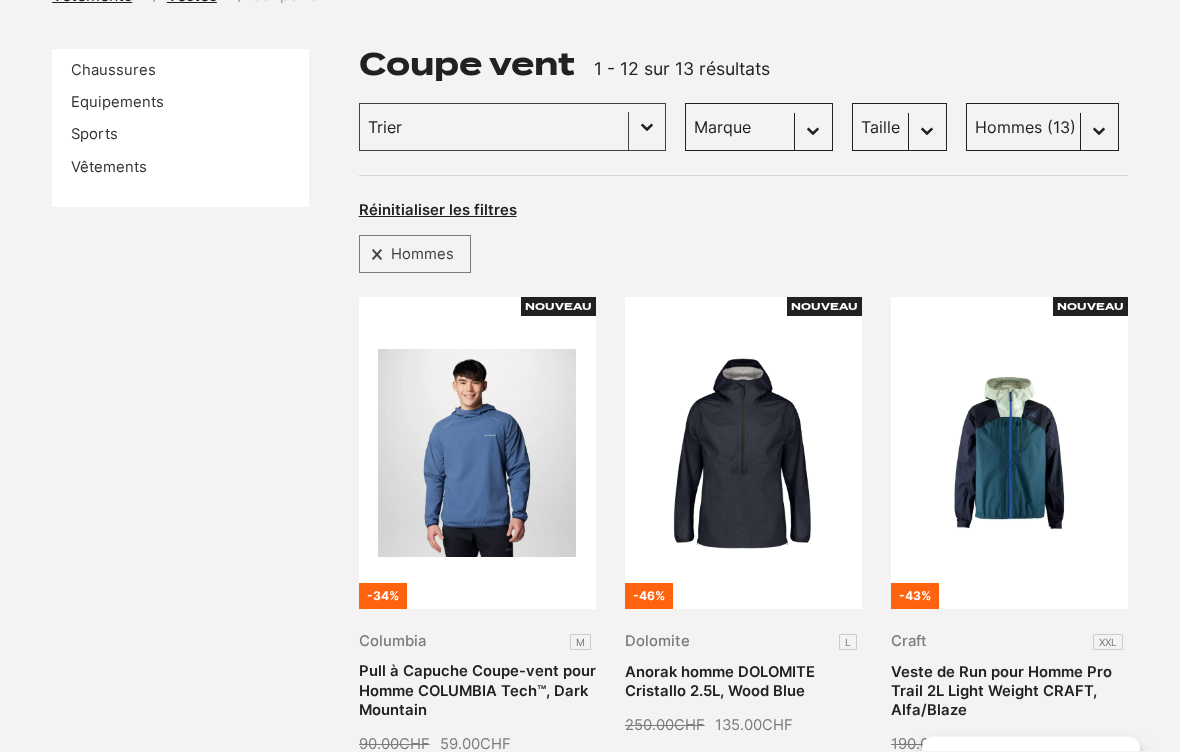 scroll, scrollTop: 0, scrollLeft: 0, axis: both 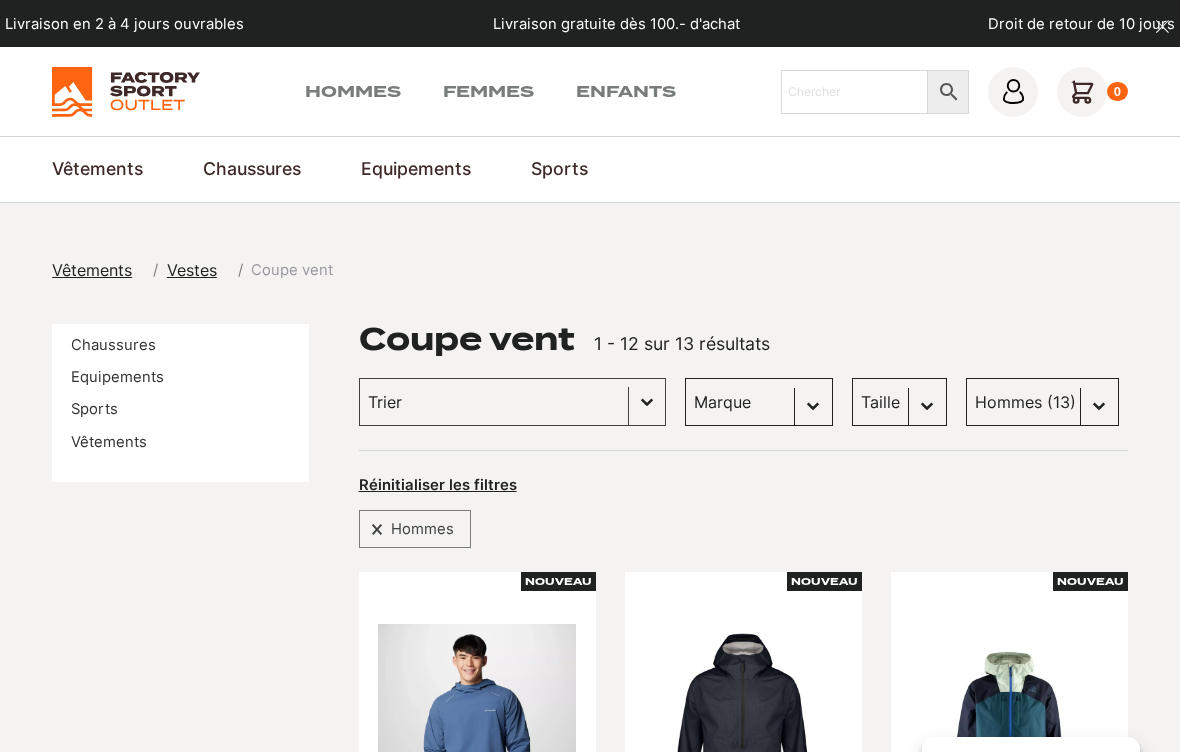 click on "Vestes" at bounding box center [192, 270] 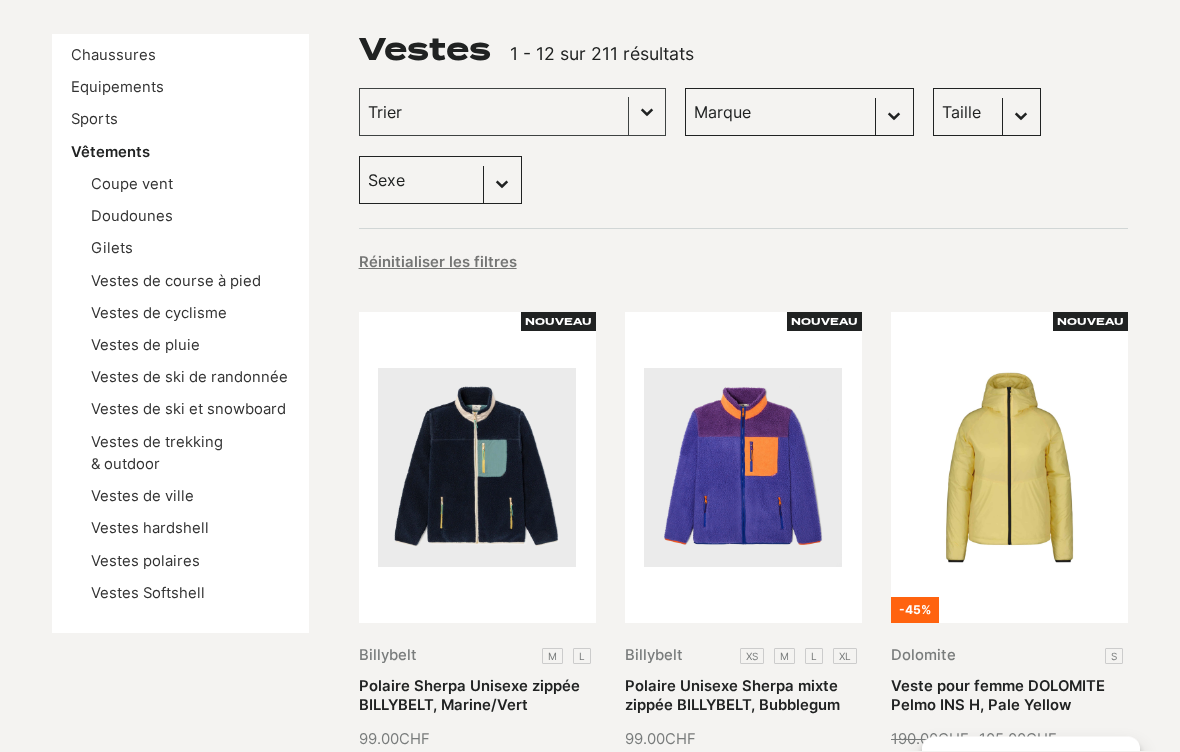 scroll, scrollTop: 290, scrollLeft: 0, axis: vertical 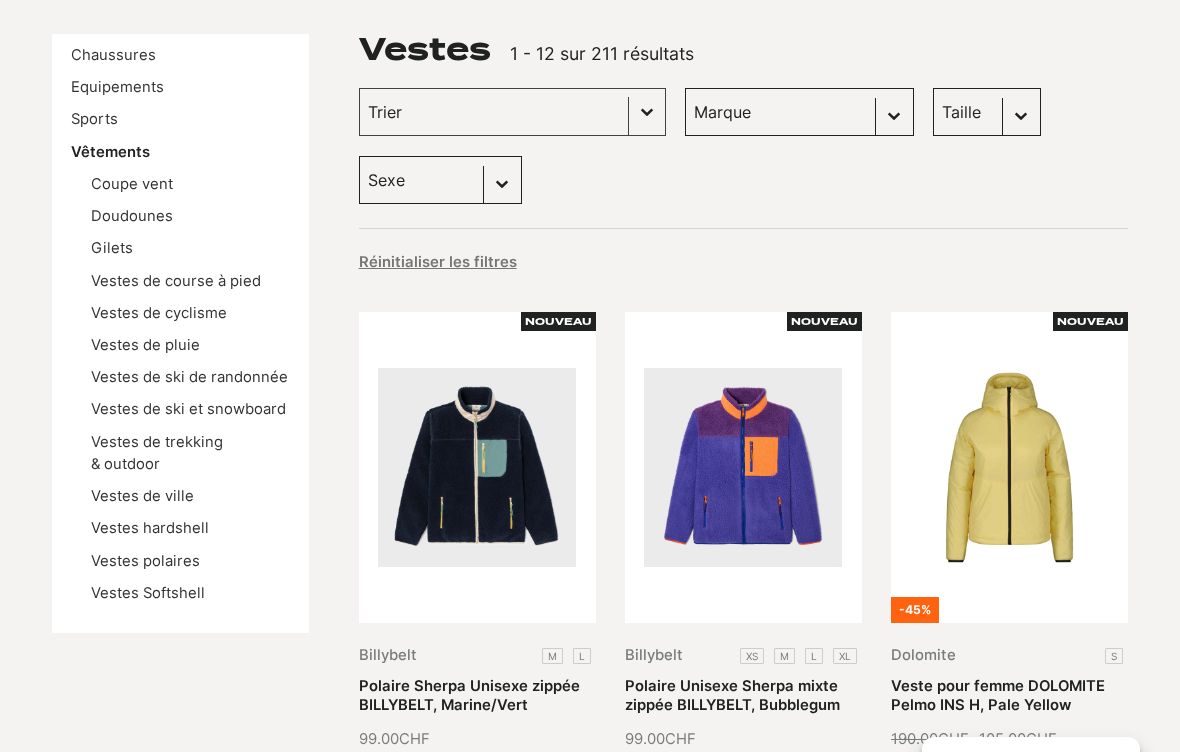 click on "Vestes hardshell" at bounding box center [150, 528] 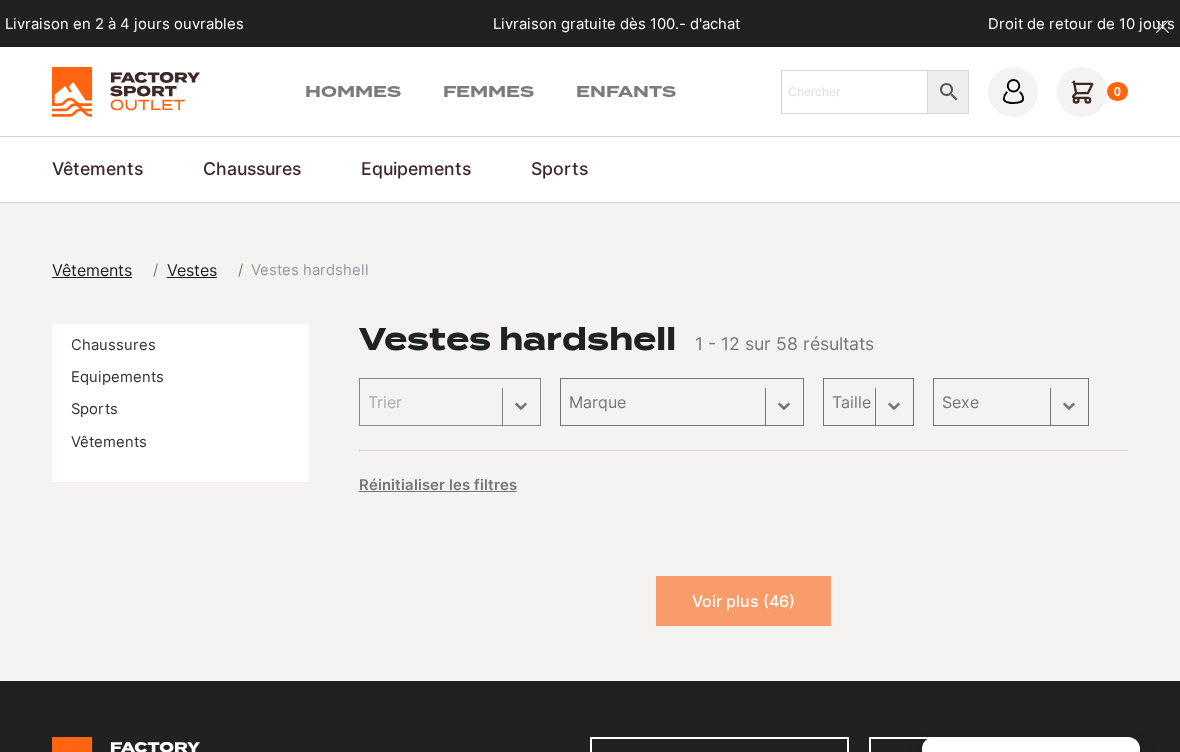scroll, scrollTop: 0, scrollLeft: 0, axis: both 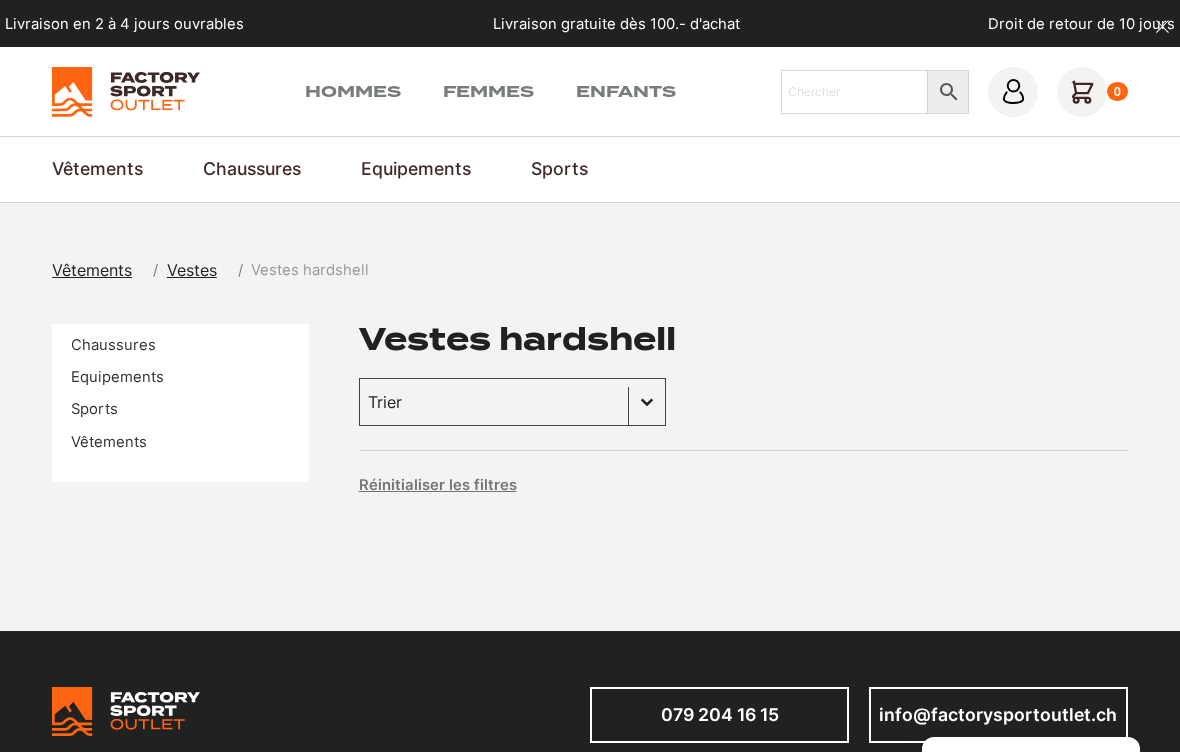 click on "Vestes" at bounding box center [192, 270] 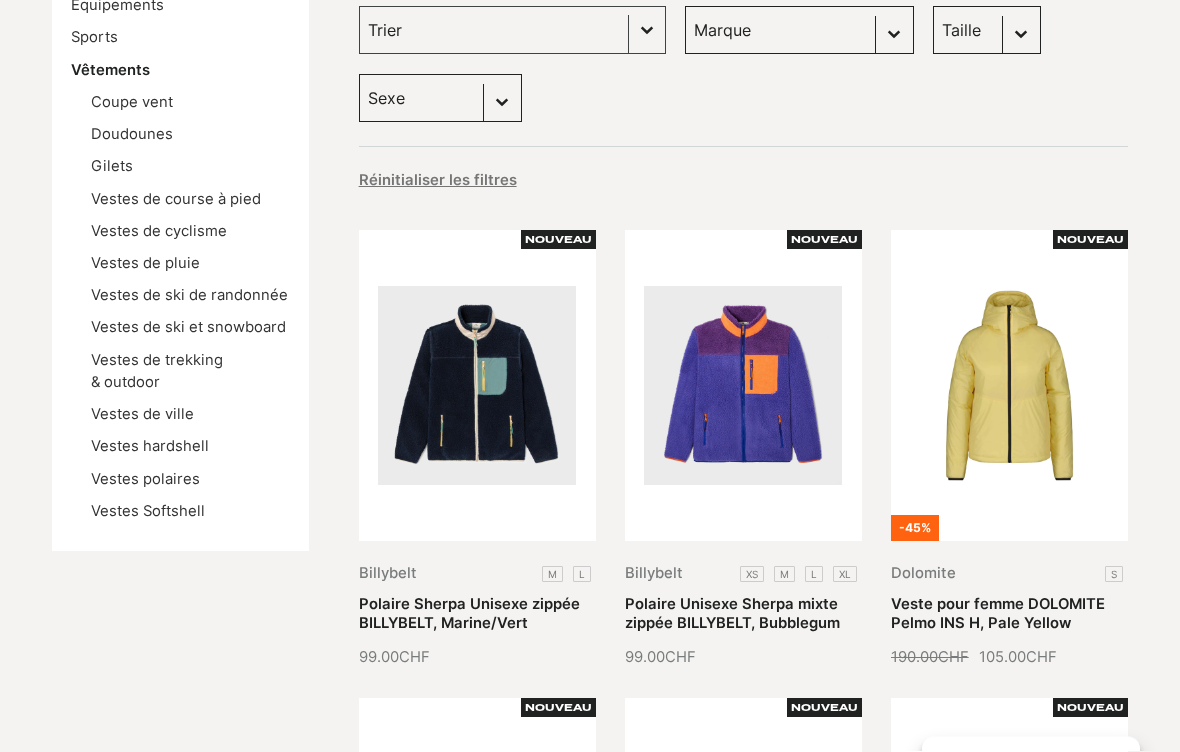 scroll, scrollTop: 372, scrollLeft: 0, axis: vertical 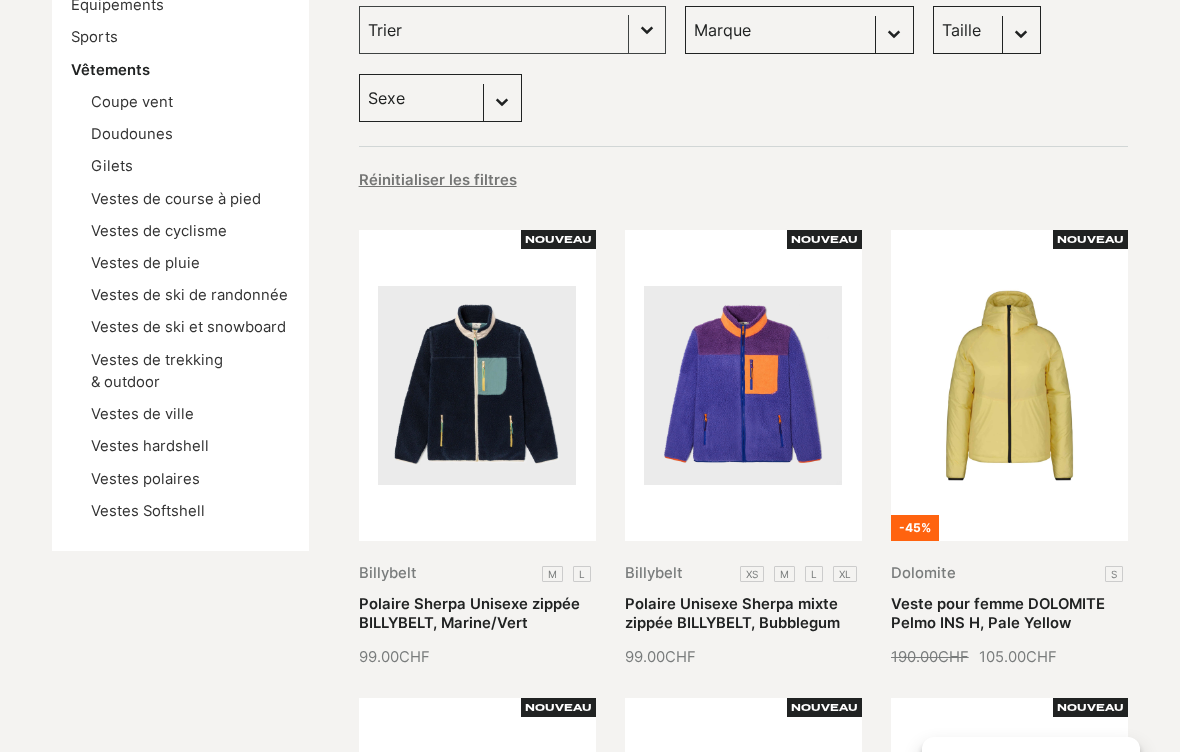 click on "Vestes Softshell" at bounding box center (148, 511) 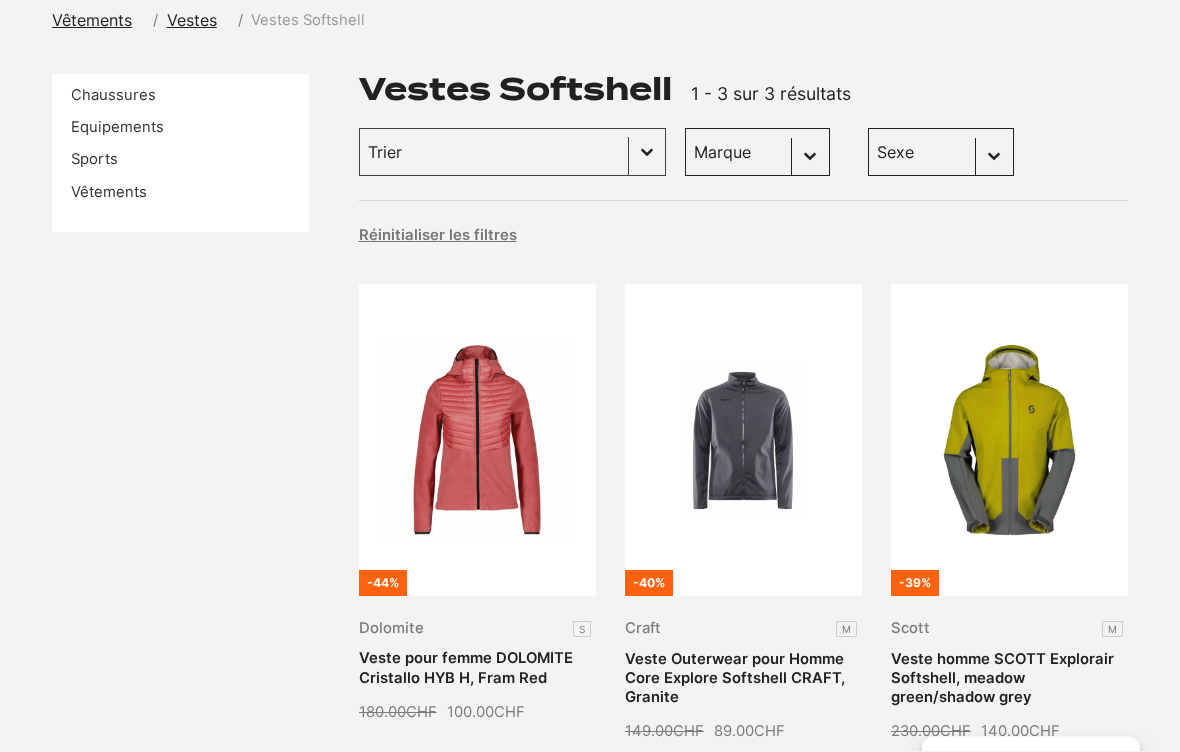 scroll, scrollTop: 251, scrollLeft: 0, axis: vertical 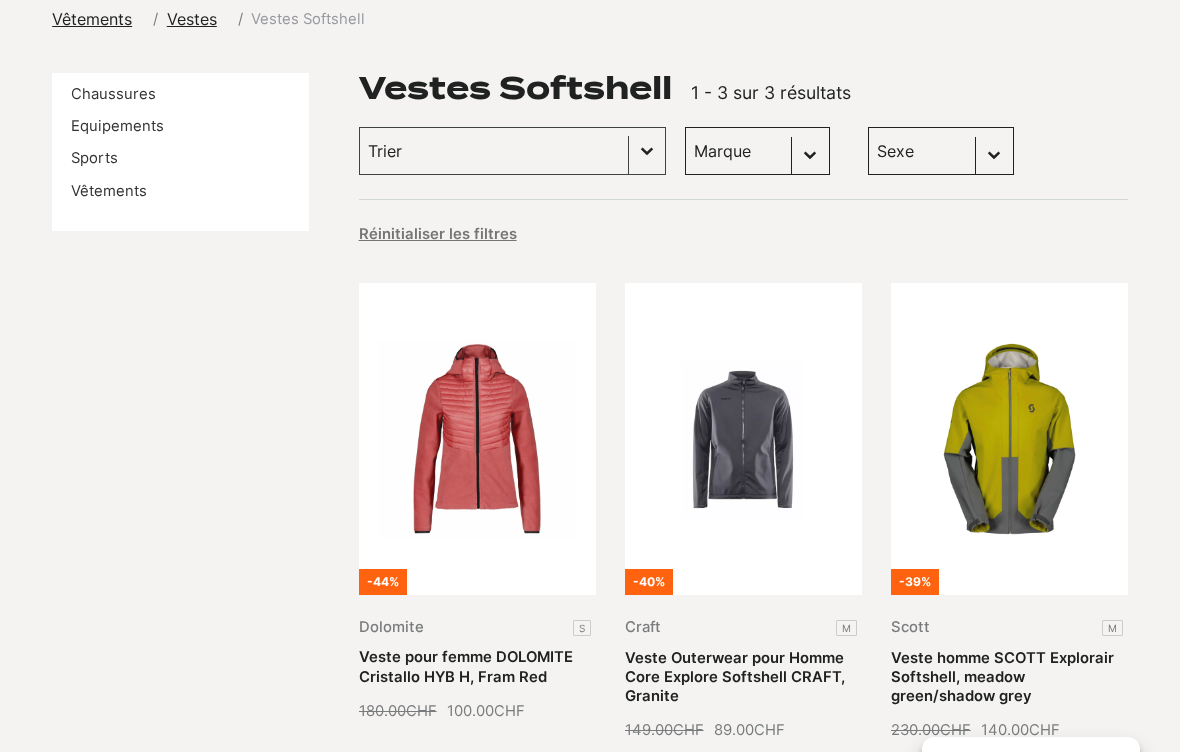 click on "Chemises de Trekking" at bounding box center [0, 0] 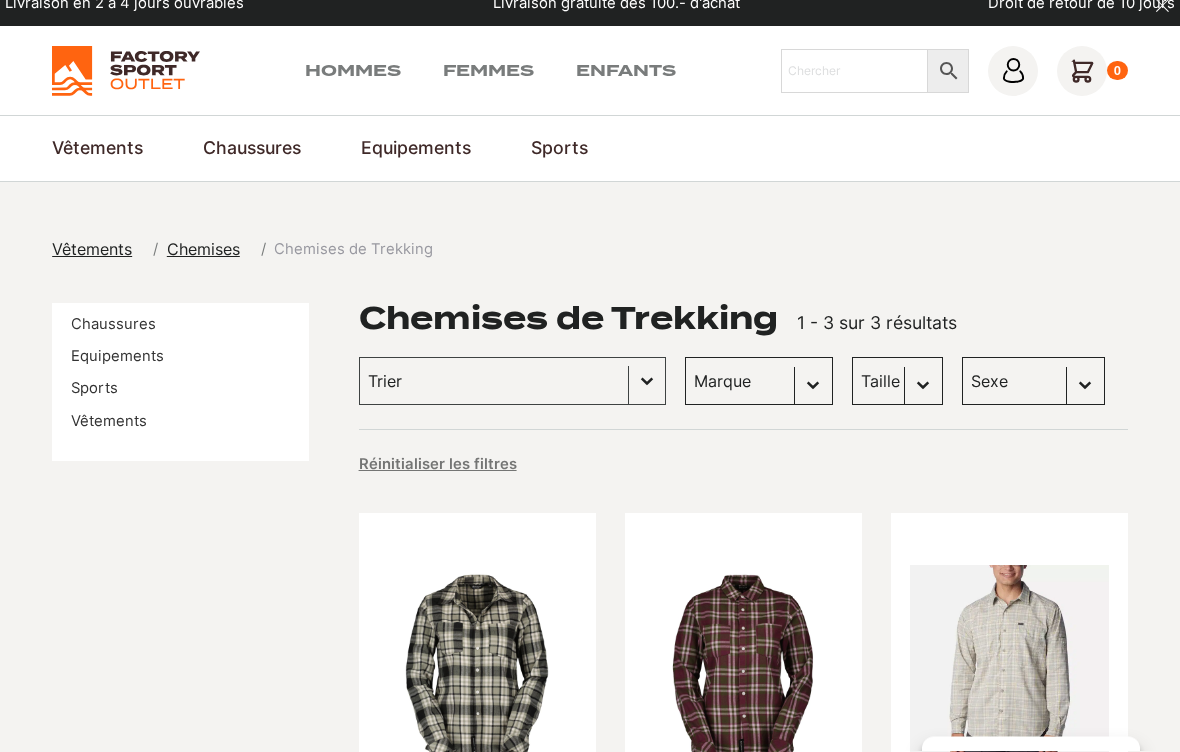 scroll, scrollTop: 21, scrollLeft: 0, axis: vertical 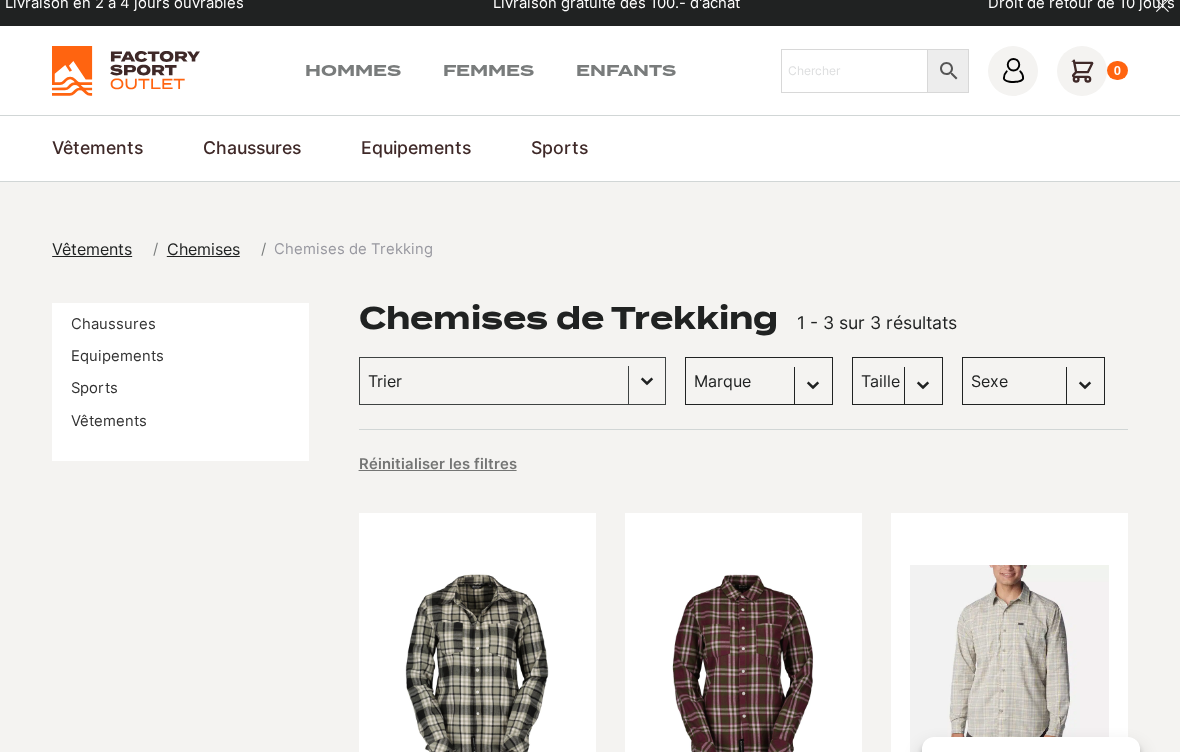 click on "Chemises" at bounding box center (203, 249) 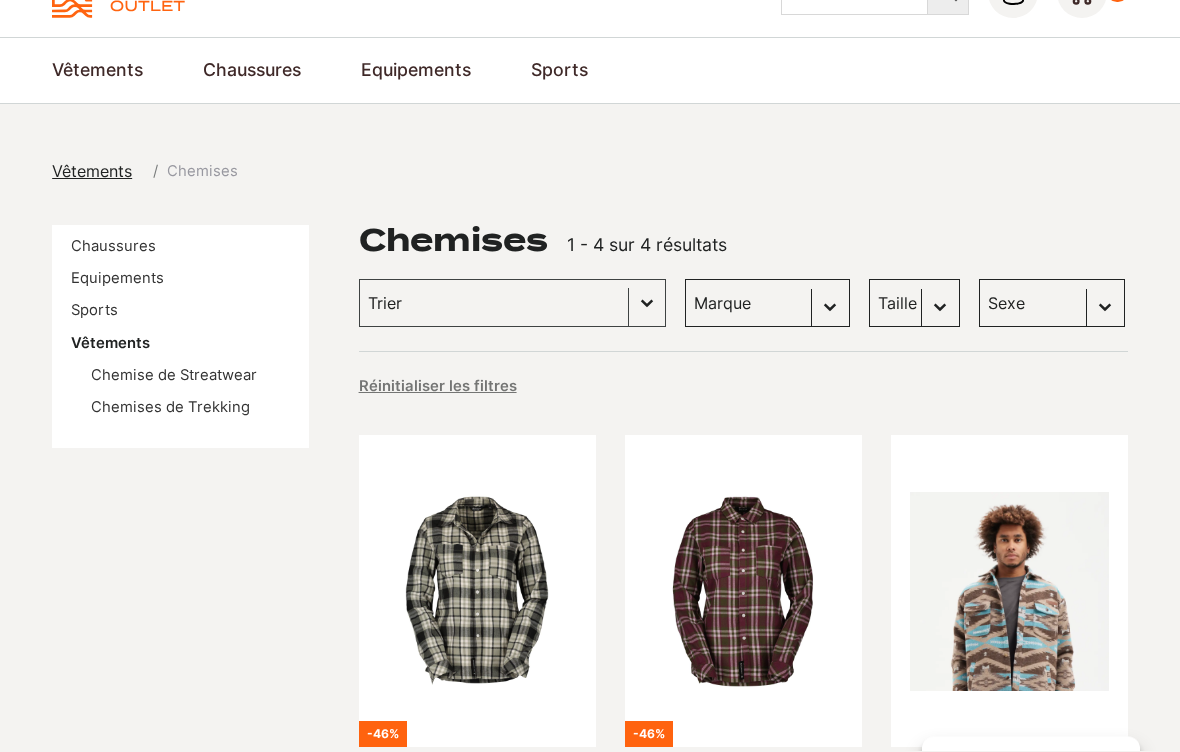 scroll, scrollTop: 100, scrollLeft: 0, axis: vertical 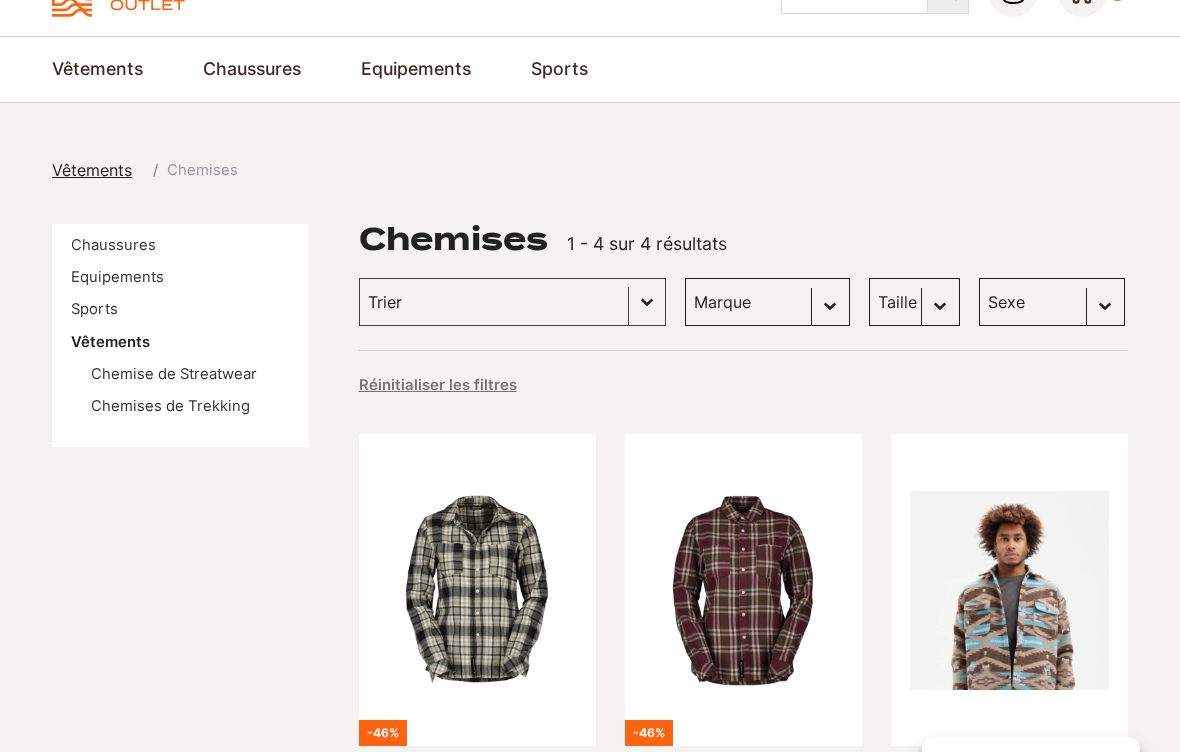 click on "Chemise de Streatwear" at bounding box center [174, 374] 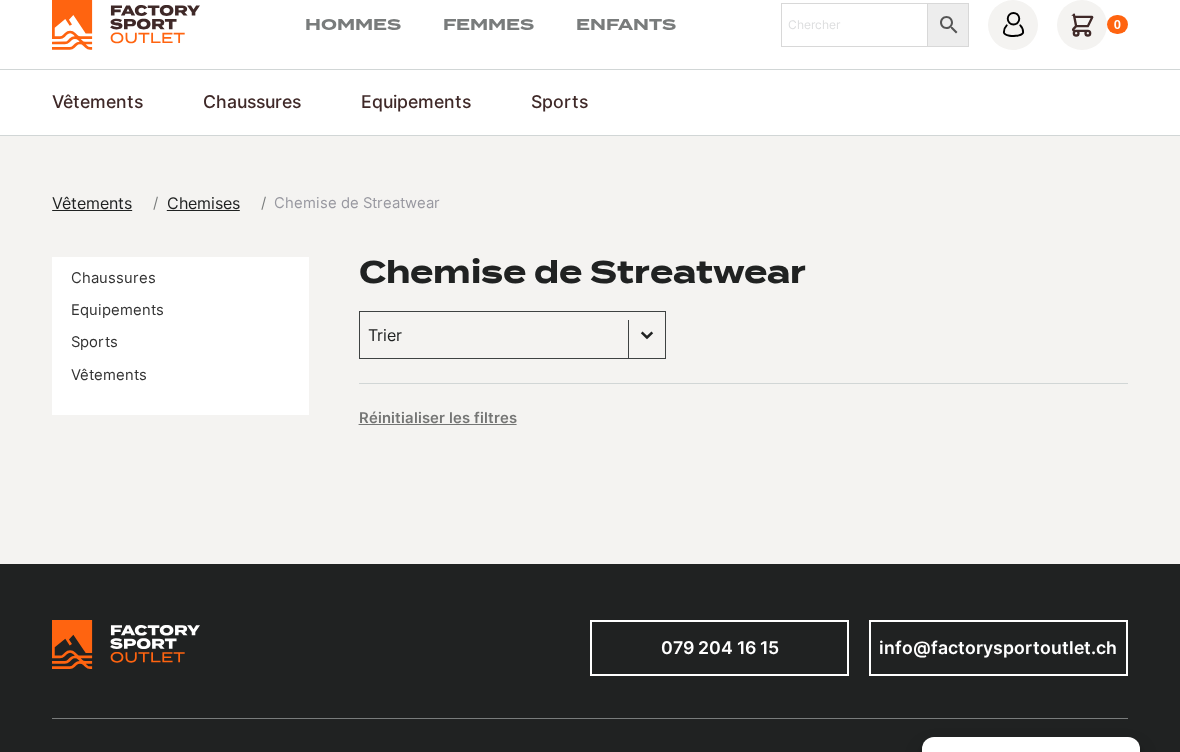 scroll, scrollTop: 73, scrollLeft: 0, axis: vertical 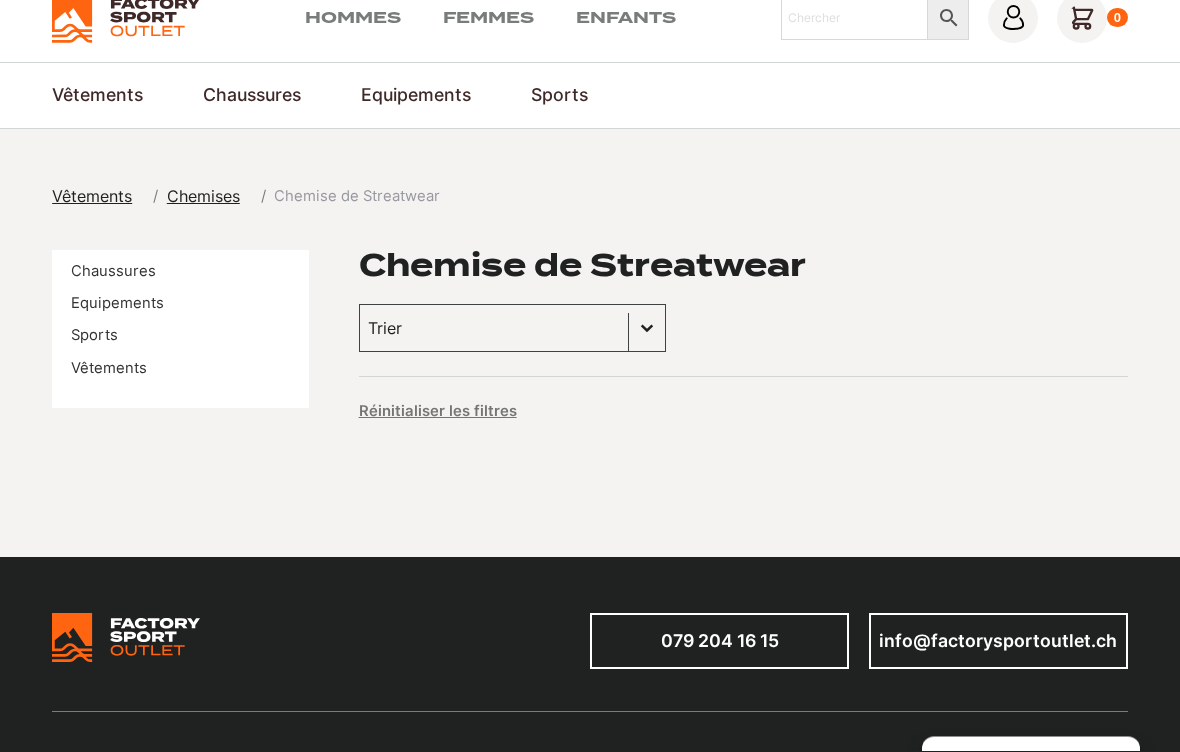 click on "Vêtements" at bounding box center (92, 197) 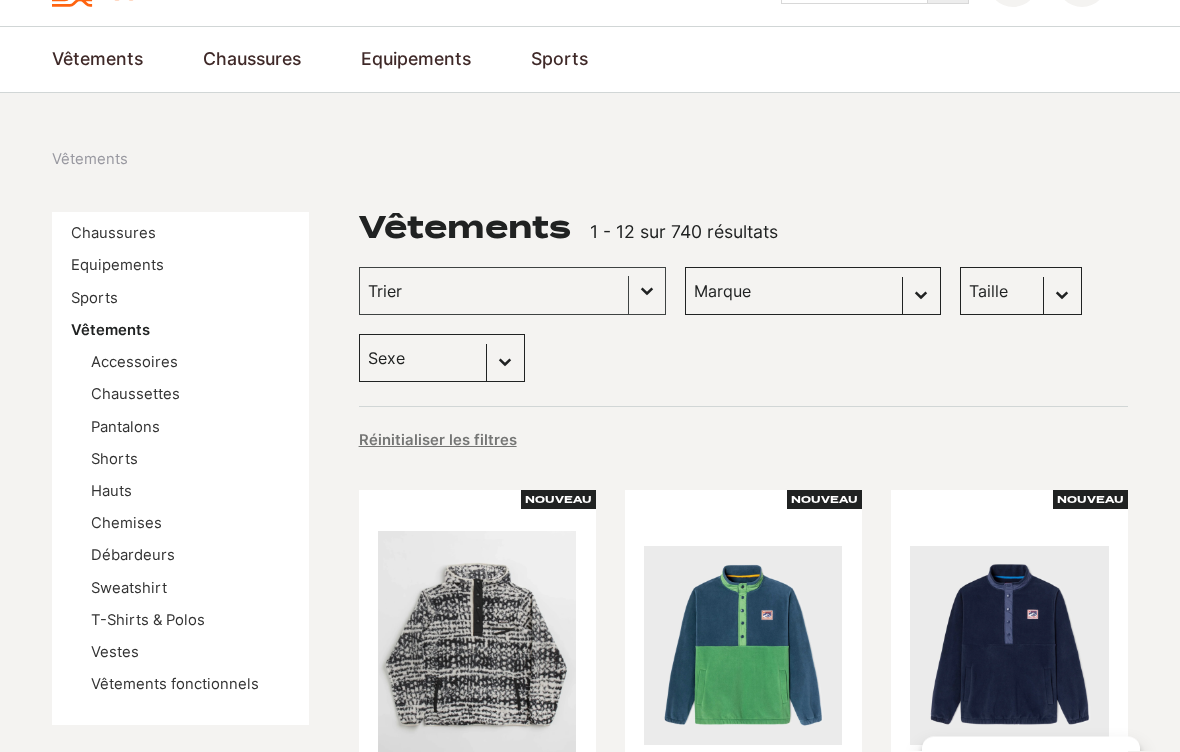 scroll, scrollTop: 110, scrollLeft: 0, axis: vertical 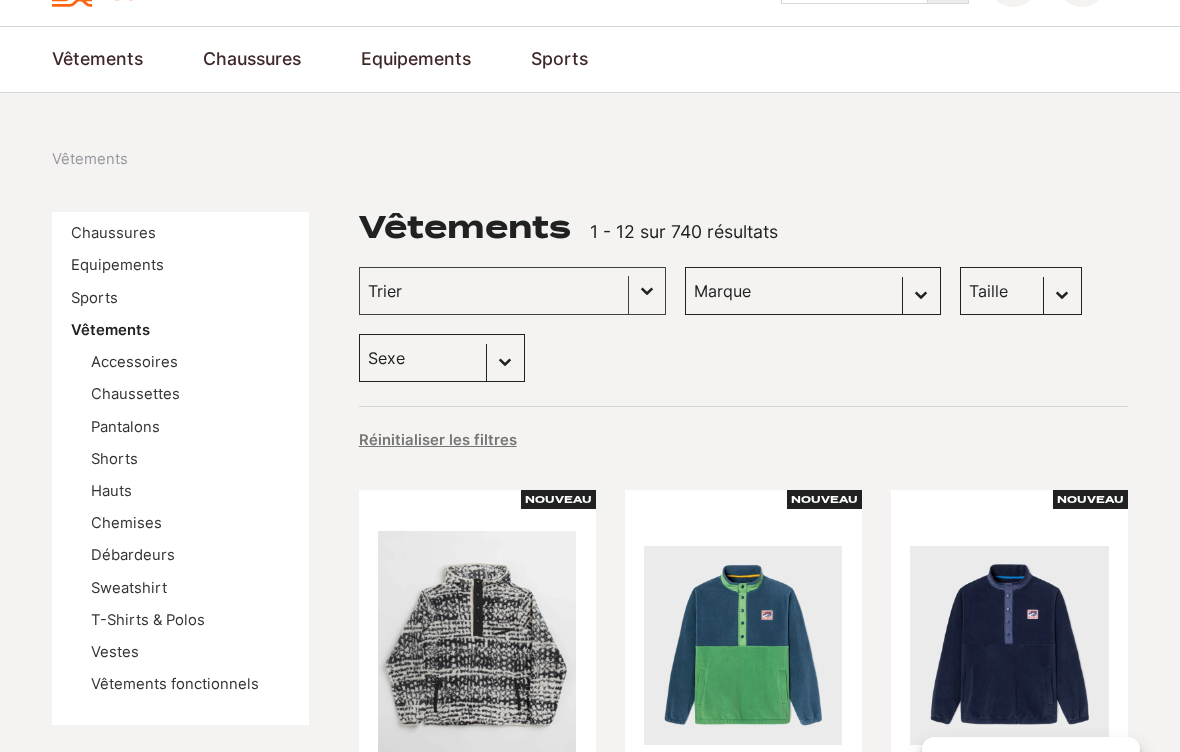 click on "Anorak" at bounding box center [0, 0] 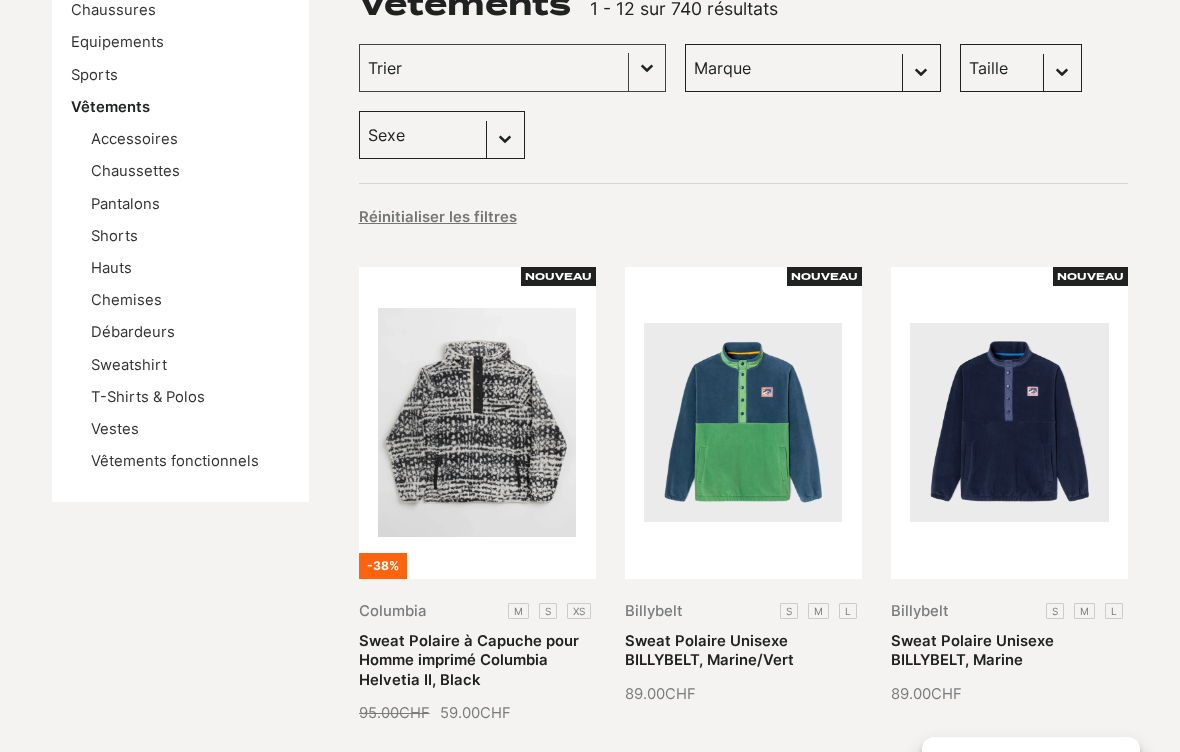 scroll, scrollTop: 330, scrollLeft: 0, axis: vertical 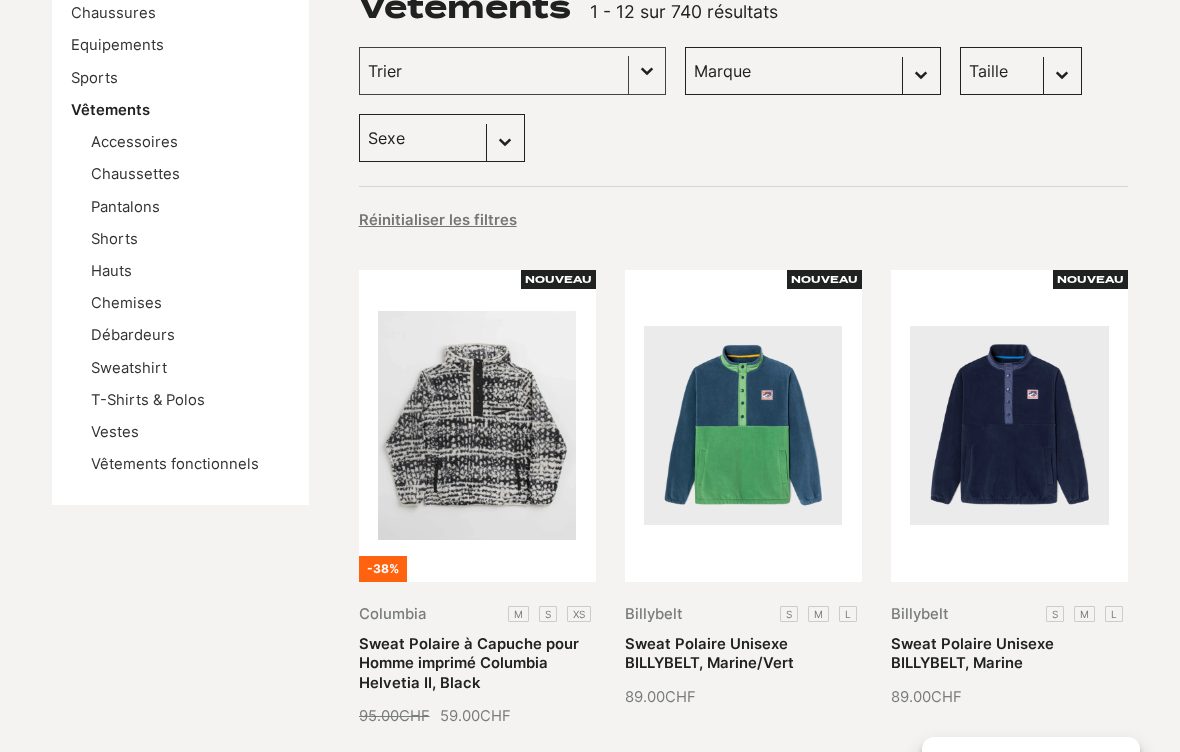 click on "Débardeur de Streatwear" at bounding box center [0, 0] 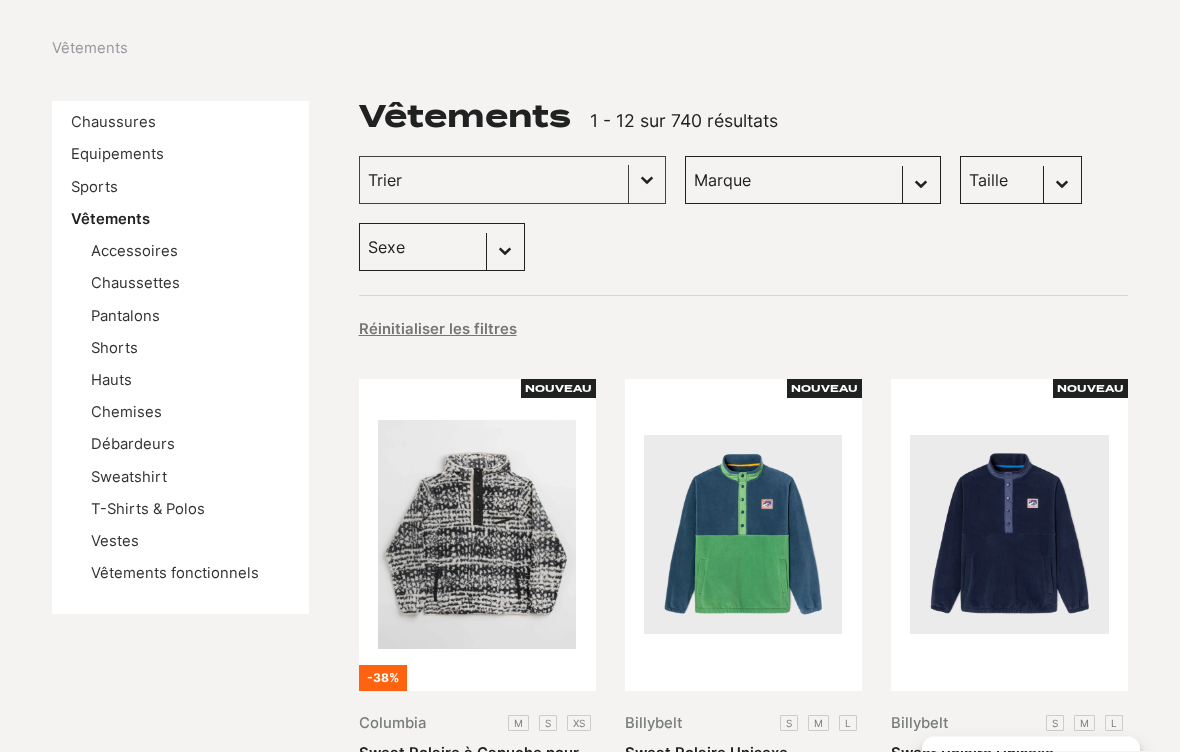 scroll, scrollTop: 234, scrollLeft: 0, axis: vertical 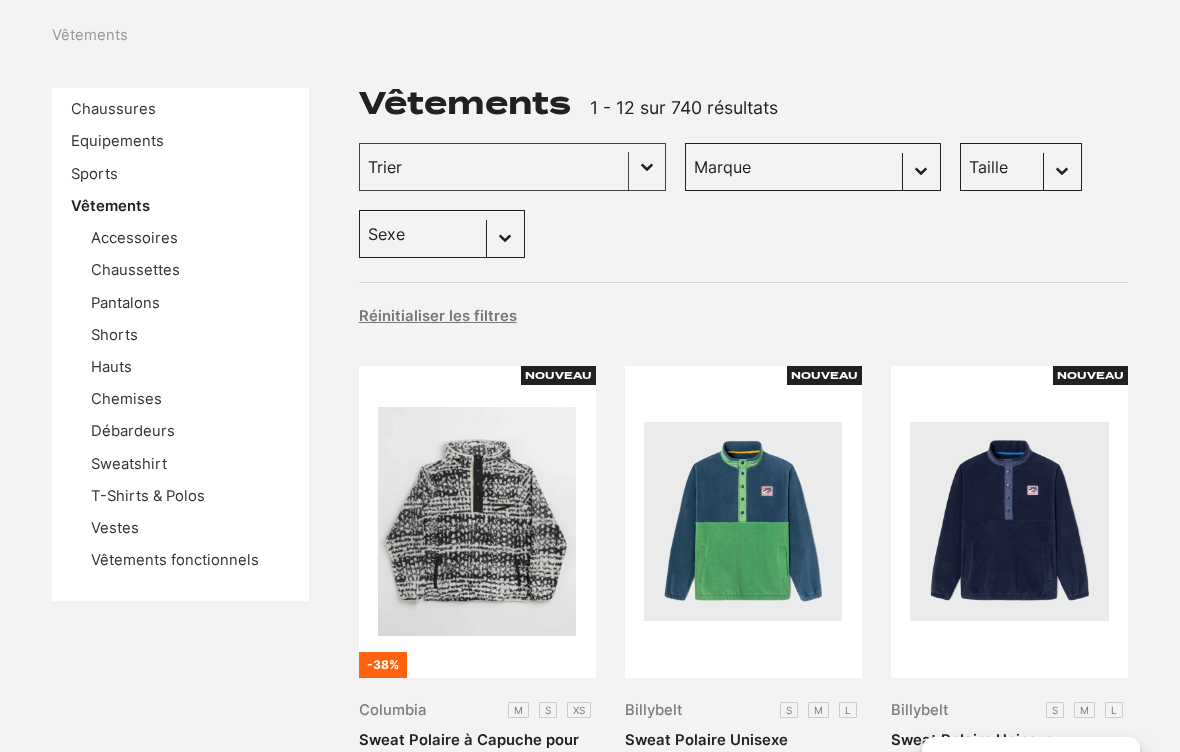 click on "Vestes" at bounding box center (115, 528) 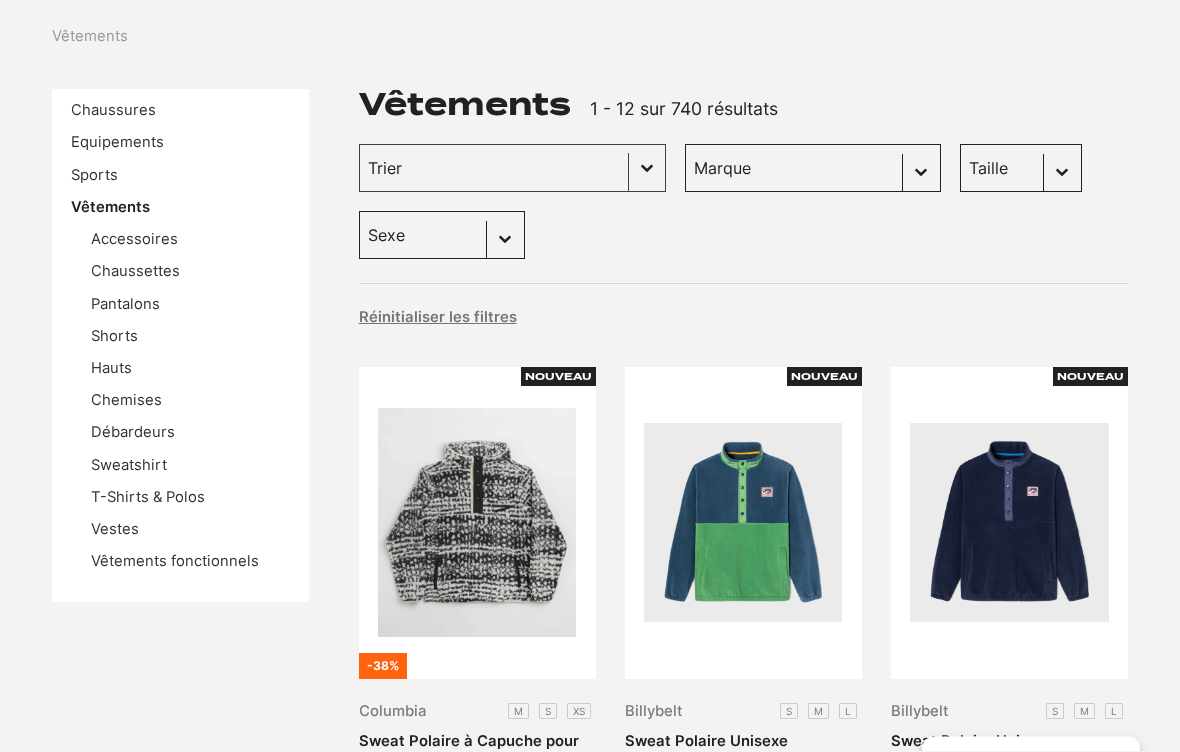 scroll, scrollTop: 233, scrollLeft: 0, axis: vertical 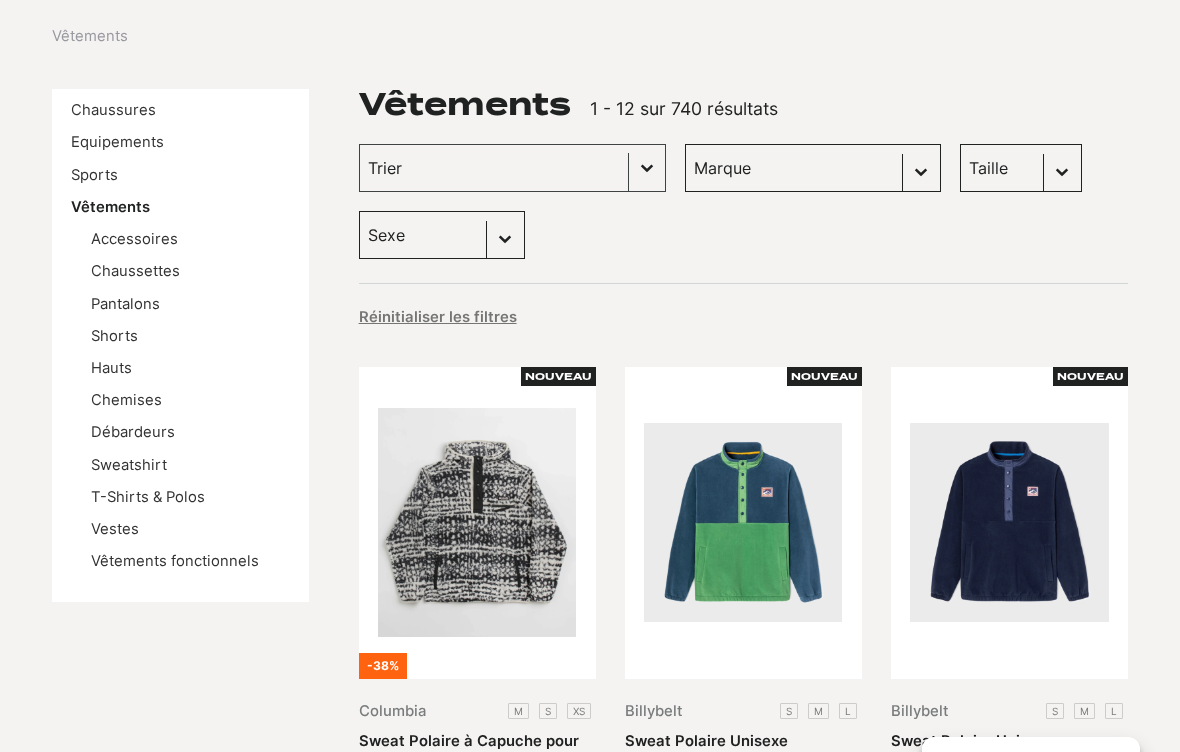 click on "Pantalons" at bounding box center (125, 304) 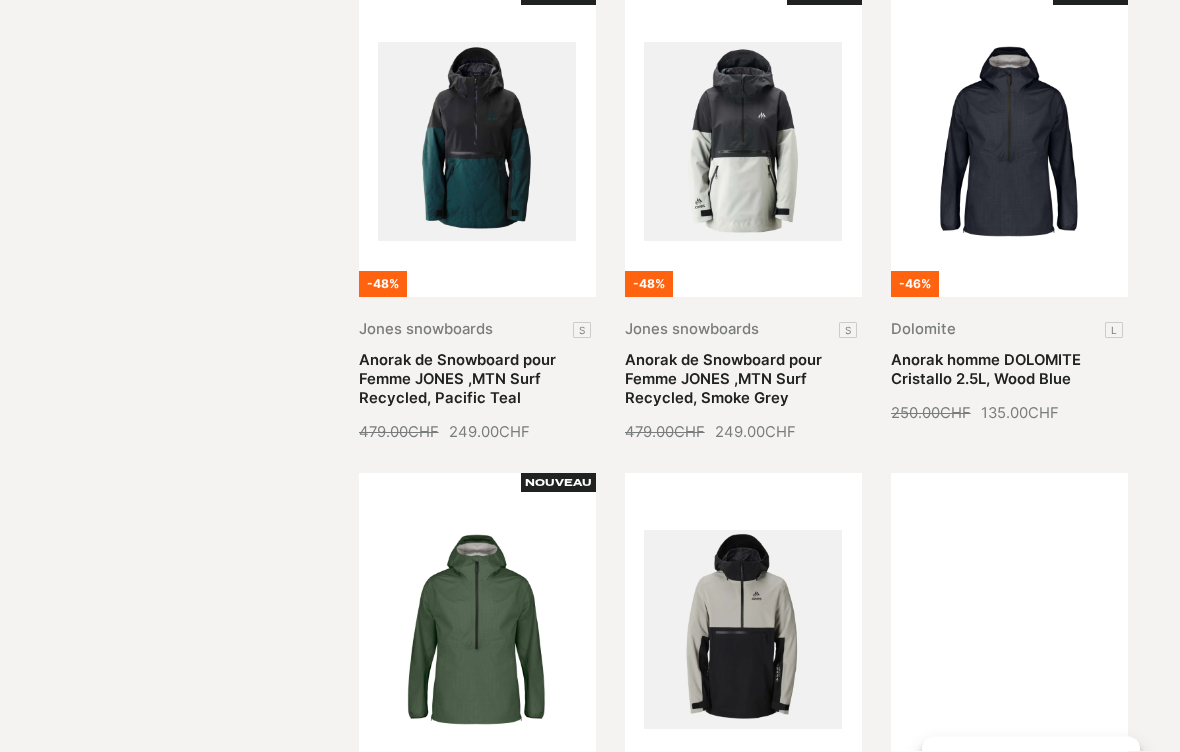 scroll, scrollTop: 1092, scrollLeft: 0, axis: vertical 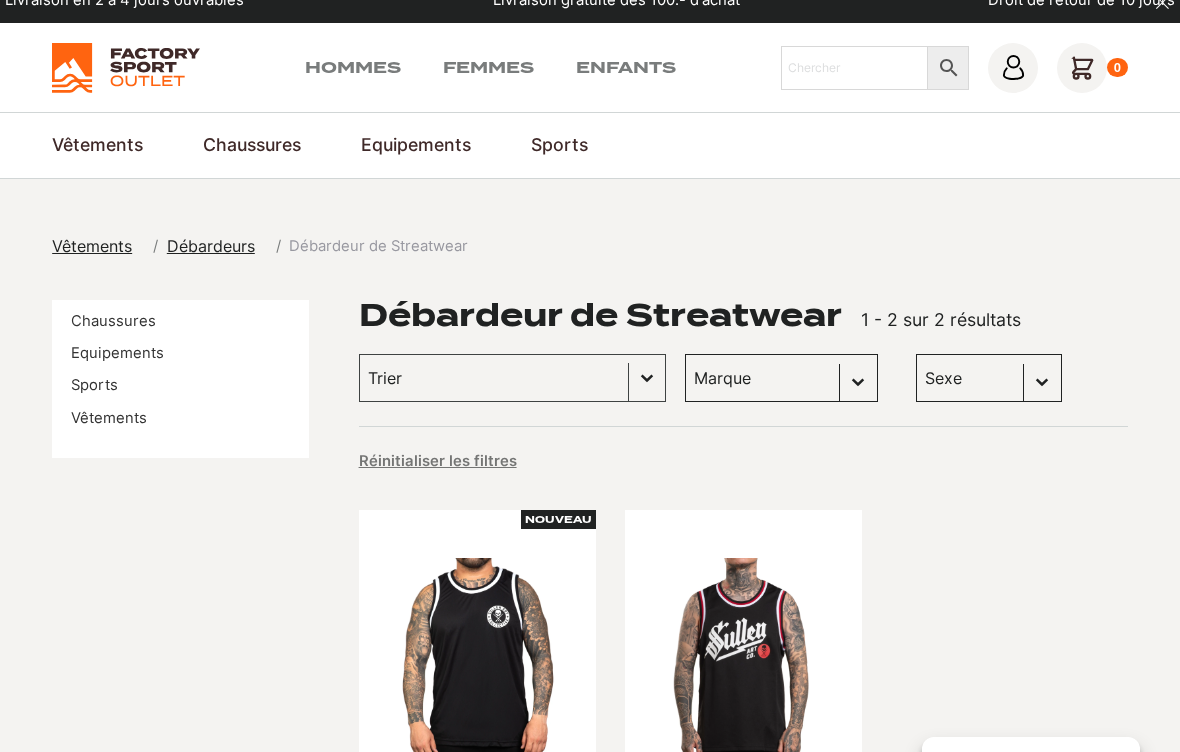click on "Chaussures Equipements Sports Vêtements Débardeur de Streatwear 1 - 2 sur 2 résultats
Trier
Trier le contenu Trier Plus récents Plus anciens Prix croissants Prix décroissants Trier le contenu
Marque
Sélectionnez le contenu Marque Sullen Clothing (2)
Sexe
Sélectionnez le contenu Sexe Hommes (2)
Réinitialiser les filtres Filter les produits Nouveau Sullen Clothing M   L   XXL   Débardeur pour Homme SULLEN ART Boh Jersey Tank, Black/White 35.00  CHF
Sullen Clothing M   L   Débardeur pour Homme Volt SULLEN, Black 49.00  CHF" at bounding box center (590, 656) 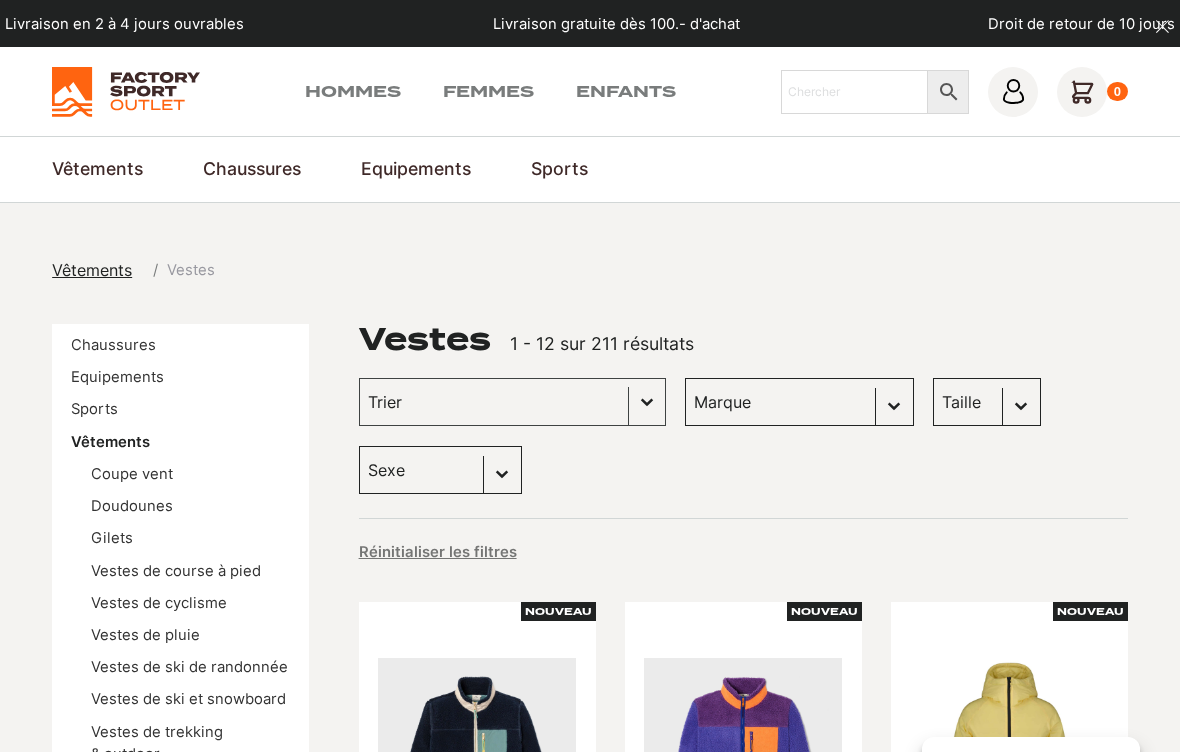 scroll, scrollTop: 0, scrollLeft: 0, axis: both 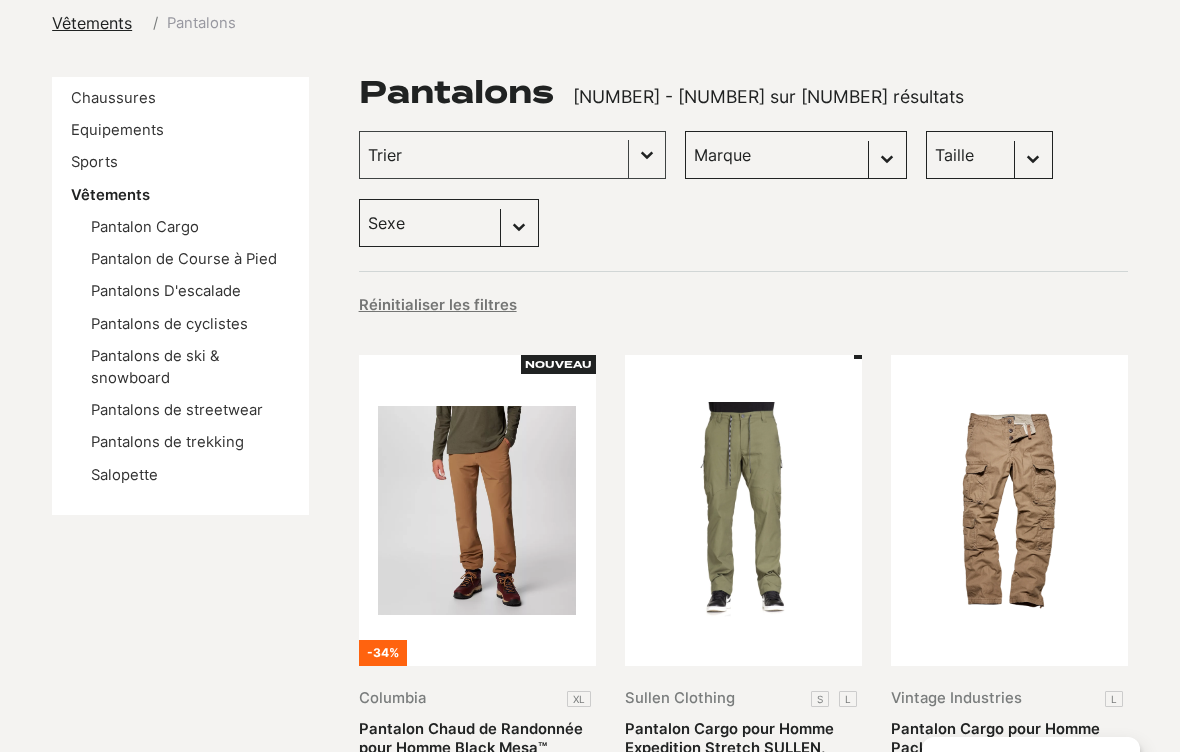 click on "Pantalon Cargo" at bounding box center [145, 227] 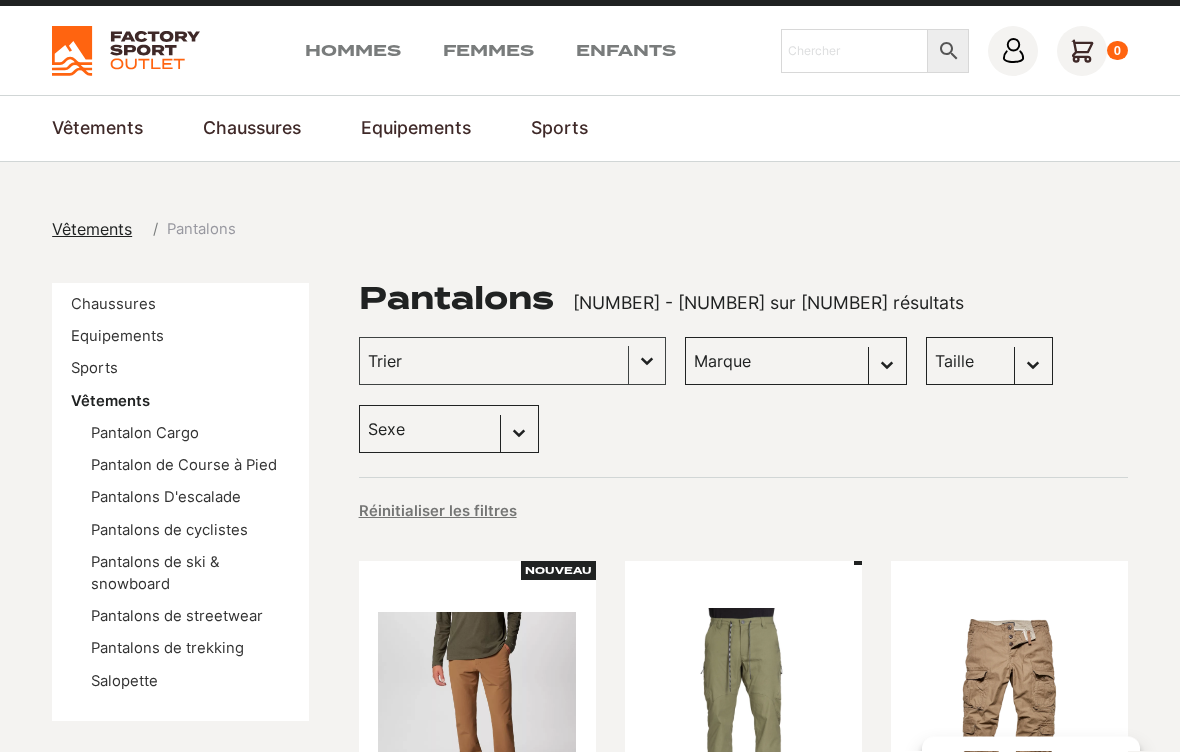 scroll, scrollTop: 41, scrollLeft: 0, axis: vertical 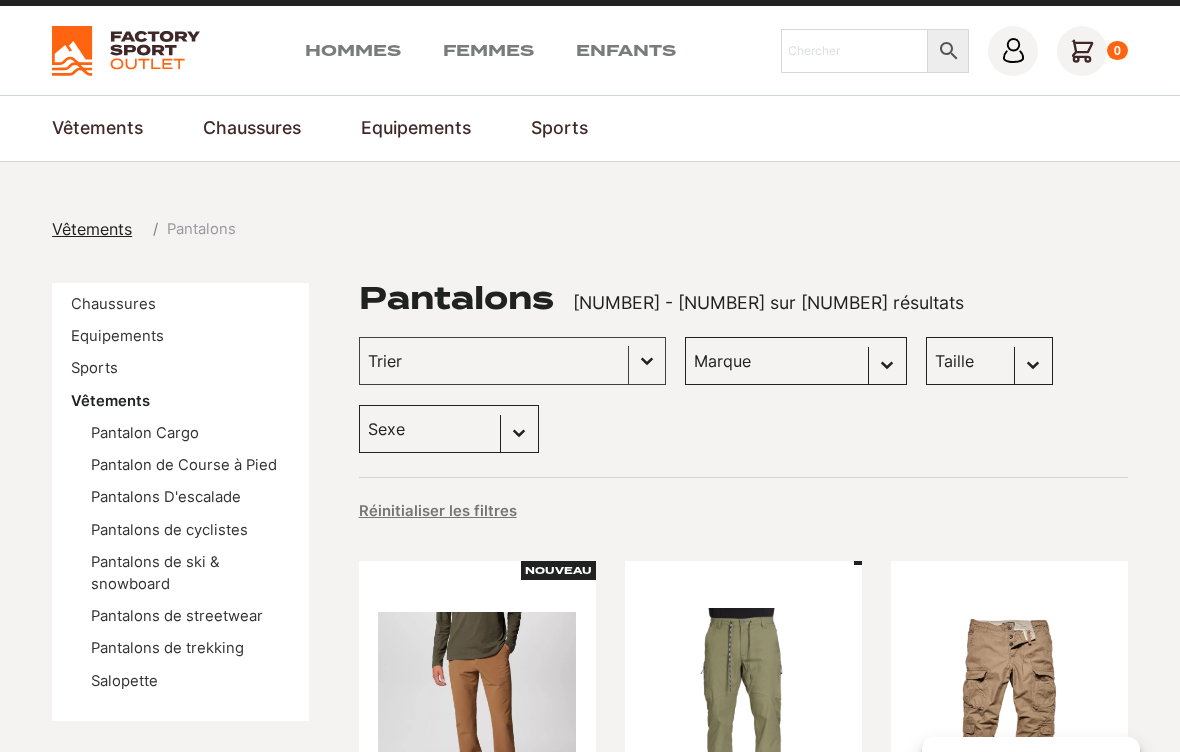 click on "Pantalon de Course à Pied" at bounding box center (184, 465) 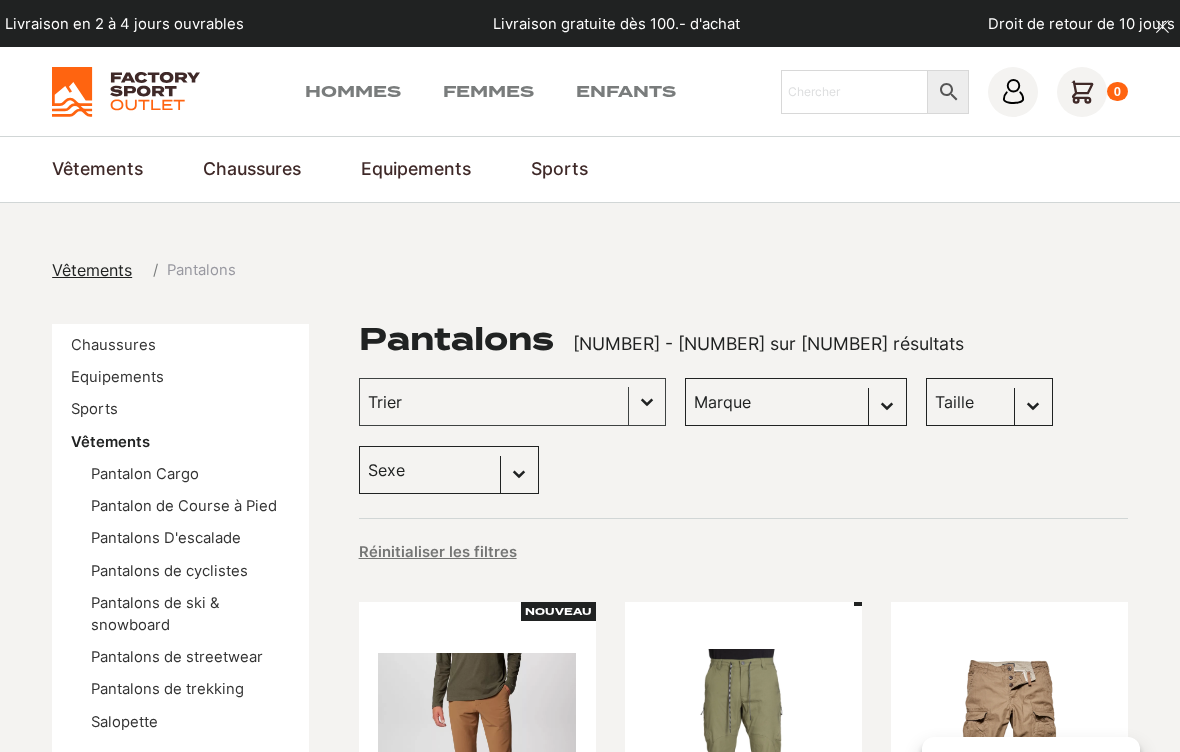 scroll, scrollTop: 10, scrollLeft: 0, axis: vertical 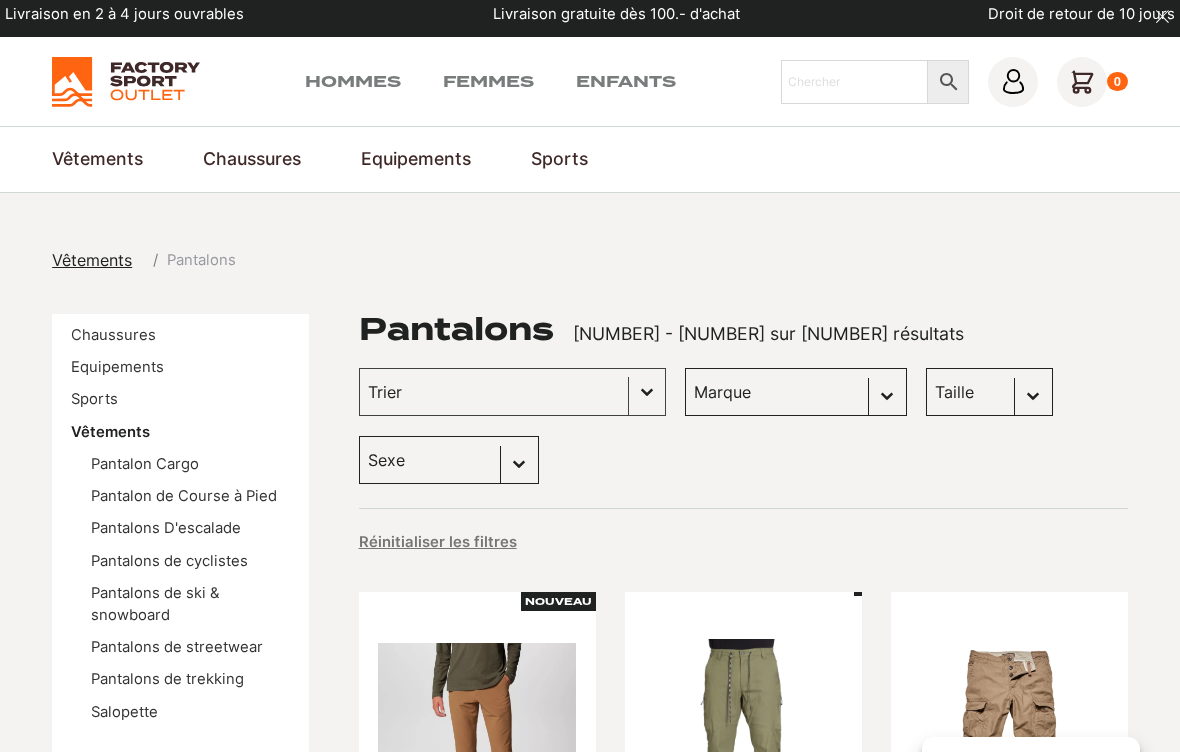 click on "Pantalons D'escalade" at bounding box center [166, 528] 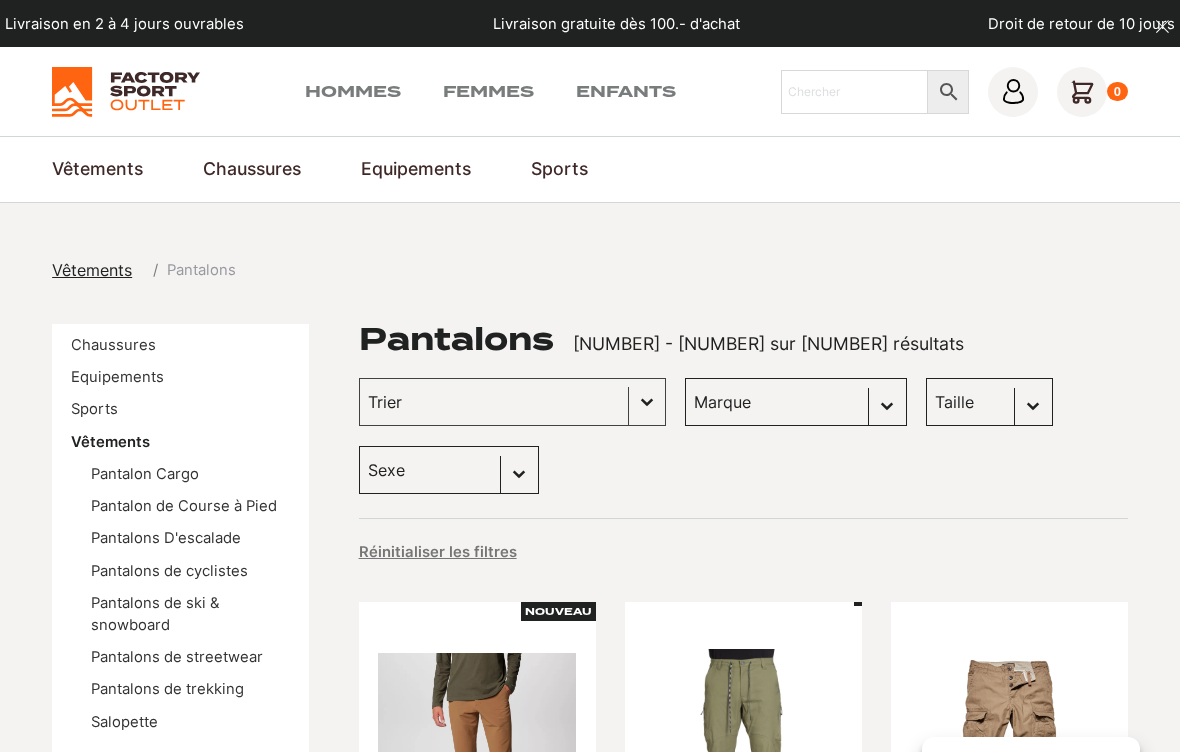 scroll, scrollTop: 42, scrollLeft: 0, axis: vertical 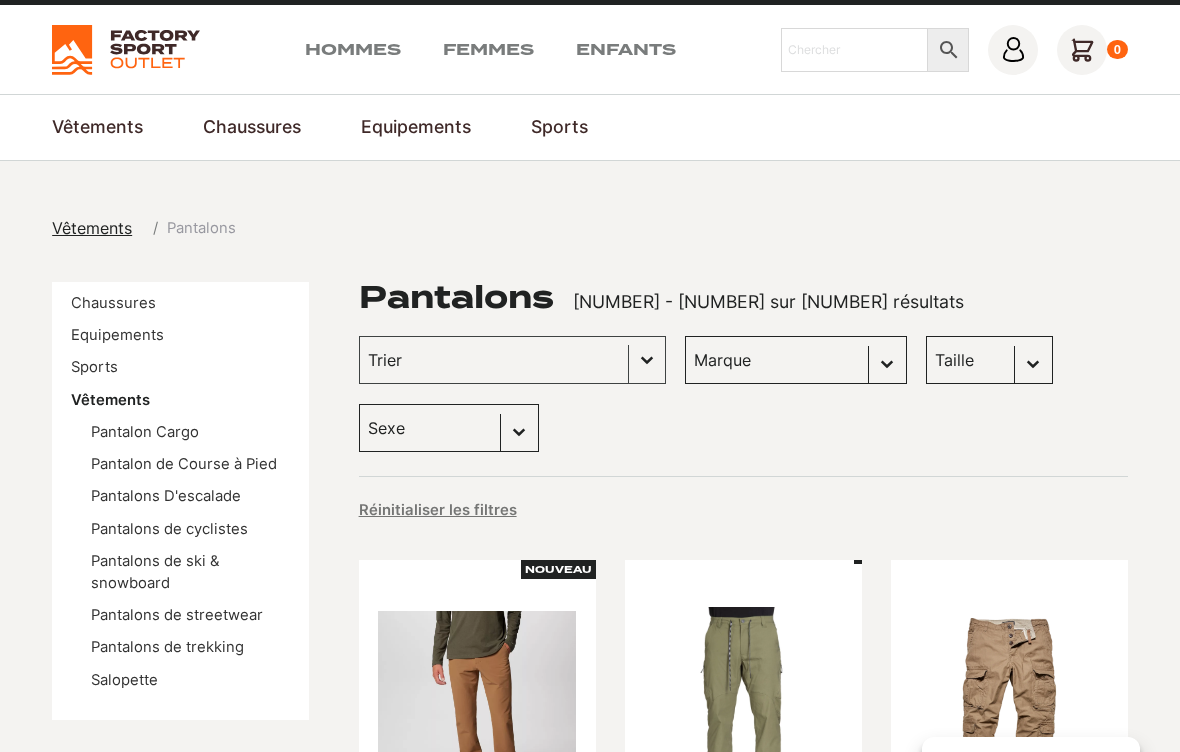 click on "Pantalons de cyclistes" at bounding box center (169, 529) 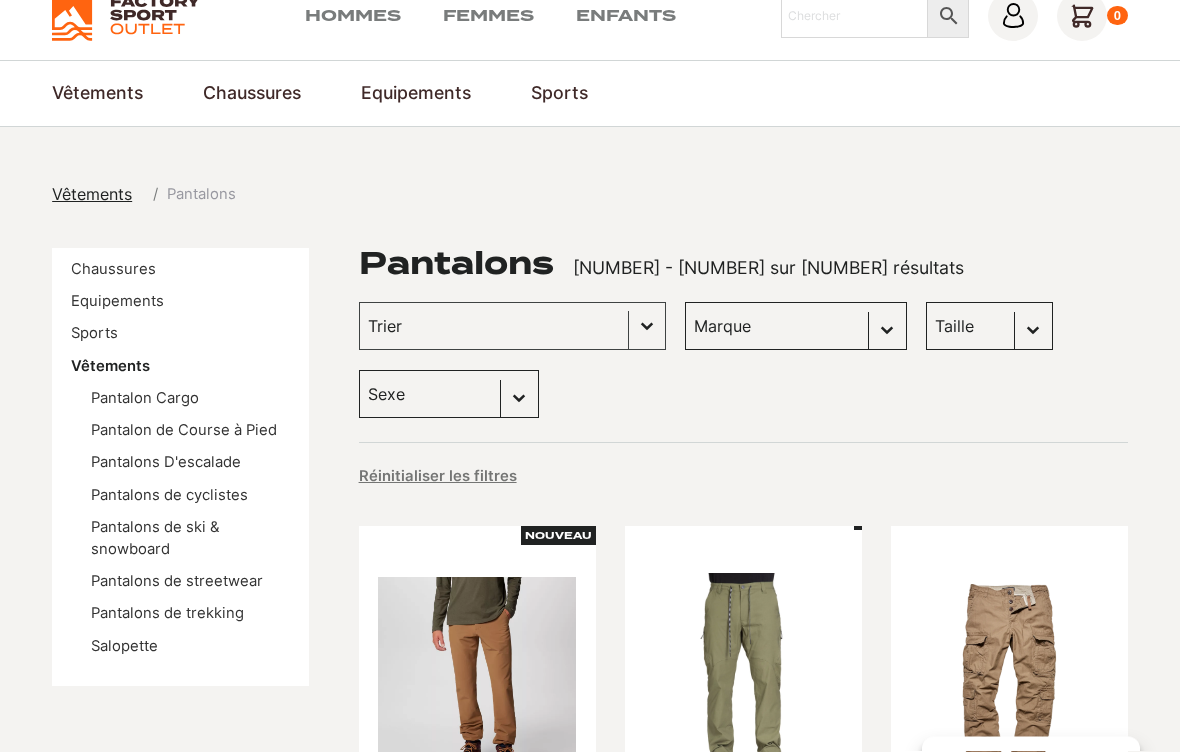 scroll, scrollTop: 78, scrollLeft: 0, axis: vertical 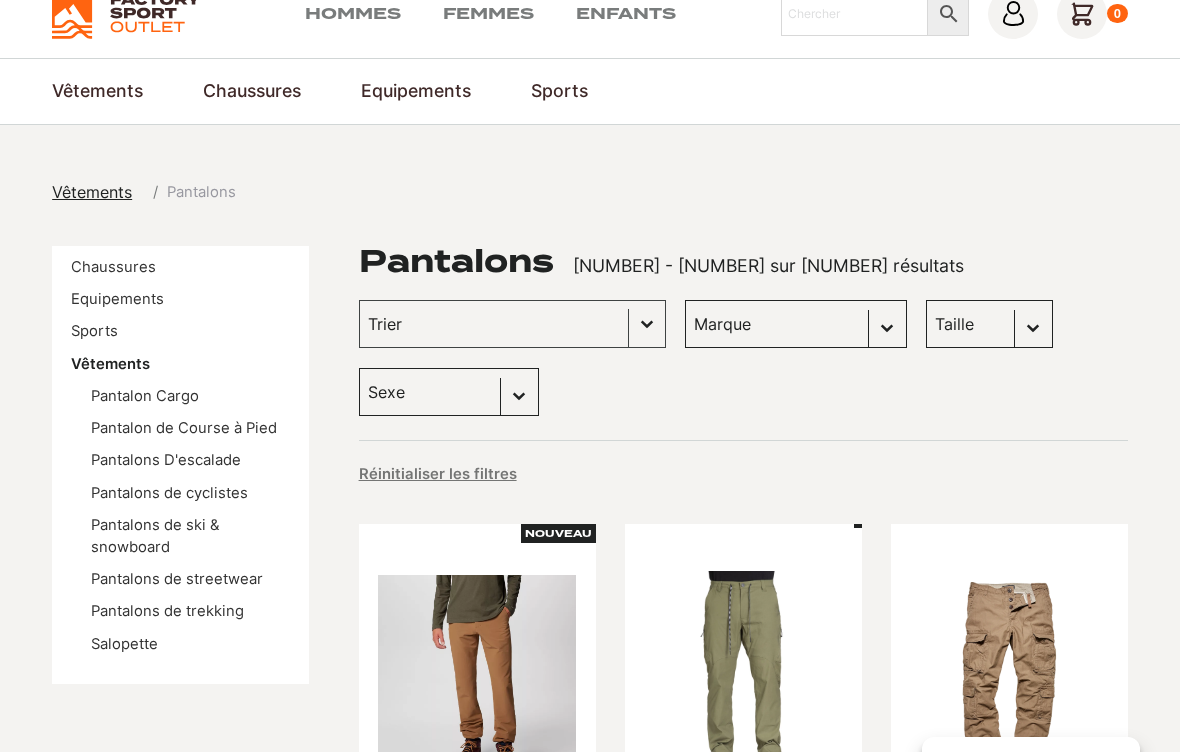 click on "Pantalons de ski & snowboard" at bounding box center [155, 536] 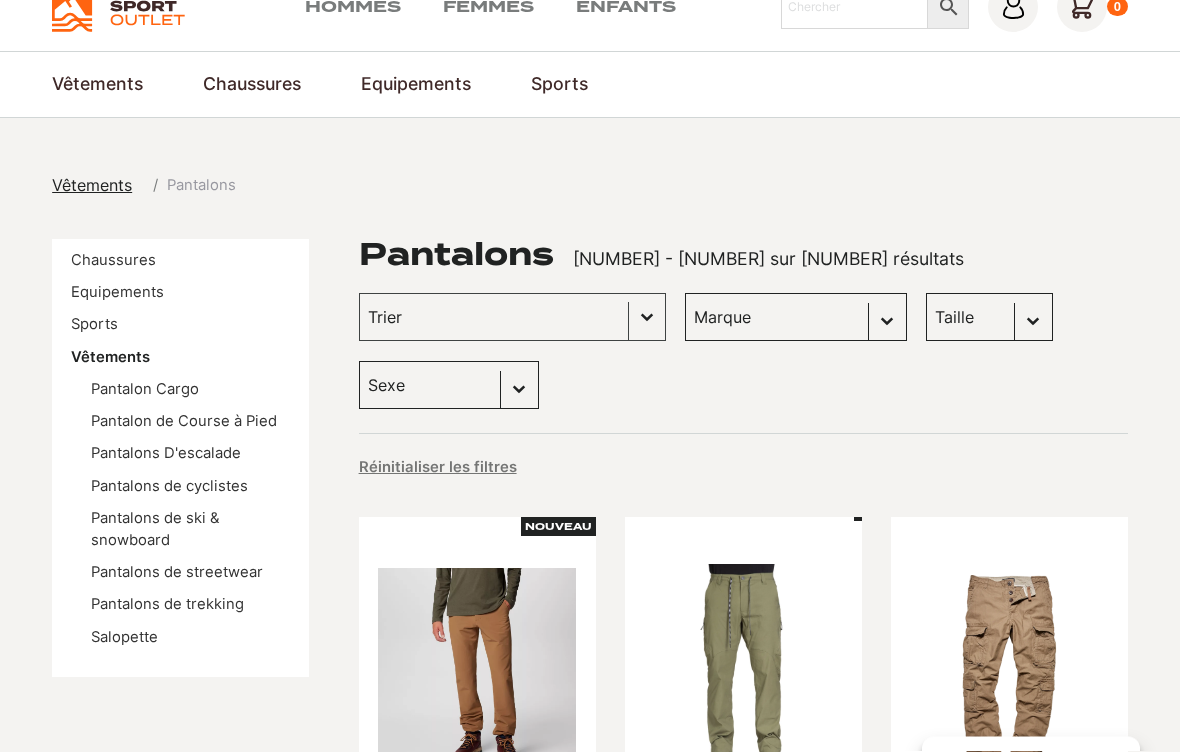 scroll, scrollTop: 85, scrollLeft: 0, axis: vertical 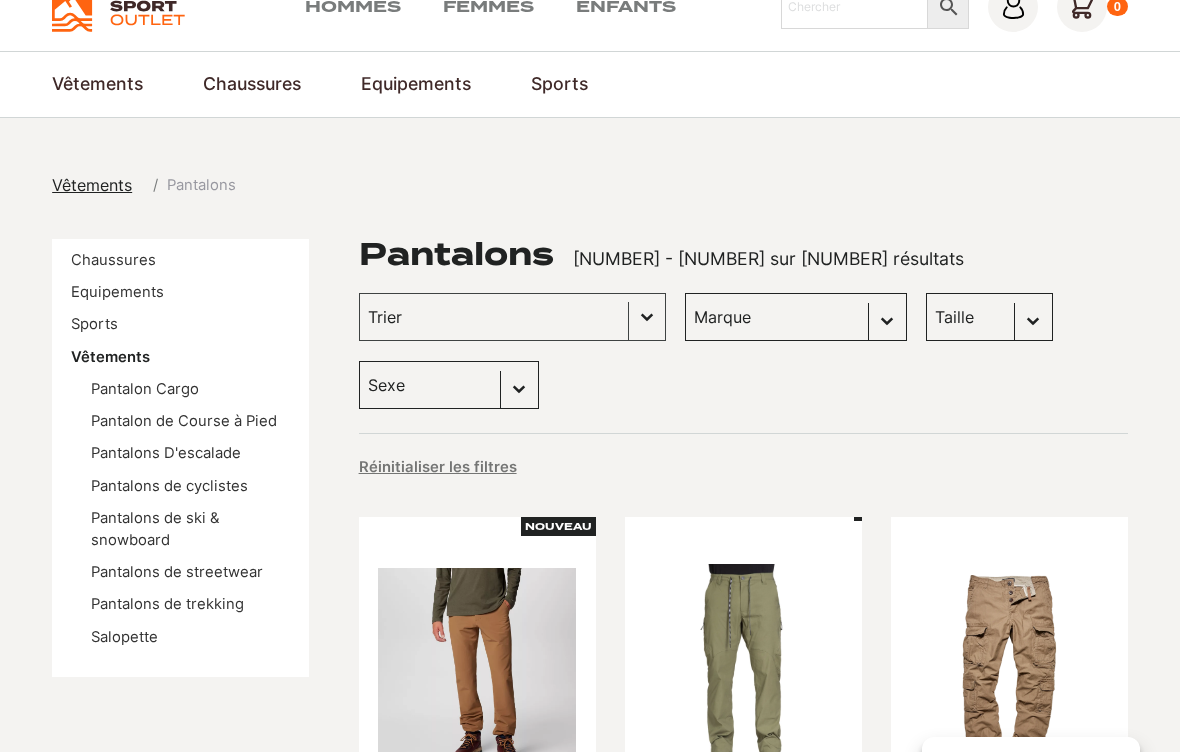 click on "Pantalons de streetwear" at bounding box center (177, 572) 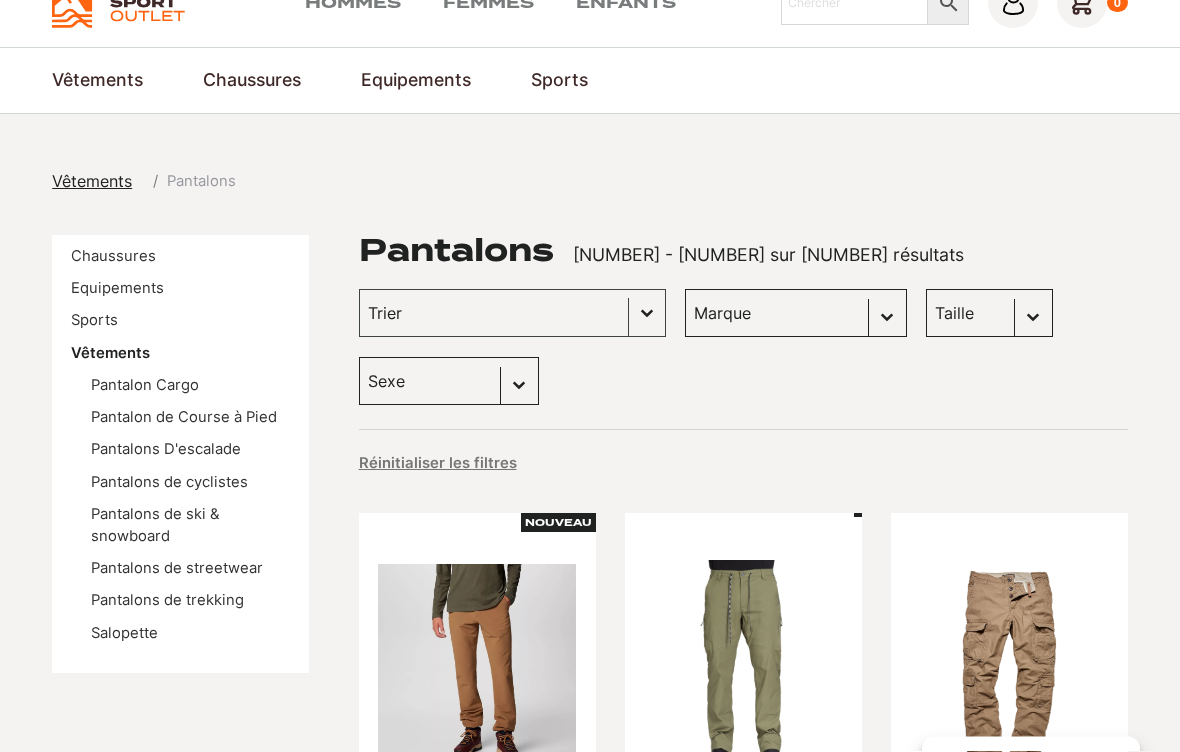 scroll, scrollTop: 100, scrollLeft: 0, axis: vertical 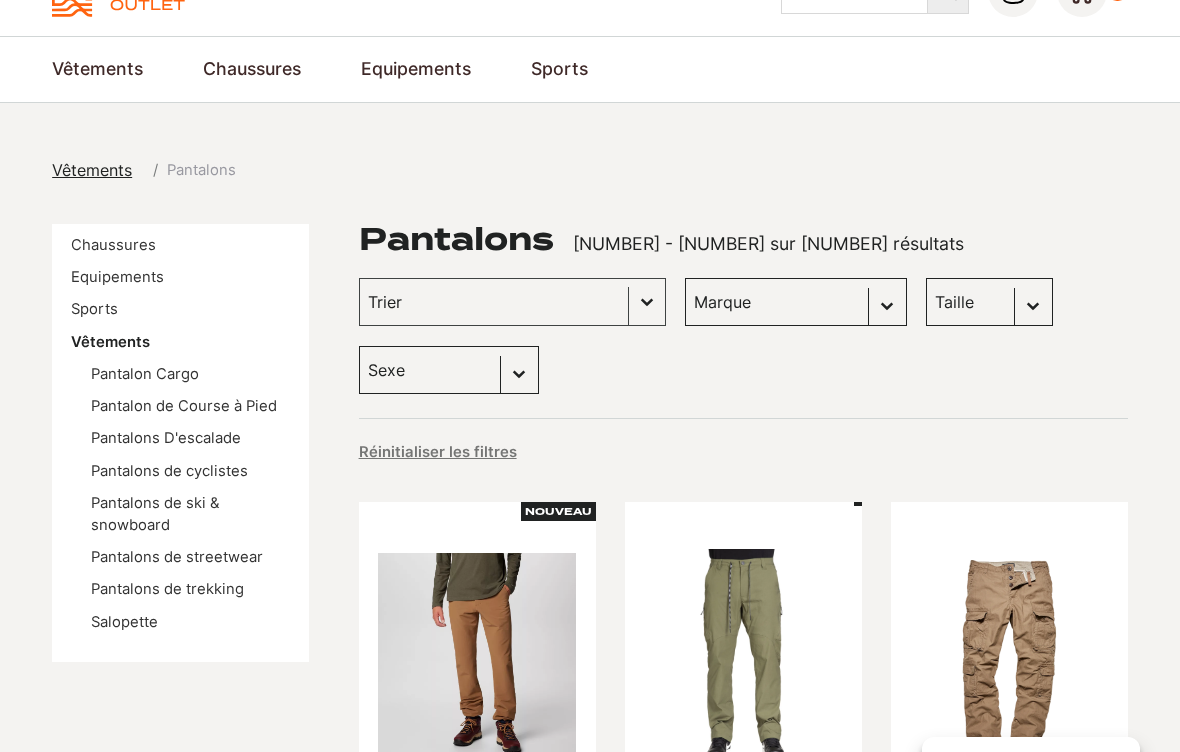 click on "Pantalon Cargo Pantalon de Course à Pied Pantalons D'escalade Pantalons de cyclistes Pantalons de ski & snowboard Pantalons de streetwear Pantalons de trekking Salopette" at bounding box center [180, 498] 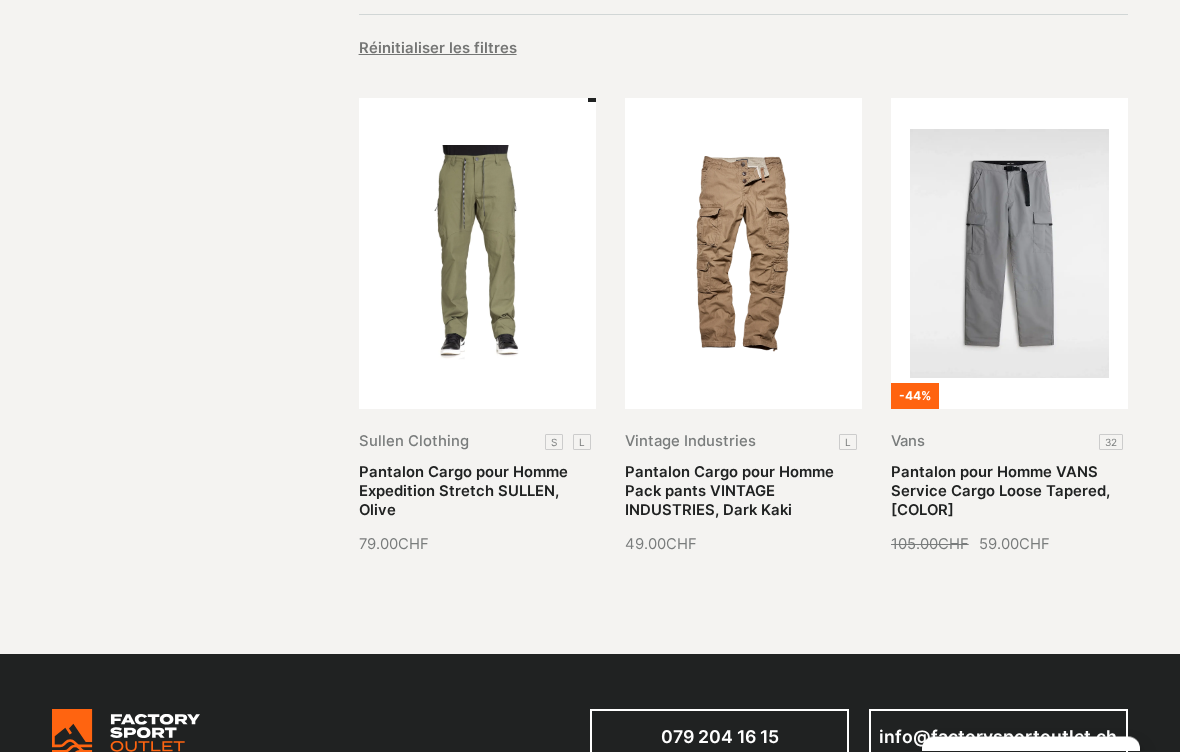 scroll, scrollTop: 493, scrollLeft: 0, axis: vertical 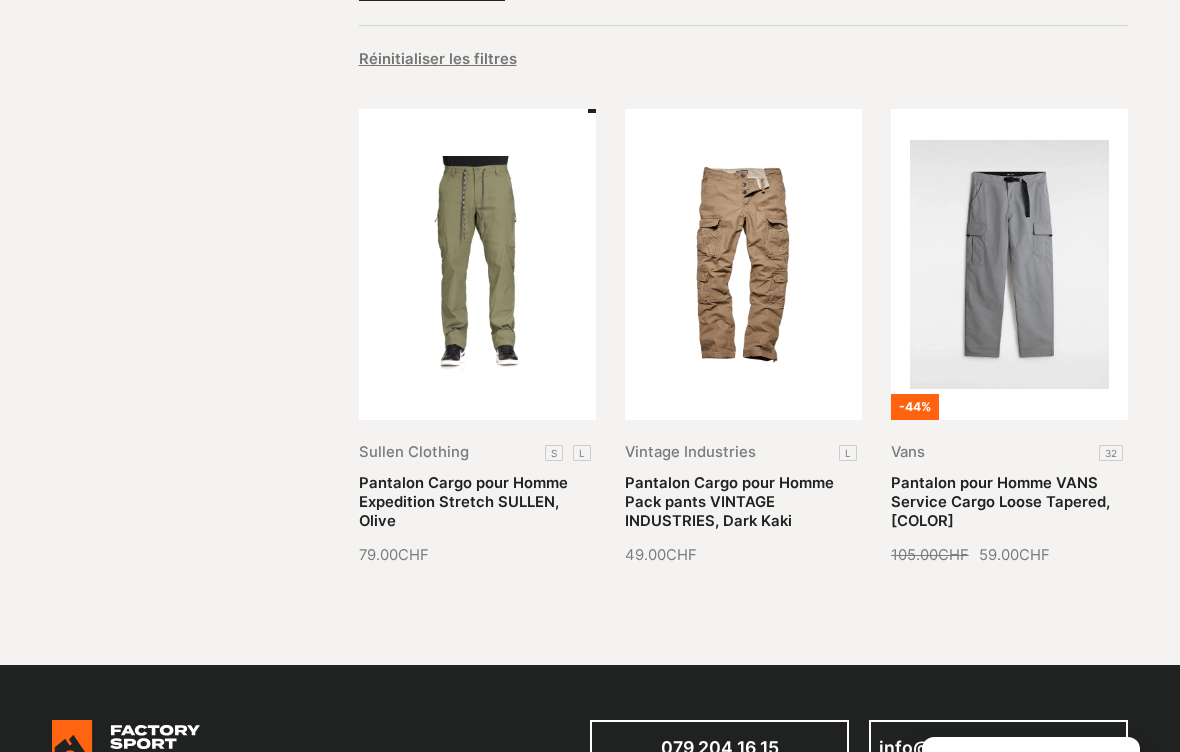 click on "Pantalon Cargo pour Homme Pack pants VINTAGE INDUSTRIES, Dark Kaki" at bounding box center (729, 502) 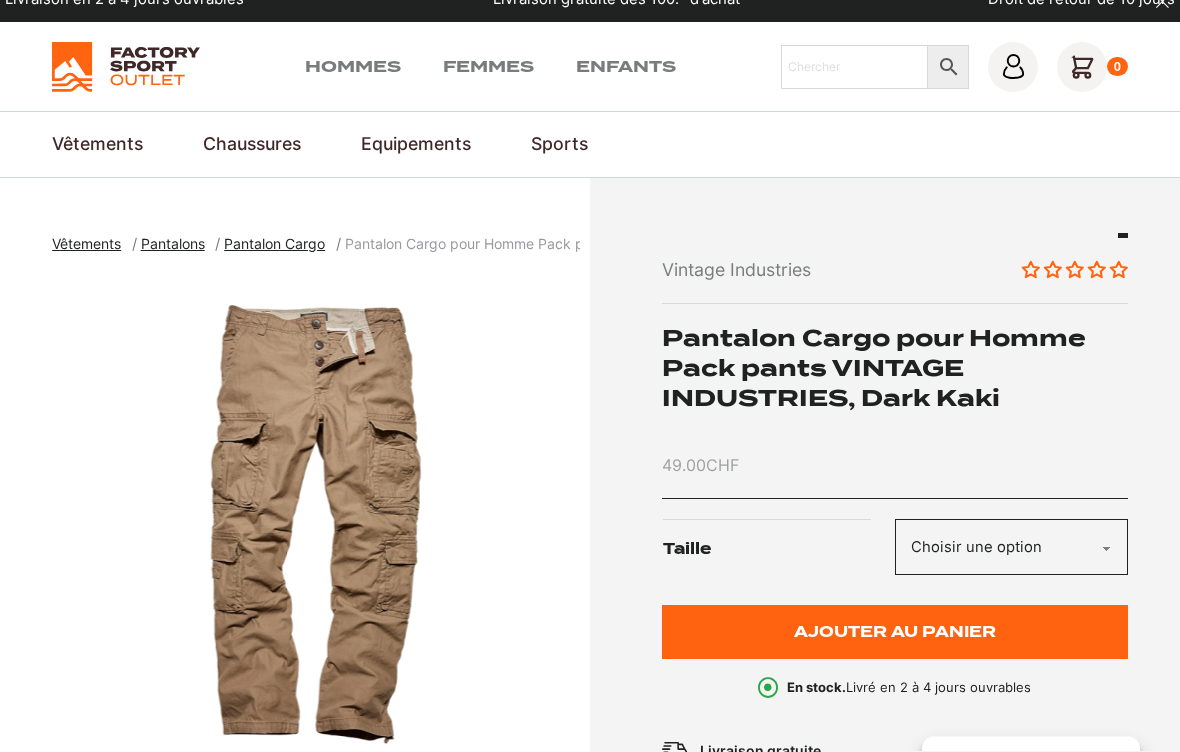 scroll, scrollTop: 0, scrollLeft: 0, axis: both 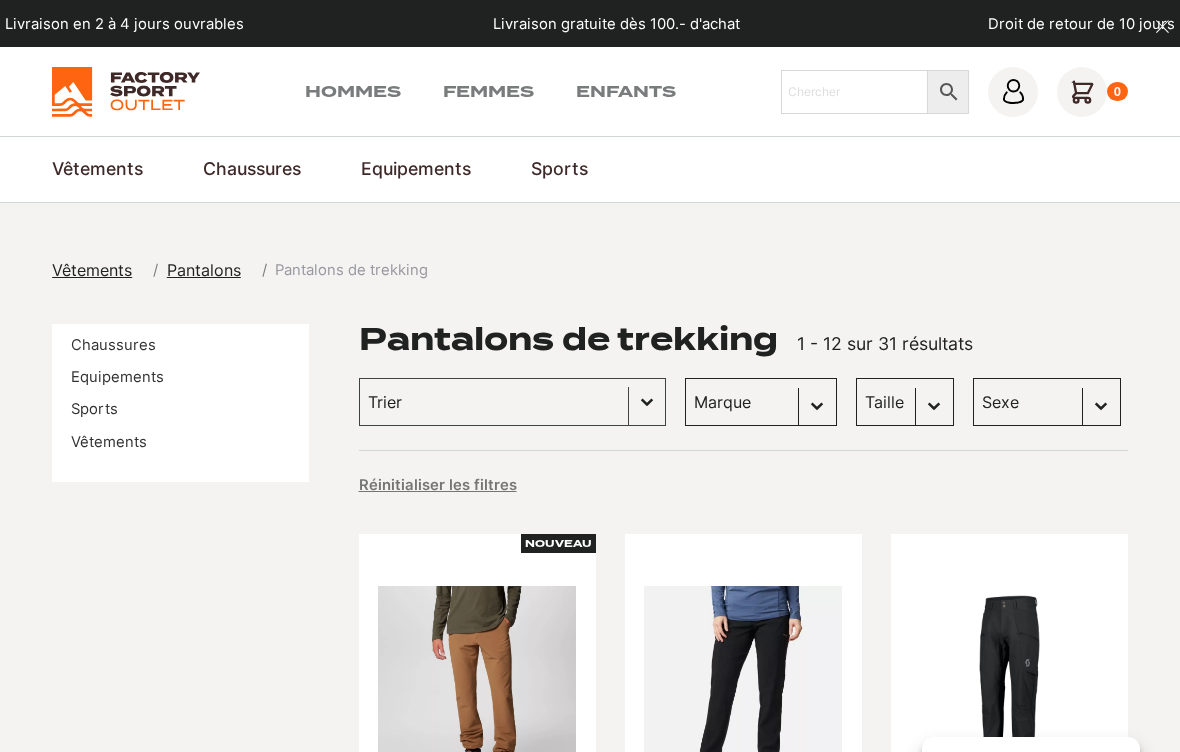 click on "Sexe Femmes (19) Hommes (9) Enfants (2)" at bounding box center [1047, 402] 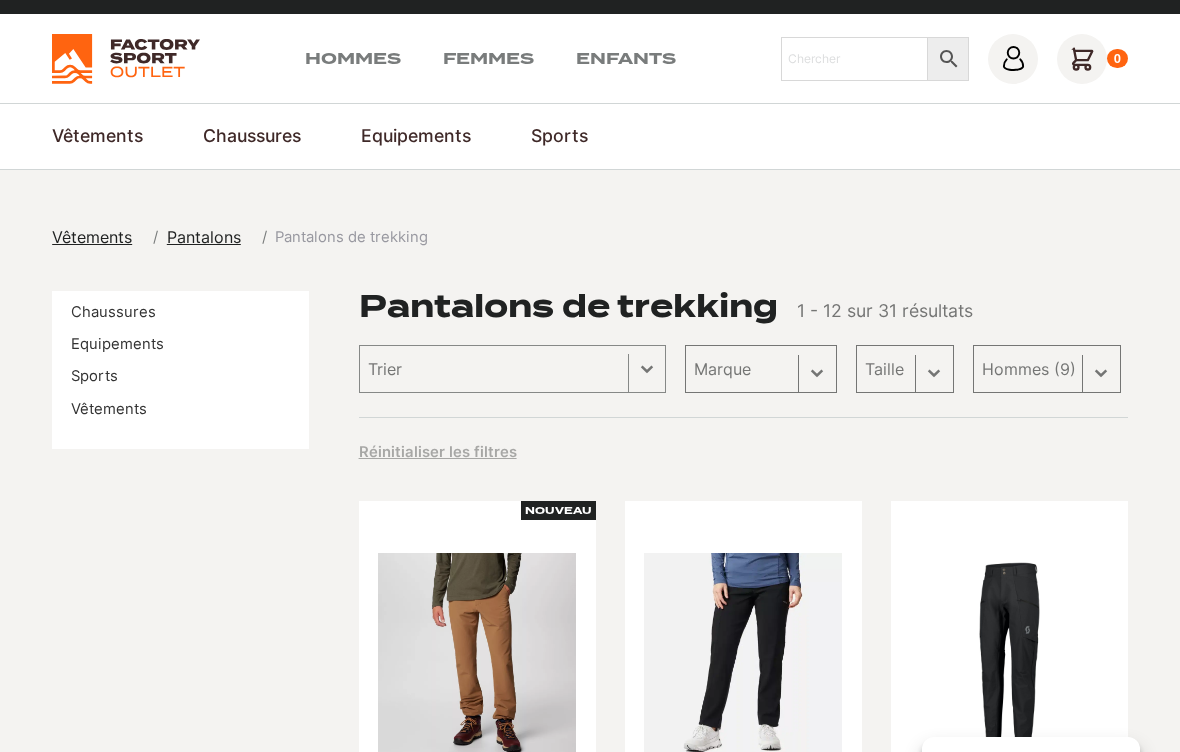 select on "hommes" 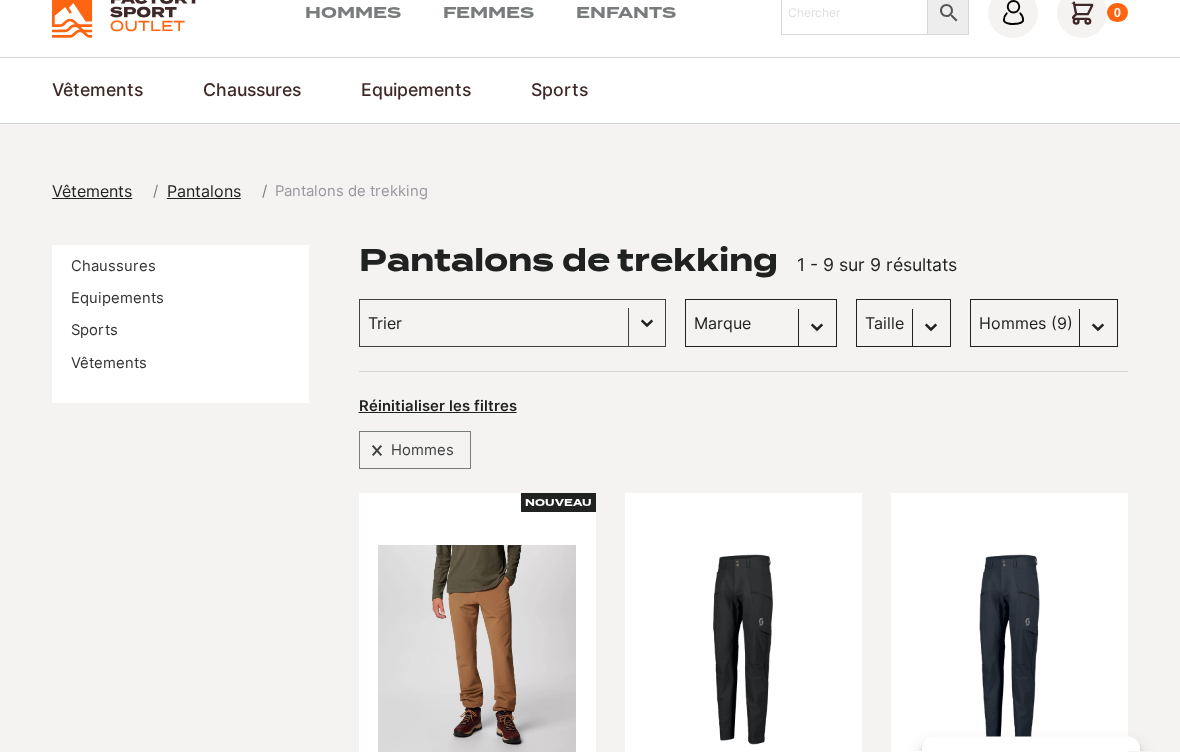 scroll, scrollTop: 0, scrollLeft: 0, axis: both 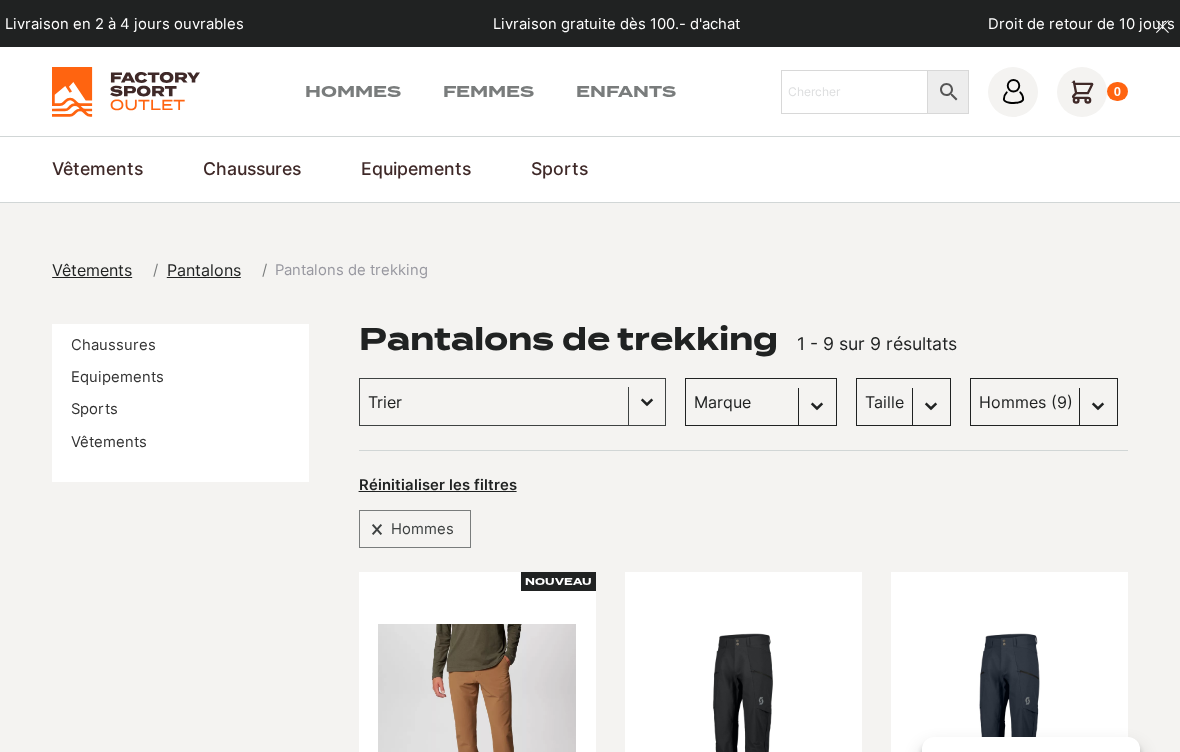 click on "Vêtements Pantalons Pantalons de trekking Chaussures Equipements Sports Vêtements Pantalons de trekking 1 - 9 sur 9 résultats
Trier
Trier le contenu Trier Plus récents Plus anciens Prix croissants Prix décroissants Trier le contenu
Marque
Sélectionnez le contenu Marque Scott (5) Columbia (3) Dolomite (0) Patagonia (1)
Taille
Sélectionnez le contenu Taille M (3) S (2) L (2) XL (1)
Sexe
Sélectionnez le contenu Sexe Femmes (19) Hommes (9) Enfants (2)
Selection
Hommes
Réinitialiser les filtres Filter les produits -34%
Nouveau Columbia XL   Pantalon Chaud de Randonnée pour Homme Black Mesa™ COLUMBIA, Delta 120.00  CHF   Le prix initial était : 120.00 CHF. 79.00  CHF Le prix actuel est : 79.00 CHF.
-34%
Scott m   Pantalon de randonnée pour homme SCOTT Explorair Tech, Black 120.00  CHF   Le prix initial était : 120.00 CHF. 79.00  CHF Le prix actuel est : 79.00 CHF.
-34%
Scott m   120.00  CHF   CHF" at bounding box center [590, 1163] 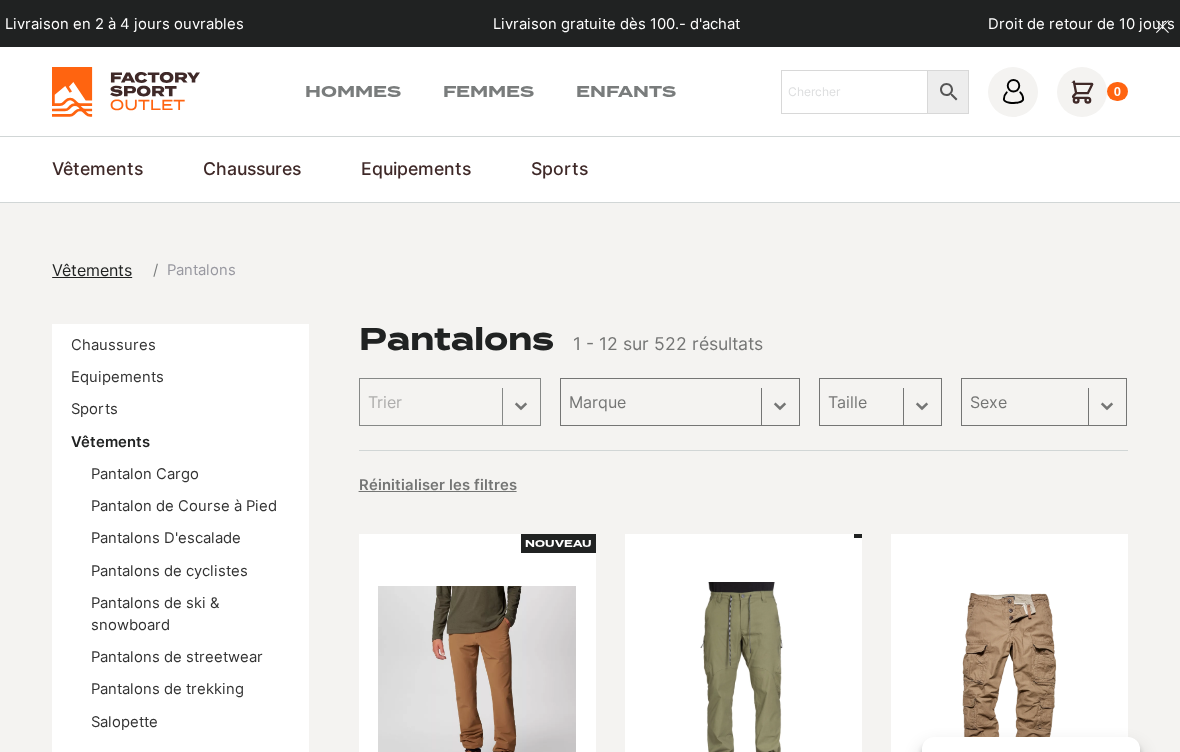 scroll, scrollTop: 32, scrollLeft: 0, axis: vertical 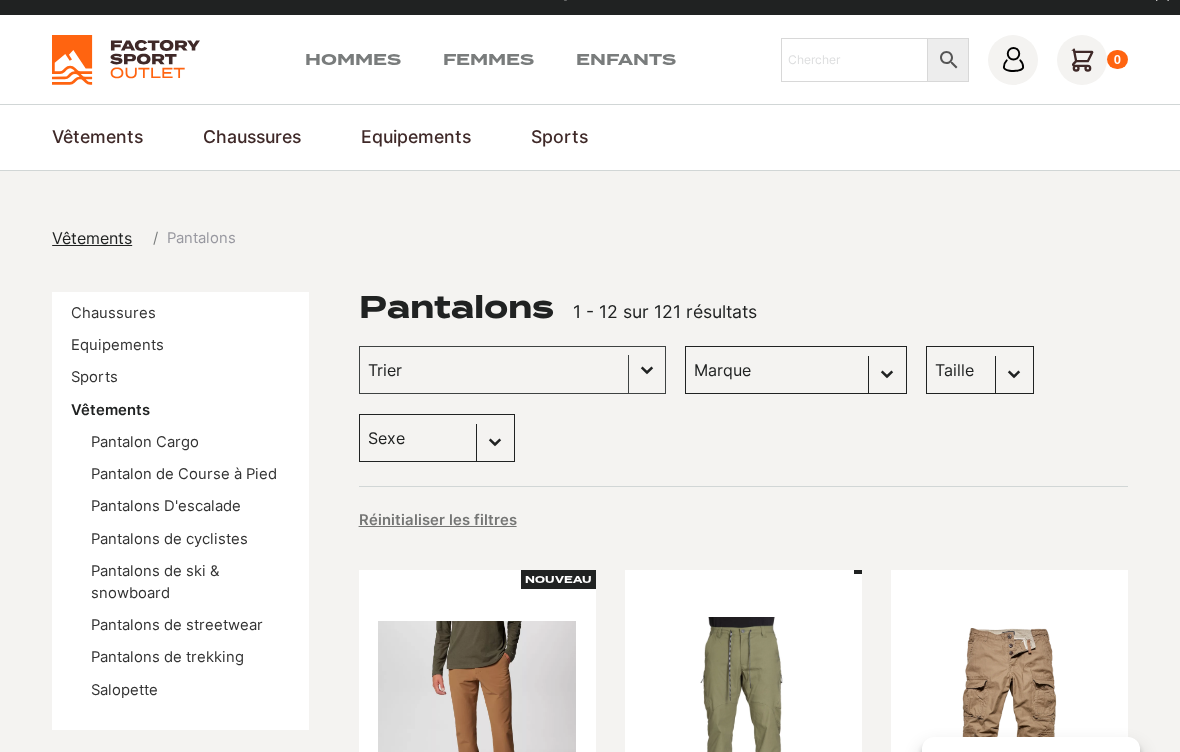 click on "Salopette" at bounding box center (124, 690) 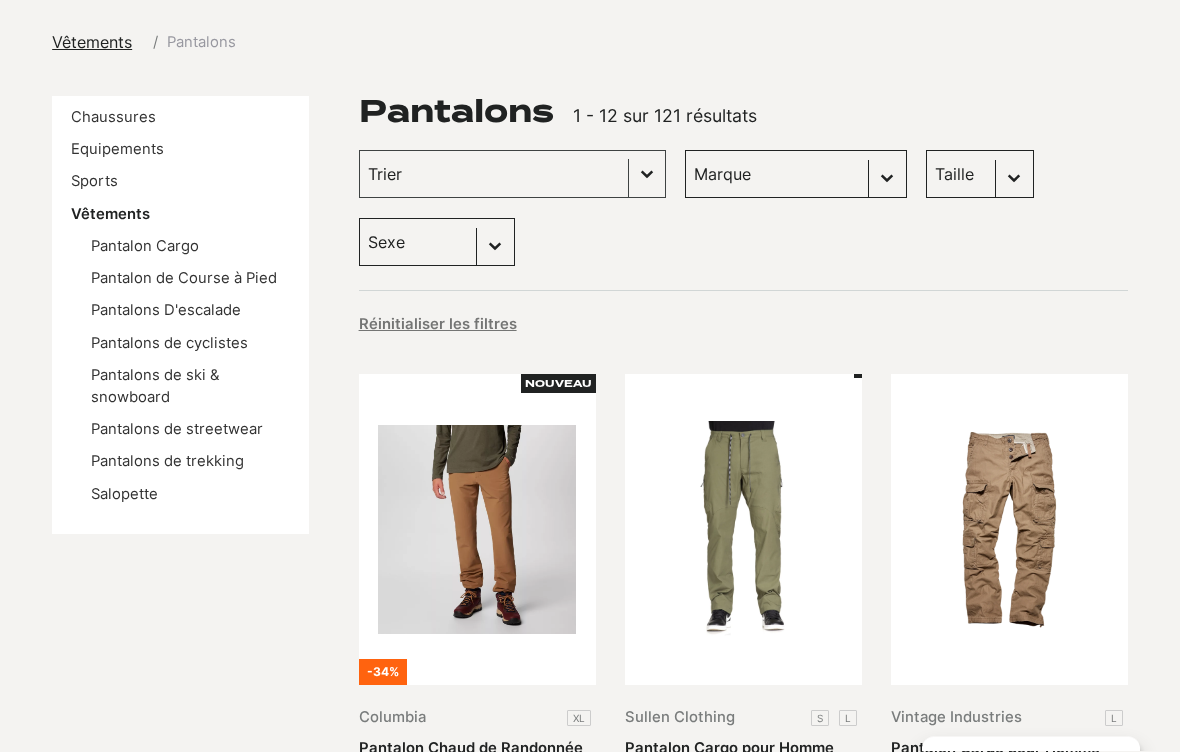 scroll, scrollTop: 235, scrollLeft: 0, axis: vertical 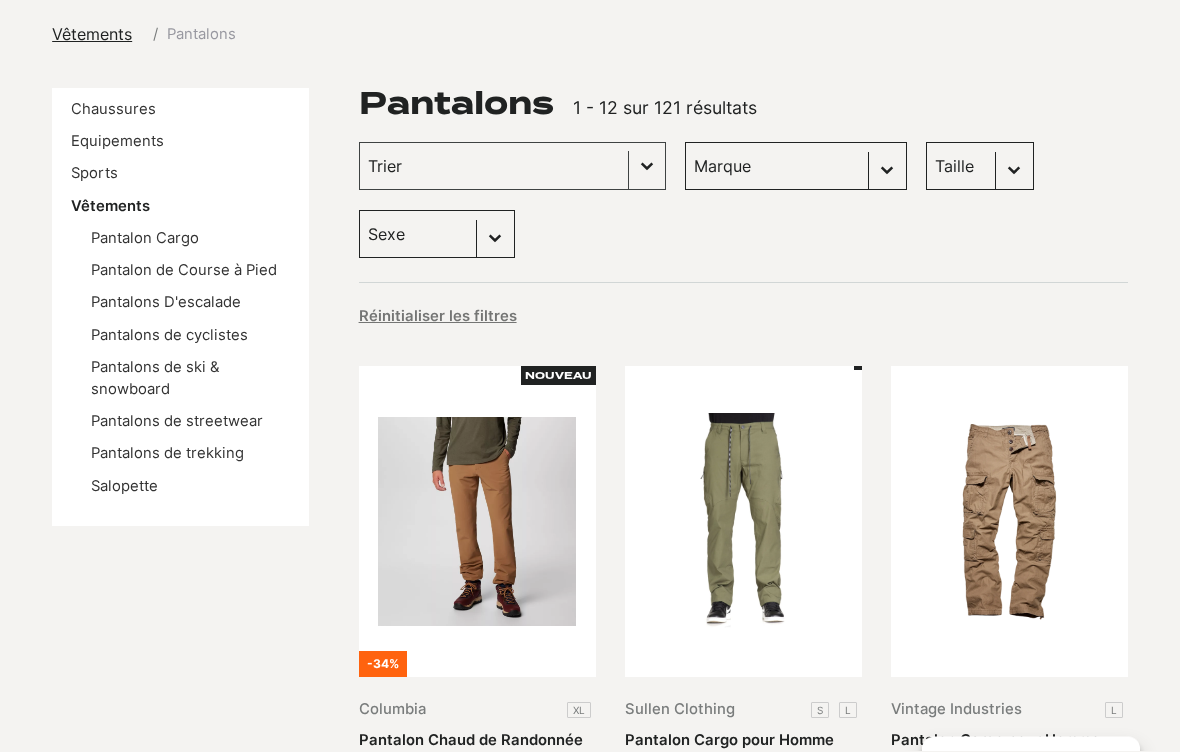 click on "Chaussettes fantaisie" at bounding box center [0, 0] 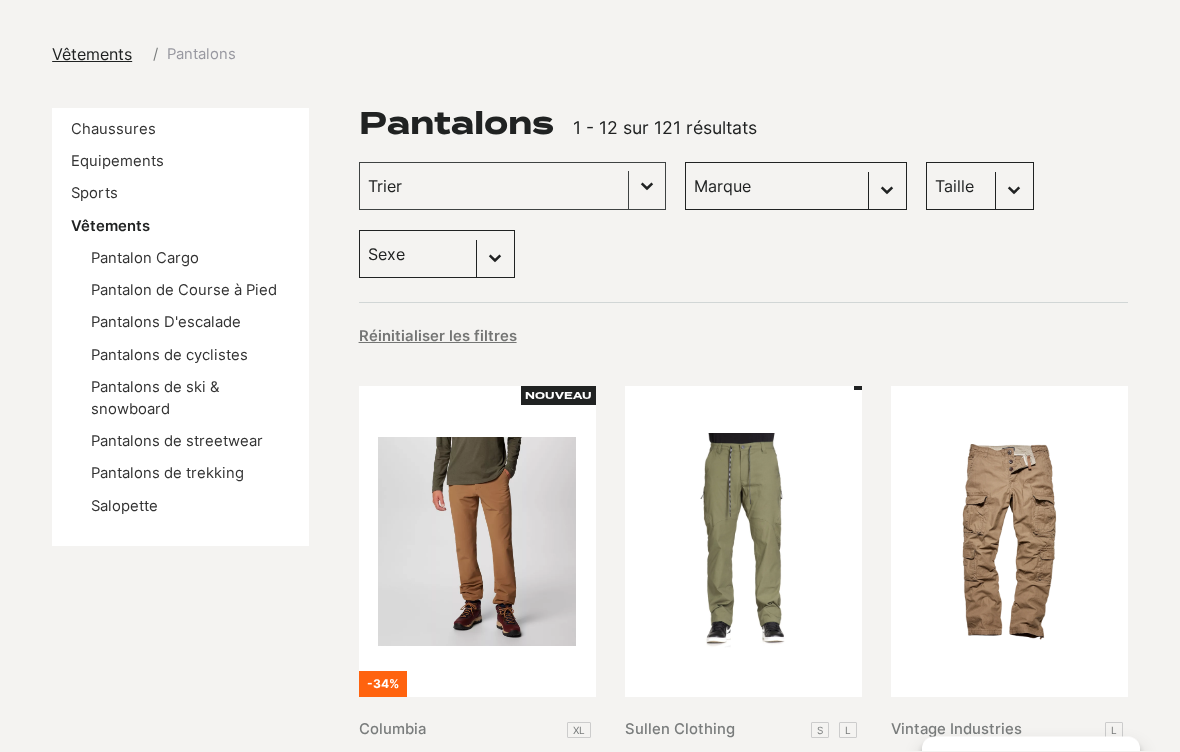 scroll, scrollTop: 223, scrollLeft: 0, axis: vertical 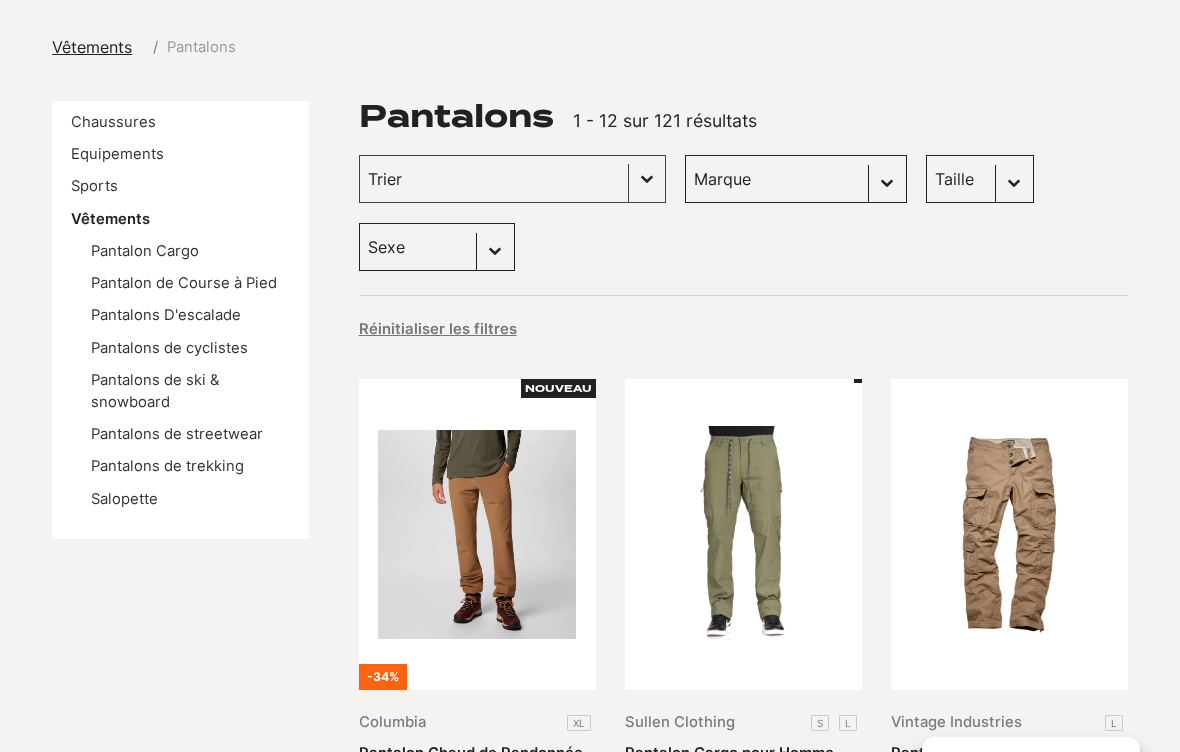click on "Chaussettes de vélo" at bounding box center (0, 0) 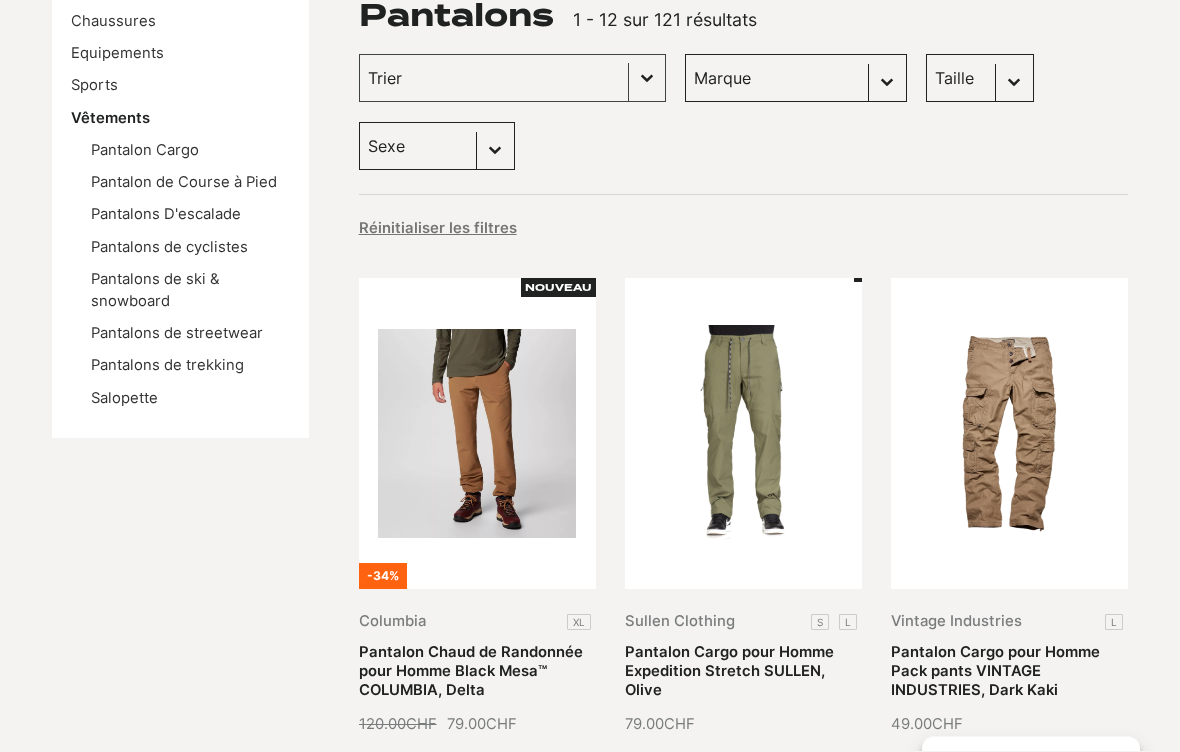 scroll, scrollTop: 325, scrollLeft: 0, axis: vertical 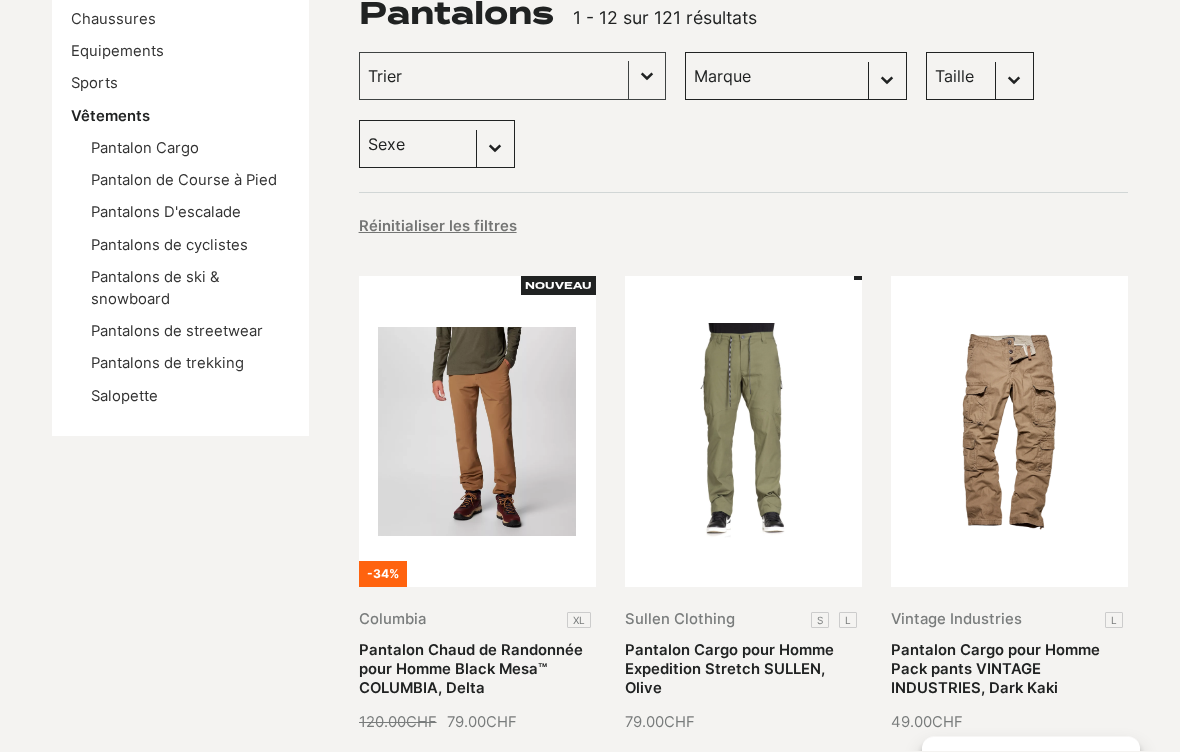 click on "Débardeur de Course à Pied" at bounding box center (0, 0) 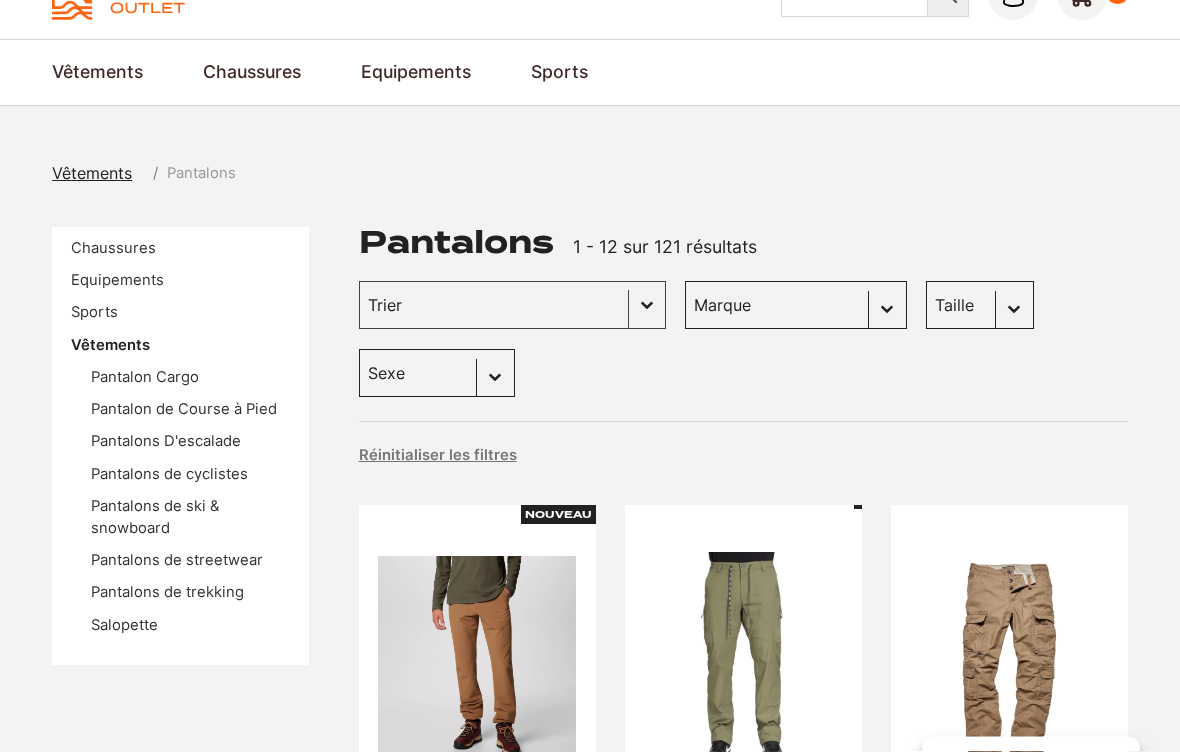 scroll, scrollTop: 95, scrollLeft: 0, axis: vertical 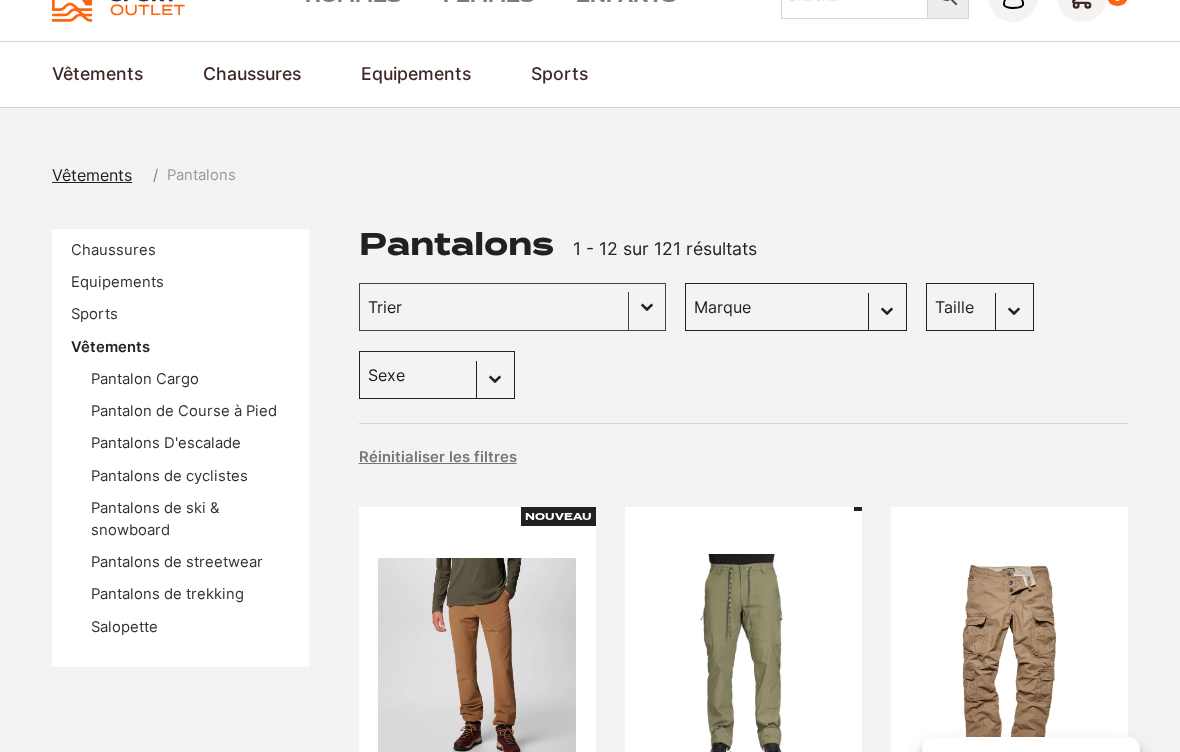 click on "Voir tout" at bounding box center [0, 0] 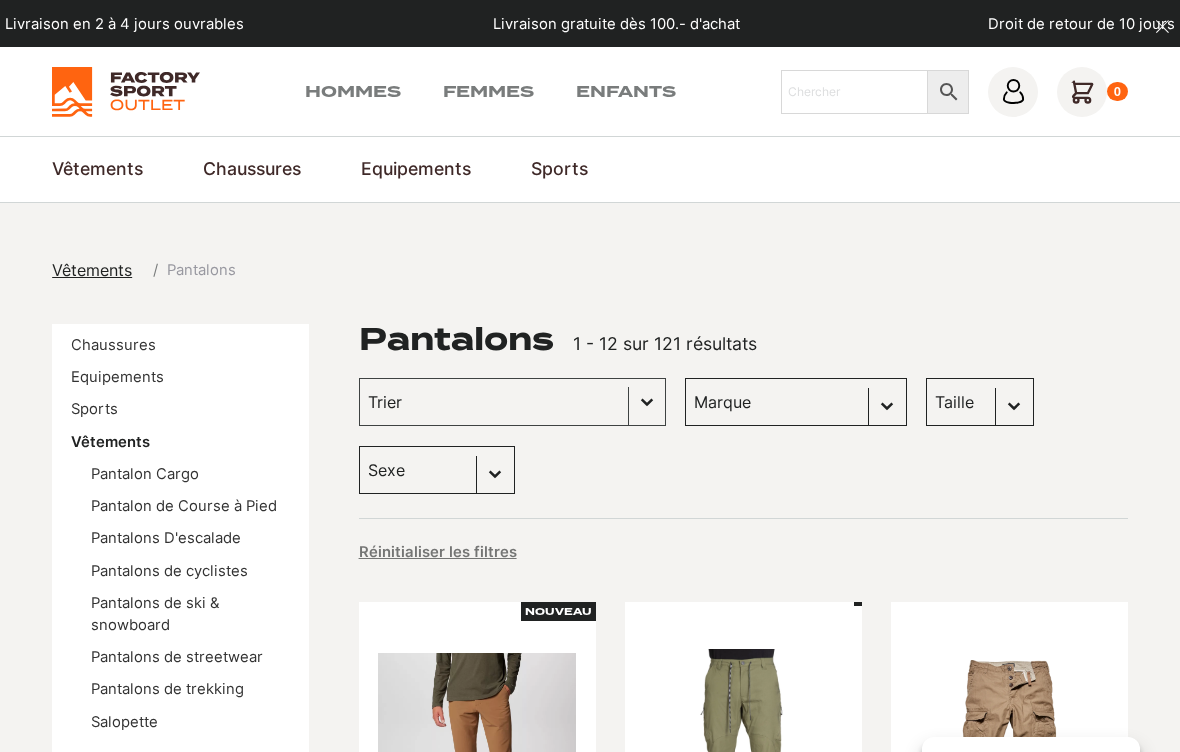 click on "Poncho / Linge de bain" at bounding box center [0, 0] 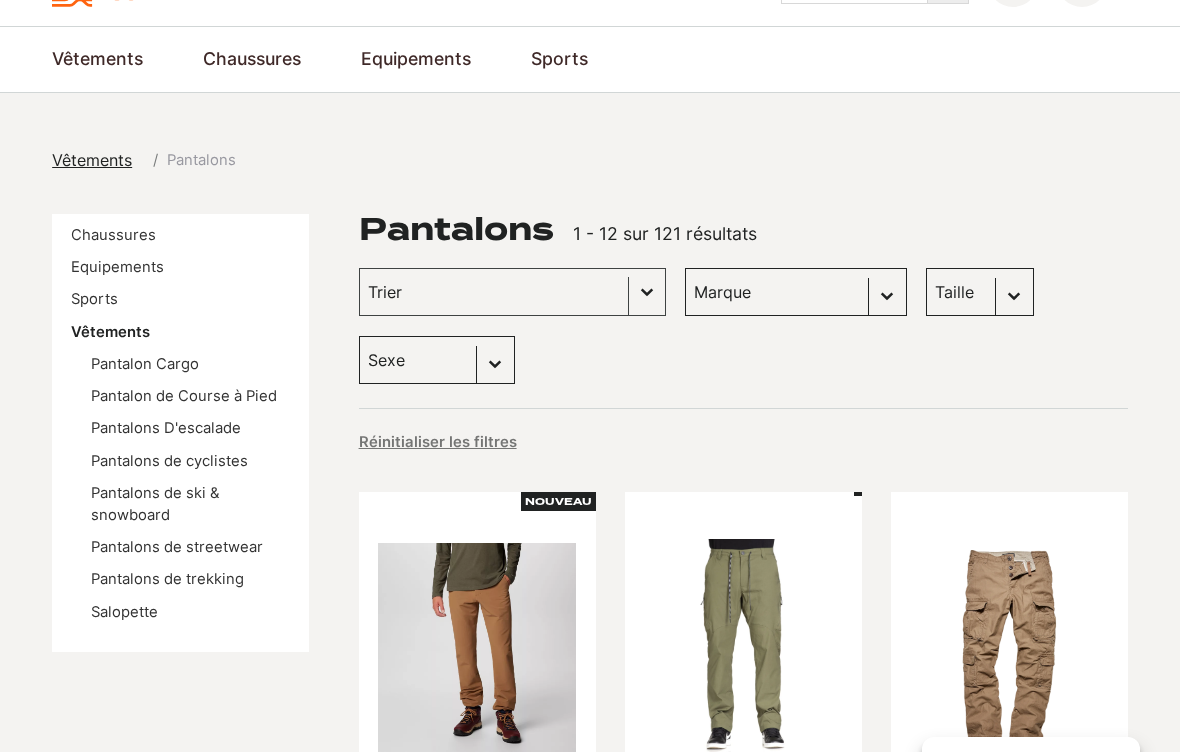 scroll, scrollTop: 128, scrollLeft: 0, axis: vertical 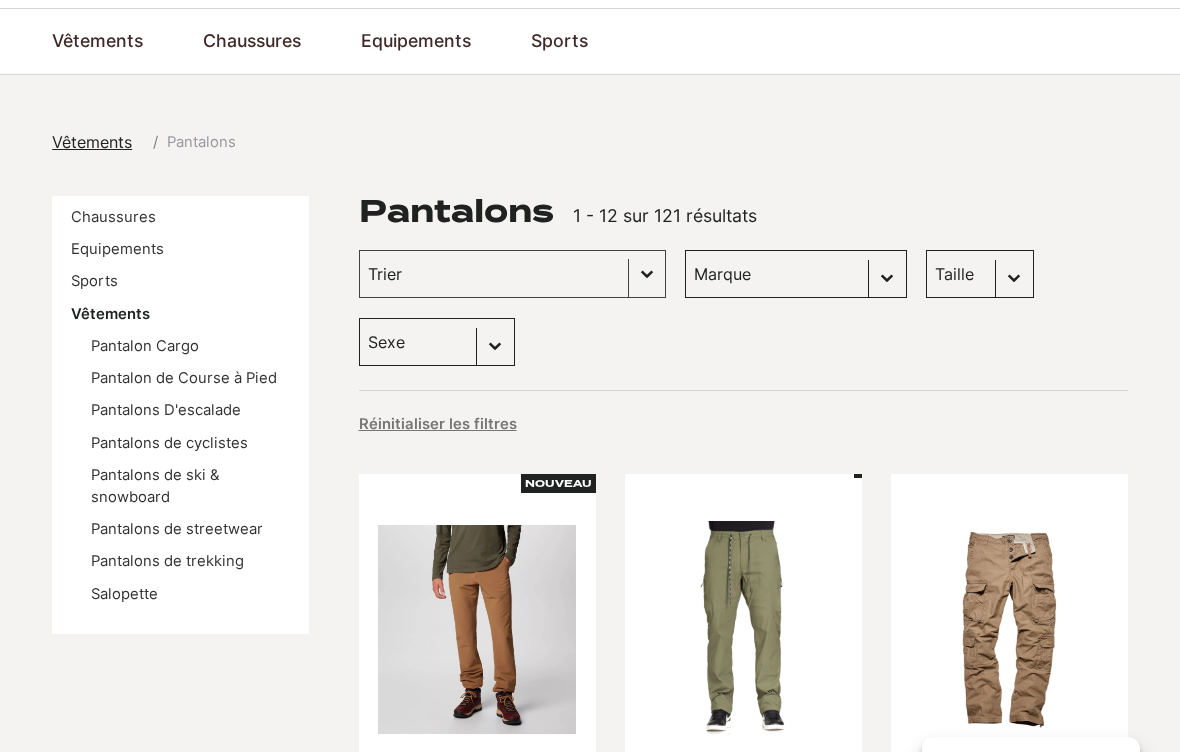 click on "Vanlife et loisirs" at bounding box center [0, 0] 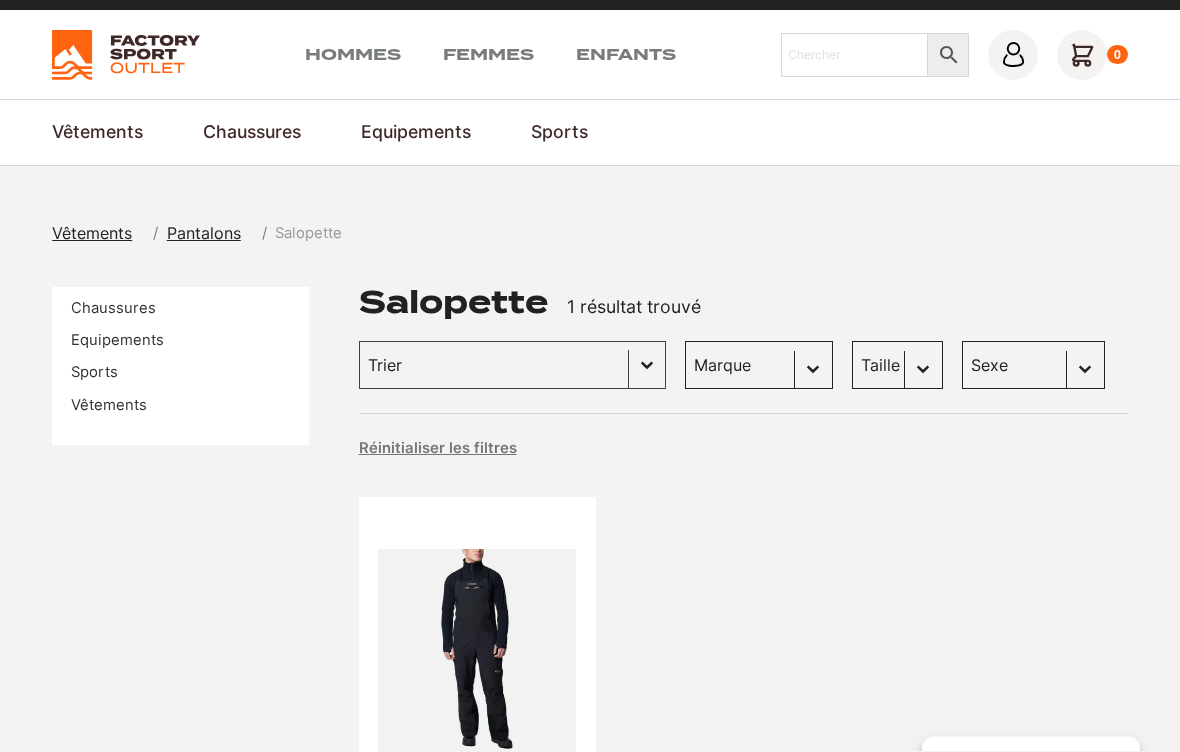 scroll, scrollTop: 37, scrollLeft: 0, axis: vertical 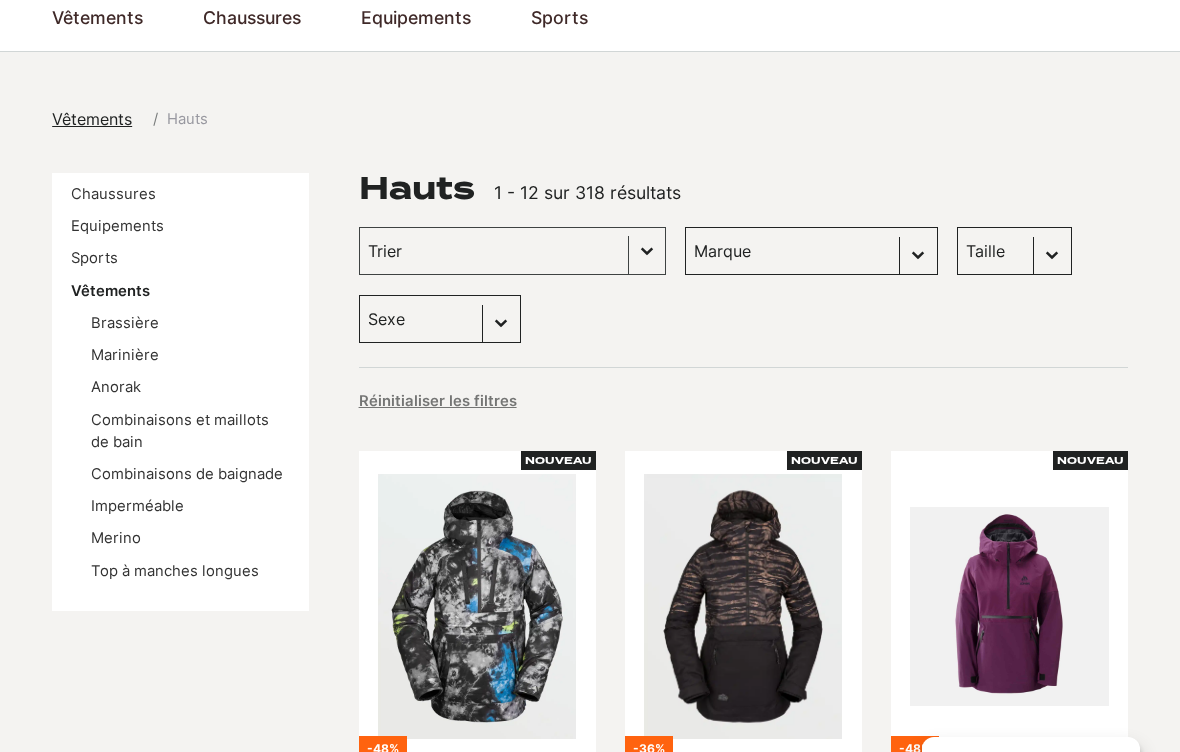 click on "Marinière" at bounding box center (125, 355) 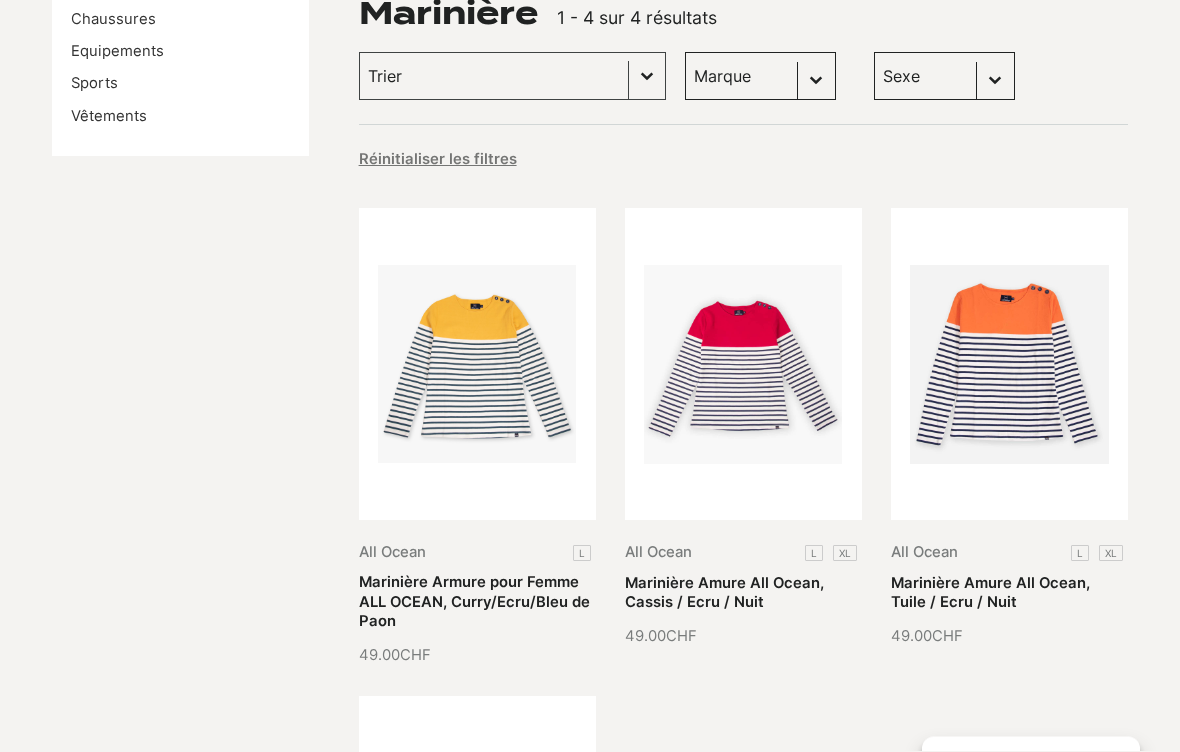 scroll, scrollTop: 220, scrollLeft: 0, axis: vertical 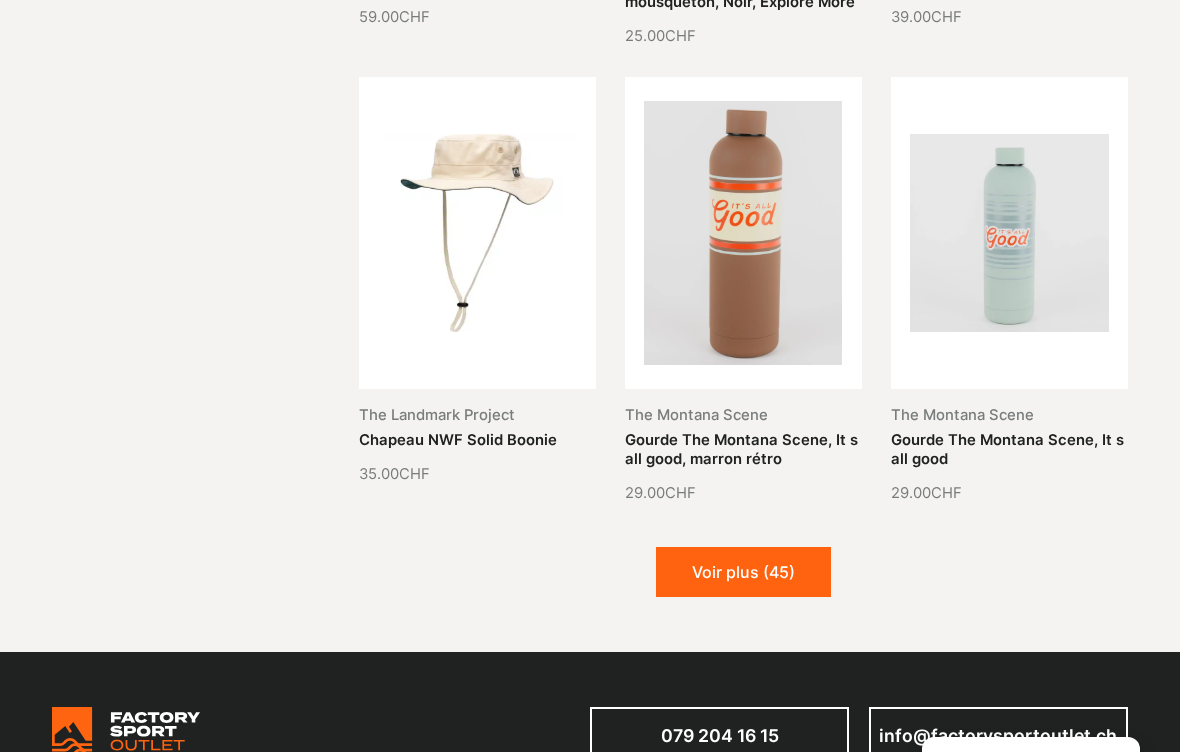 click on "Voir plus (45)" at bounding box center [743, 572] 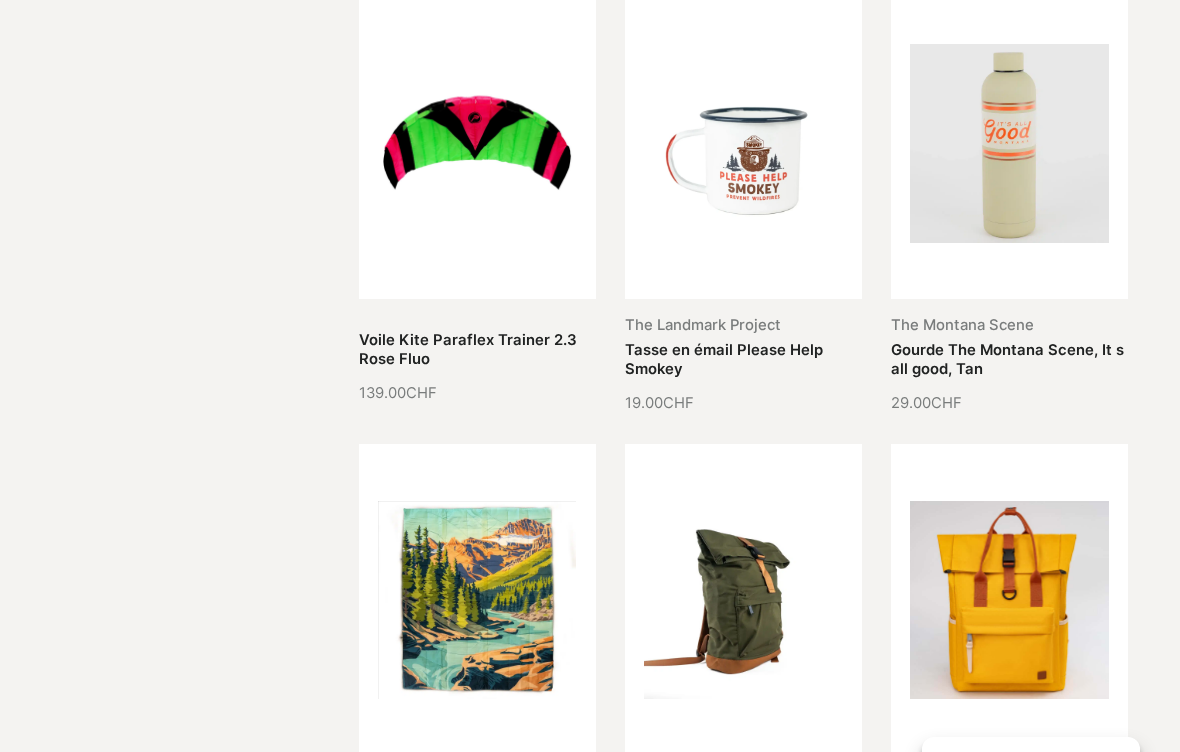 scroll, scrollTop: 0, scrollLeft: 0, axis: both 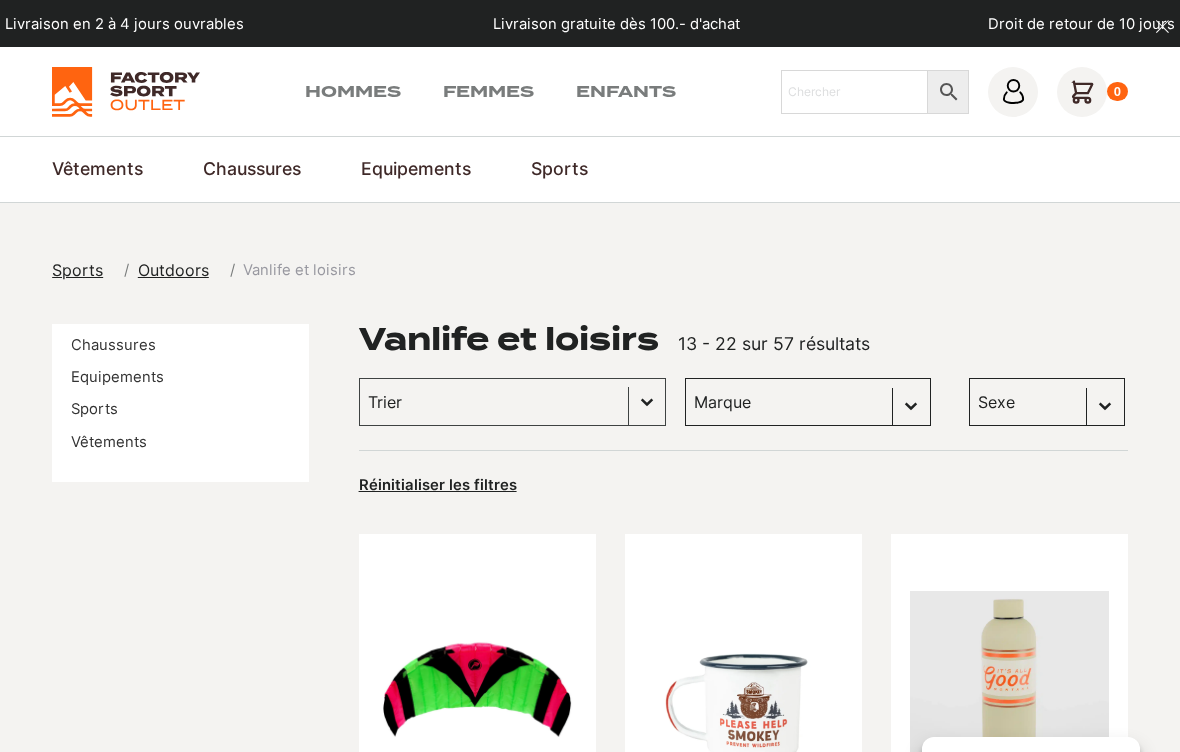 click on "Vélo" at bounding box center (0, 0) 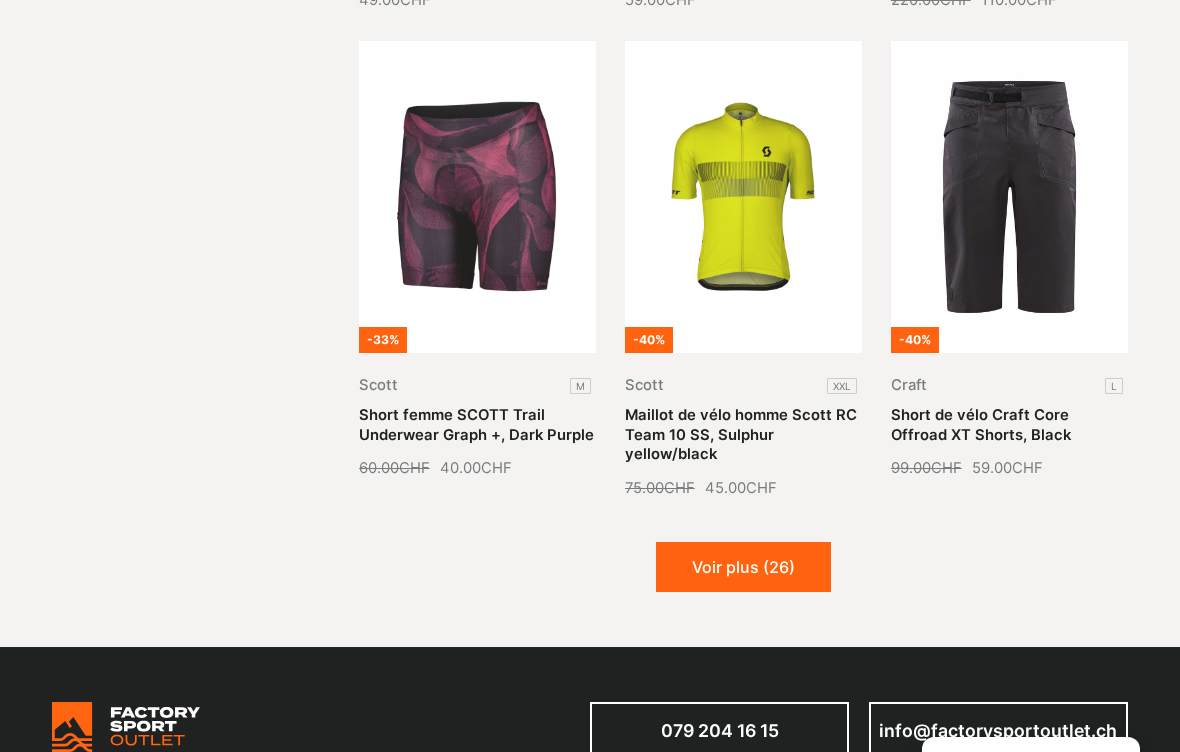 scroll, scrollTop: 2003, scrollLeft: 0, axis: vertical 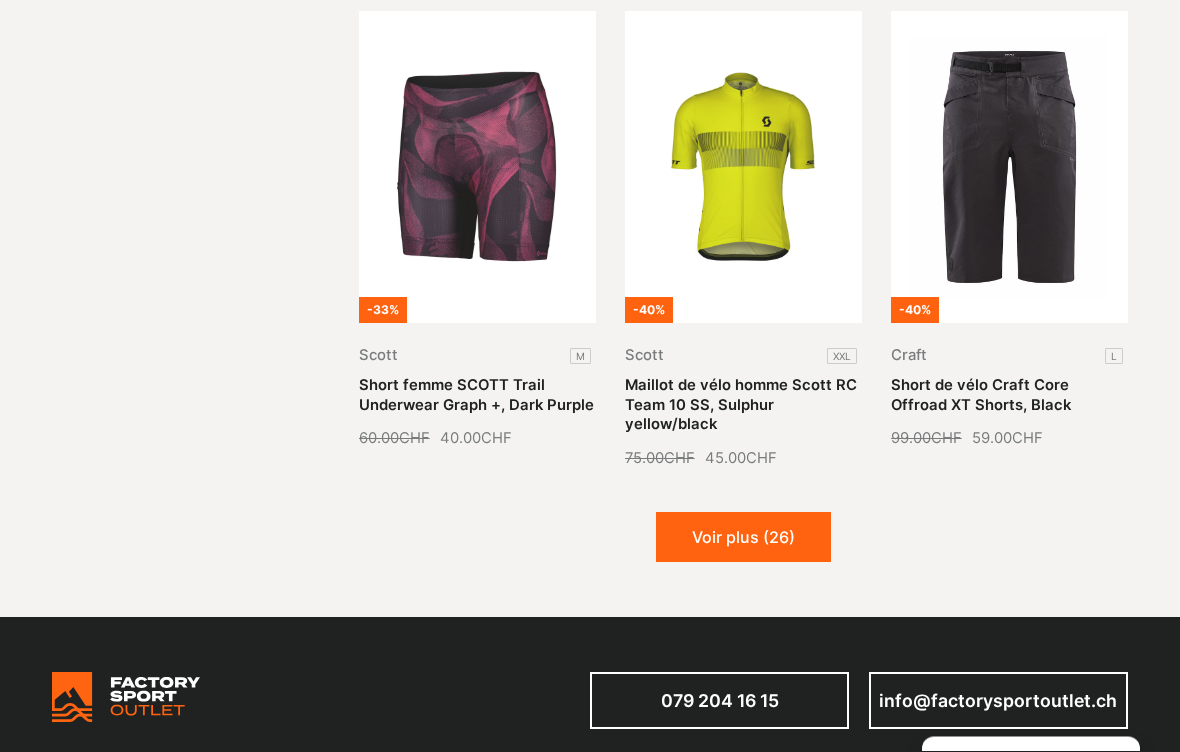 click on "Voir plus (26)" at bounding box center [743, 538] 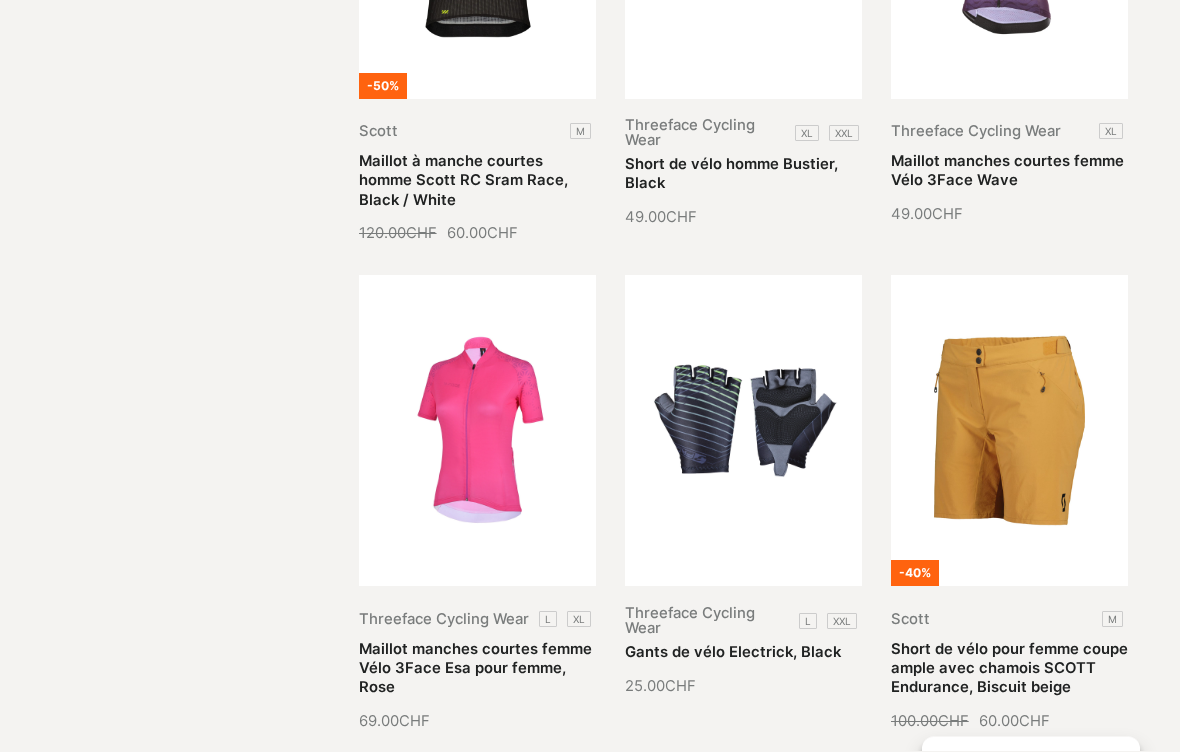 scroll, scrollTop: 3209, scrollLeft: 0, axis: vertical 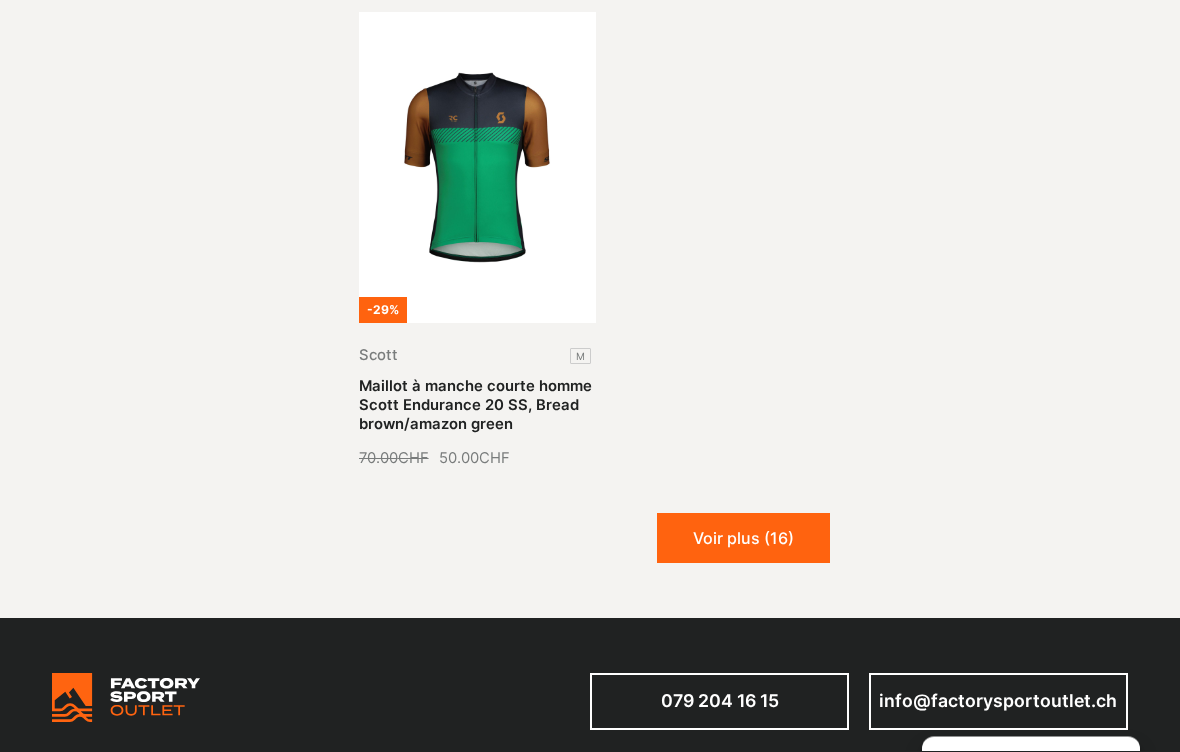 click on "Voir plus (16)" at bounding box center [743, 539] 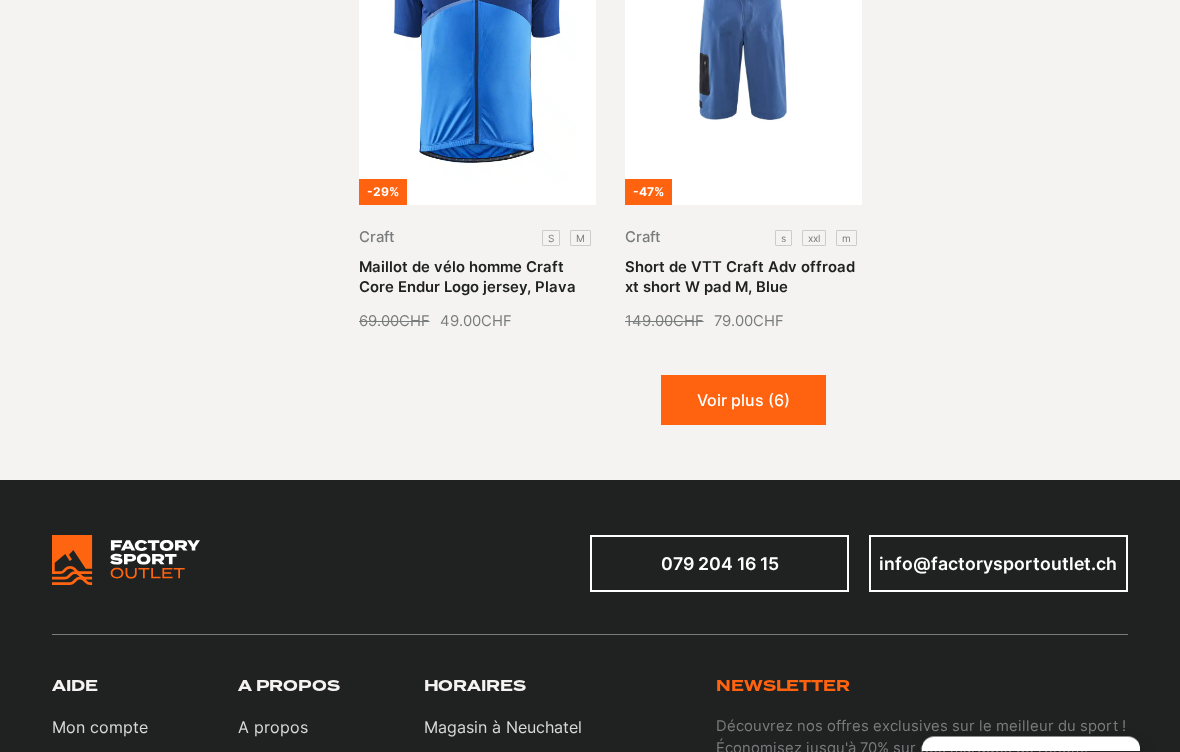 click on "Voir plus (6)" at bounding box center (743, 401) 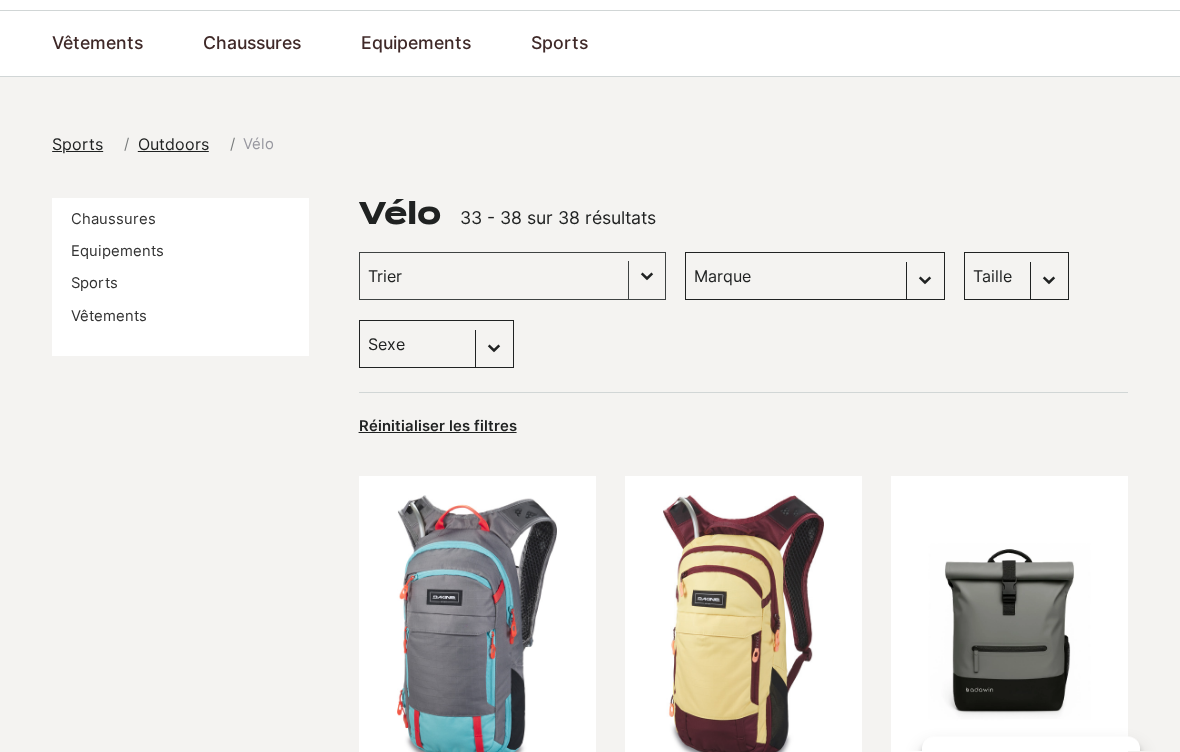 scroll, scrollTop: 0, scrollLeft: 0, axis: both 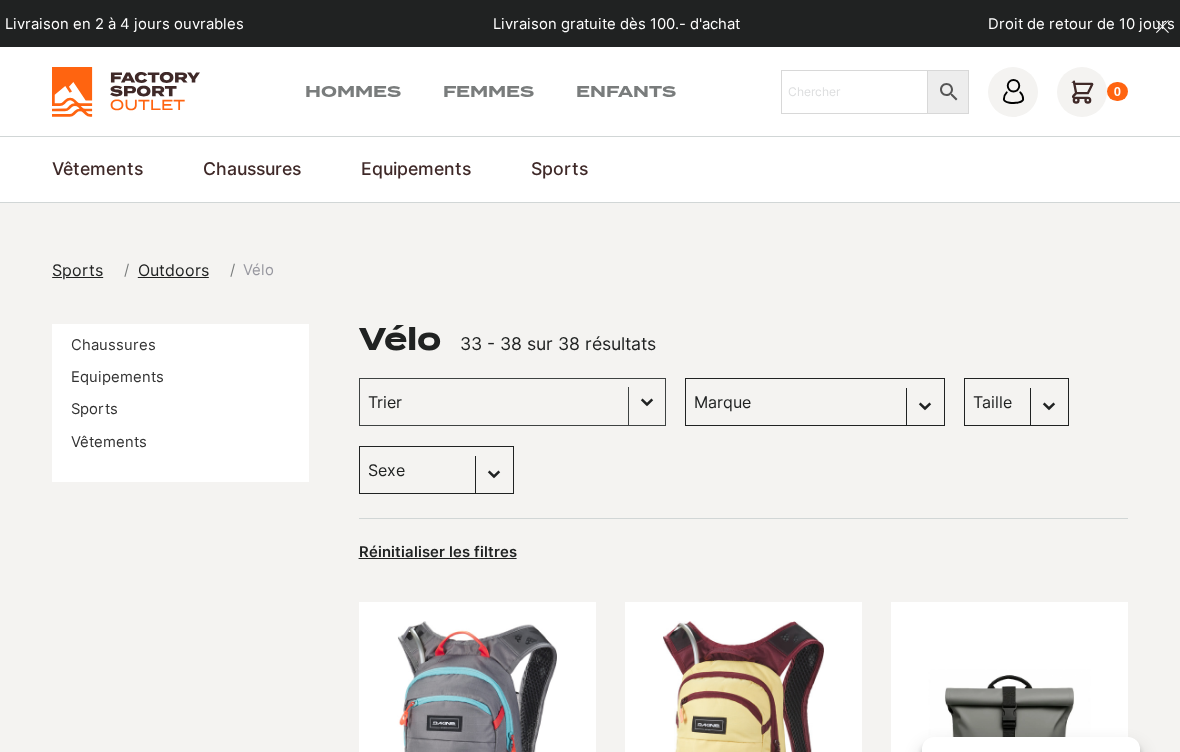 click on "Sports Outdoors Vélo Chaussures Equipements Sports Vêtements Vélo 33 - 38 sur 38 résultats
Trier
Trier le contenu Trier Plus récents Plus anciens Prix croissants Prix décroissants Trier le contenu
Marque
Sélectionnez le contenu Marque Scott (14) Badawin (8) Craft (5) Threeface Cycling Wear (4) Dakine (3) Otso (2) Rekd (1)
Taille
Sélectionnez le contenu Taille M (2) 38 (1) 39 (1) L (1) S (1) XXL (1)
Sexe
Sélectionnez le contenu Sexe Hommes (27) Femmes (22) Enfants (6)
Réinitialiser les filtres Filter les produits -34%
Dakine Sac D’Hydratation pour Homme DAKINE Syncline 12L , Grey 149.00  CHF   Le prix initial était : 149.00 CHF. 99.00  CHF Le prix actuel est : 99.00 CHF.
-34%
Dakine Sac D’Hydratation pour Femme DAKINE Syncline 12L, OCHRE/PORT 149.00  CHF   Le prix initial était : 149.00 CHF. 99.00  CHF Le prix actuel est : 99.00 CHF.
Badawin Sac à dos de vélo Anna 2 en 1 27L, Gris 69.00  CHF
CHF" at bounding box center [590, 3561] 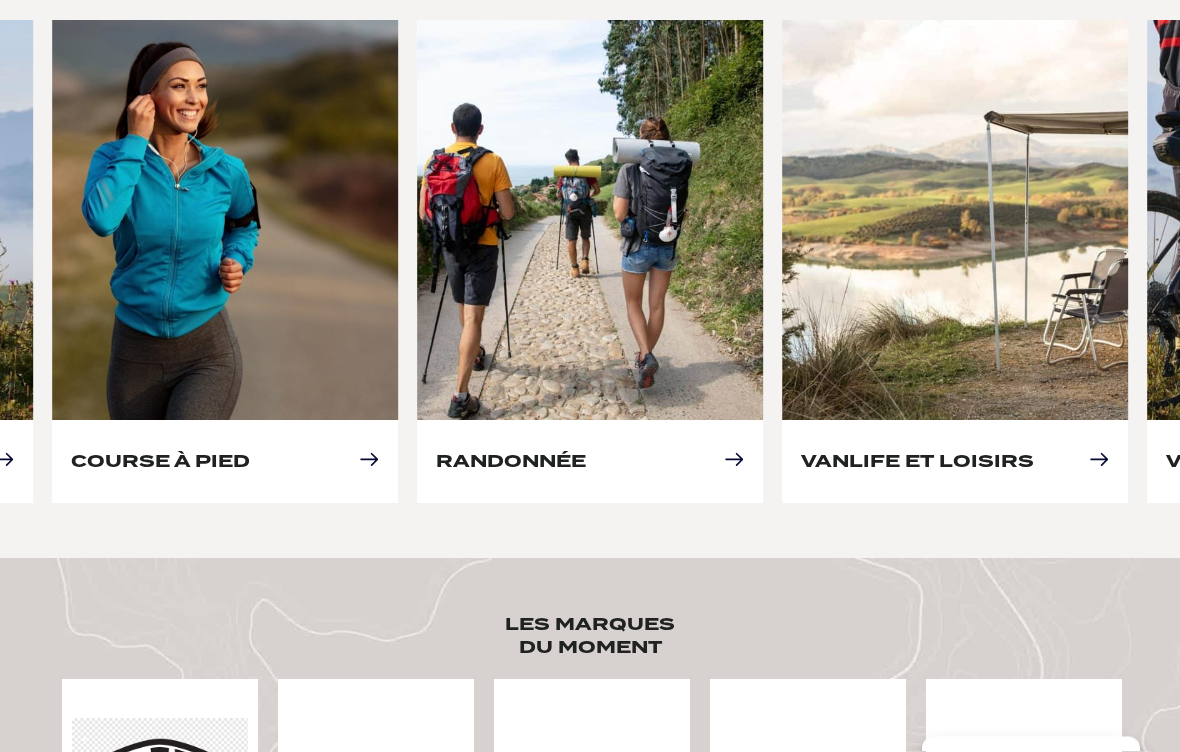 scroll, scrollTop: 963, scrollLeft: 0, axis: vertical 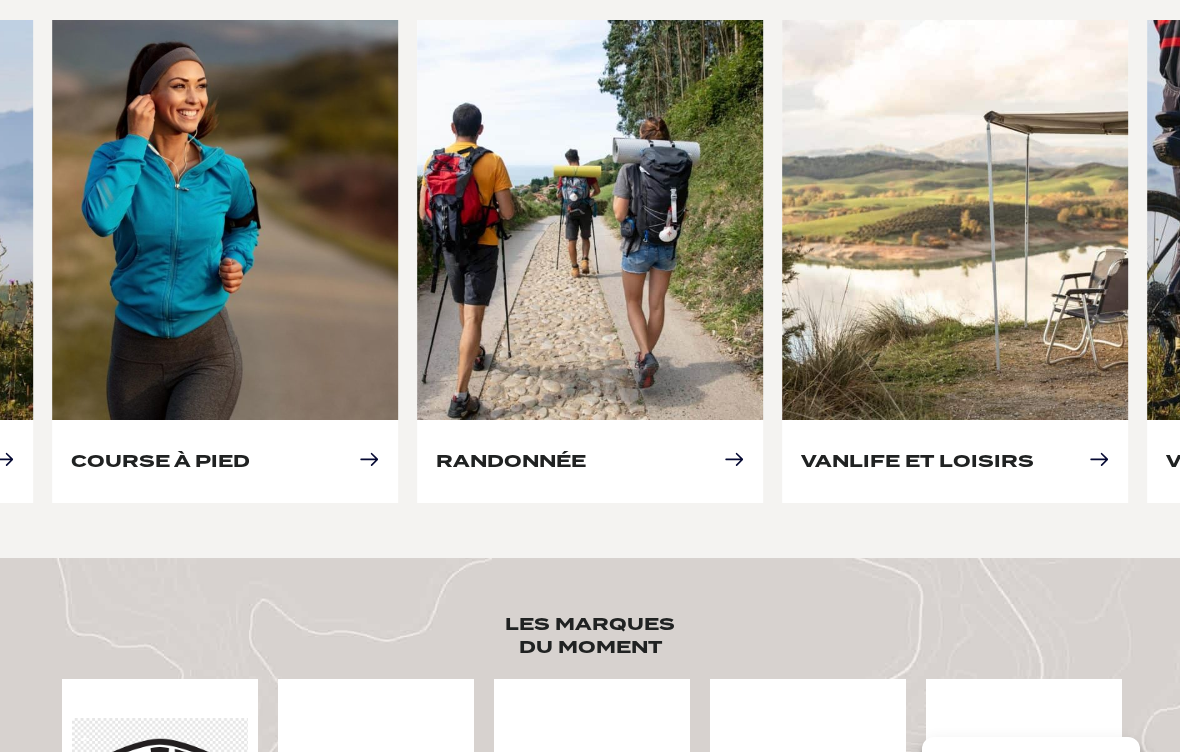 click on "Randonnée" at bounding box center (511, 460) 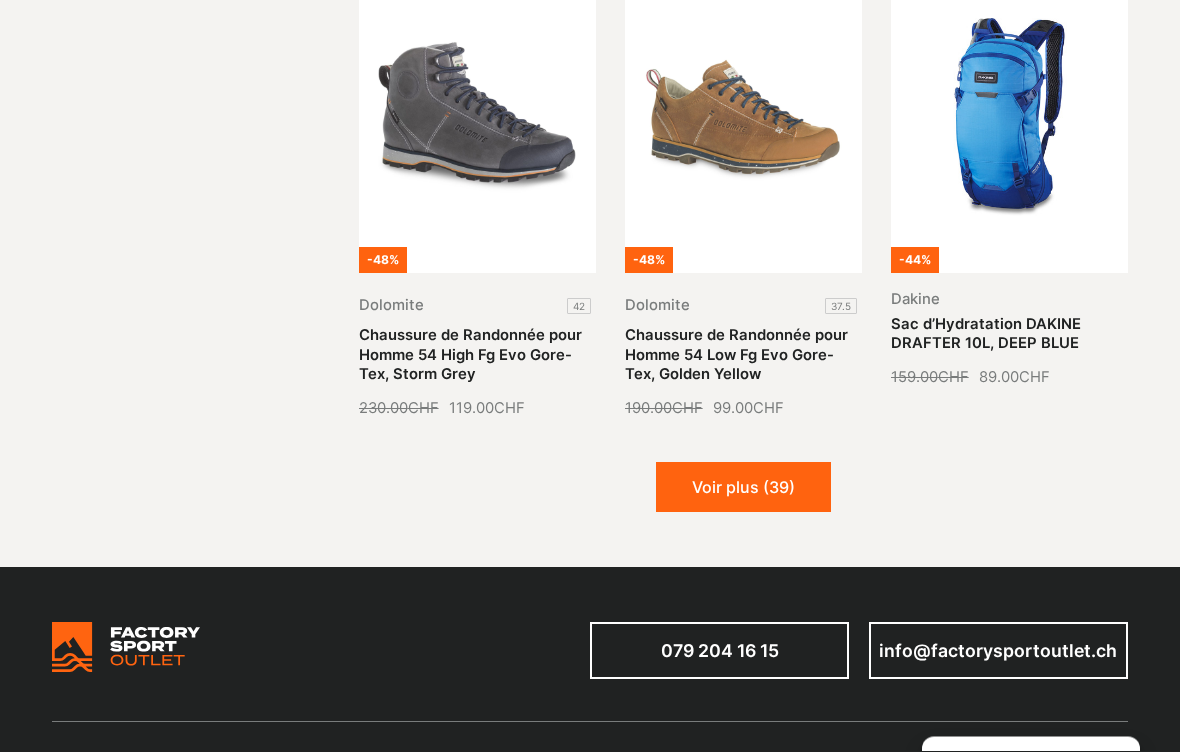 scroll, scrollTop: 2135, scrollLeft: 0, axis: vertical 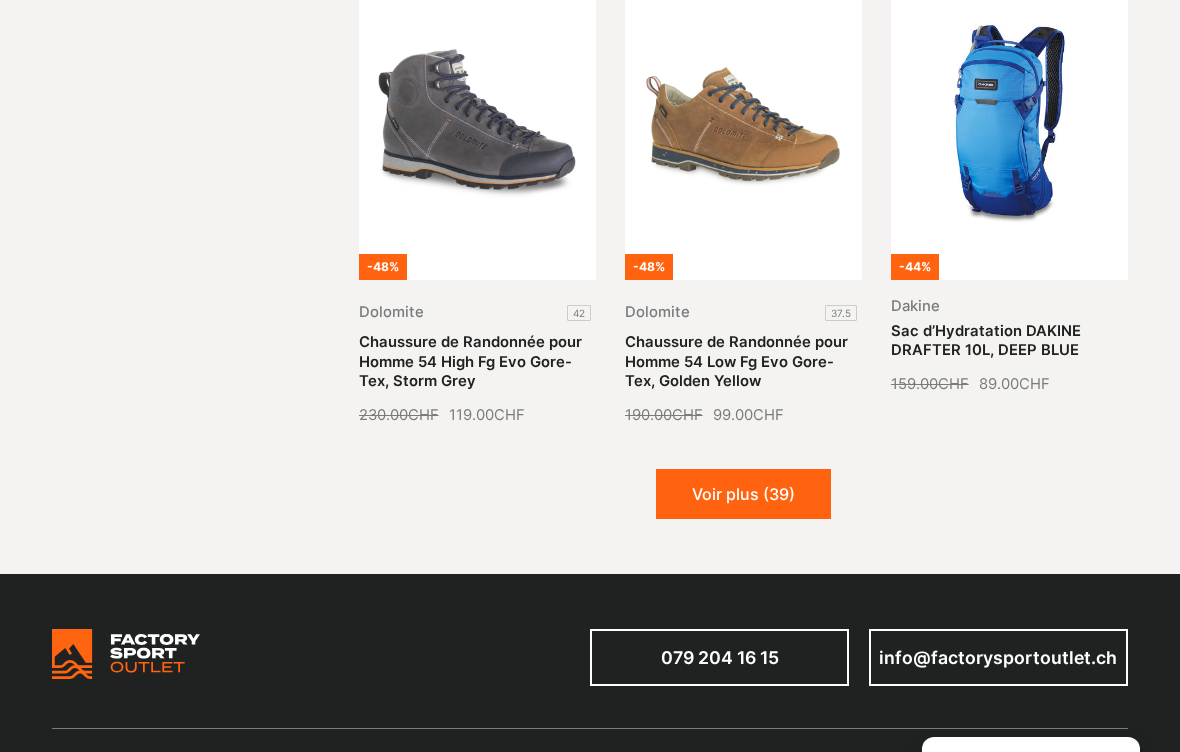 click on "Voir plus (39)" at bounding box center (743, 494) 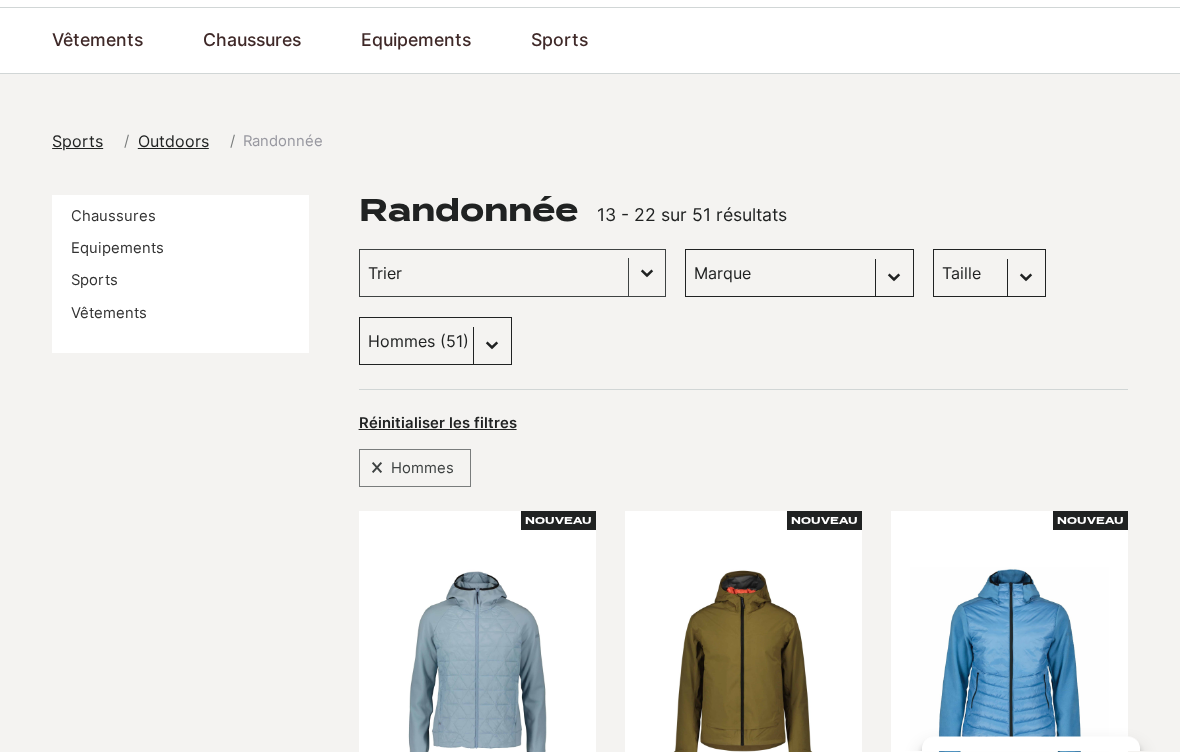 scroll, scrollTop: 129, scrollLeft: 0, axis: vertical 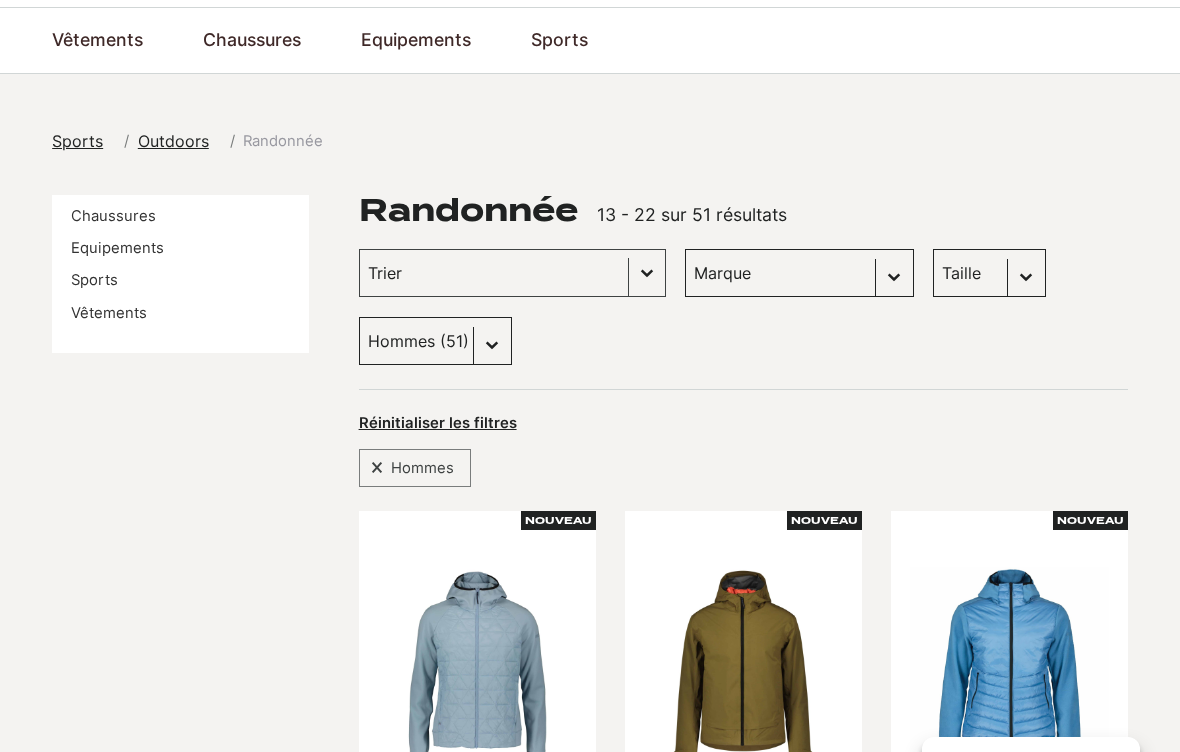 click on "Shorts pour vélo" at bounding box center [0, 0] 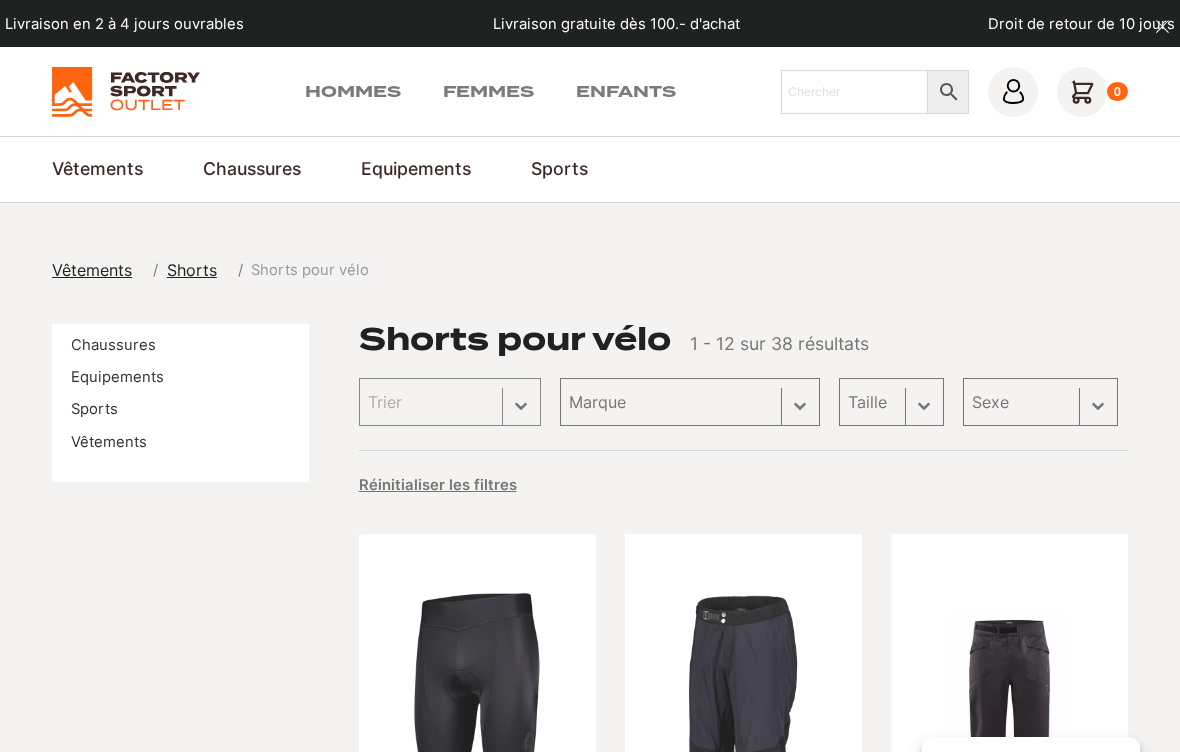 scroll, scrollTop: 0, scrollLeft: 0, axis: both 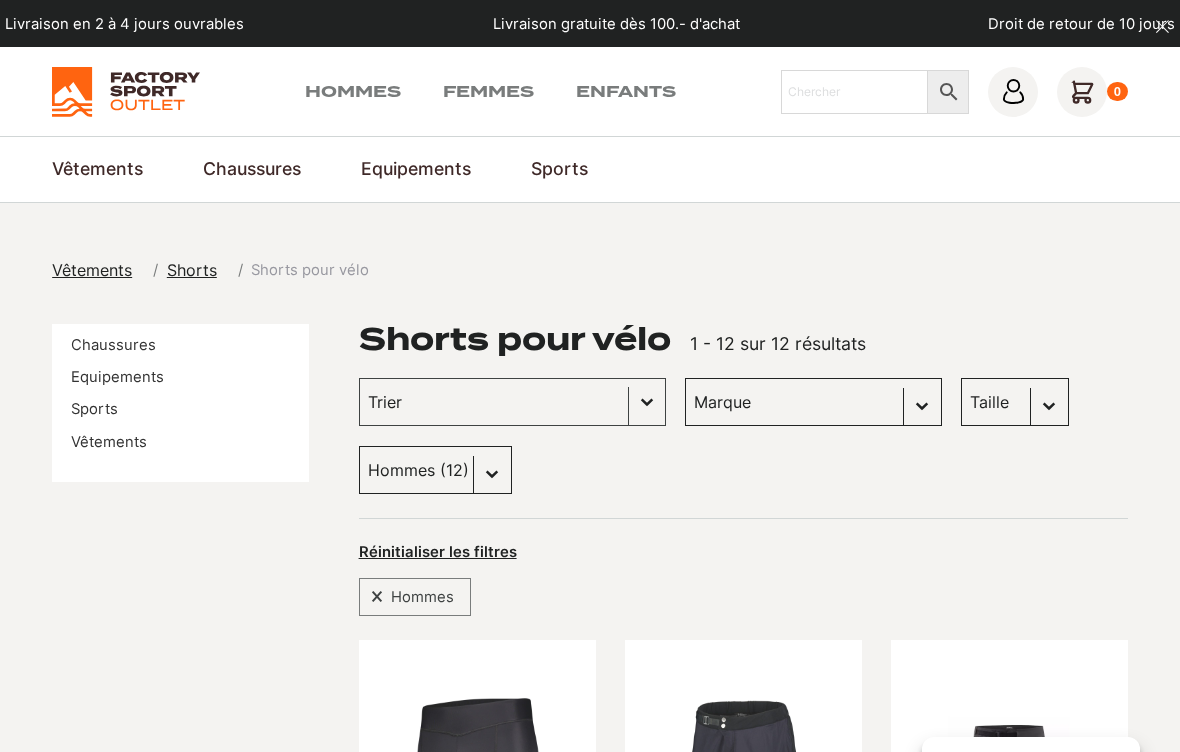 click on "[CITY]
Trier le contenu Trier Plus récents Plus anciens Prix croissants Prix décroissants Trier le contenu
Marque
Sélectionnez le contenu Marque Scott (7) Craft (4) Threeface Cycling Wear (1)
Taille
Sélectionnez le contenu Taille M (2) L (1) S (2) XXL (2)
Sexe
Sélectionnez le contenu Sexe Femmes (18) Hommes (12) Enfants (2)" at bounding box center [743, 435] 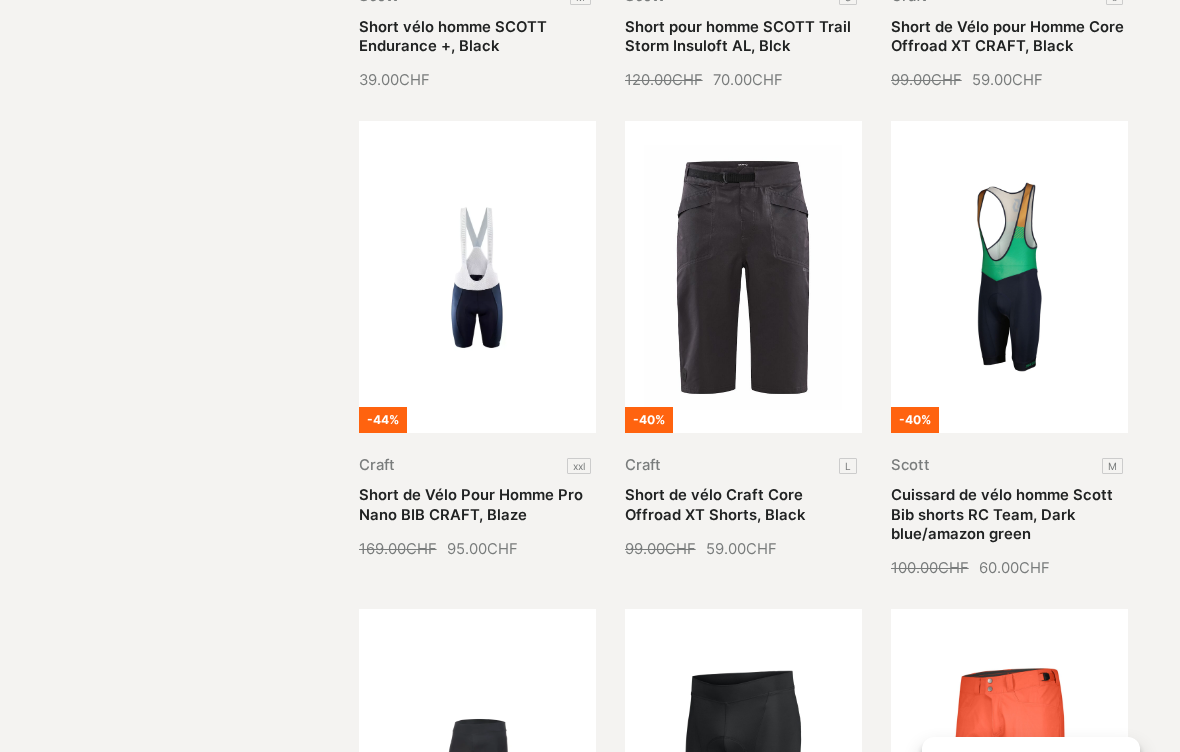 scroll, scrollTop: 986, scrollLeft: 0, axis: vertical 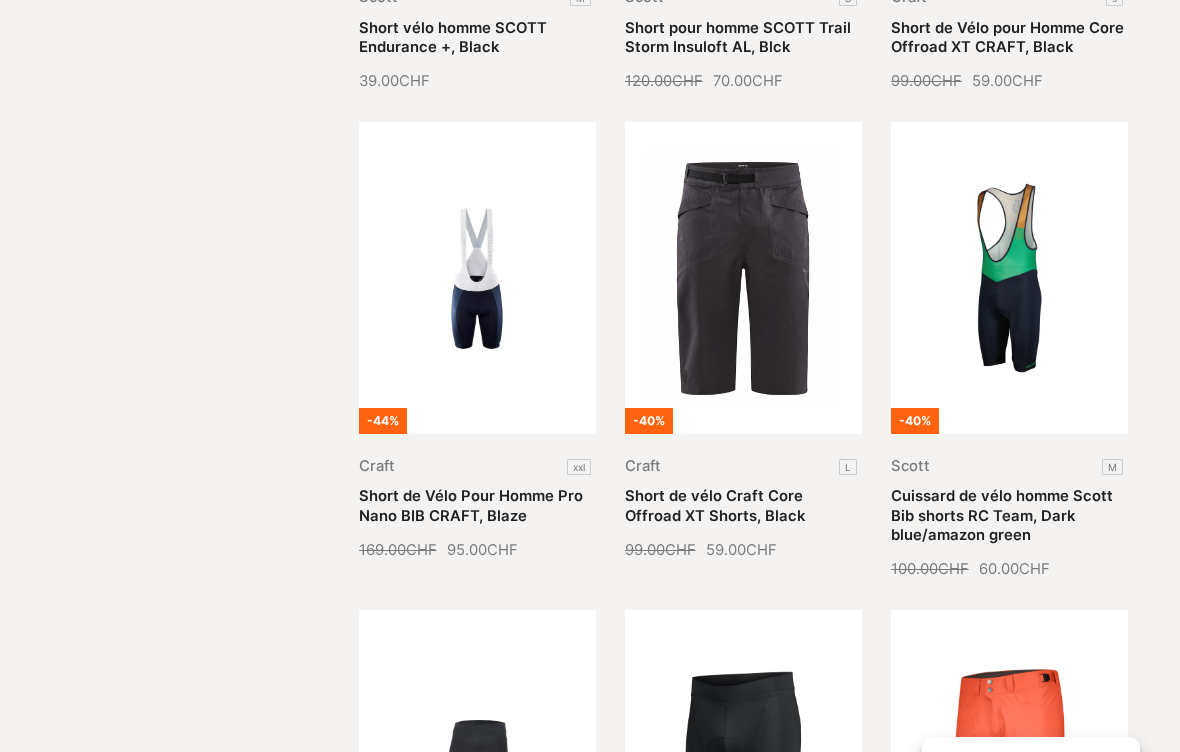 click on "Short de vélo Craft Core Offroad XT Shorts, Black" at bounding box center (715, 505) 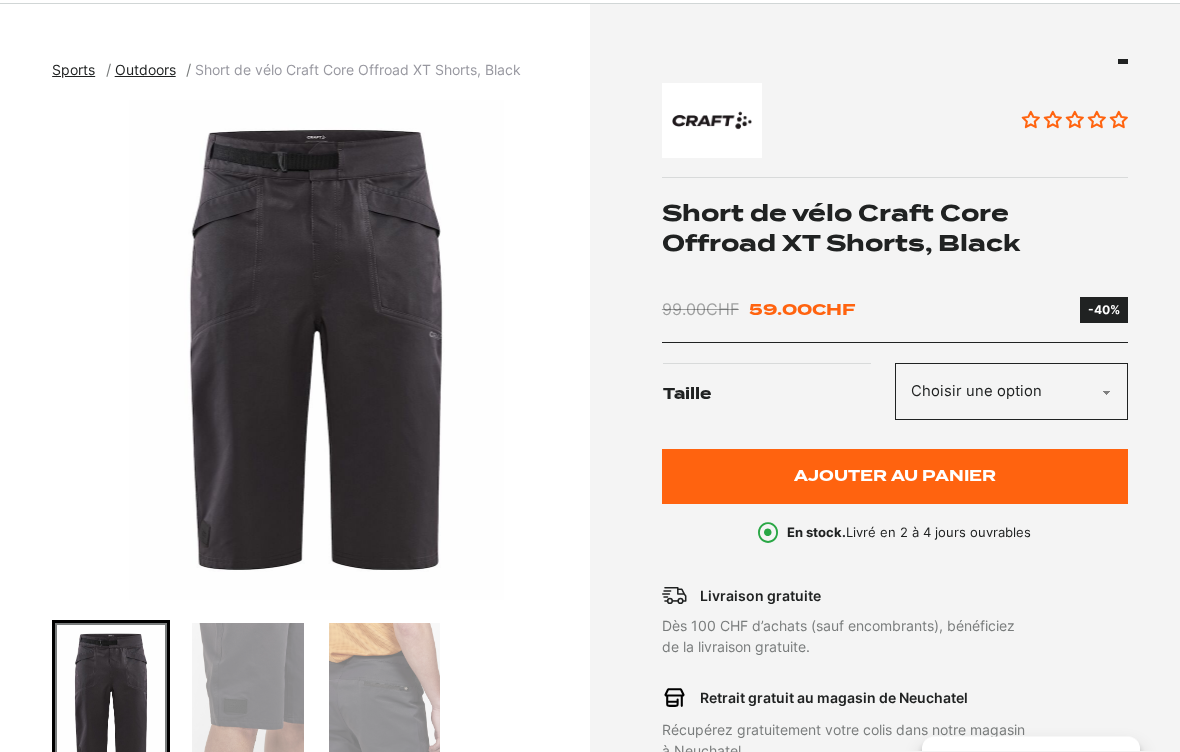 scroll, scrollTop: 206, scrollLeft: 0, axis: vertical 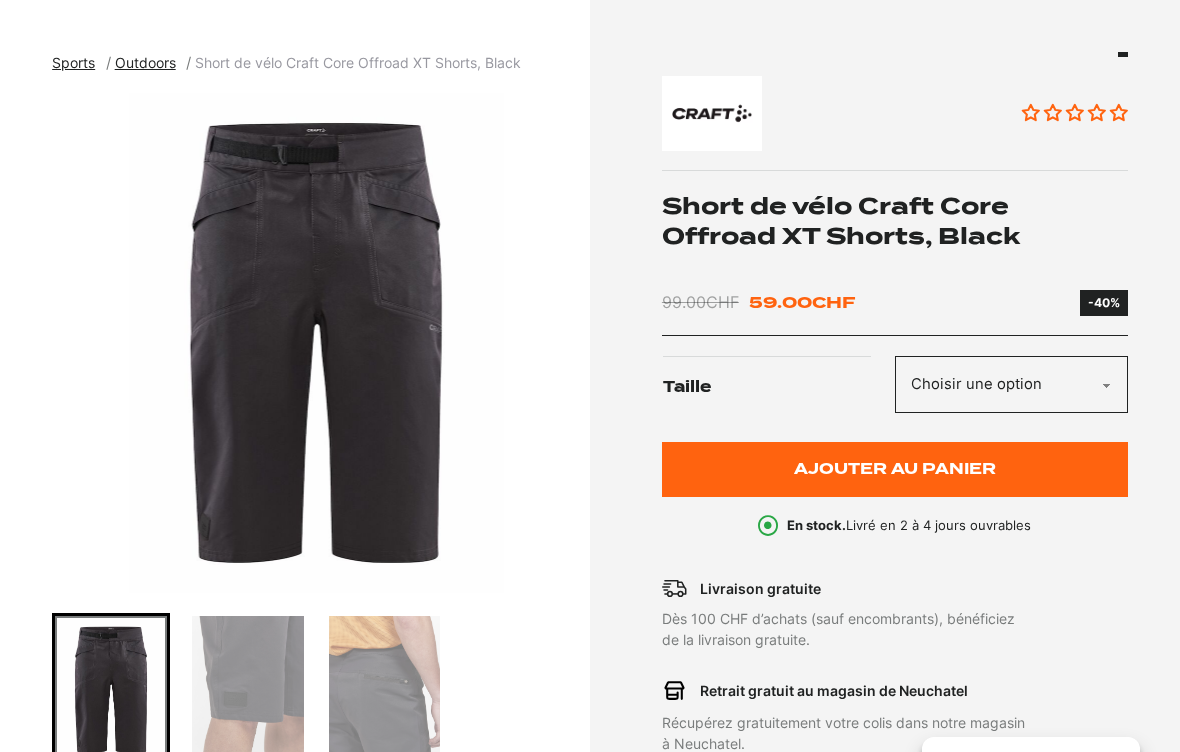 click at bounding box center [248, 690] 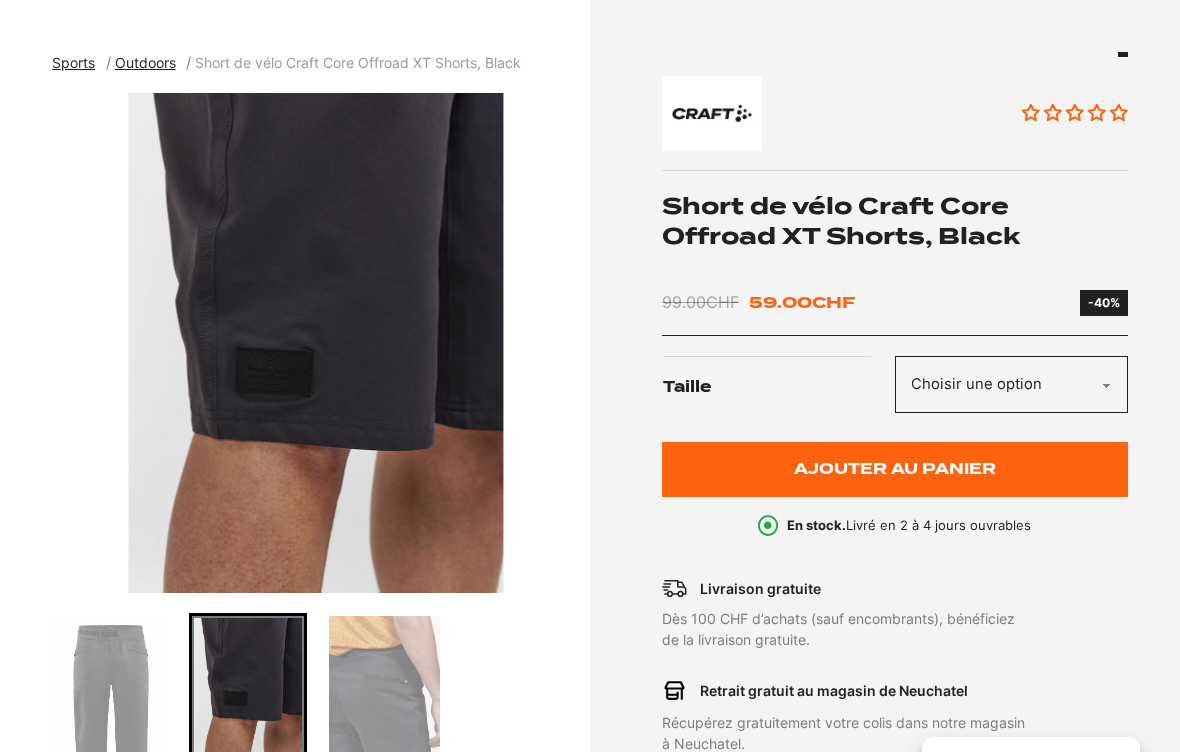 click at bounding box center [385, 690] 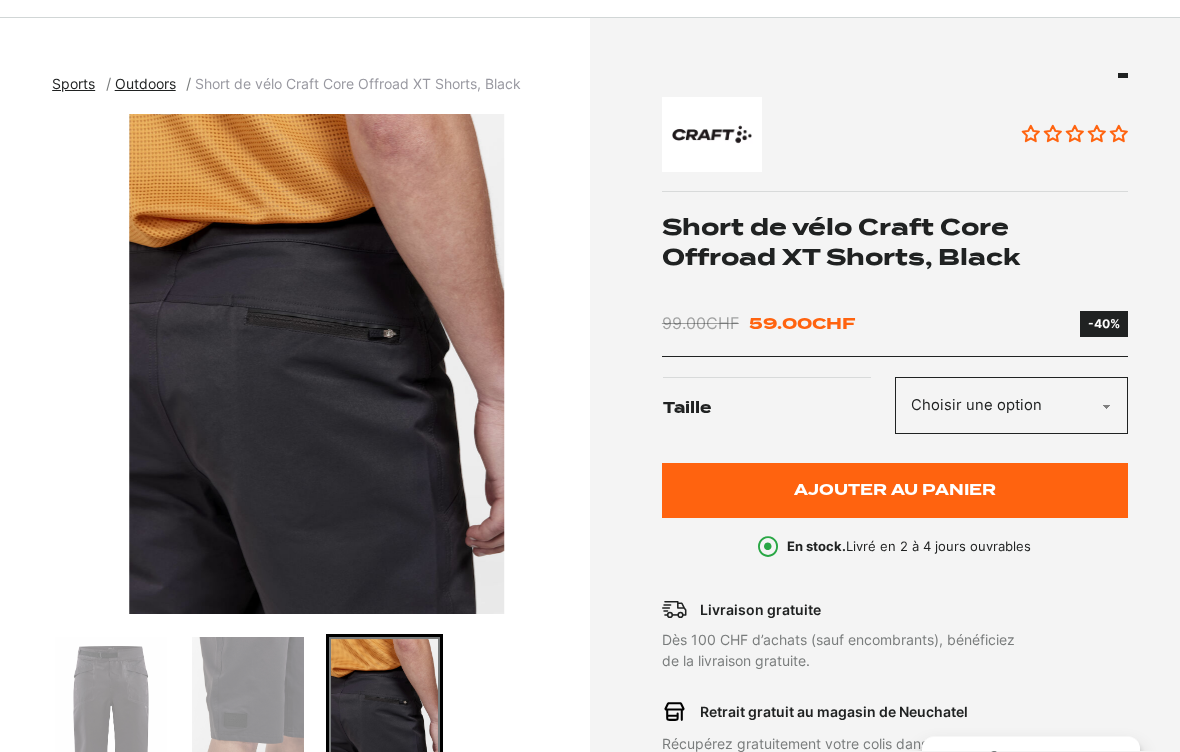 scroll, scrollTop: 0, scrollLeft: 0, axis: both 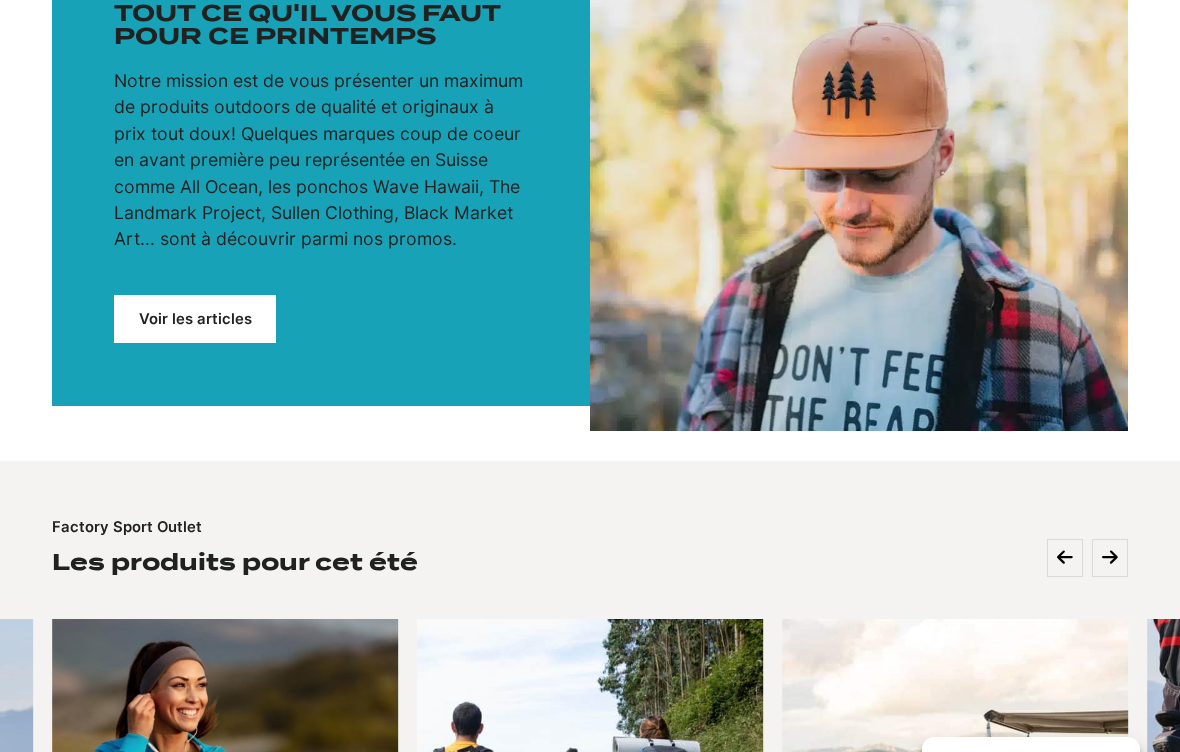 click on "Voir tout" at bounding box center (0, 0) 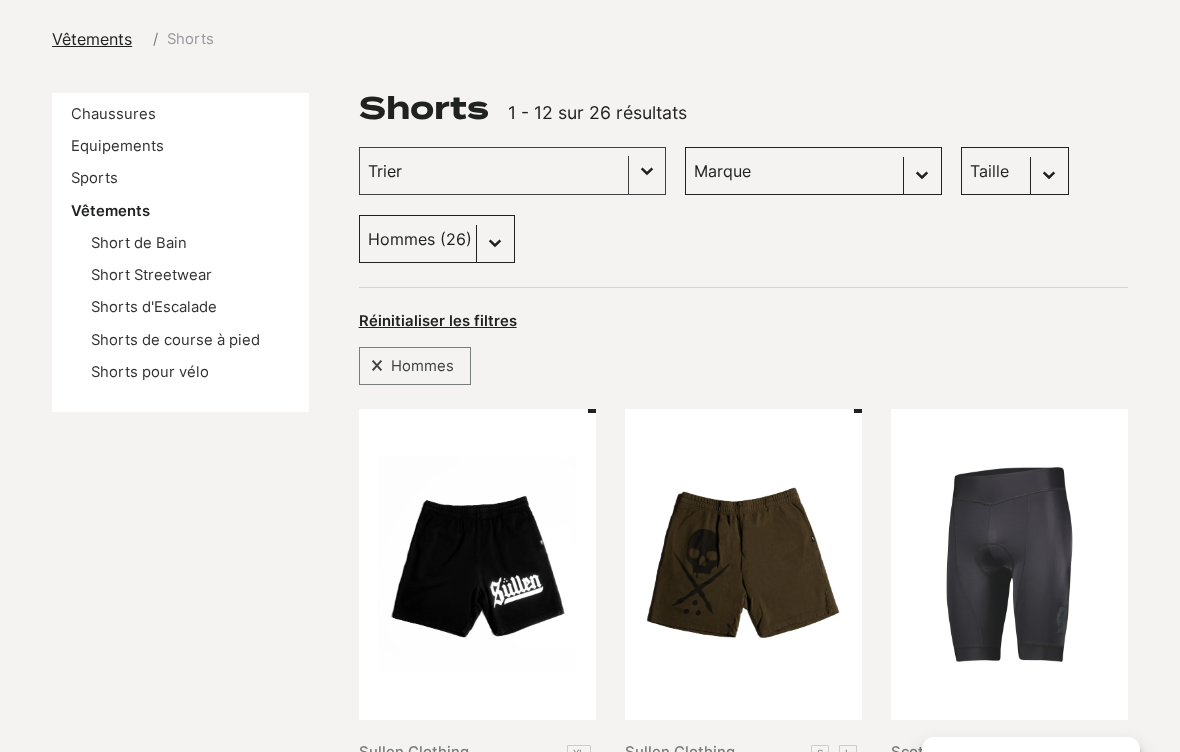 scroll, scrollTop: 221, scrollLeft: 0, axis: vertical 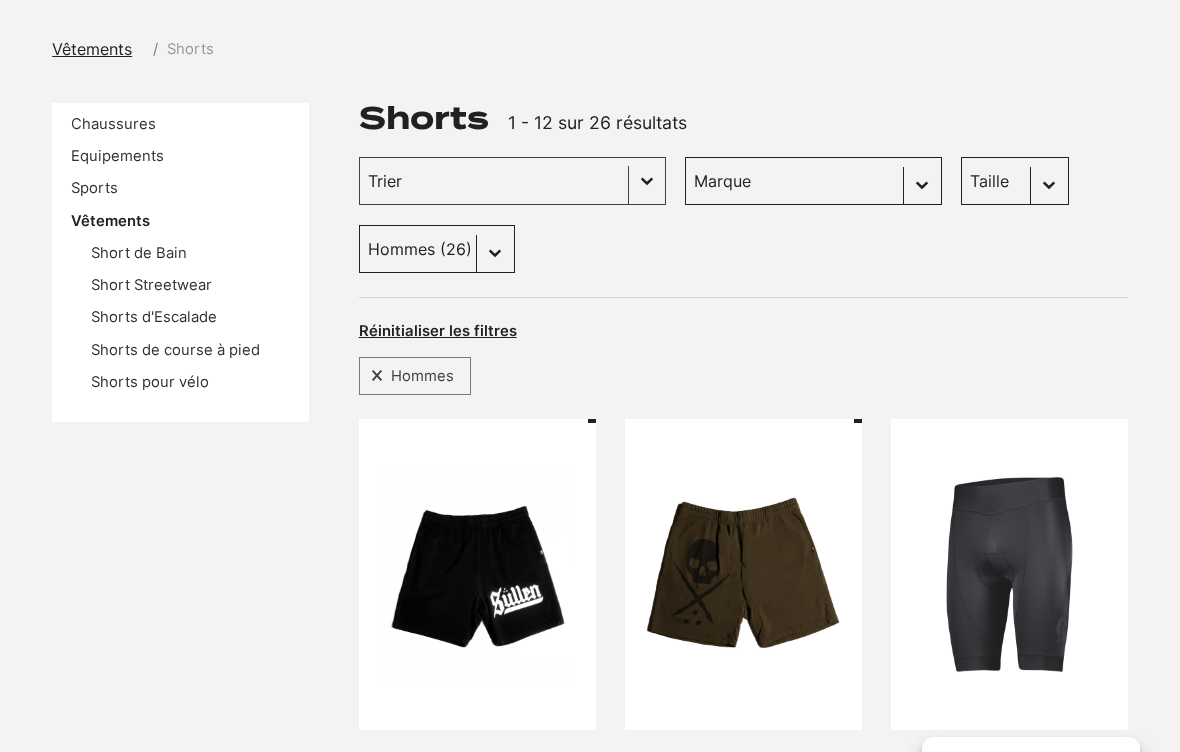 click on "Shorts de course à pied" at bounding box center (175, 350) 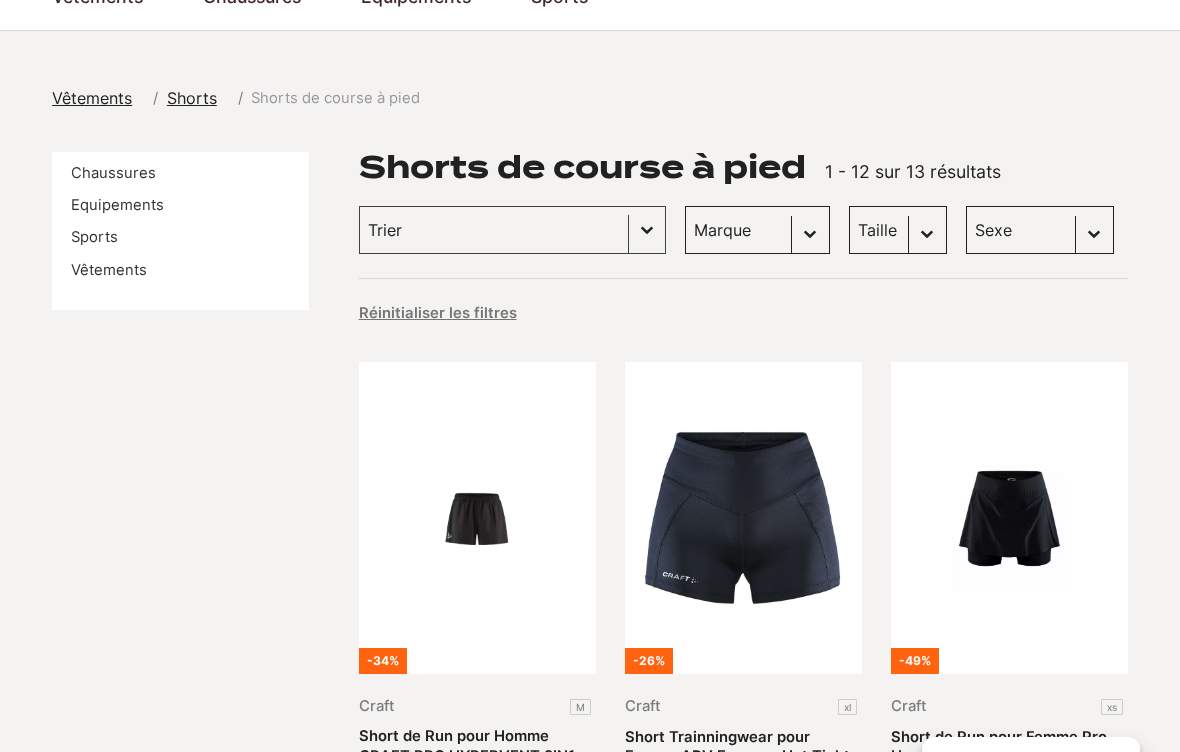 scroll, scrollTop: 156, scrollLeft: 0, axis: vertical 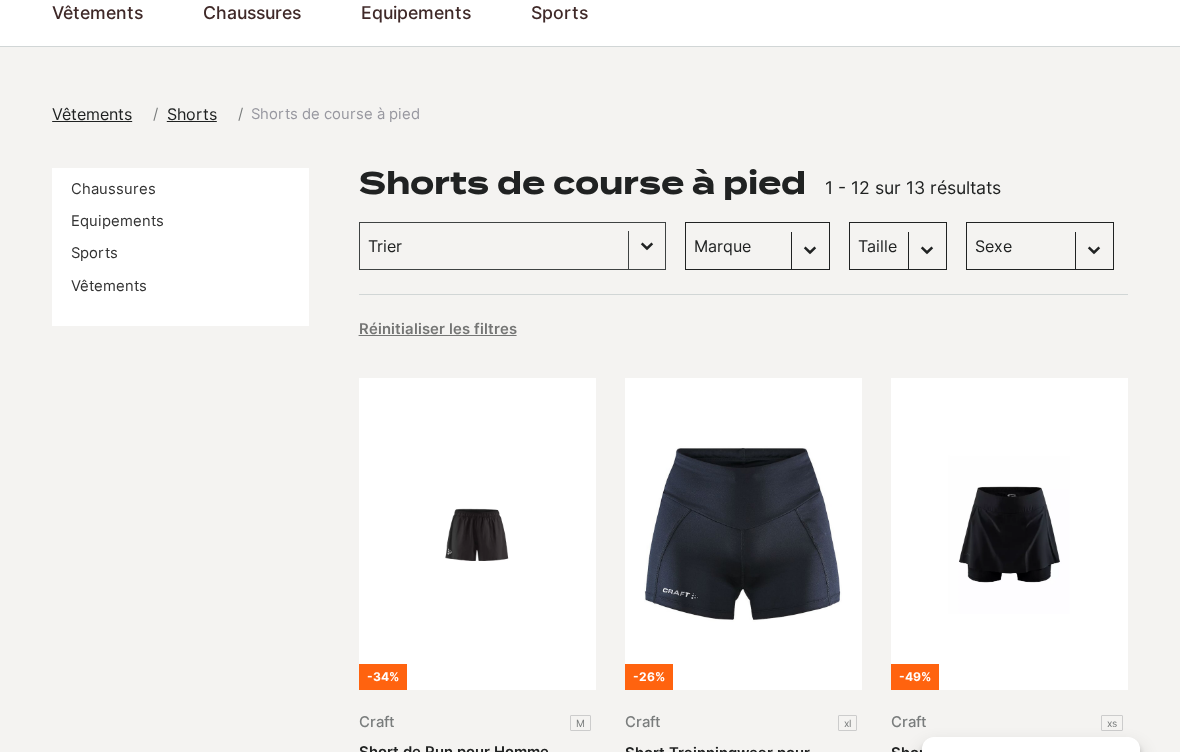 click on "Sexe Femmes (12) Hommes (1)" at bounding box center [1040, 246] 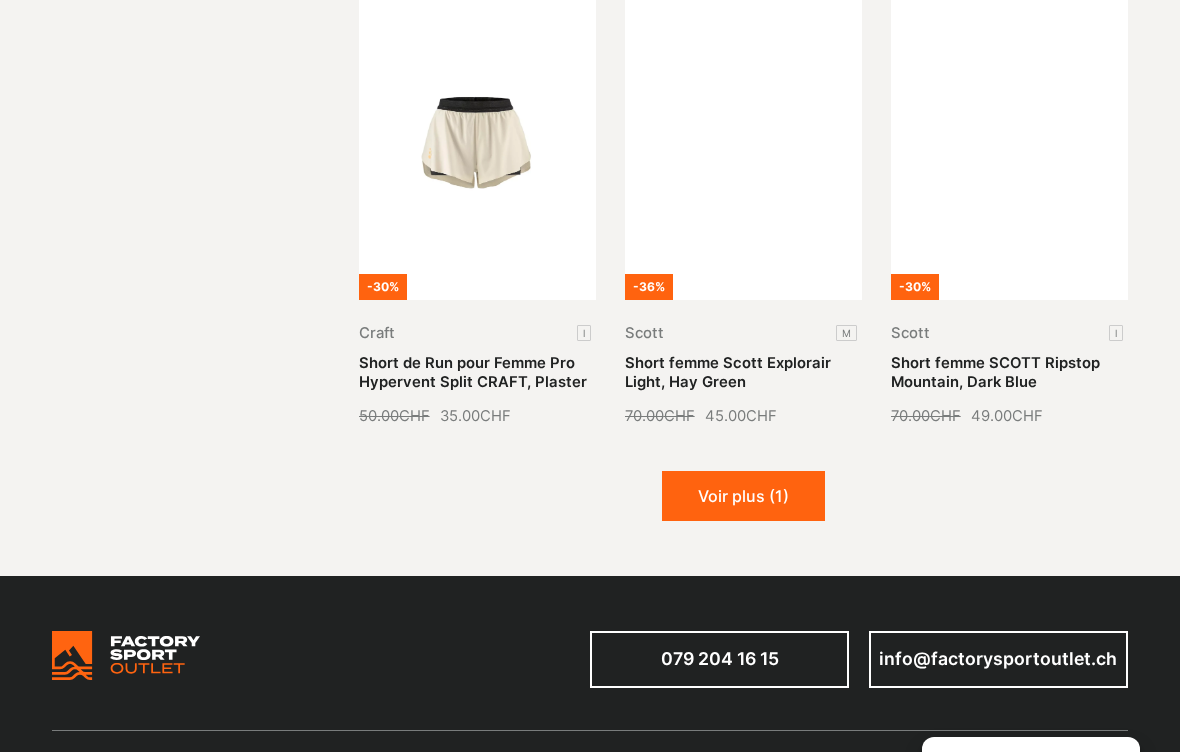 scroll, scrollTop: 1993, scrollLeft: 0, axis: vertical 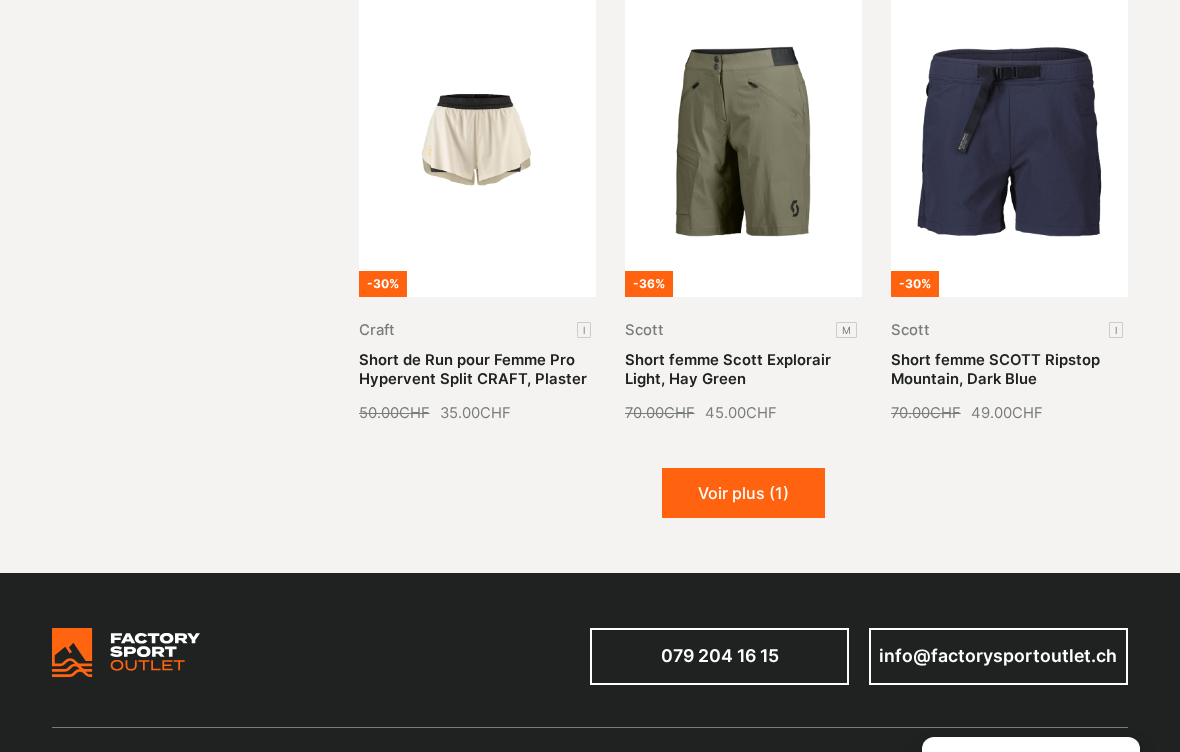 click on "Voir plus (1)" at bounding box center [743, 493] 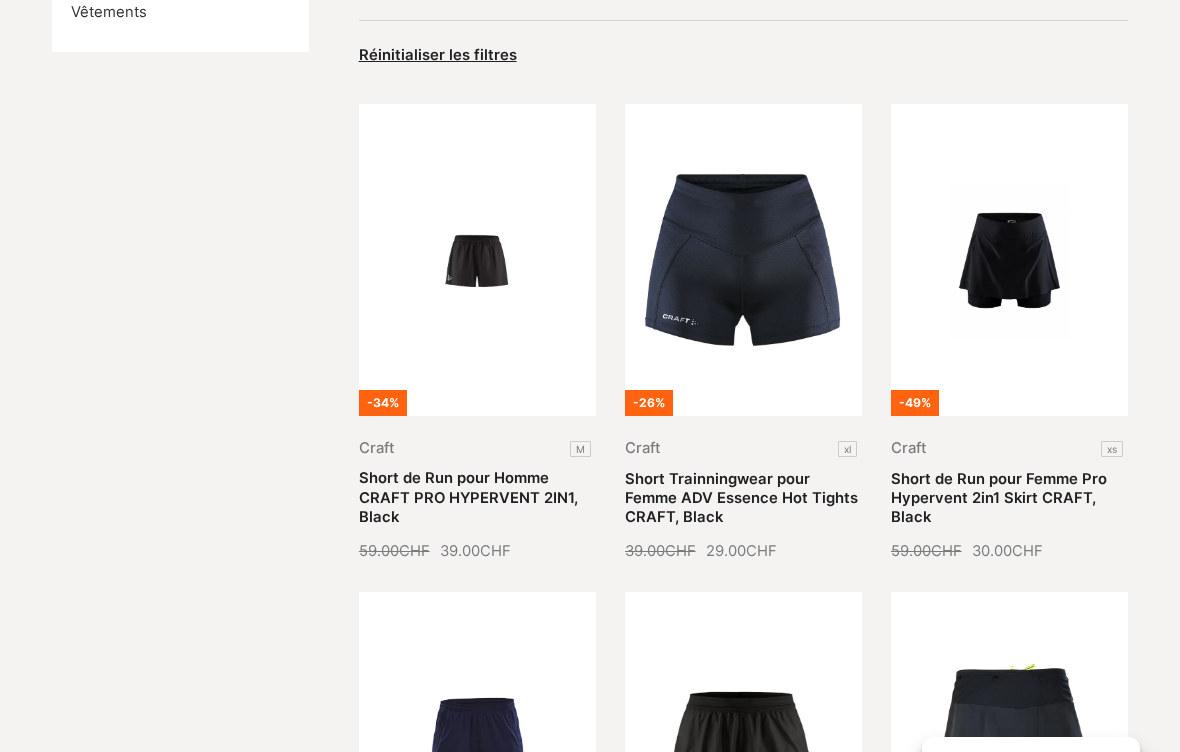 scroll, scrollTop: 428, scrollLeft: 0, axis: vertical 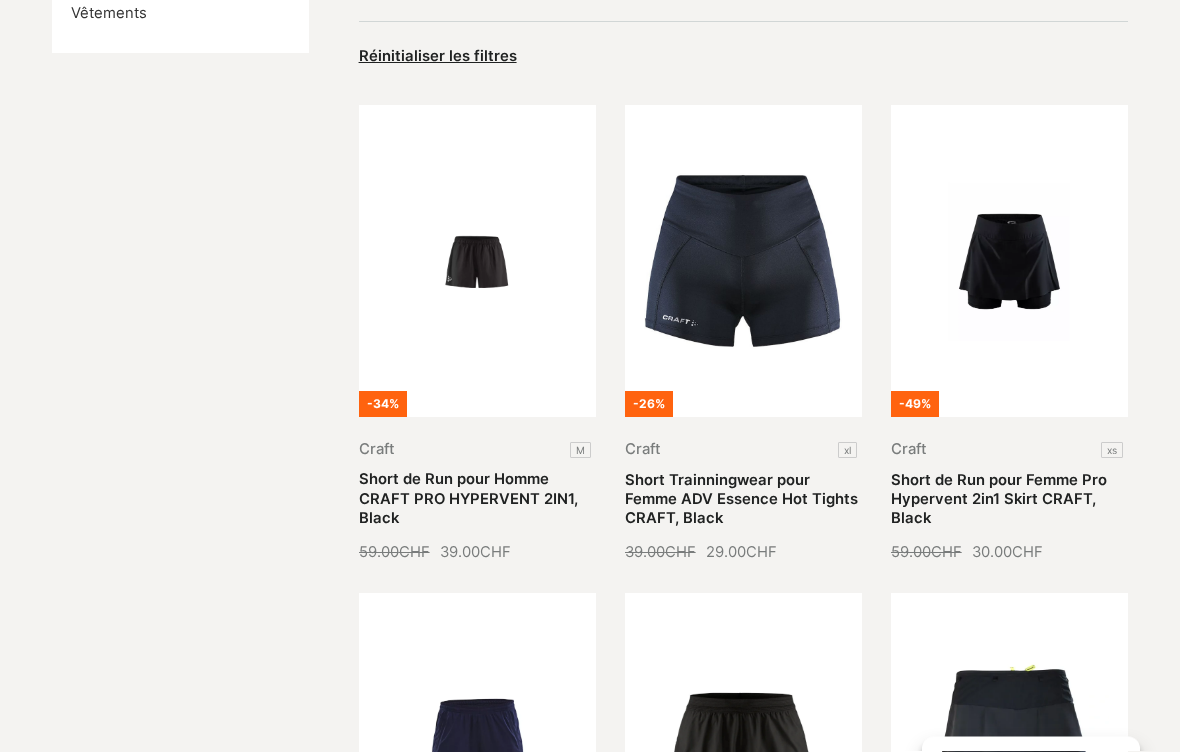 click on "Short de Run pour Homme CRAFT PRO HYPERVENT 2IN1, Black" at bounding box center (468, 499) 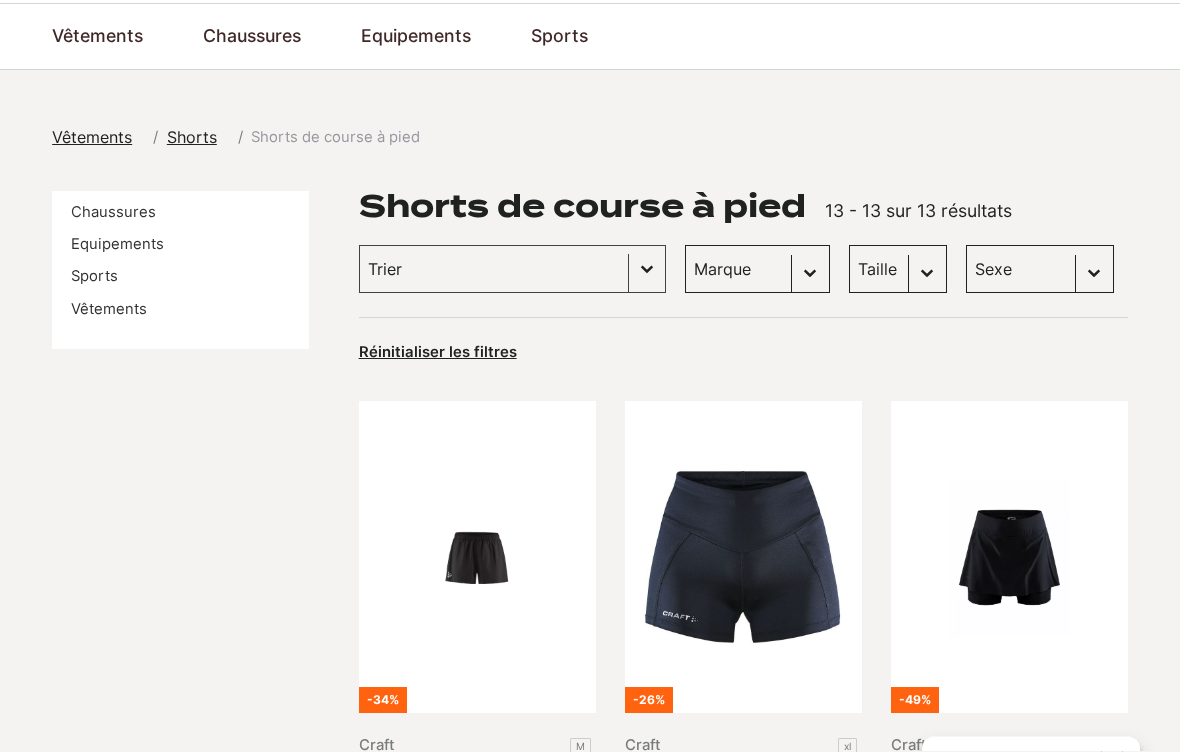 scroll, scrollTop: 133, scrollLeft: 0, axis: vertical 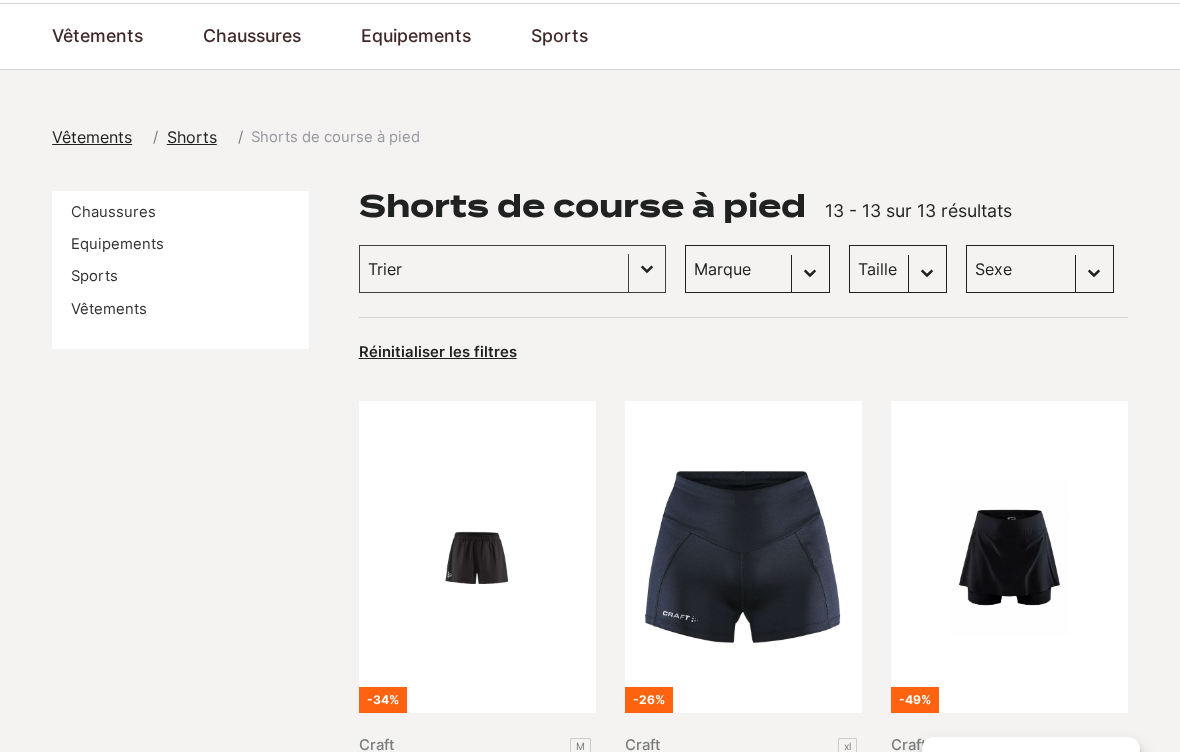 click on "Voir tout" at bounding box center (0, 0) 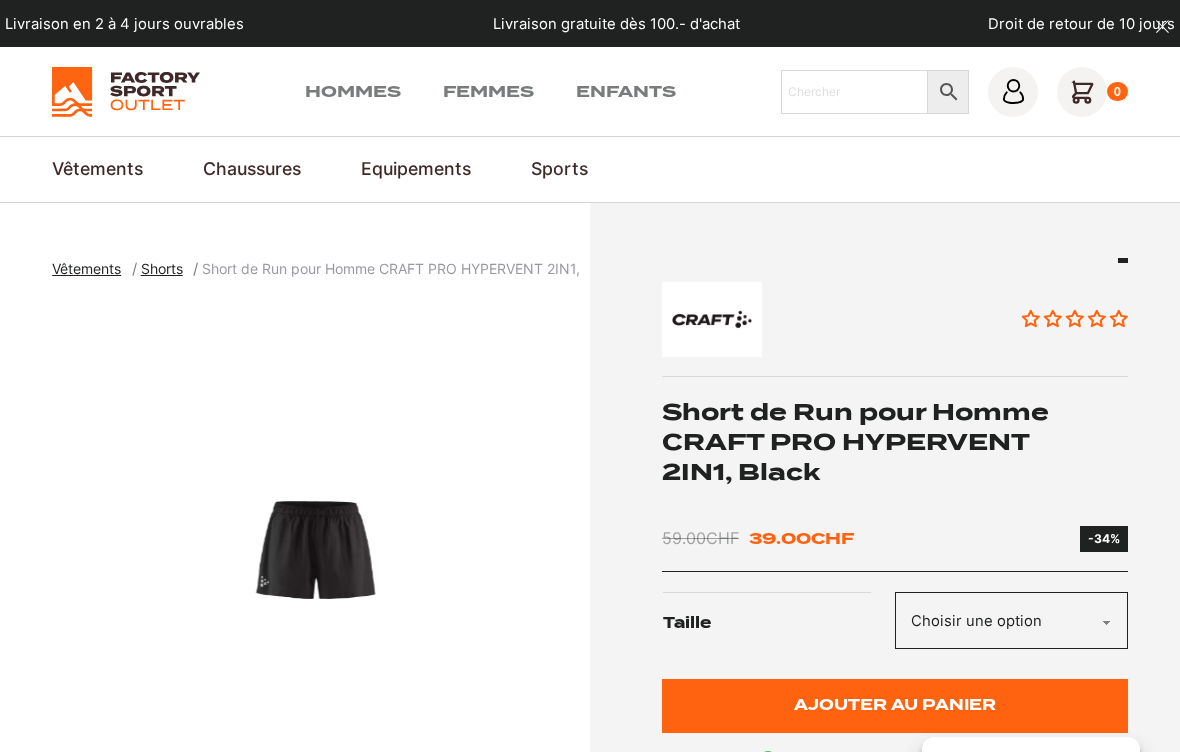scroll, scrollTop: 0, scrollLeft: 0, axis: both 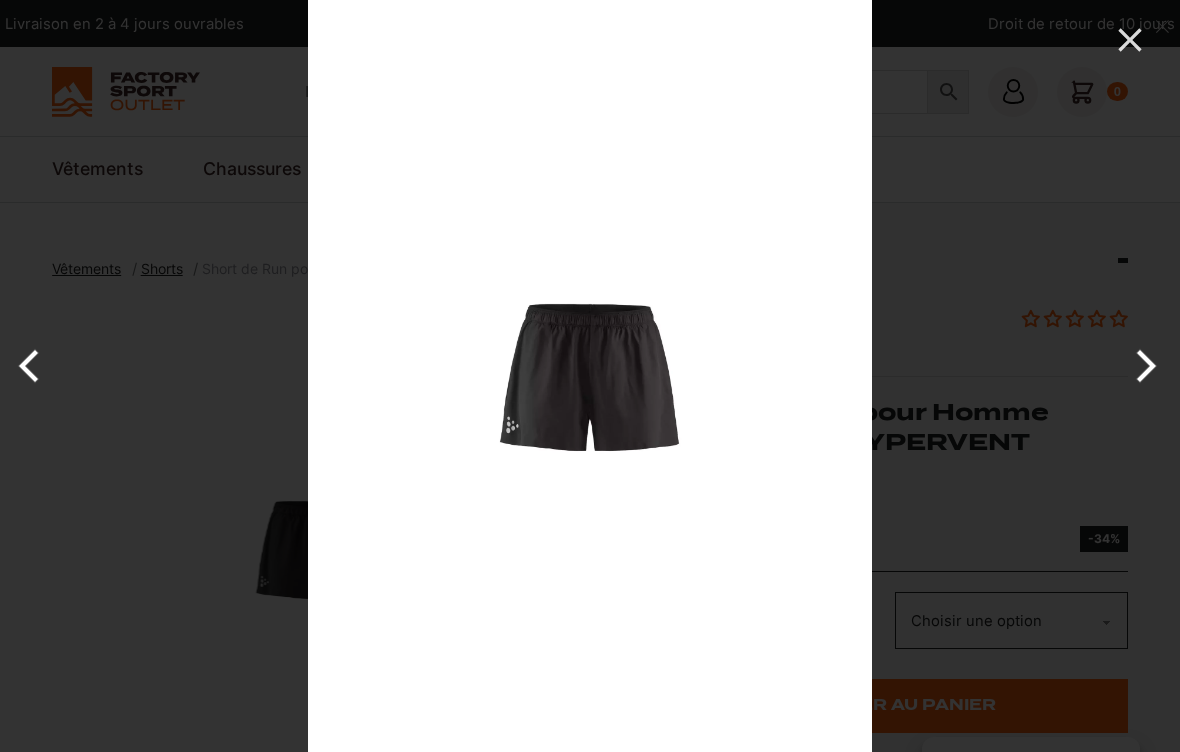 click at bounding box center [1142, 366] 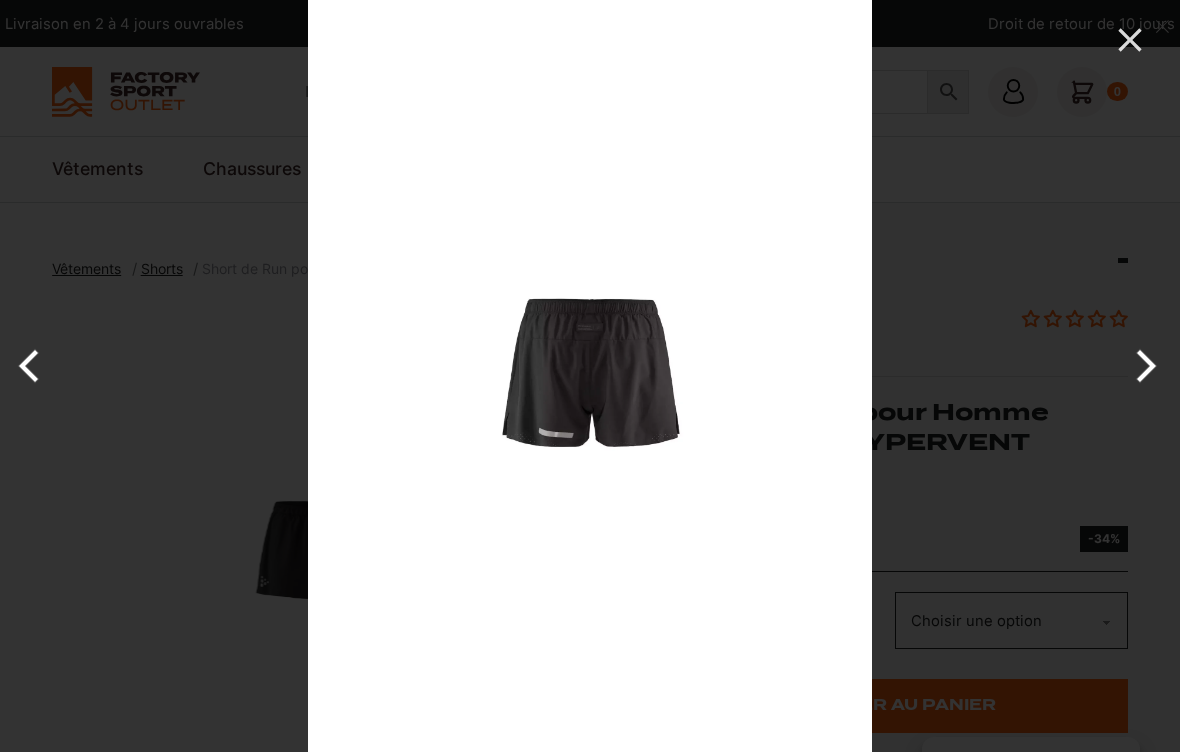 click at bounding box center (1142, 366) 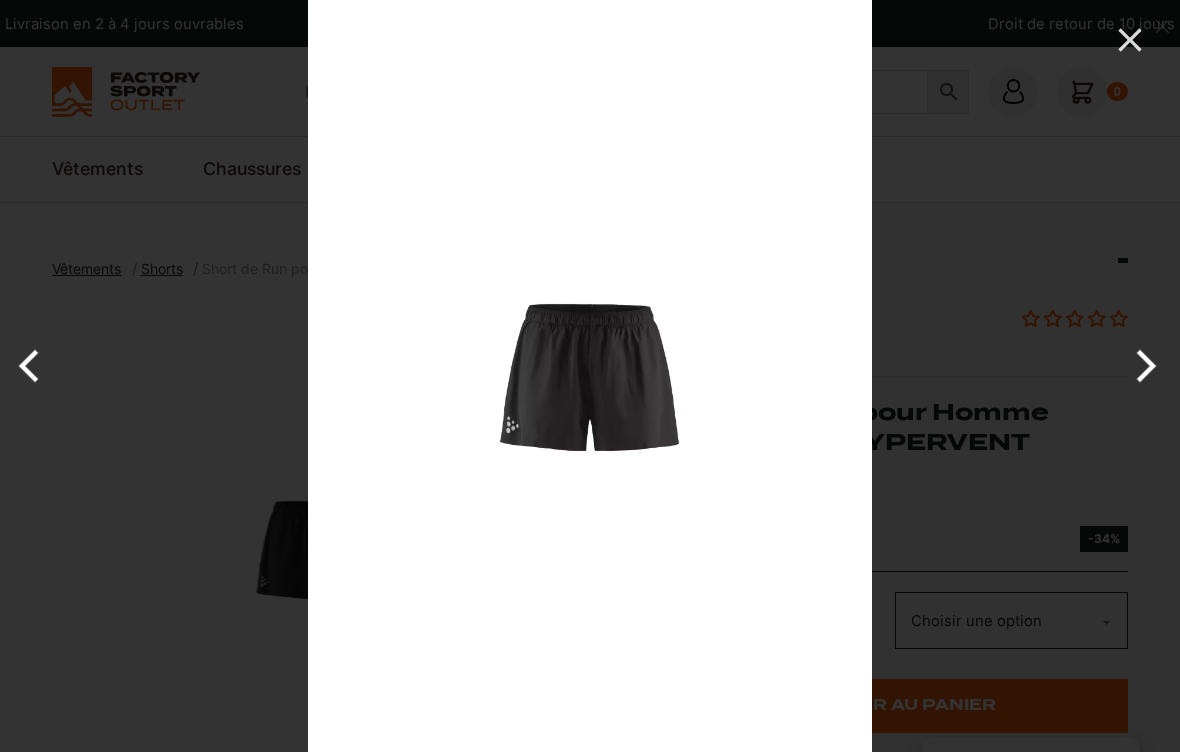 click at bounding box center (1142, 366) 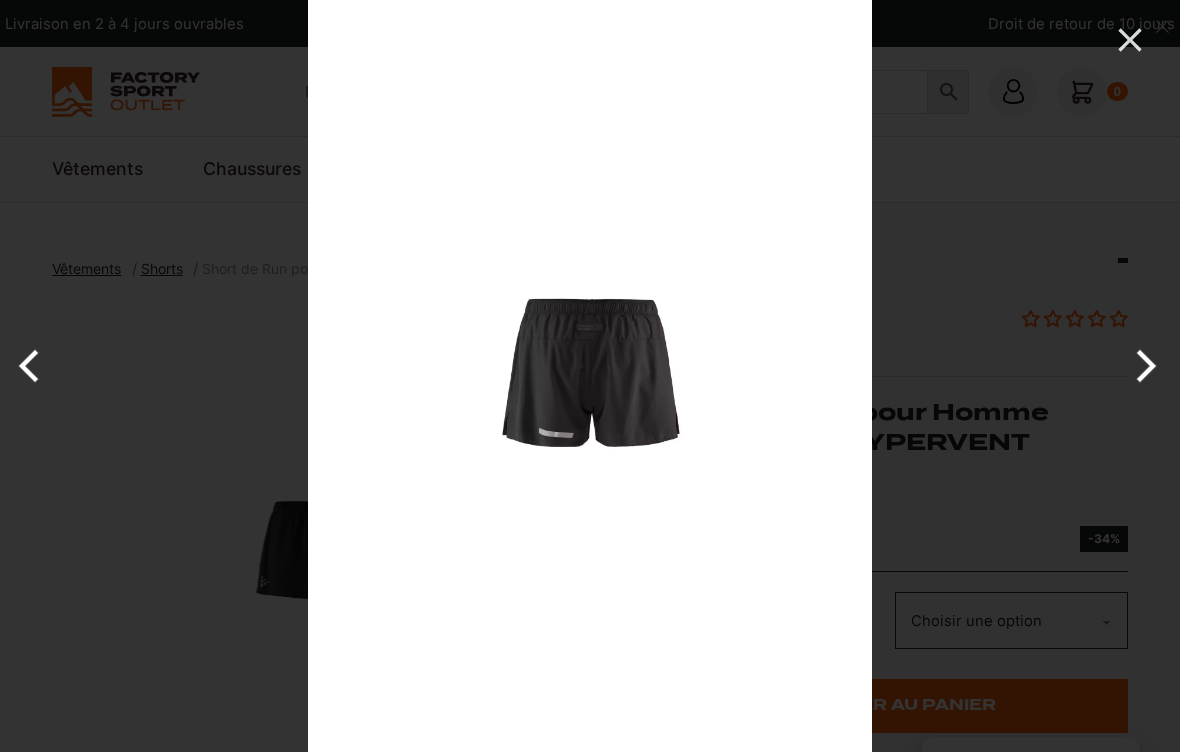 click at bounding box center (1142, 366) 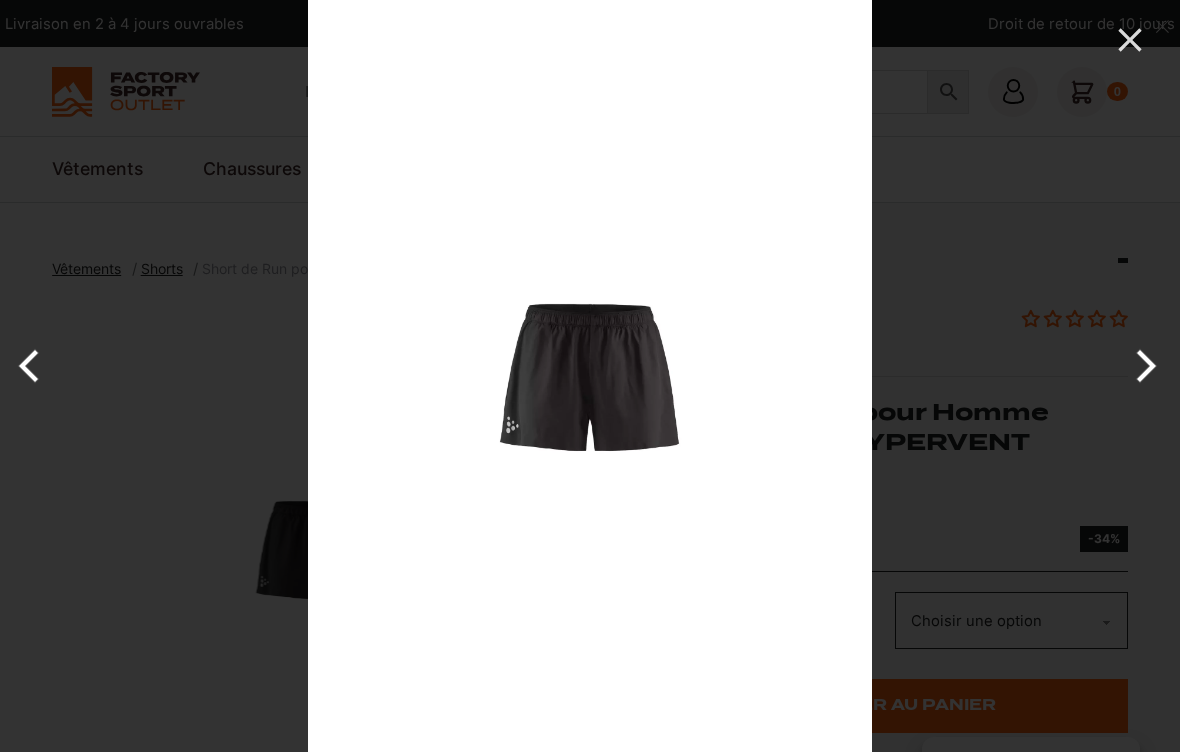click at bounding box center (1142, 366) 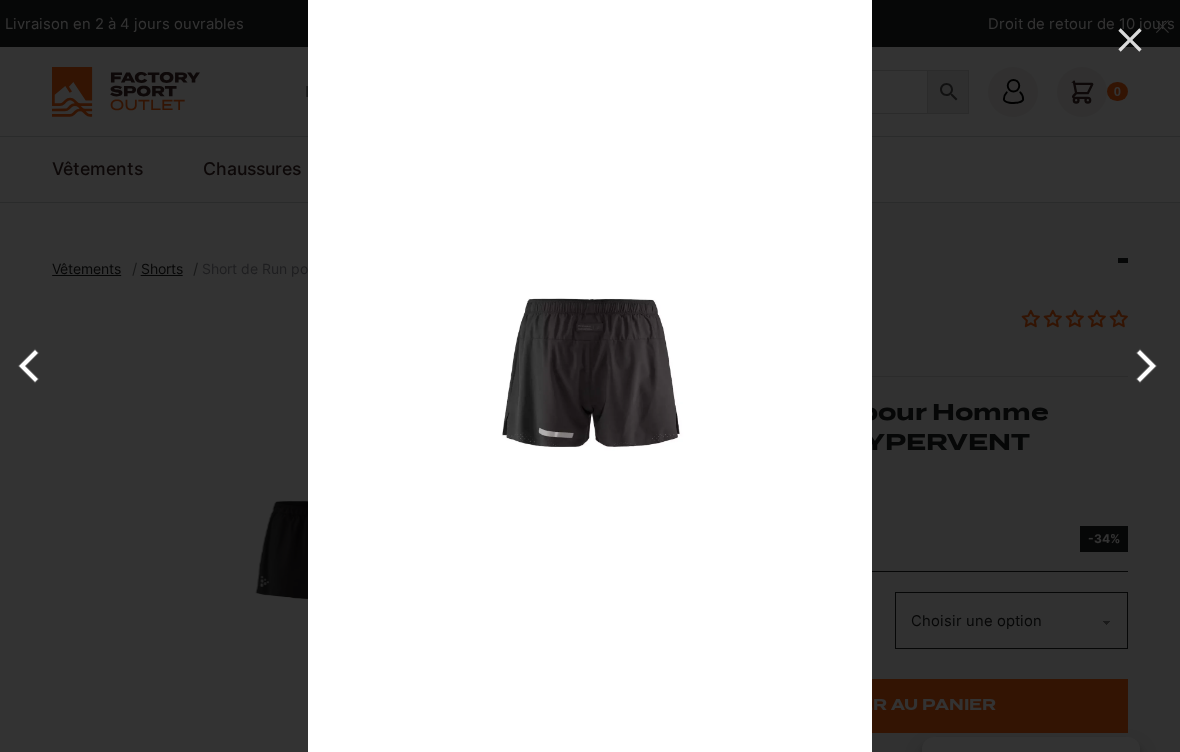 click at bounding box center (1142, 366) 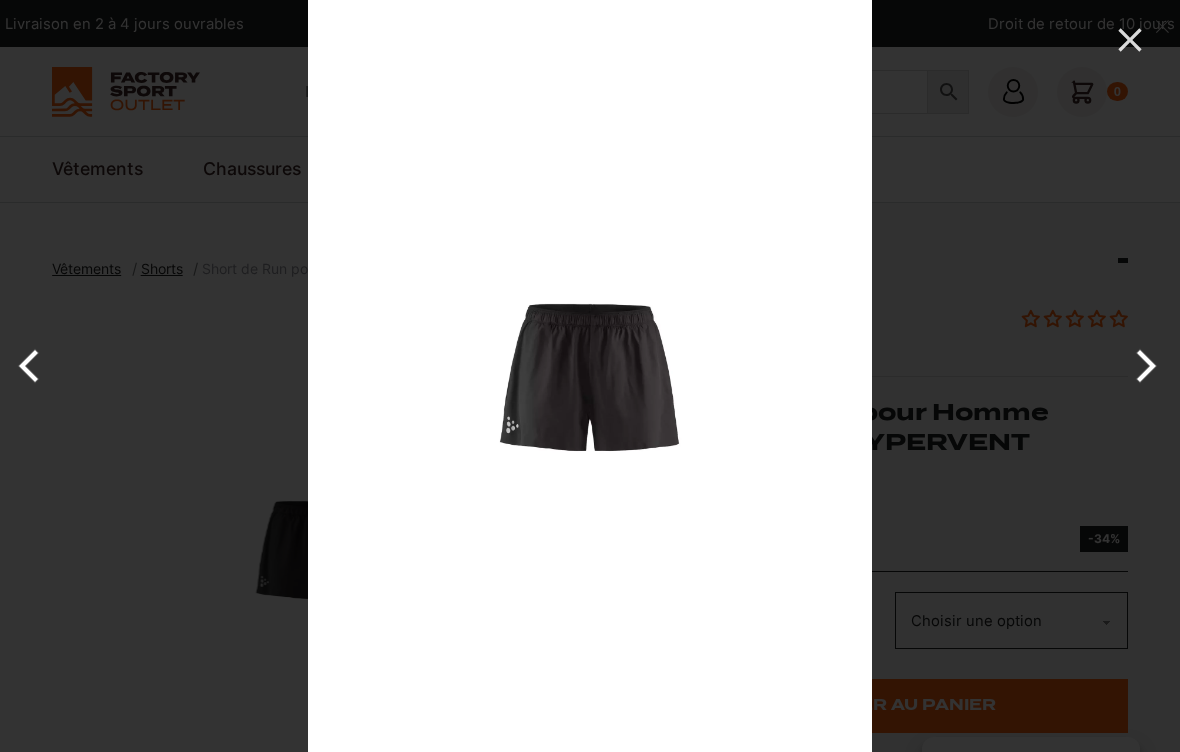 click at bounding box center [898, 376] 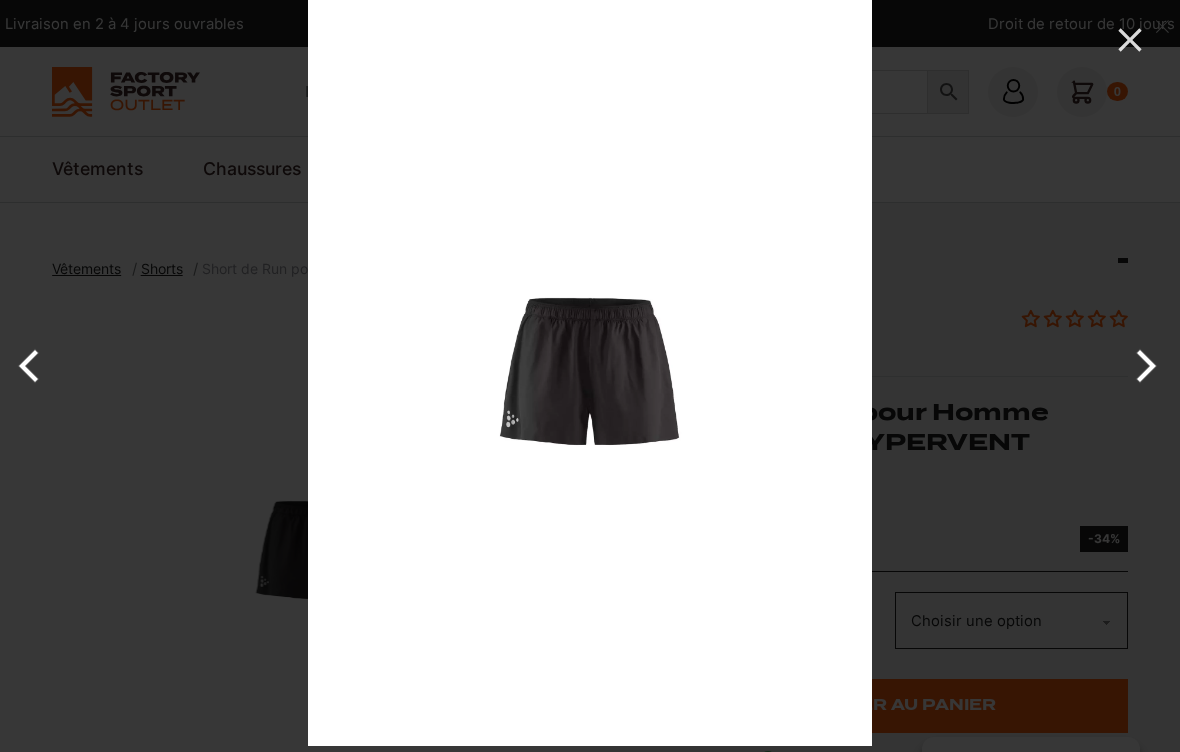 click 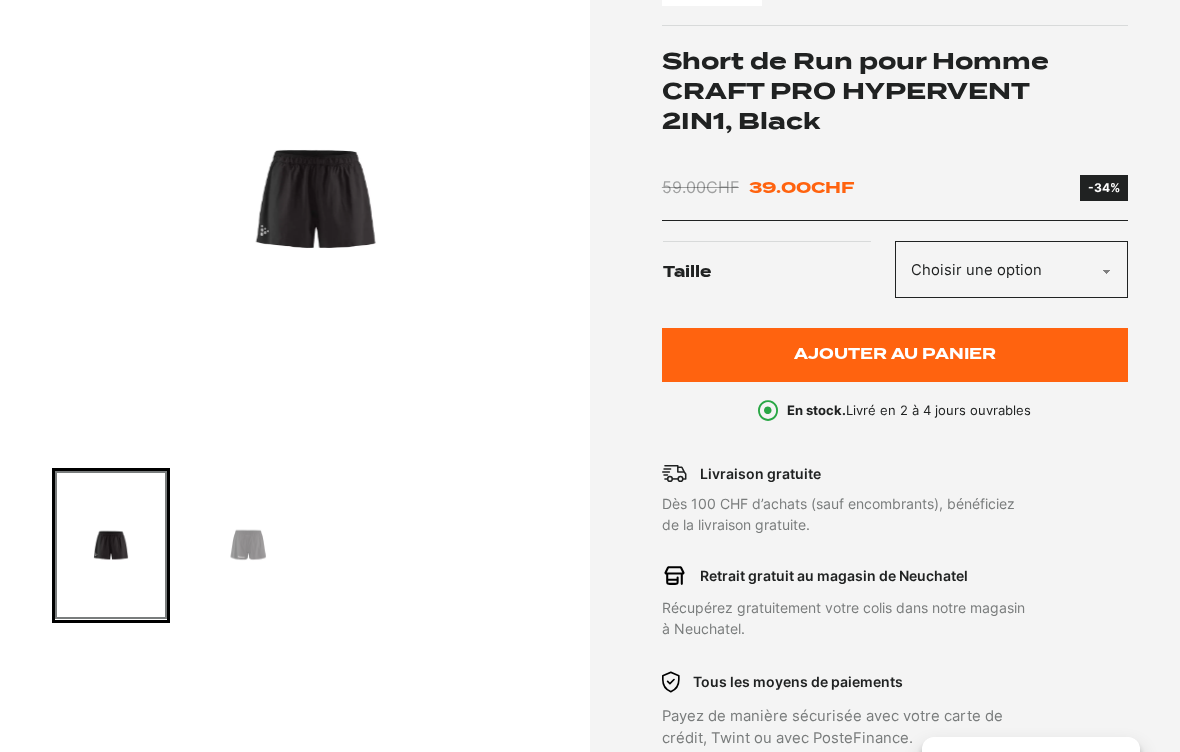 scroll, scrollTop: 364, scrollLeft: 0, axis: vertical 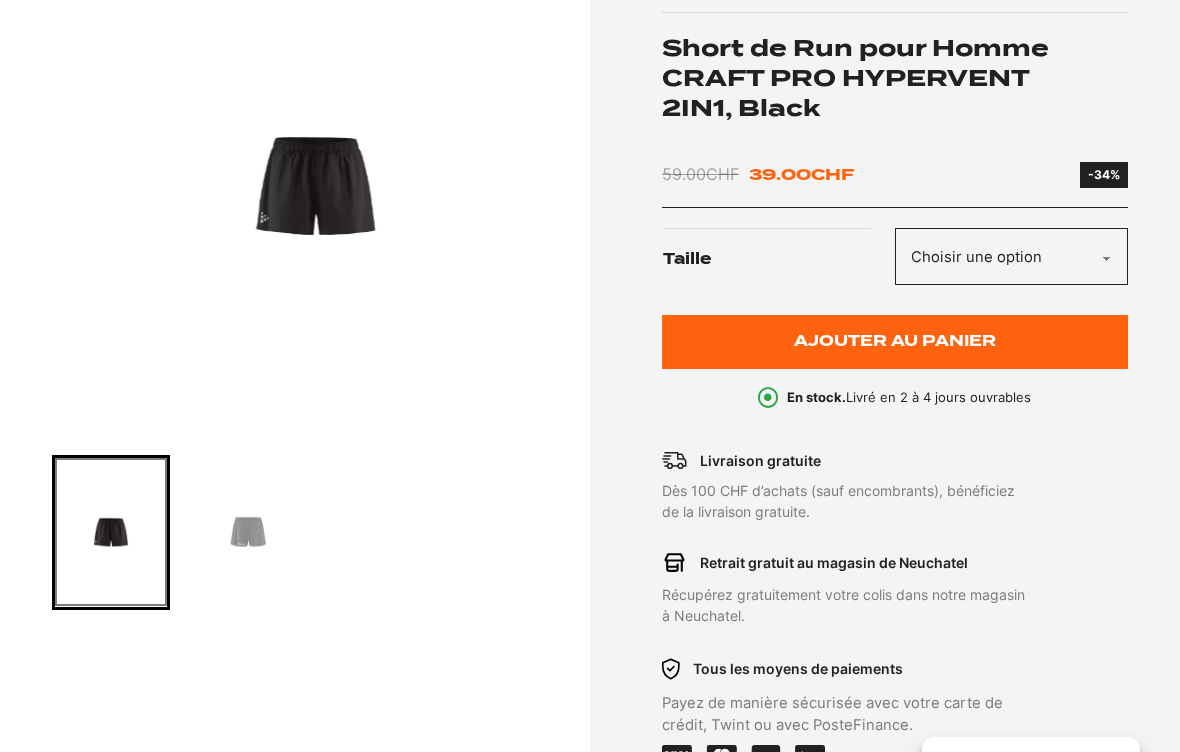 click at bounding box center [248, 532] 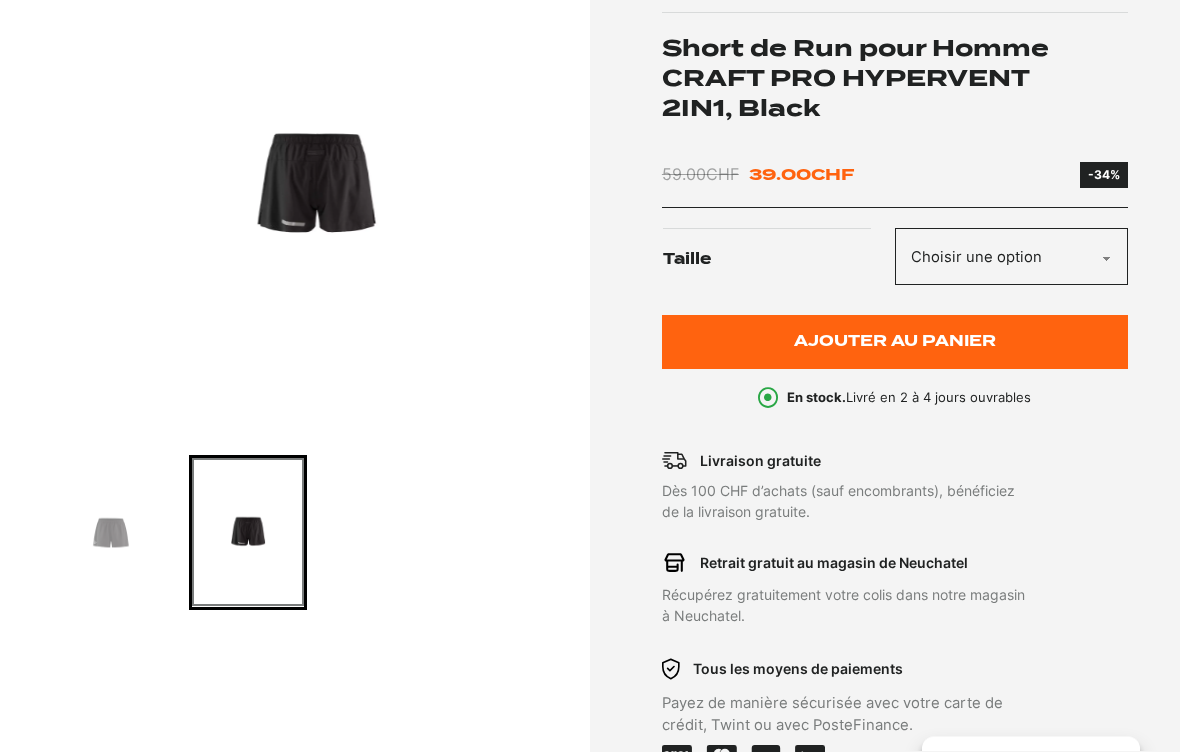 scroll, scrollTop: 0, scrollLeft: 0, axis: both 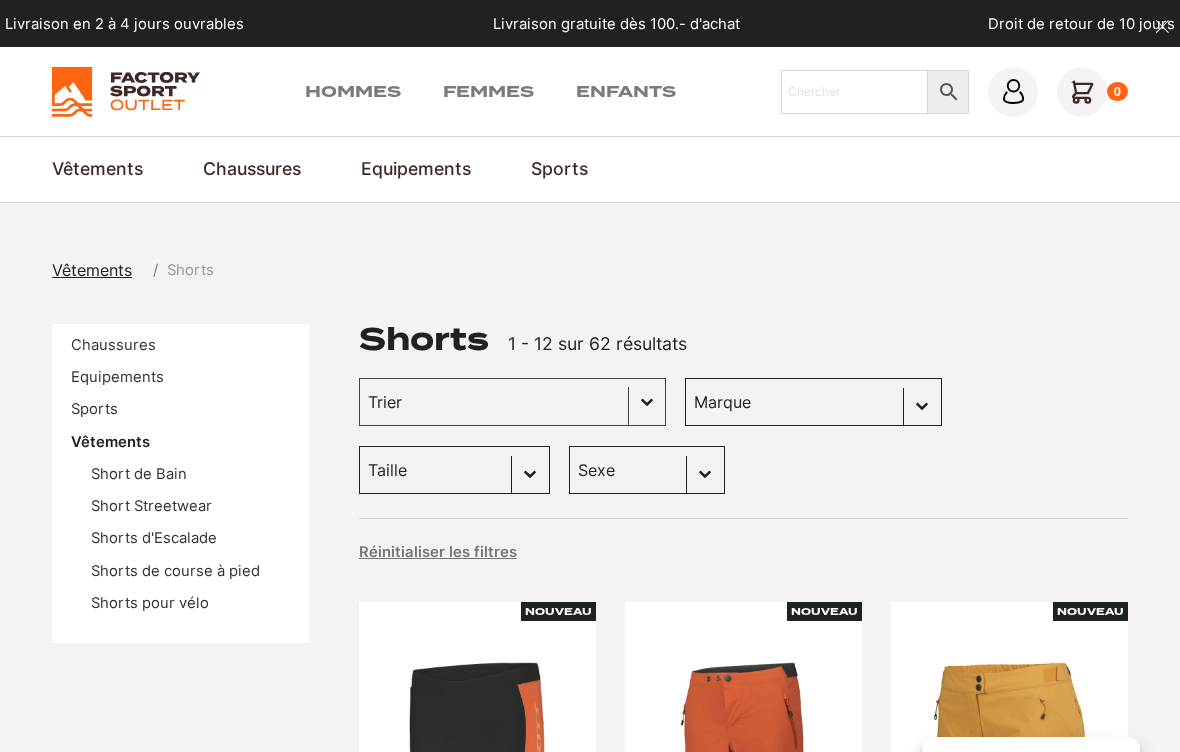 click on "Short de Bain Short Streetwear Shorts d'Escalade Shorts de course à pied Shorts pour vélo" at bounding box center [180, 538] 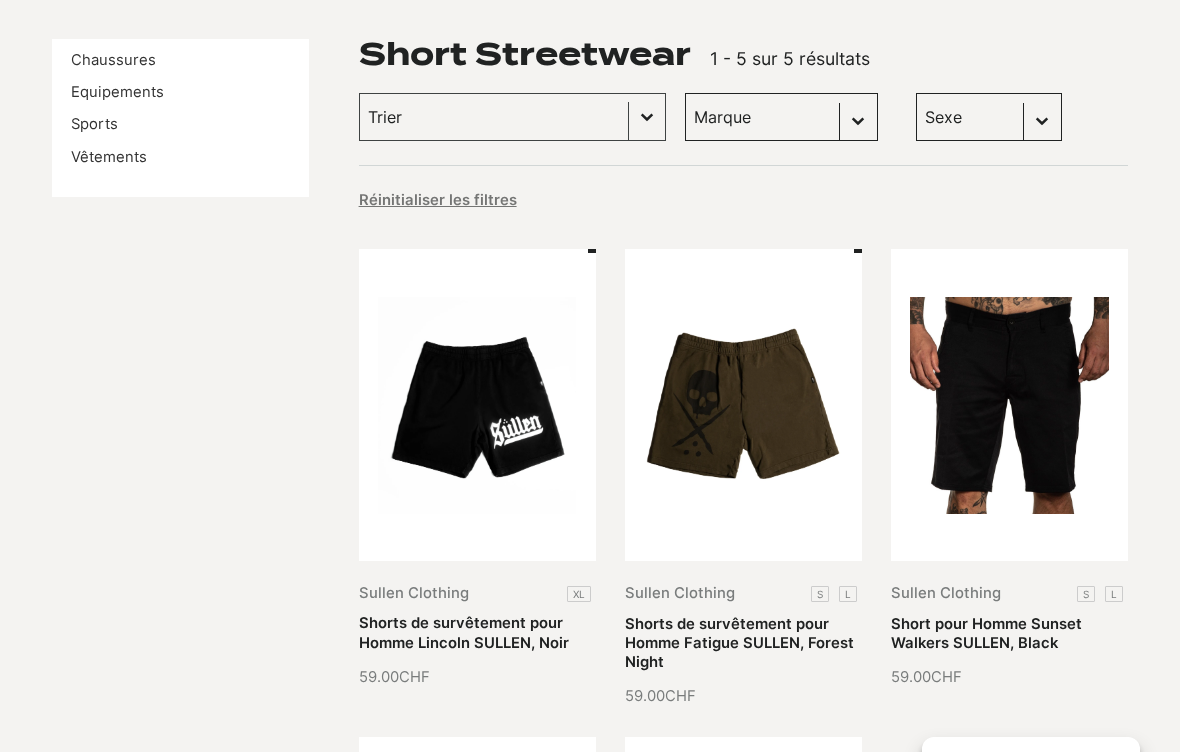 scroll, scrollTop: 287, scrollLeft: 0, axis: vertical 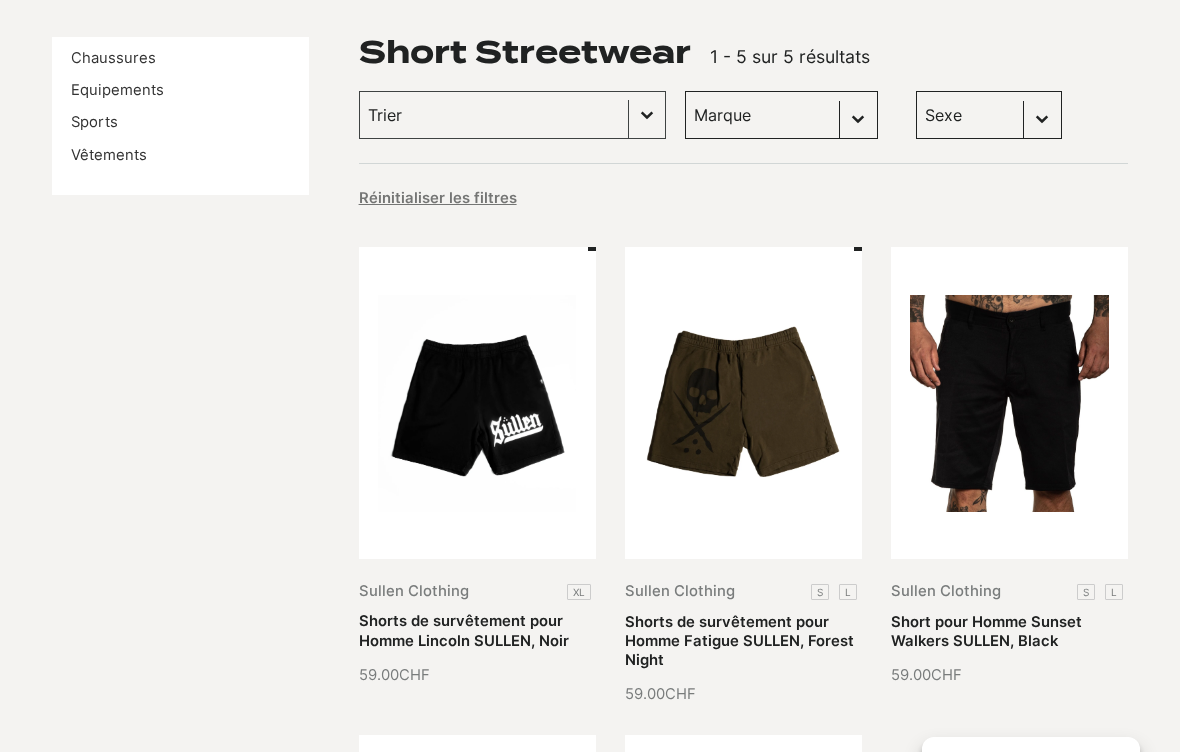 click on "Shorts de survêtement pour Homme Fatigue SULLEN, Forest Night" at bounding box center [739, 641] 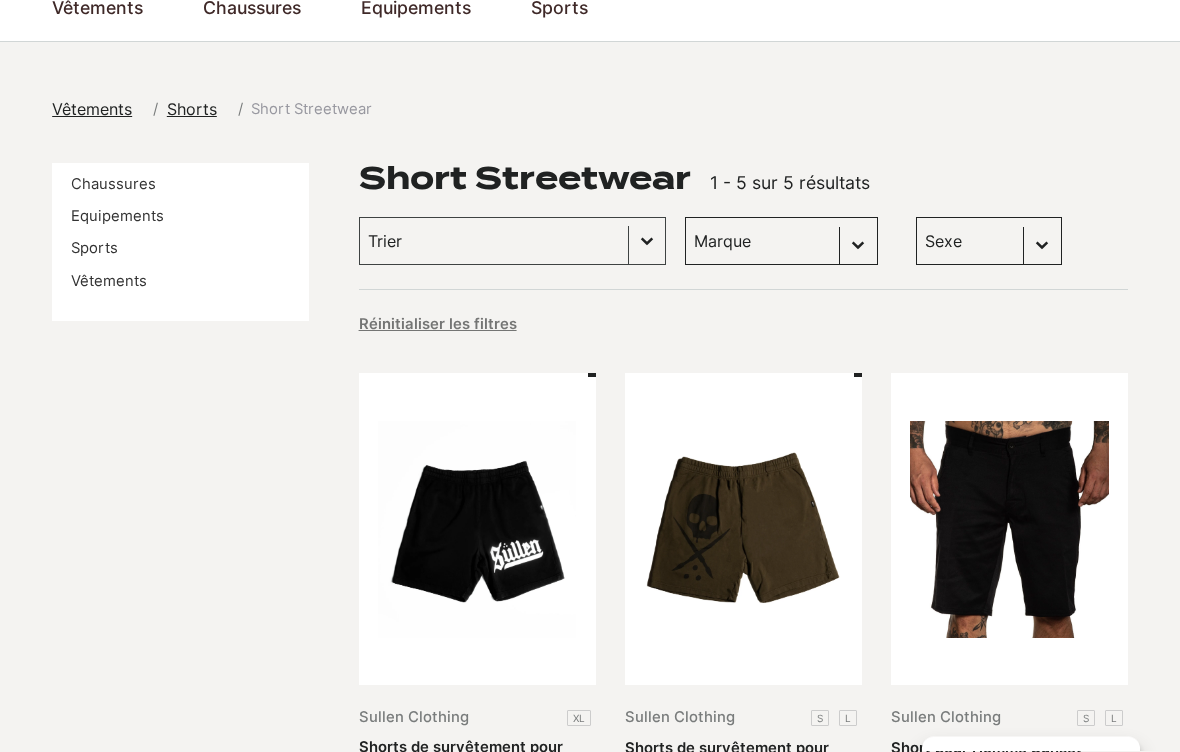 scroll, scrollTop: 0, scrollLeft: 0, axis: both 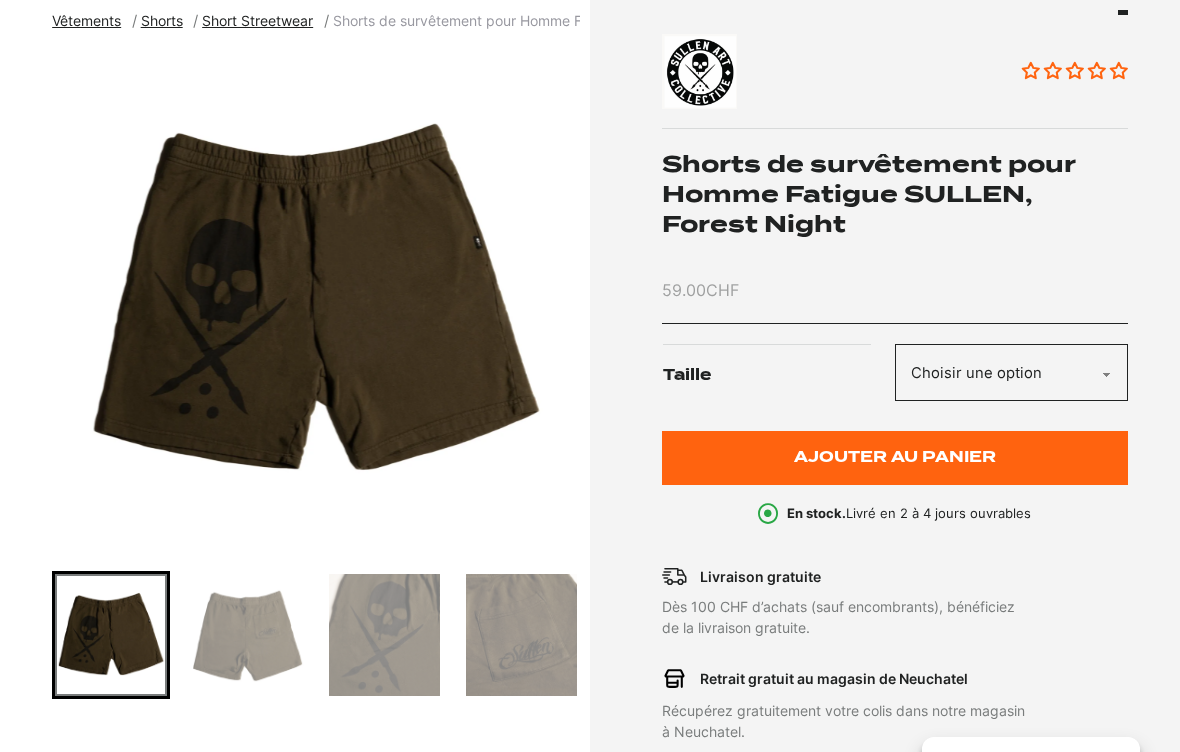 click at bounding box center (248, 635) 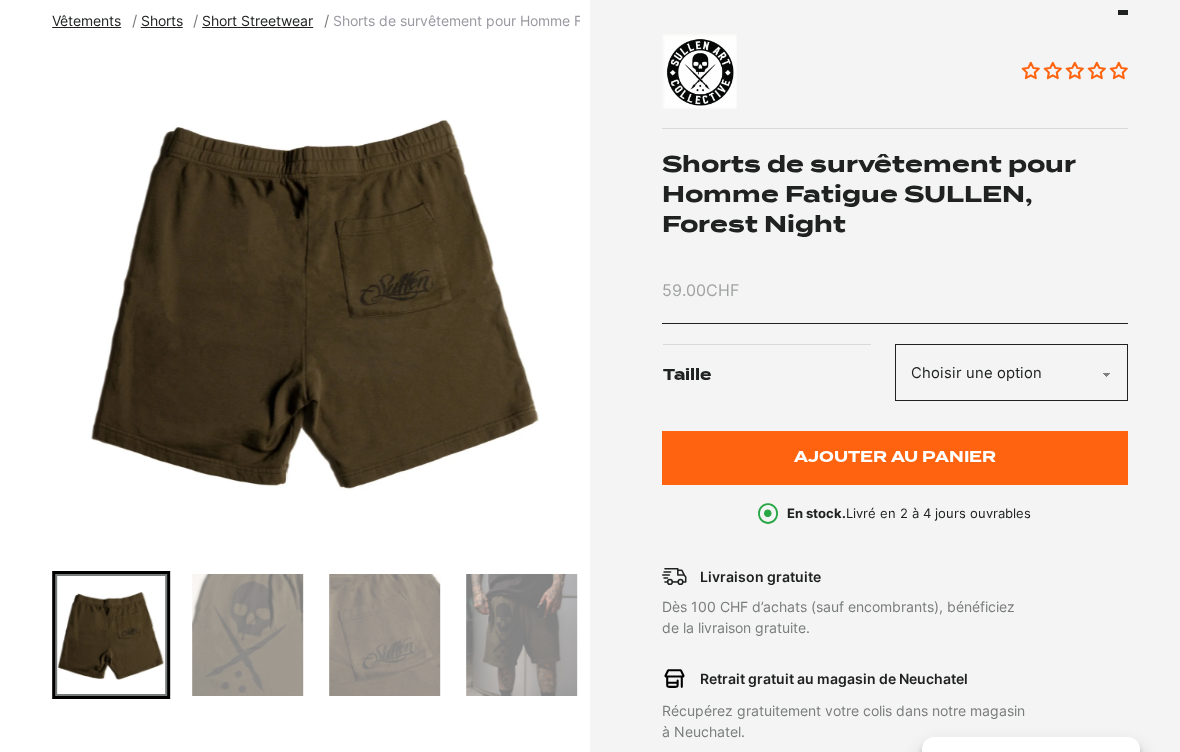 click at bounding box center (385, 635) 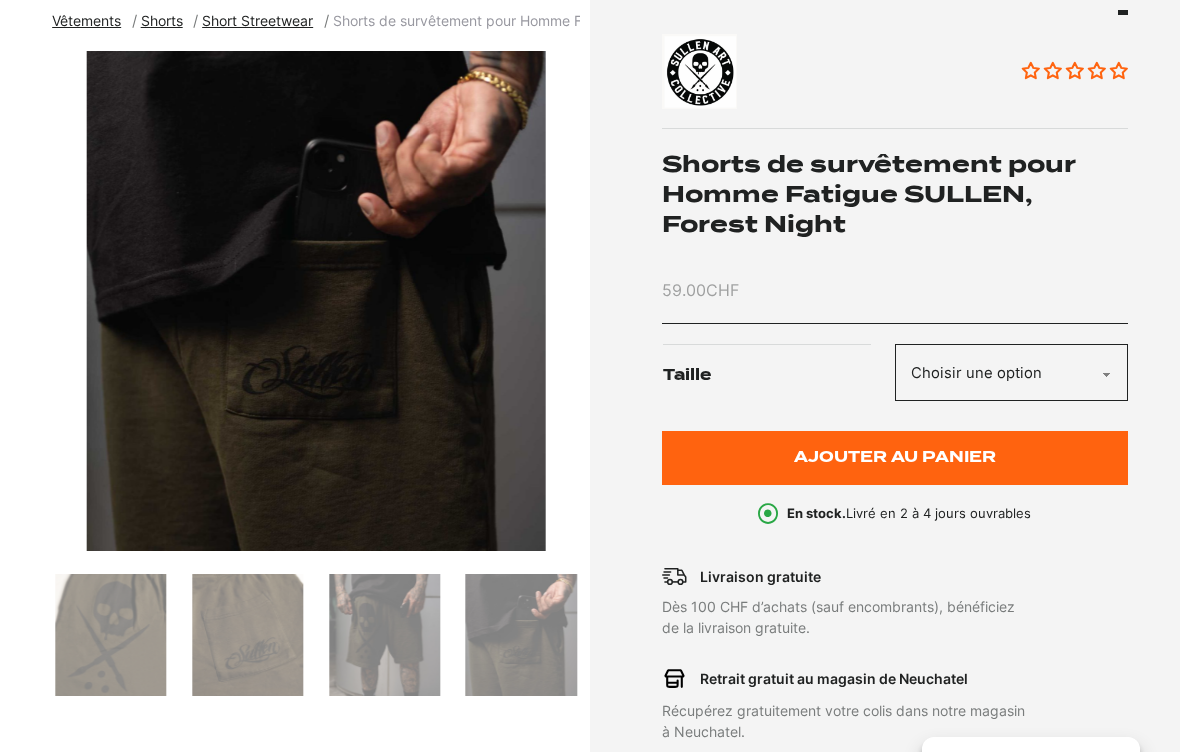click at bounding box center (385, 635) 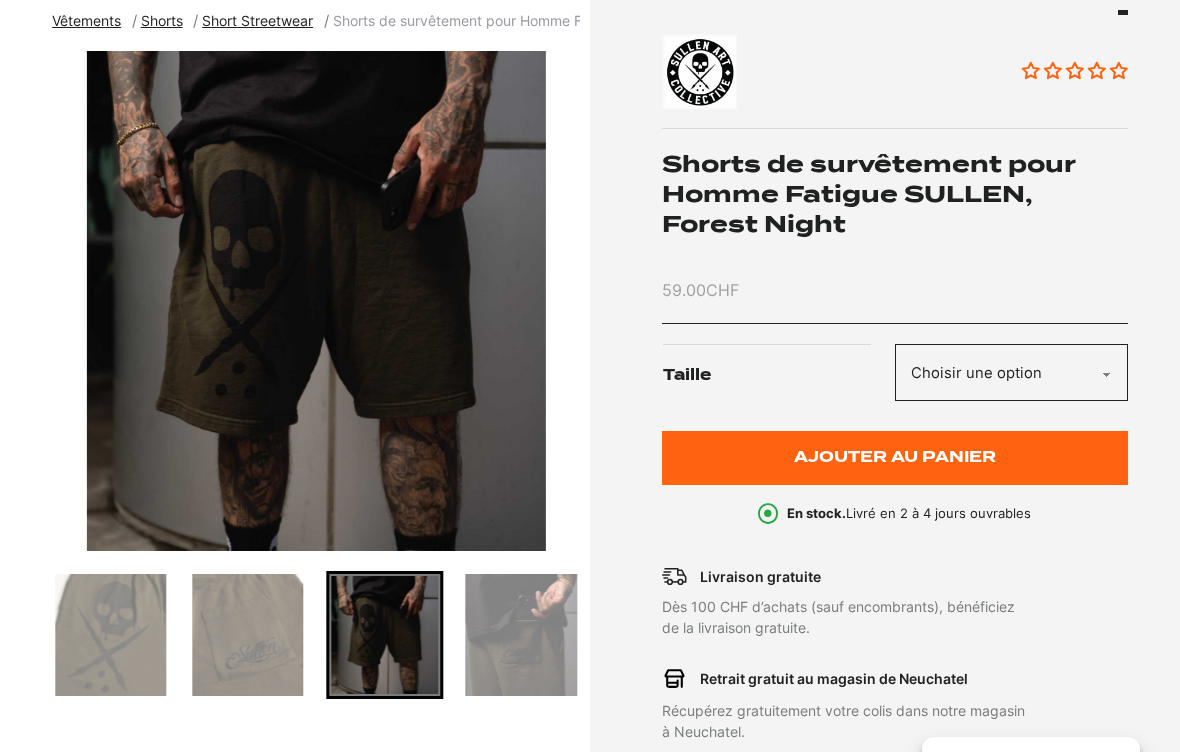 click at bounding box center [522, 635] 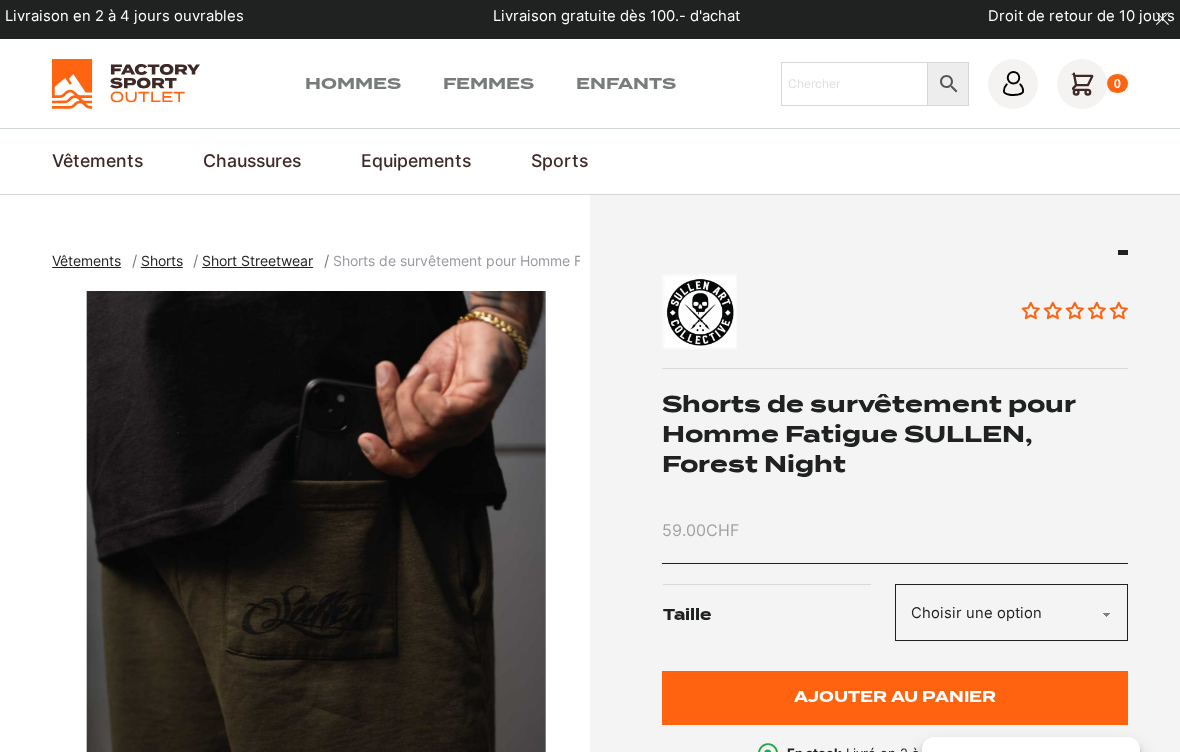 scroll, scrollTop: 0, scrollLeft: 0, axis: both 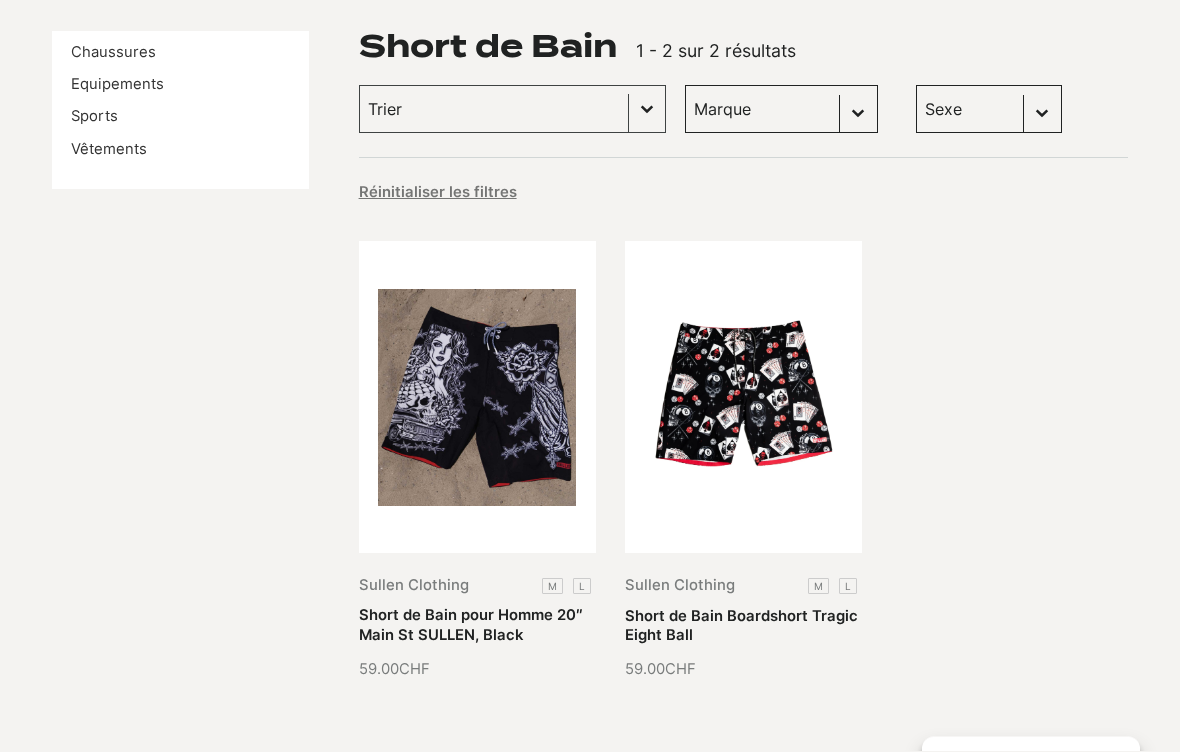 click on "Voir tout" at bounding box center [0, 0] 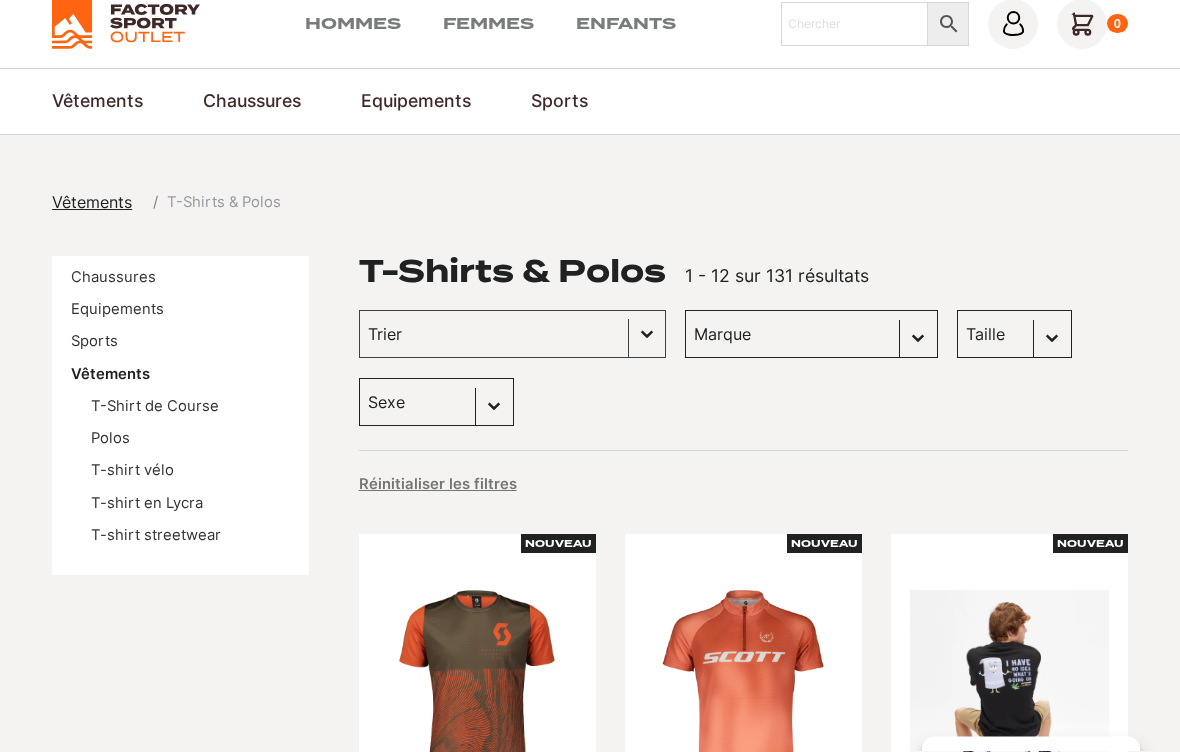 scroll, scrollTop: 68, scrollLeft: 0, axis: vertical 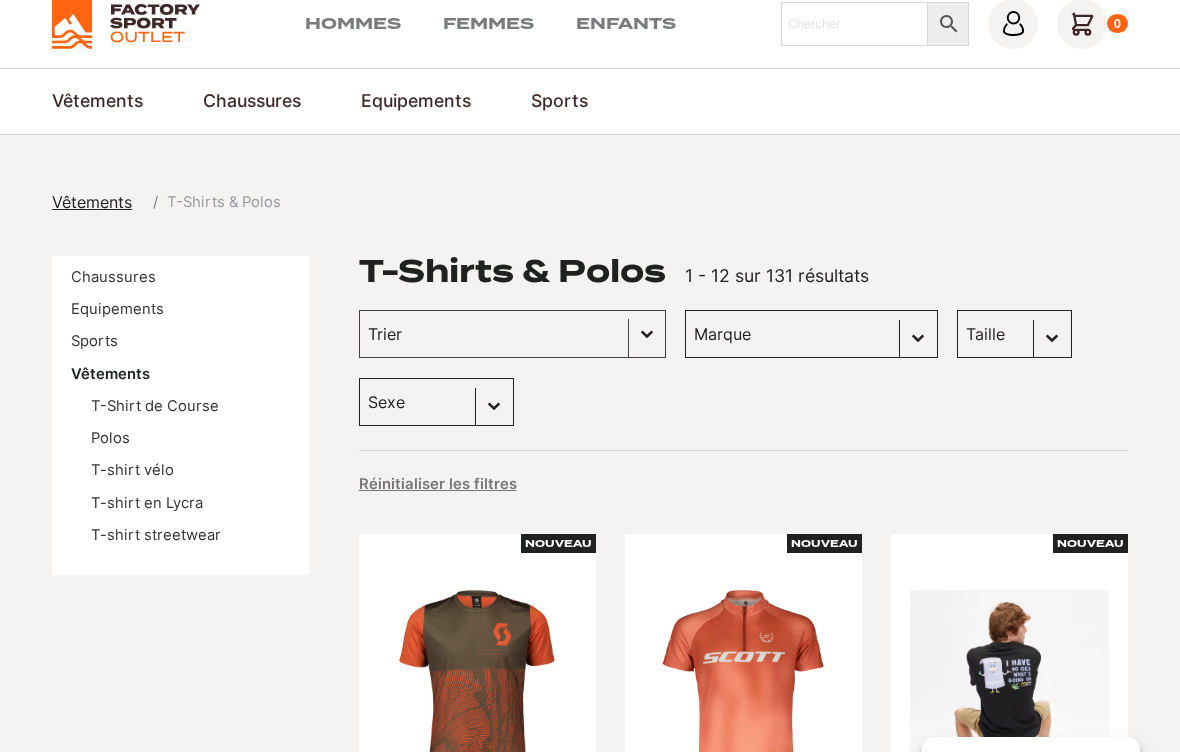 click on "T-shirt vélo" at bounding box center (132, 470) 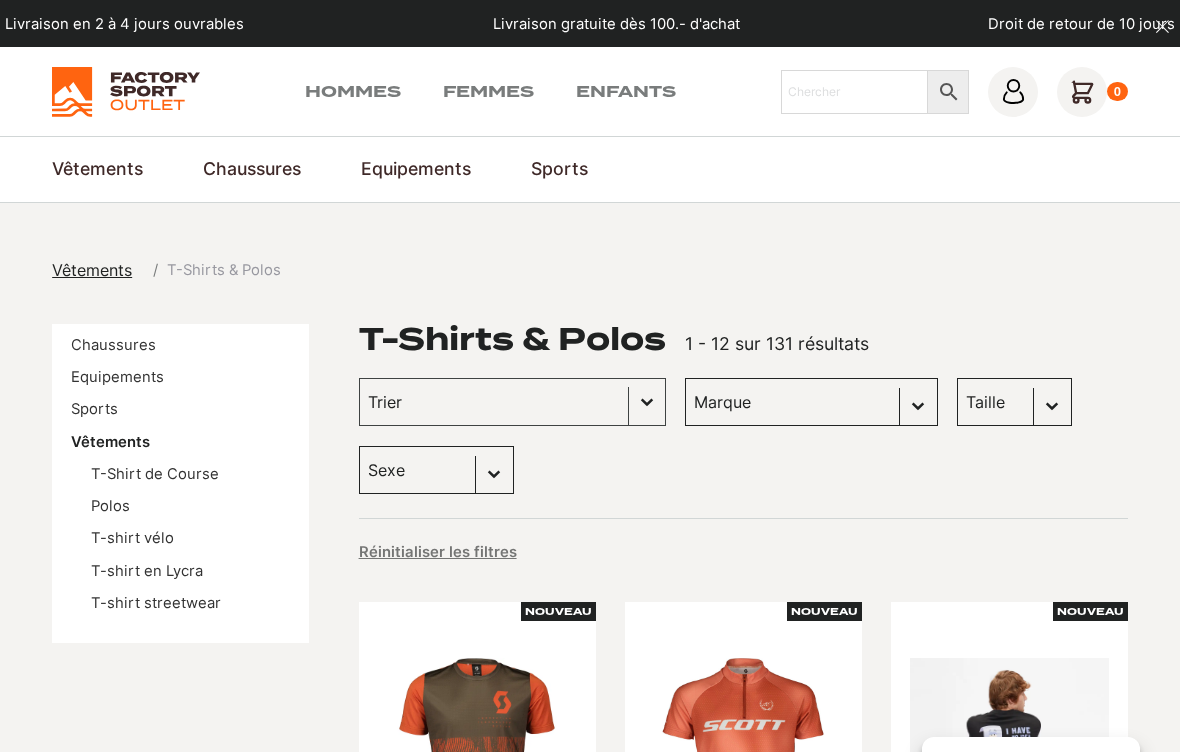 scroll, scrollTop: 64, scrollLeft: 0, axis: vertical 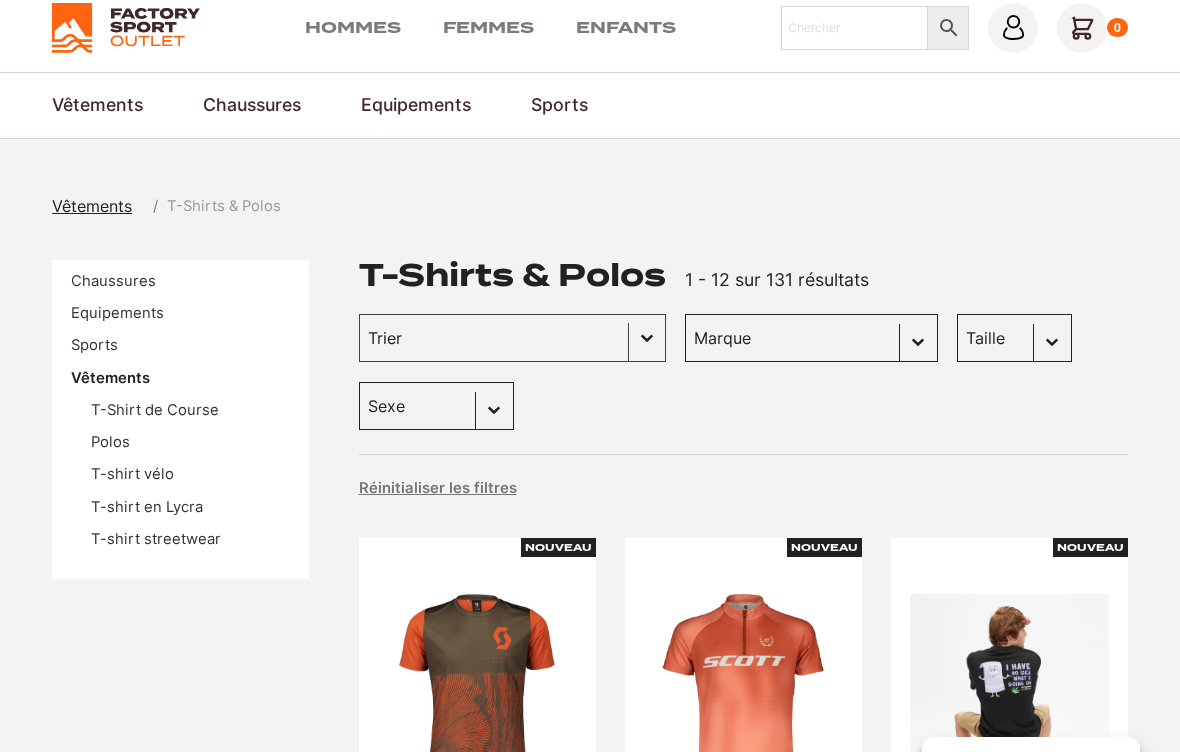 click on "T-Shirt de Course" at bounding box center (155, 410) 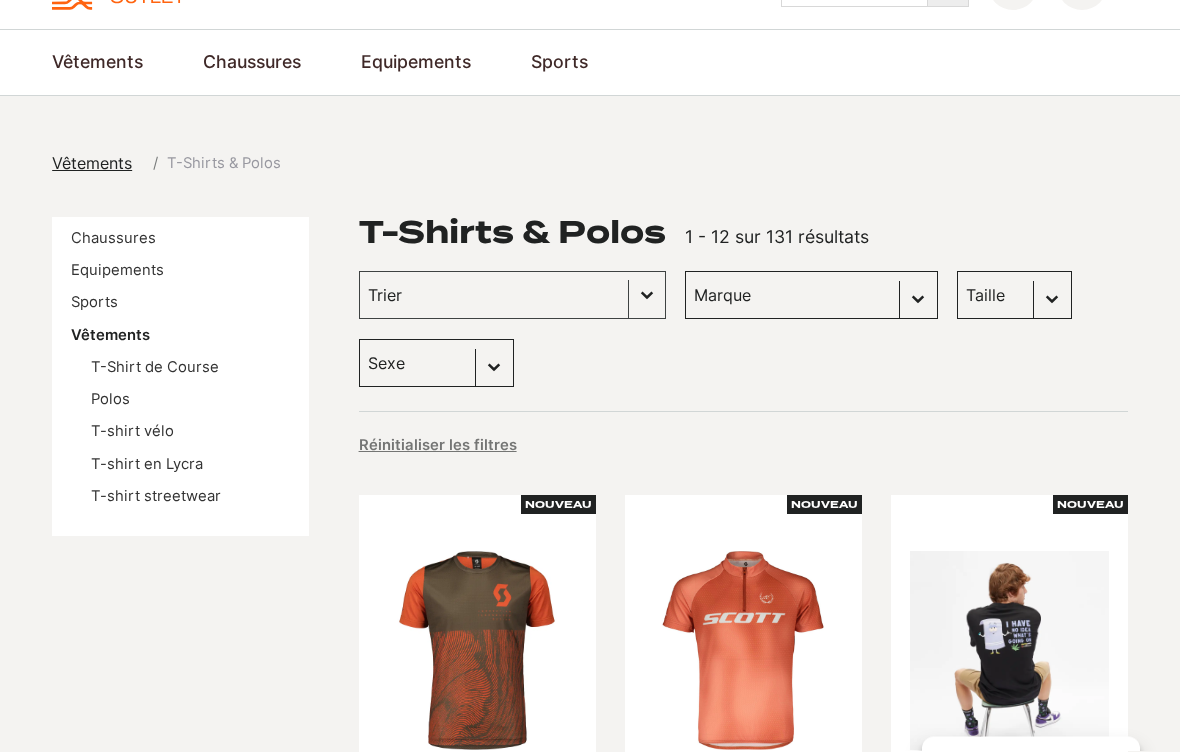 scroll, scrollTop: 107, scrollLeft: 0, axis: vertical 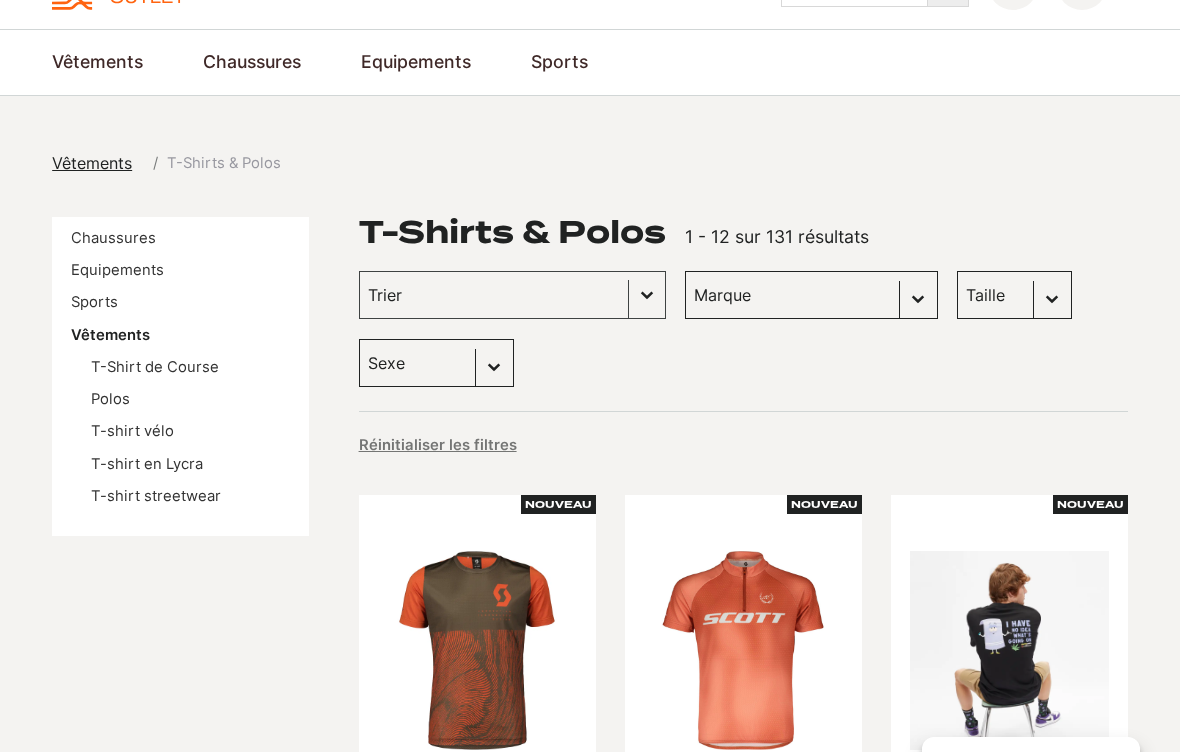 click on "T-Shirt de Course" at bounding box center (155, 367) 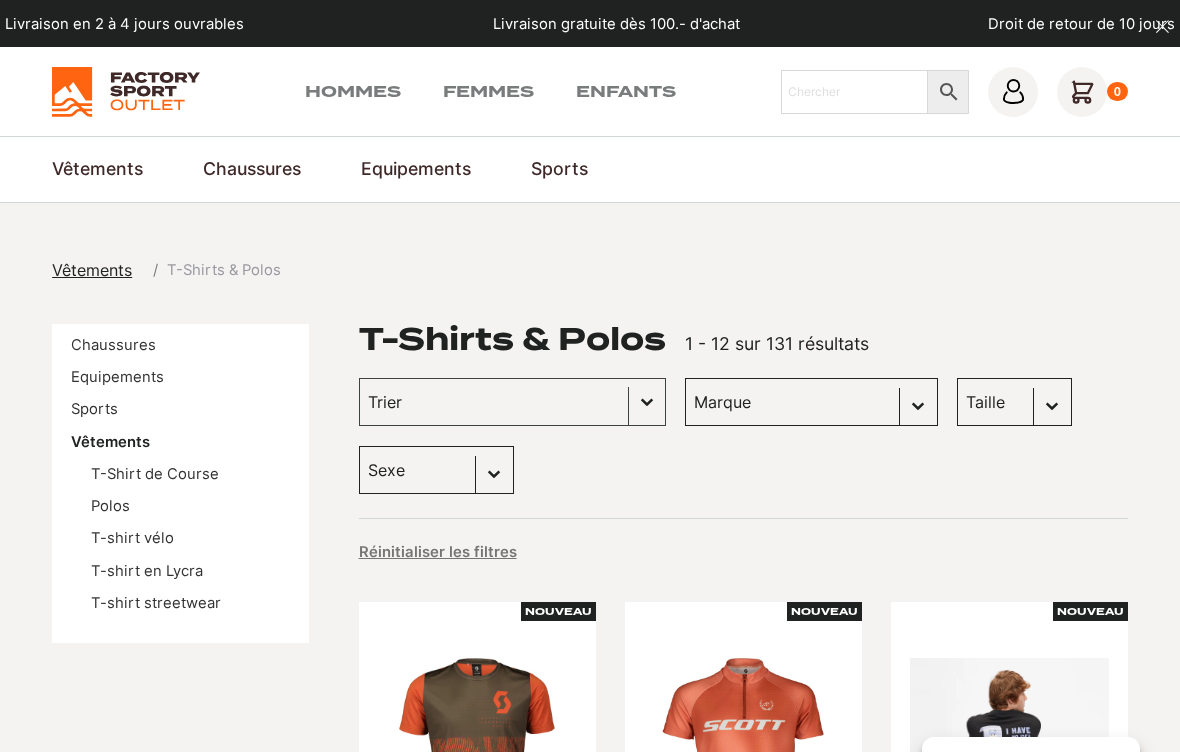 click on "Polos" at bounding box center (110, 506) 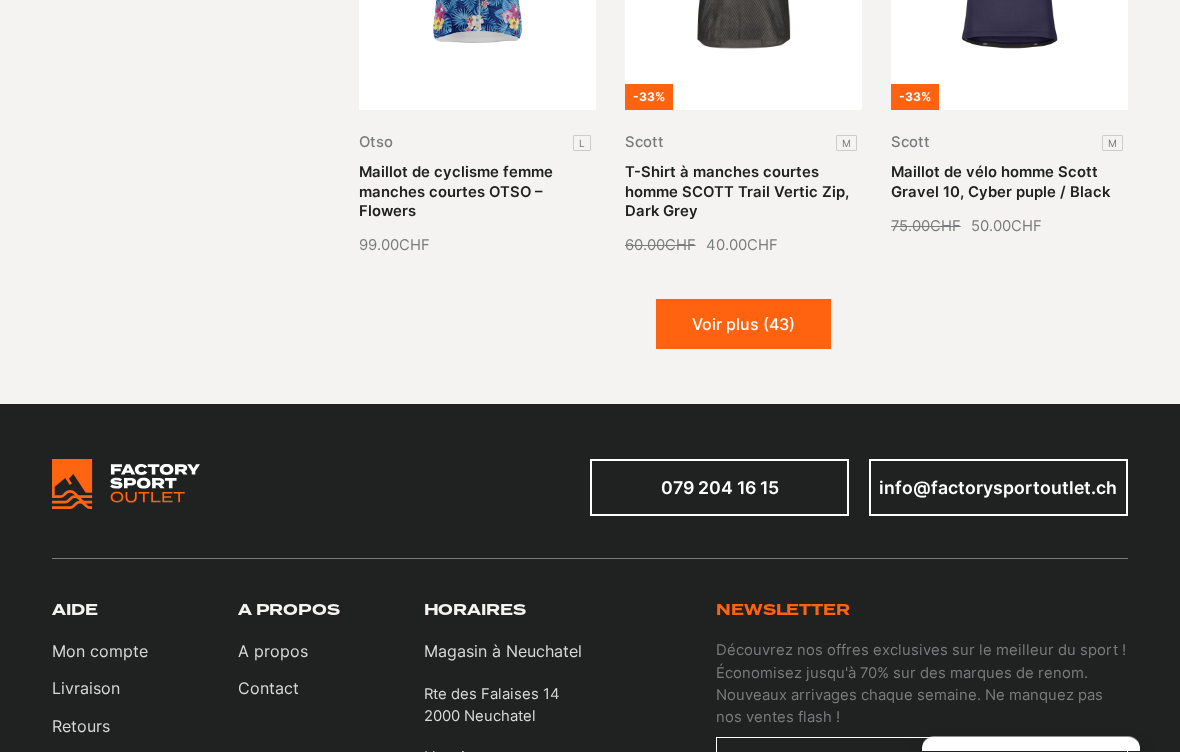 scroll, scrollTop: 2267, scrollLeft: 0, axis: vertical 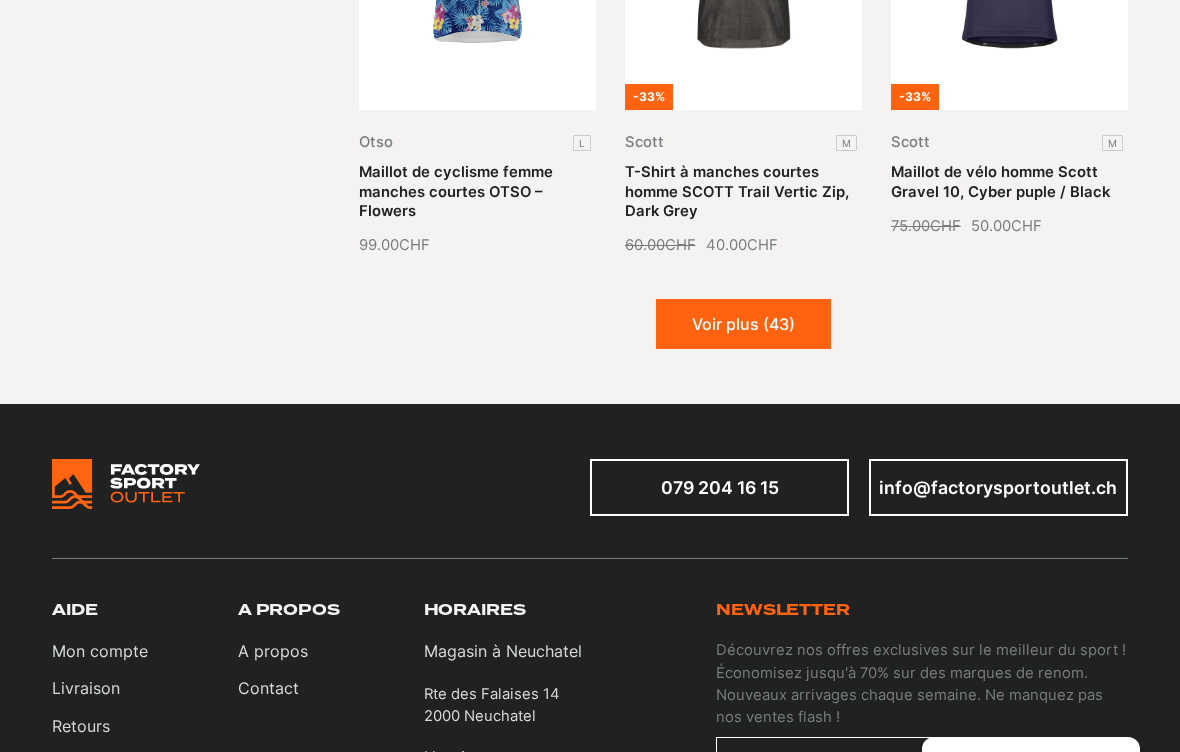 click on "Voir plus (43)" at bounding box center (743, 324) 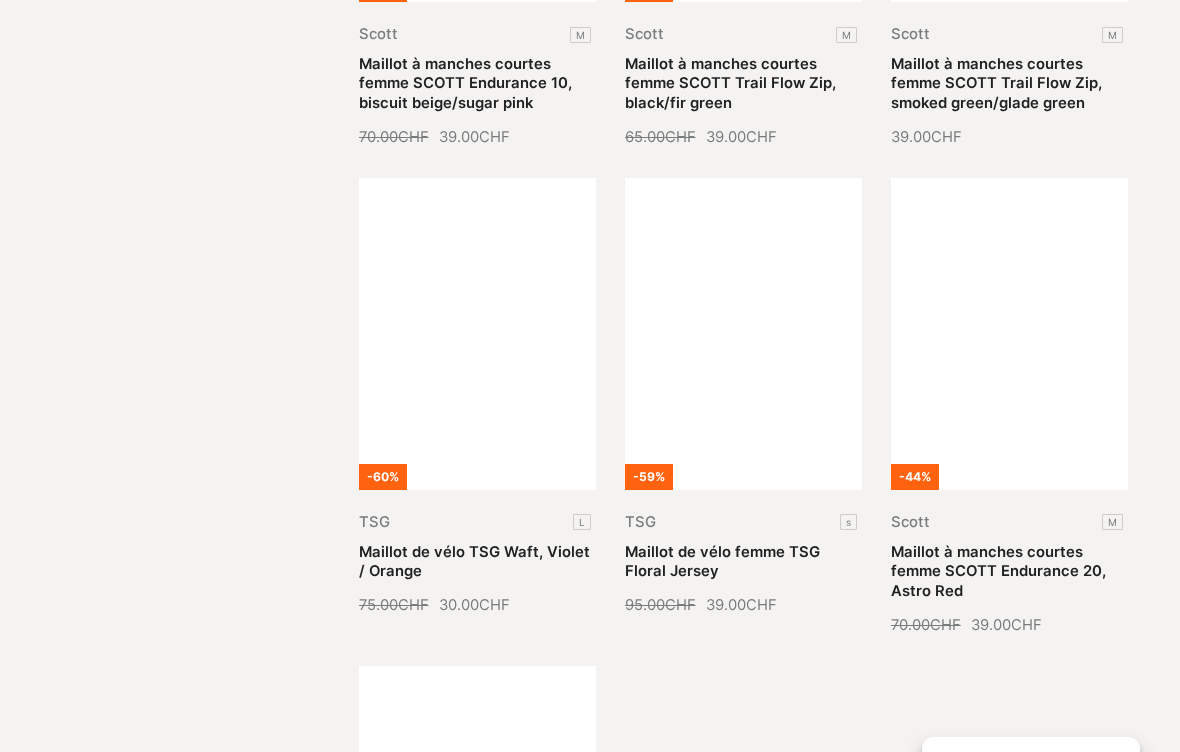 scroll, scrollTop: 3317, scrollLeft: 0, axis: vertical 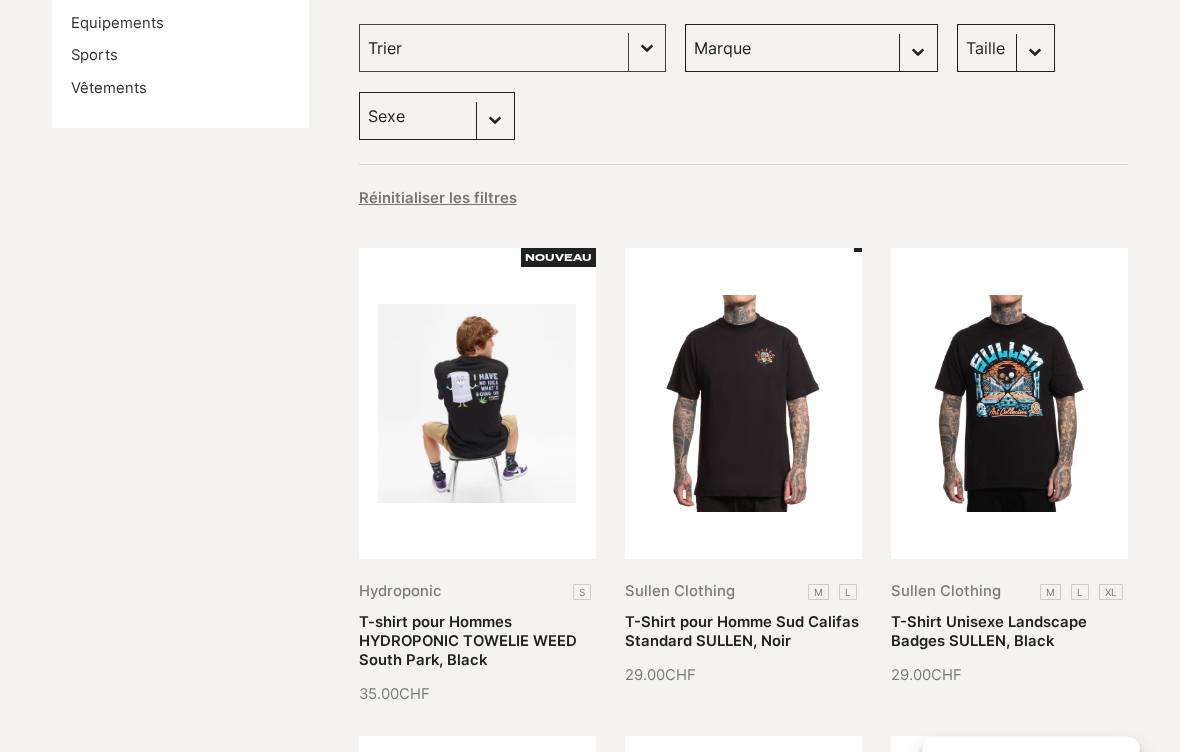 click on "T-shirt pour Hommes HYDROPONIC TOWELIE WEED South Park, Black" at bounding box center (468, 641) 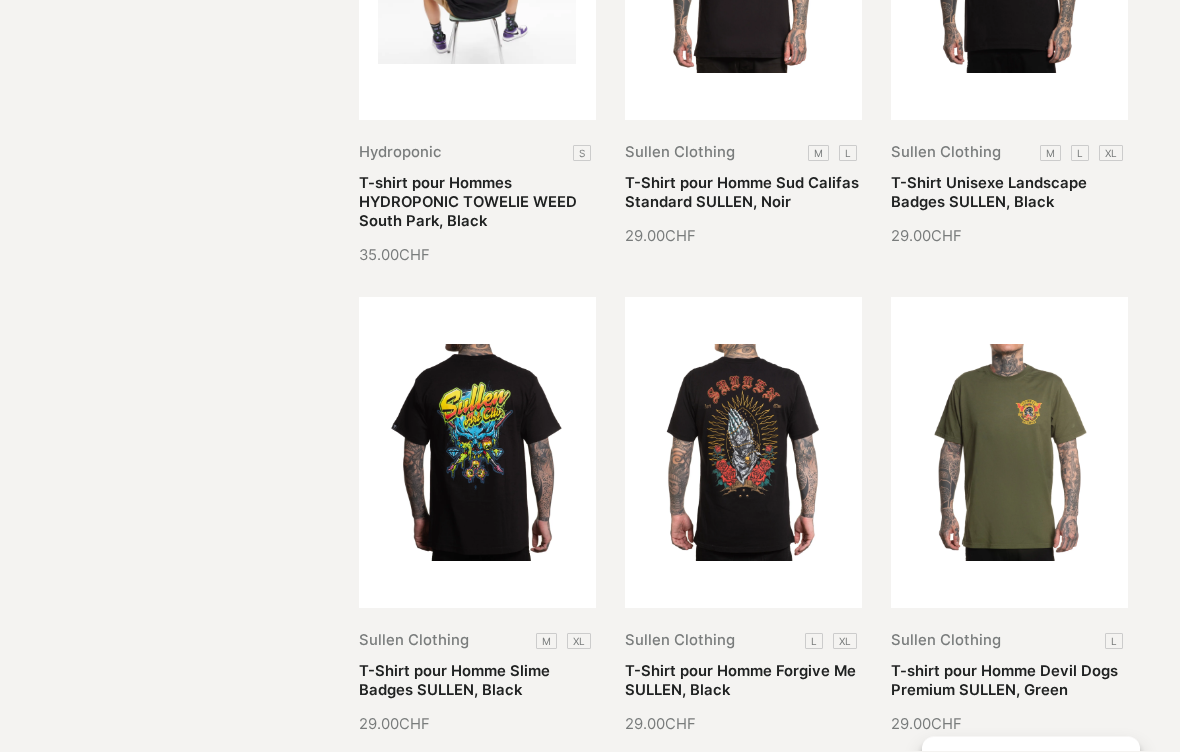 scroll, scrollTop: 793, scrollLeft: 0, axis: vertical 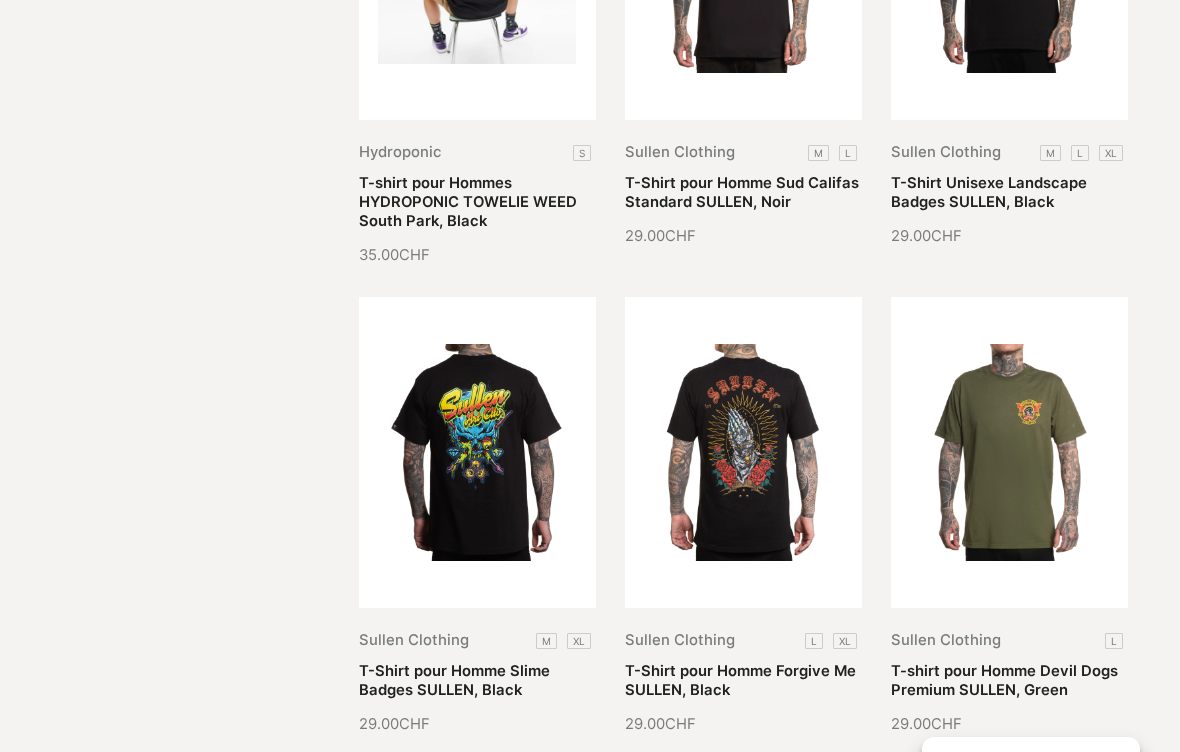 click on "T-Shirt pour Homme Slime Badges SULLEN, Black" at bounding box center (454, 680) 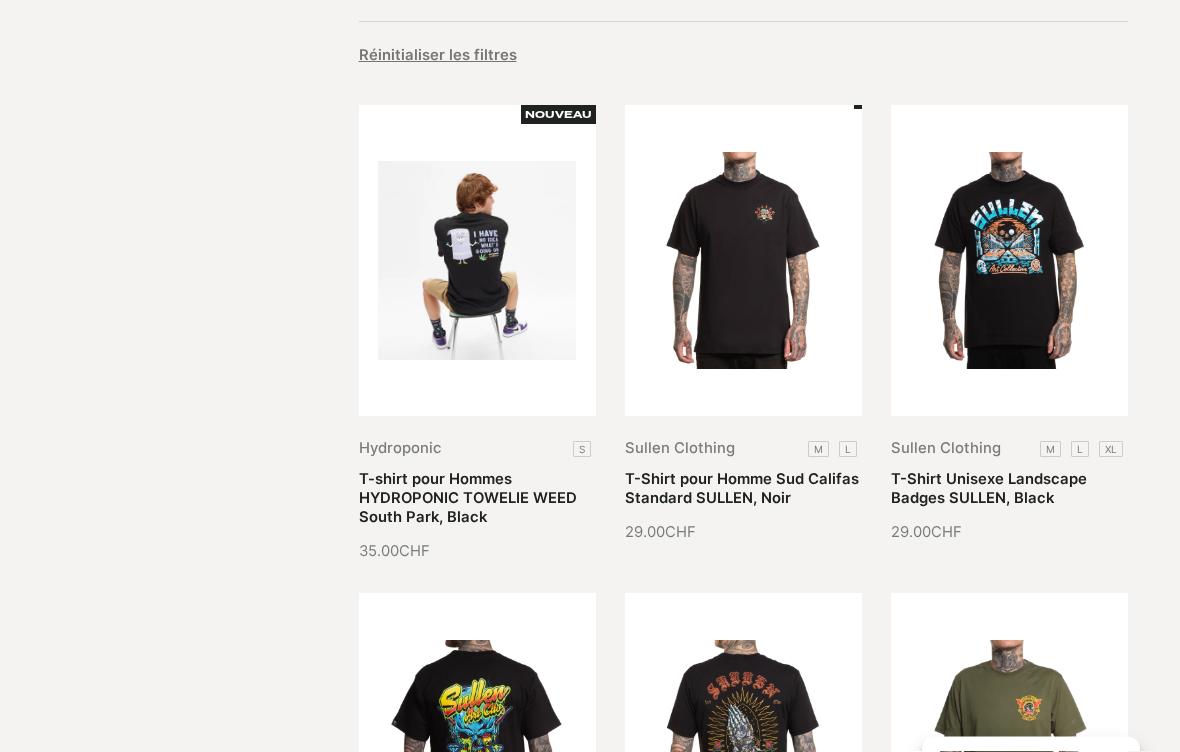 scroll, scrollTop: 498, scrollLeft: 0, axis: vertical 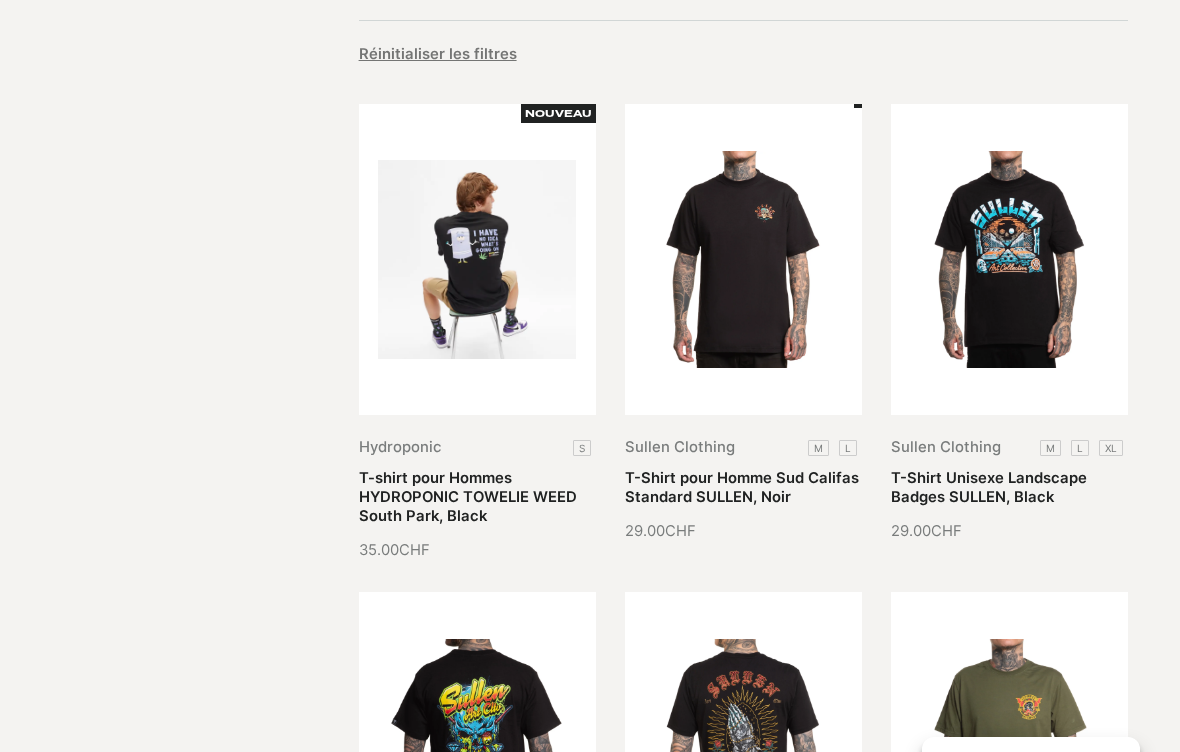 click on "T-Shirt Unisexe Landscape Badges SULLEN, Black" at bounding box center [989, 487] 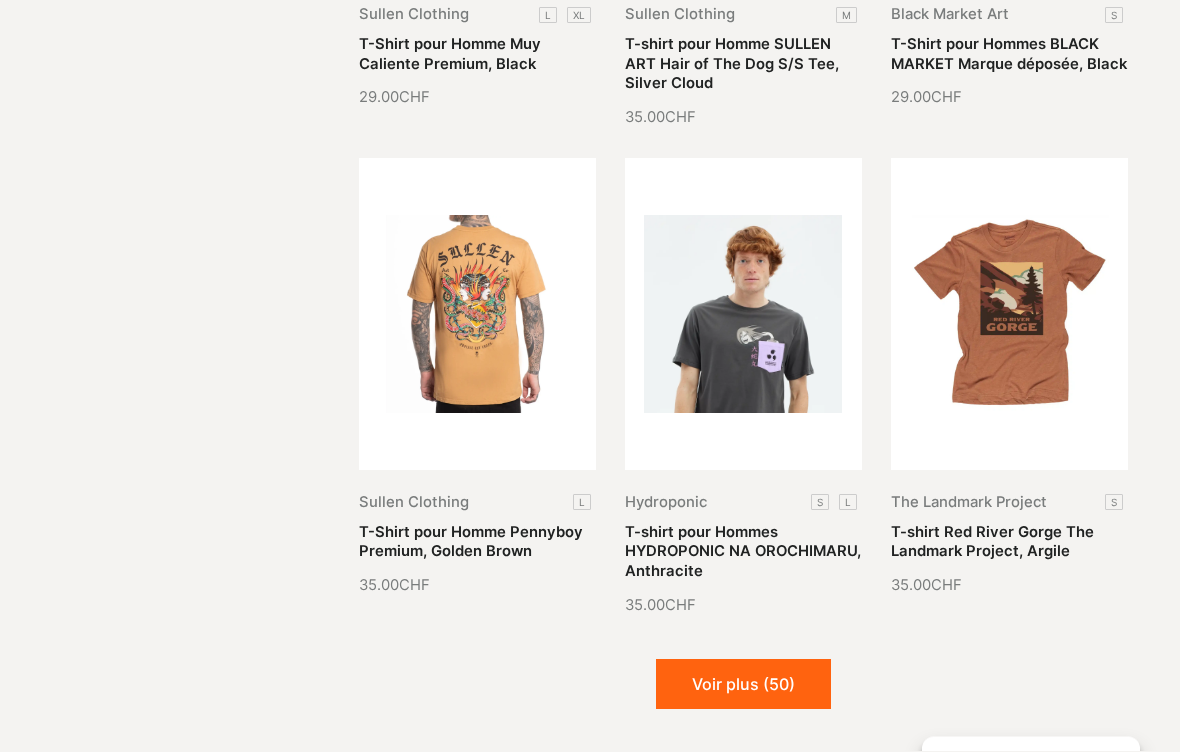 scroll, scrollTop: 1954, scrollLeft: 0, axis: vertical 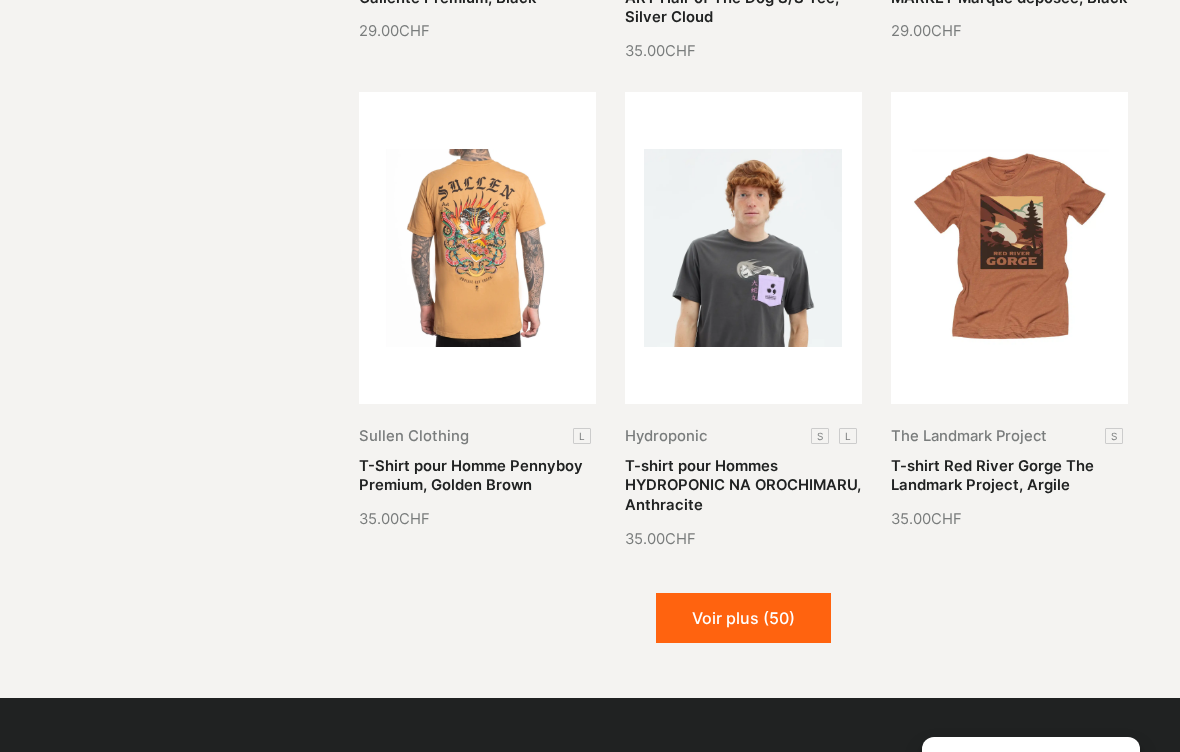 click on "Voir plus (50)" at bounding box center (743, 618) 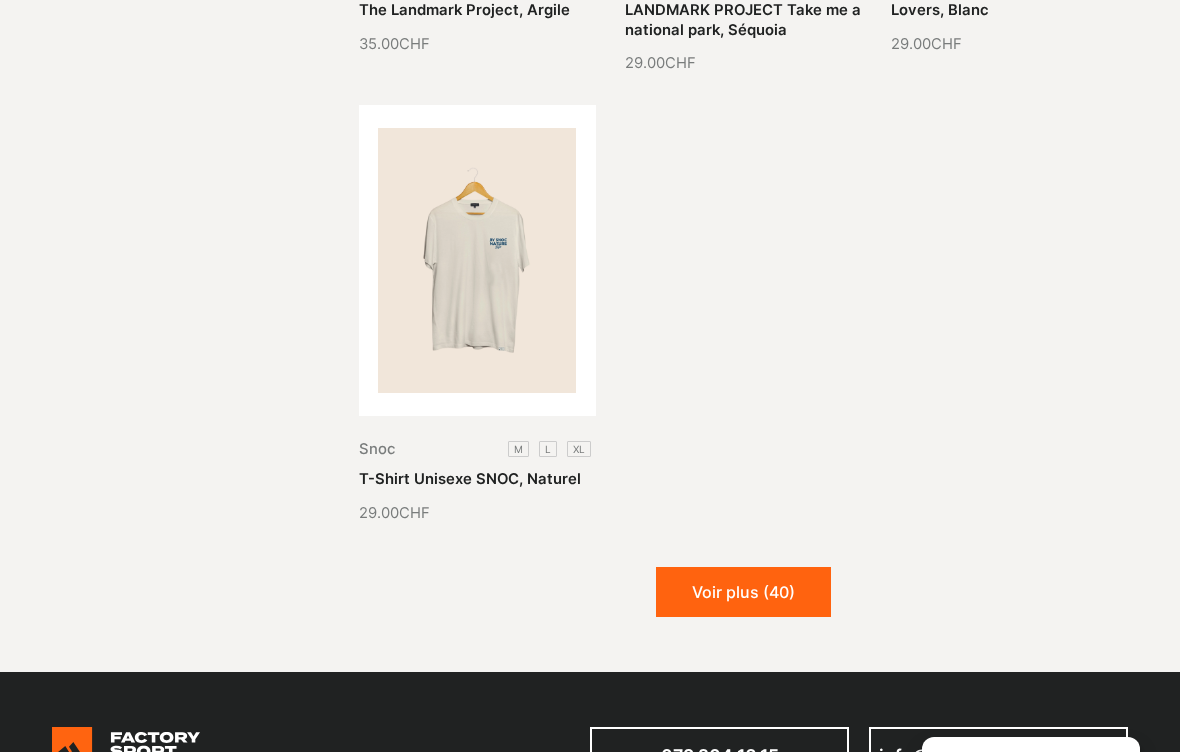 scroll, scrollTop: 3904, scrollLeft: 0, axis: vertical 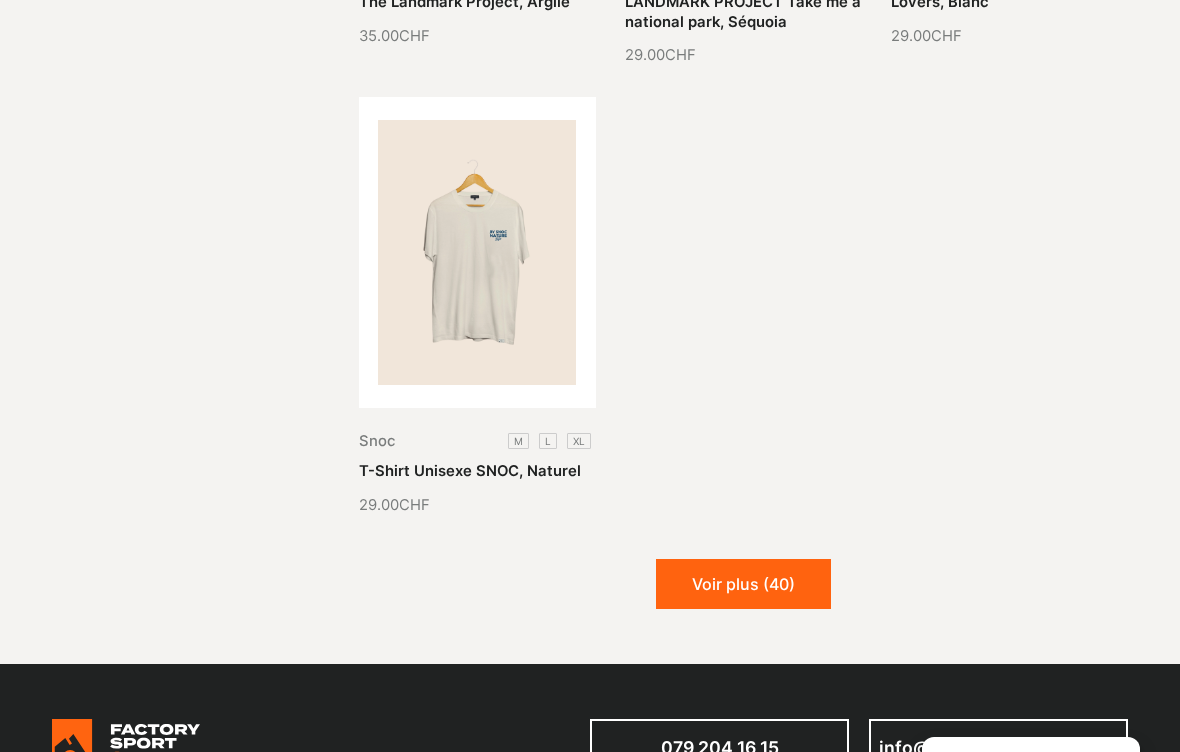 click on "Voir plus (40)" at bounding box center [743, 584] 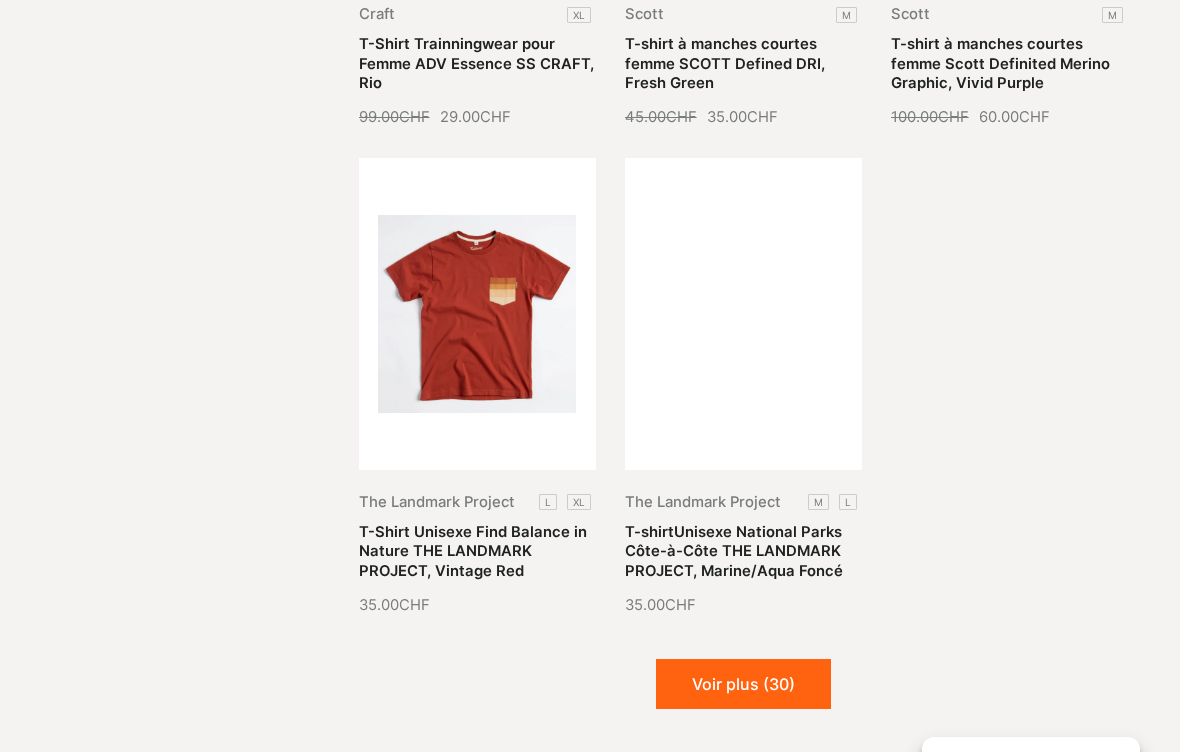 scroll, scrollTop: 5423, scrollLeft: 0, axis: vertical 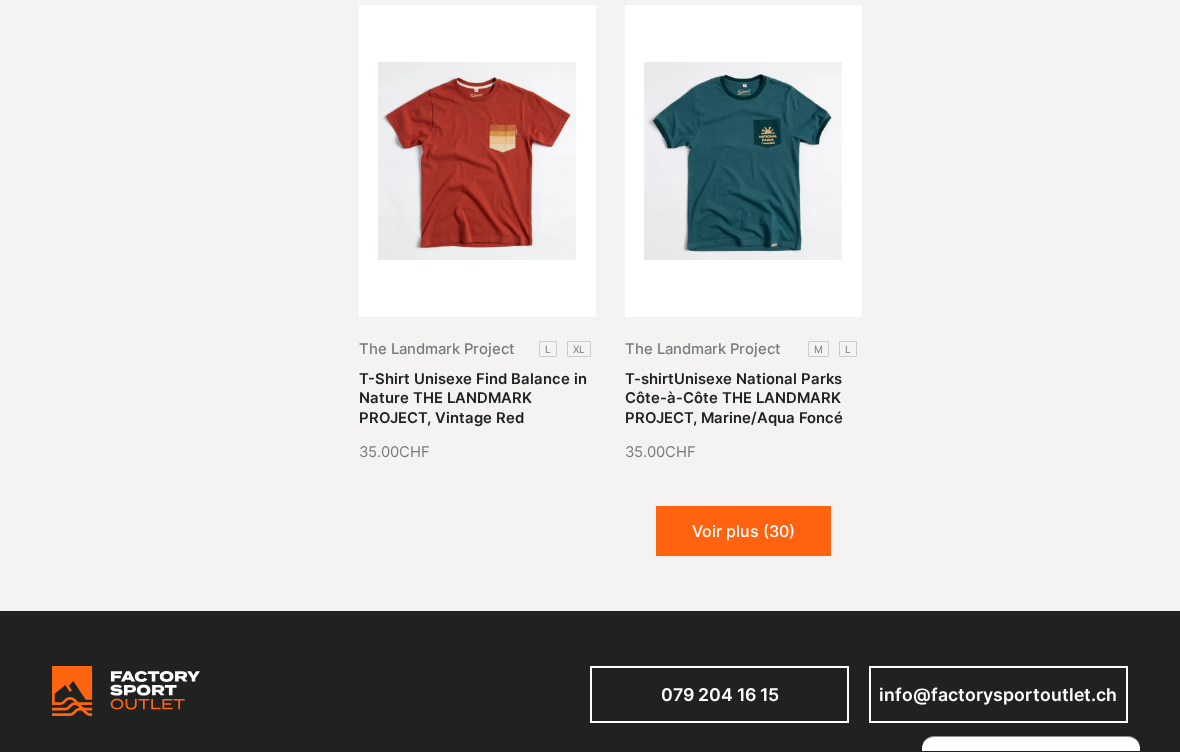click on "Voir plus (30)" at bounding box center [743, 532] 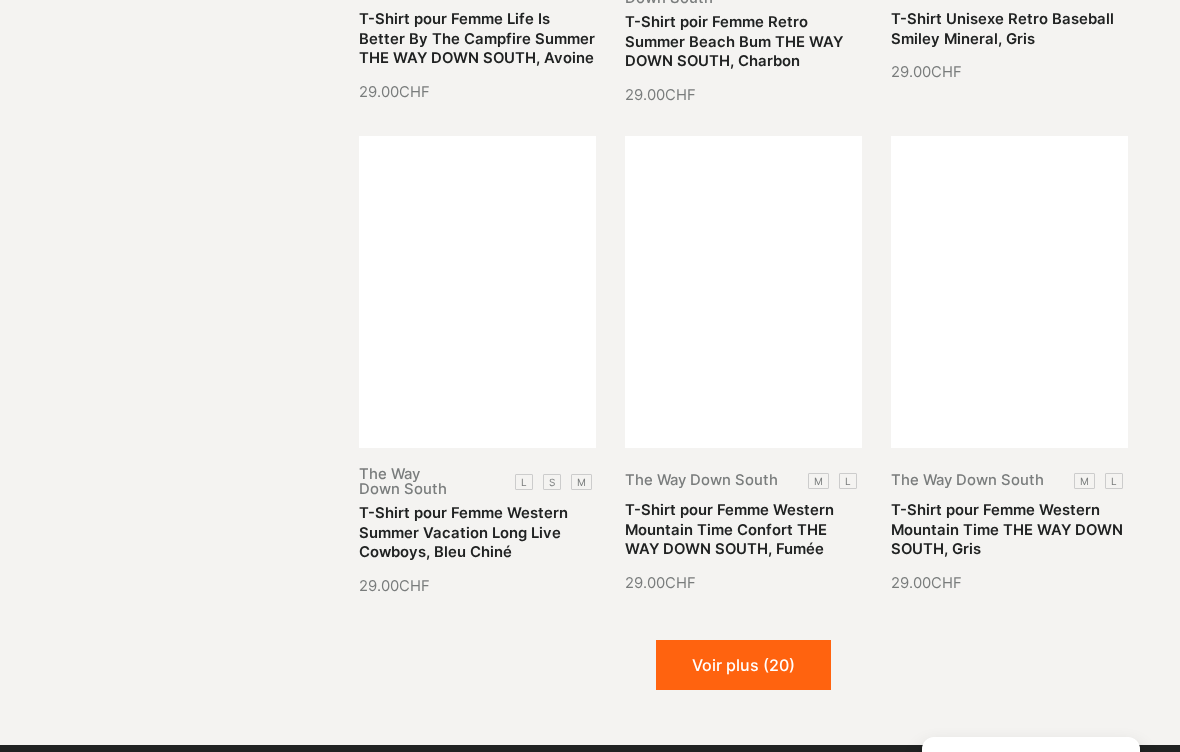 scroll, scrollTop: 6847, scrollLeft: 0, axis: vertical 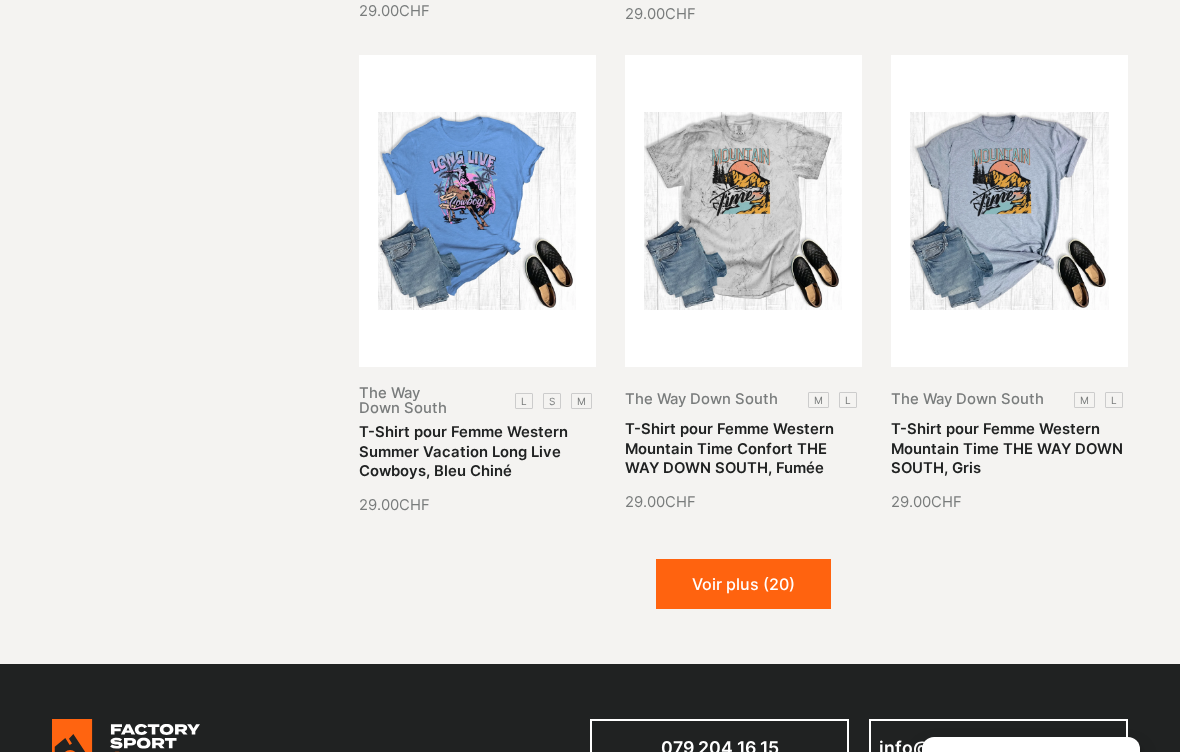 click on "Voir plus (20)" at bounding box center [743, 584] 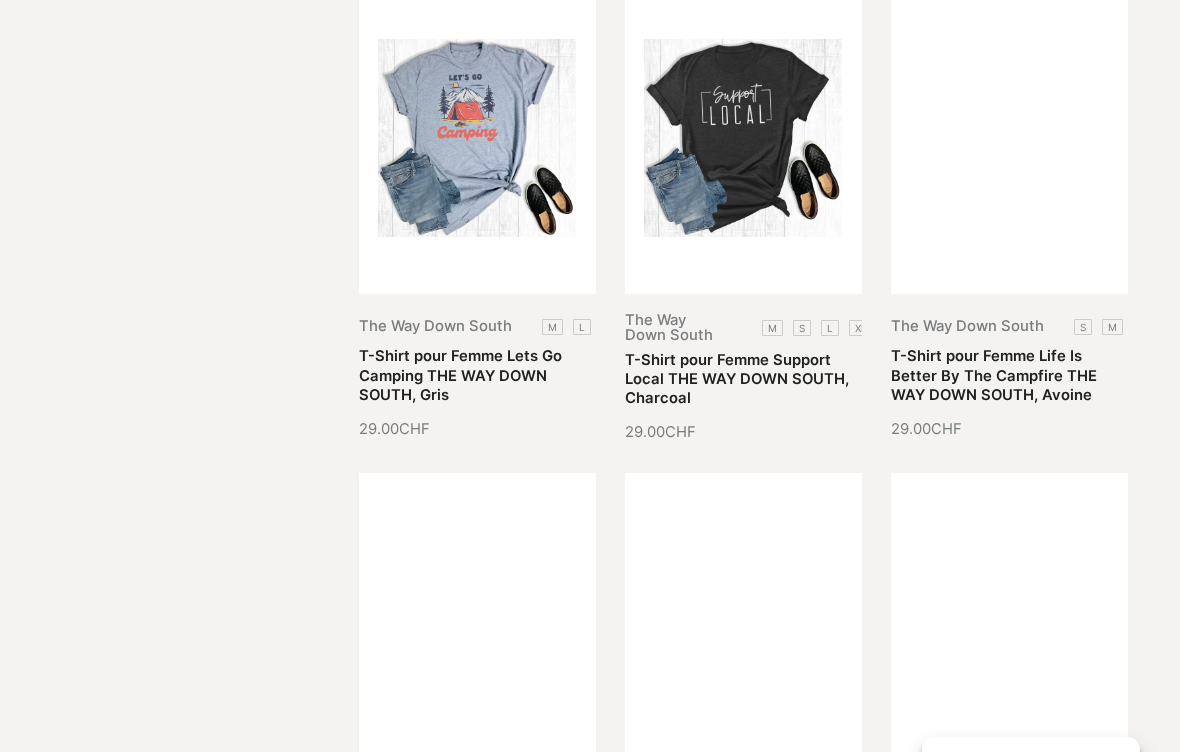 scroll, scrollTop: 7405, scrollLeft: 0, axis: vertical 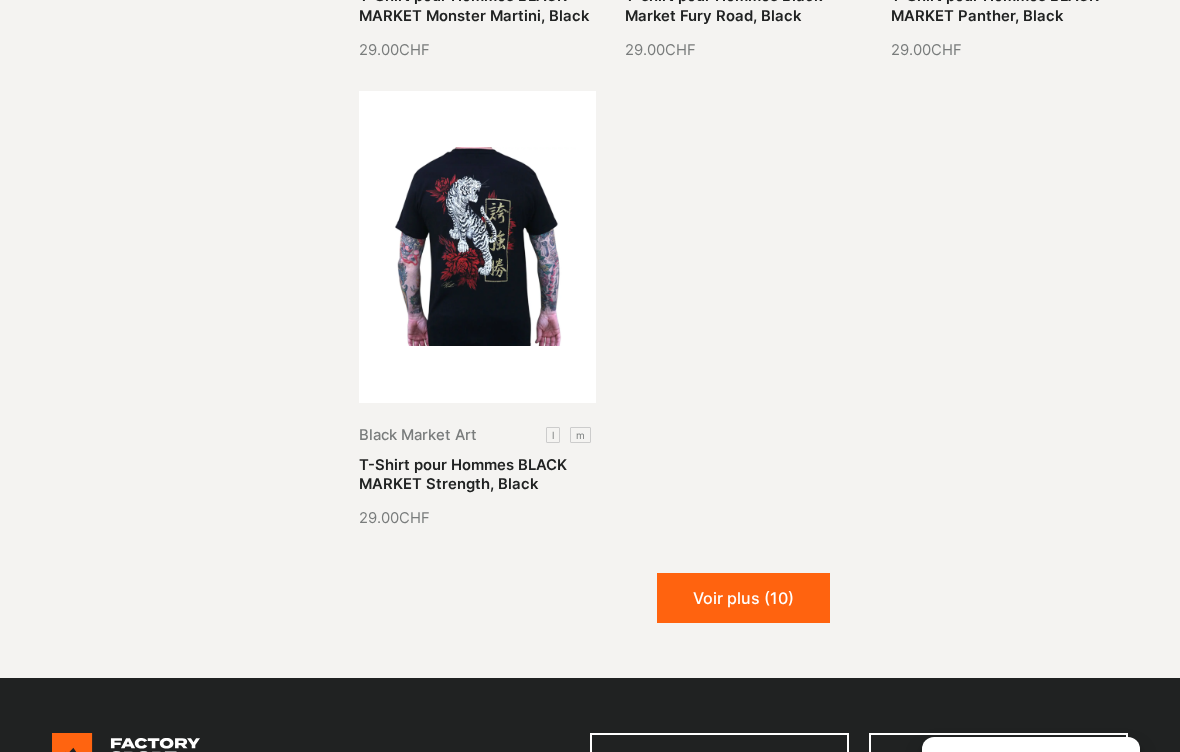 click on "Voir plus (10)" at bounding box center [743, 598] 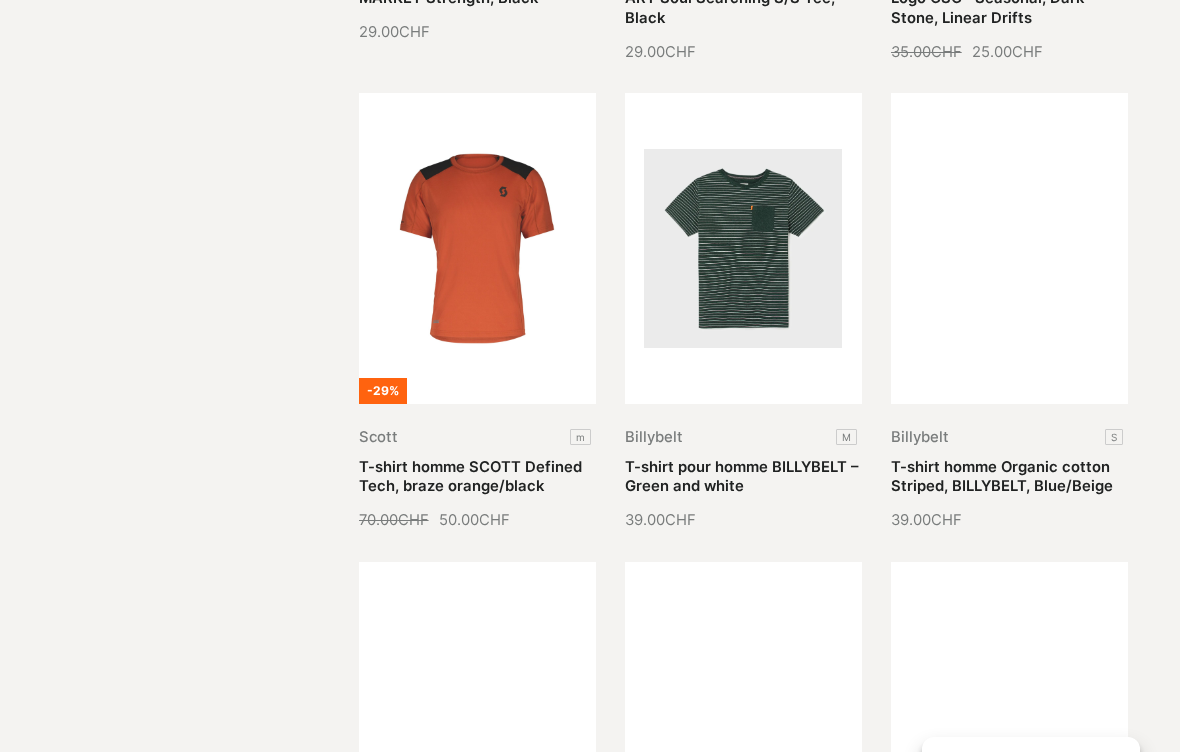 scroll, scrollTop: 9234, scrollLeft: 0, axis: vertical 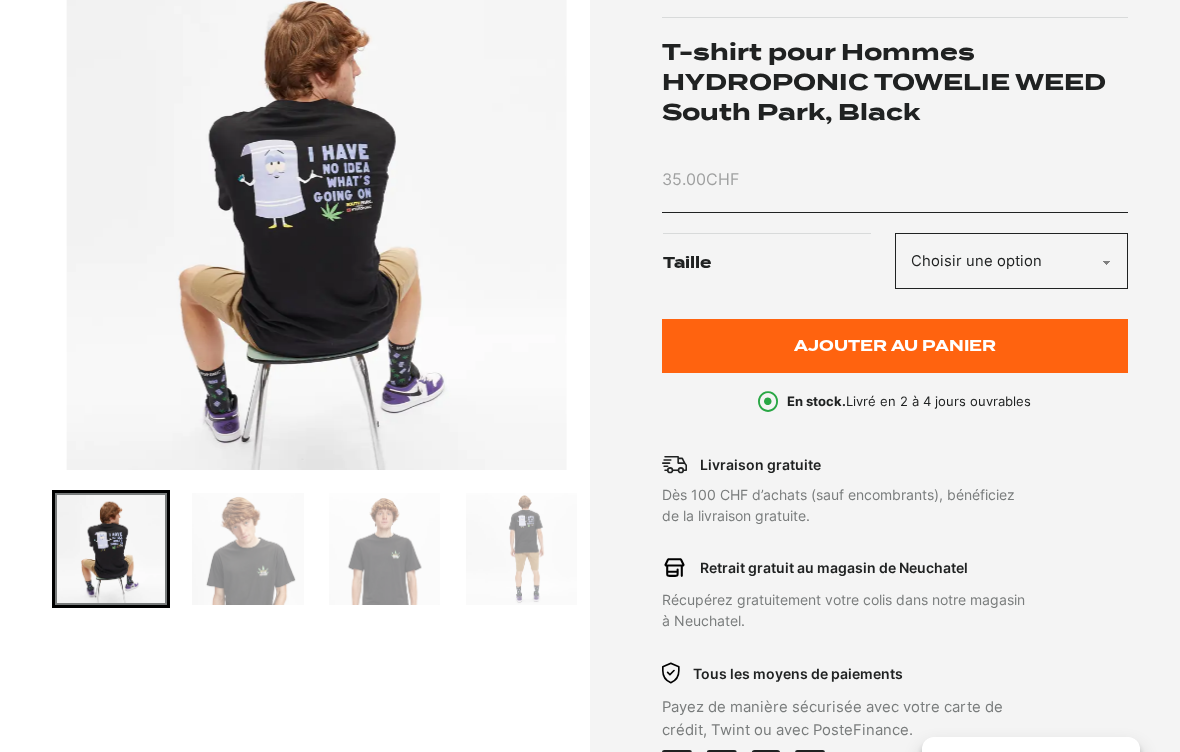 click at bounding box center [248, 549] 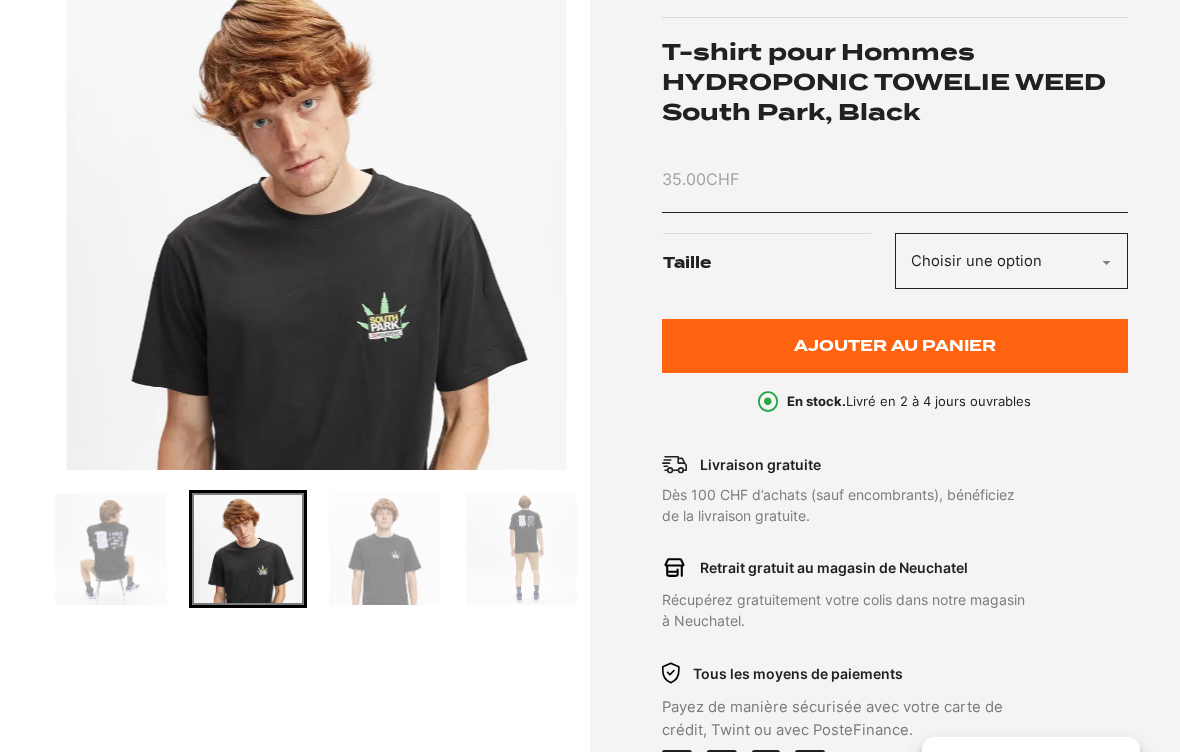 click at bounding box center (385, 549) 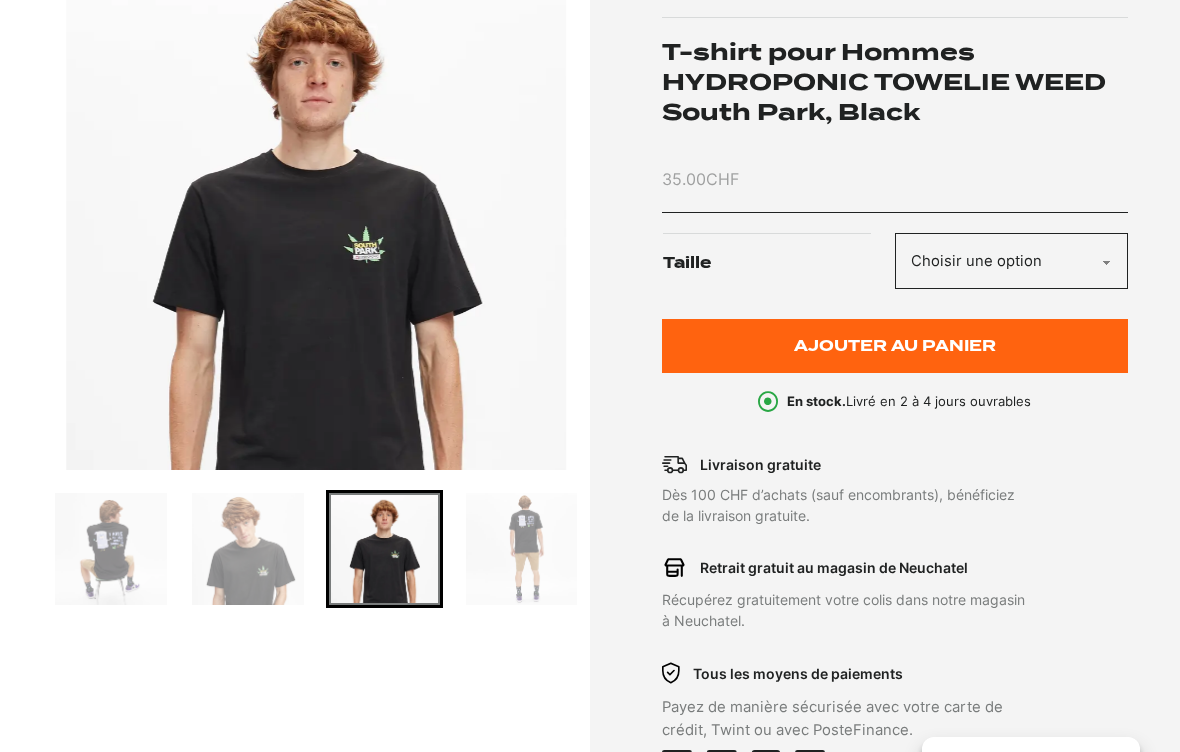 click at bounding box center (522, 549) 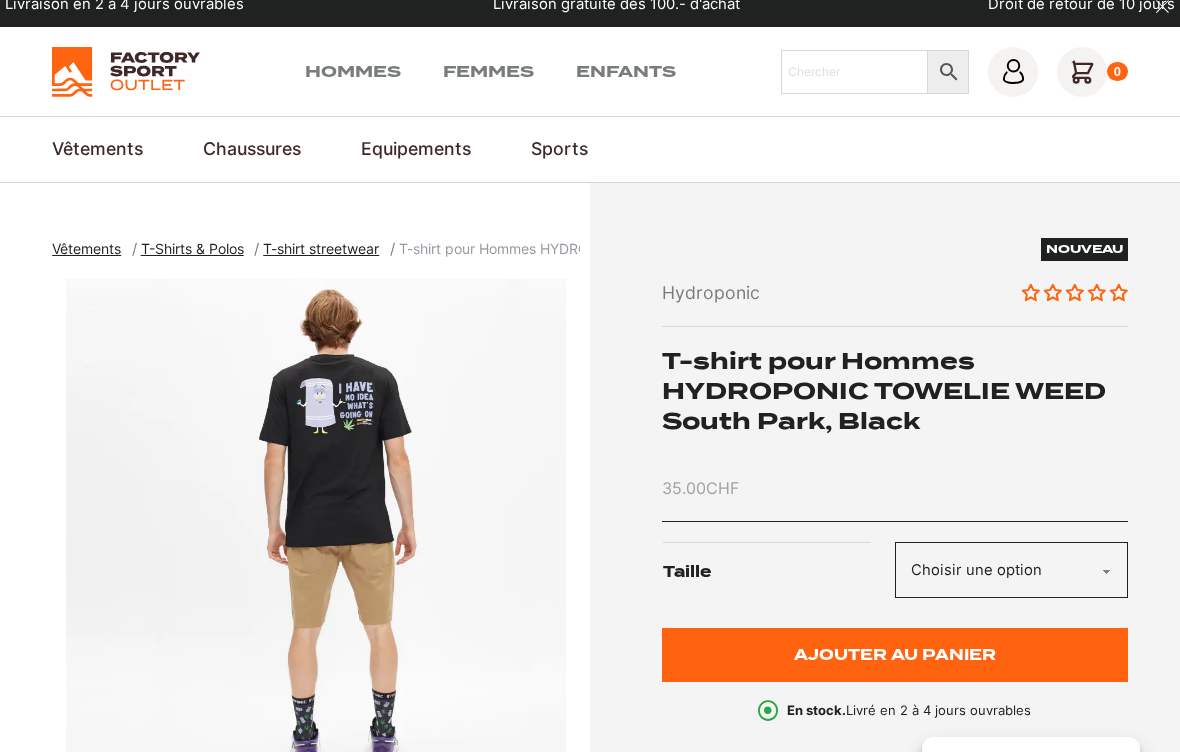 scroll, scrollTop: 0, scrollLeft: 0, axis: both 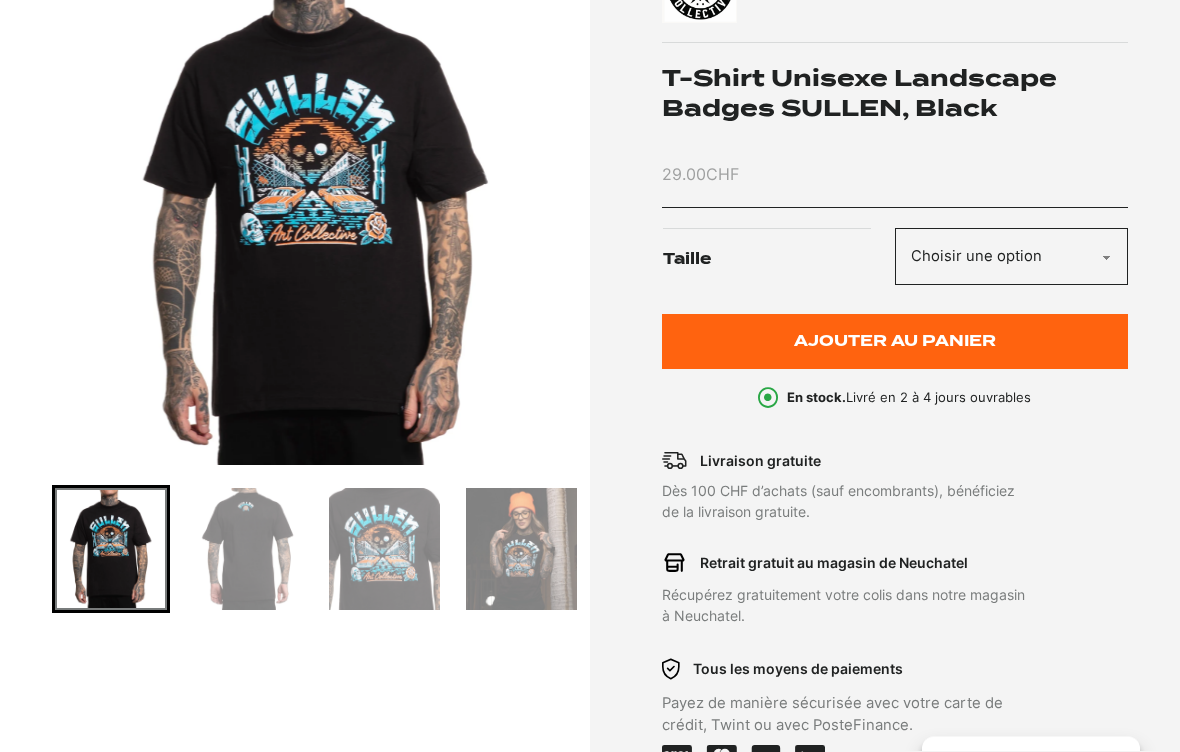 click at bounding box center (248, 550) 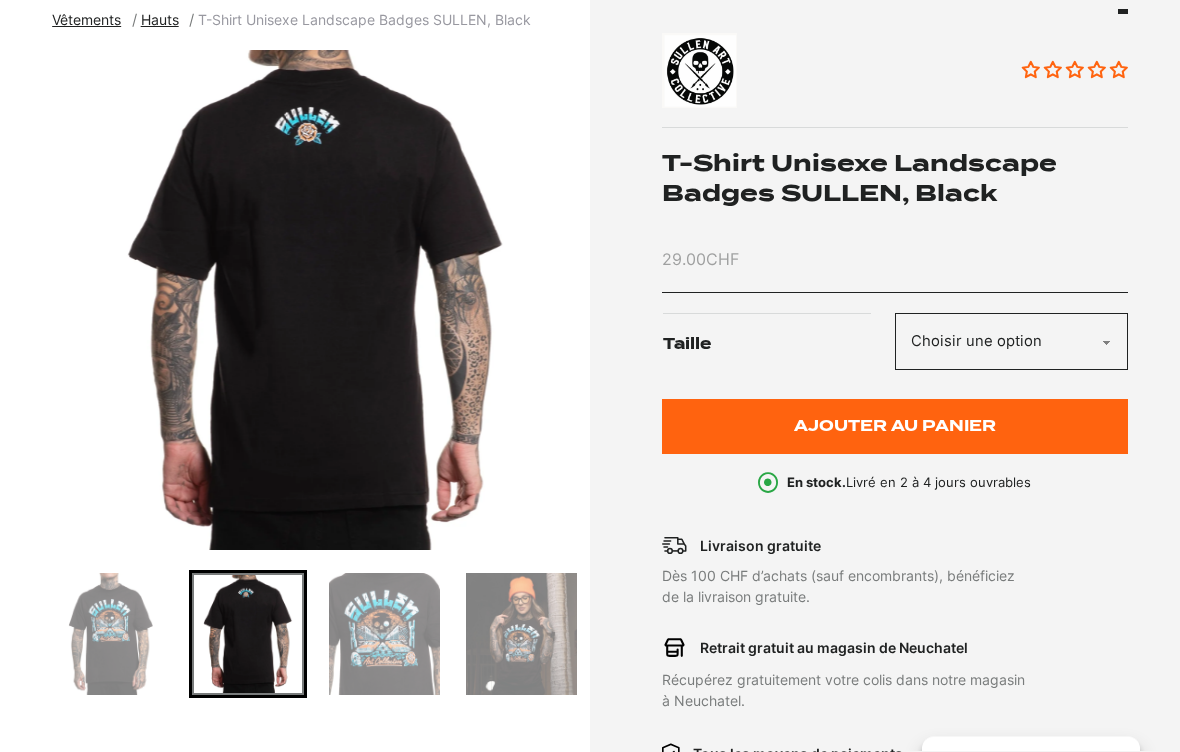 scroll, scrollTop: 254, scrollLeft: 0, axis: vertical 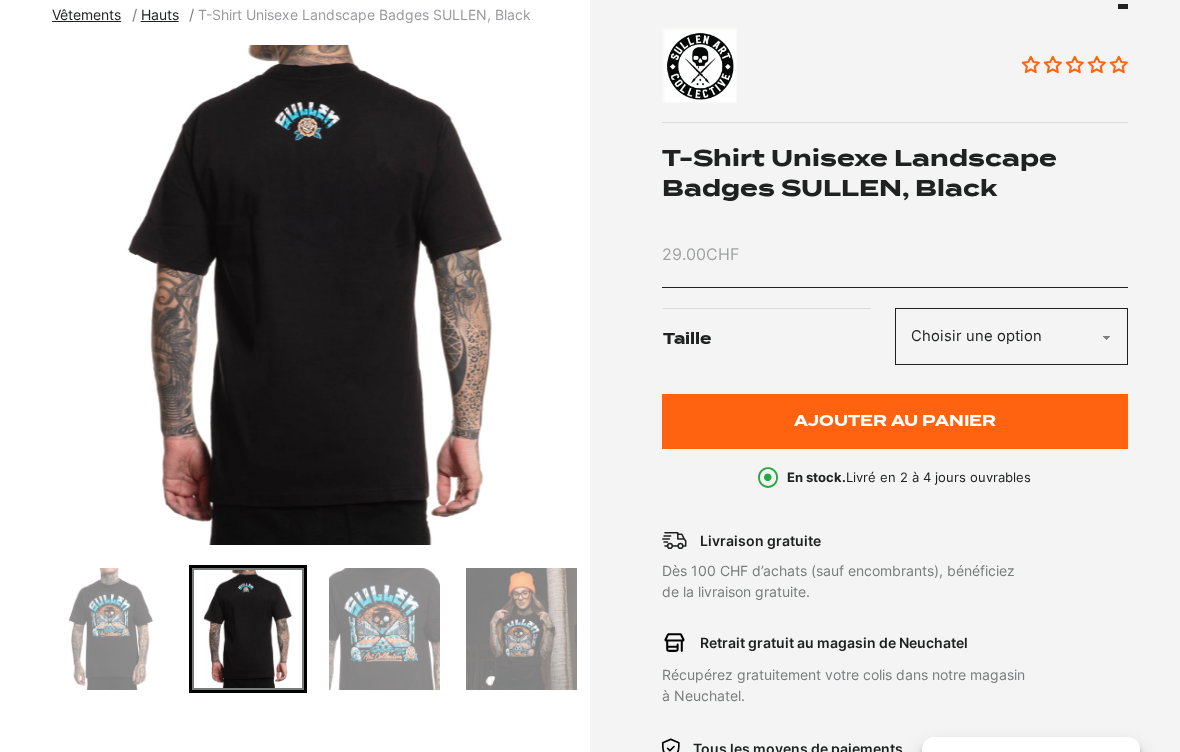 click at bounding box center (385, 629) 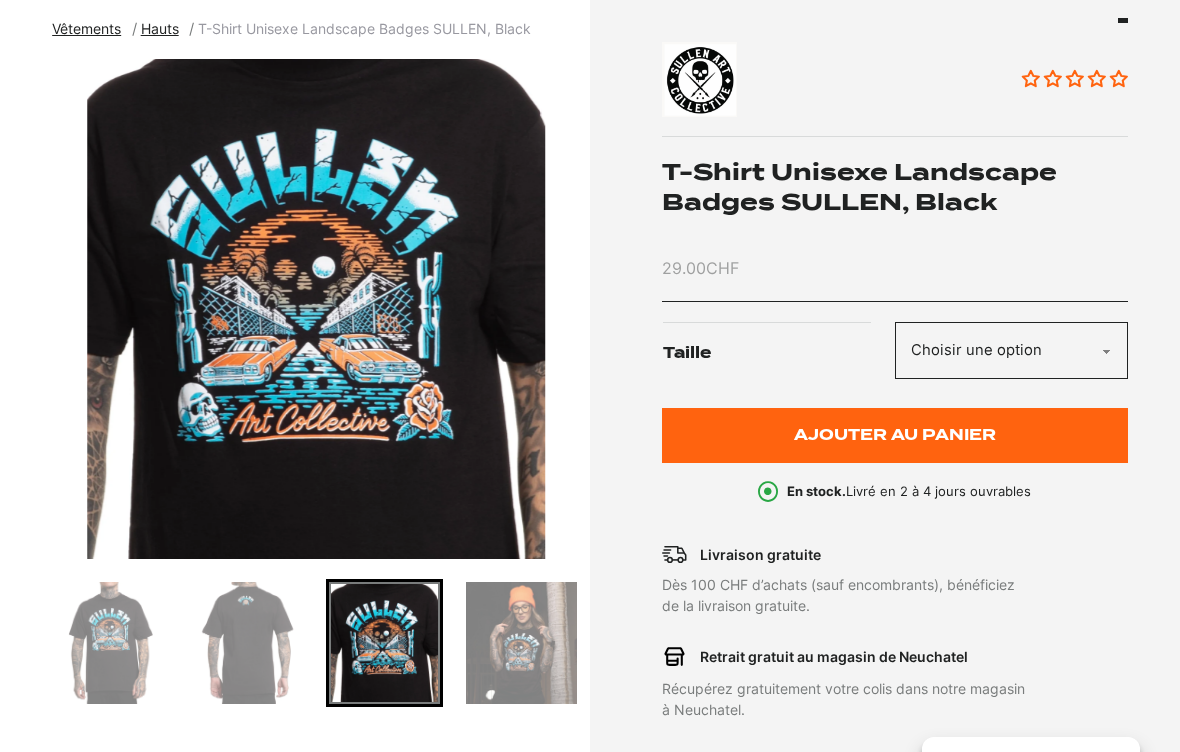scroll, scrollTop: 280, scrollLeft: 0, axis: vertical 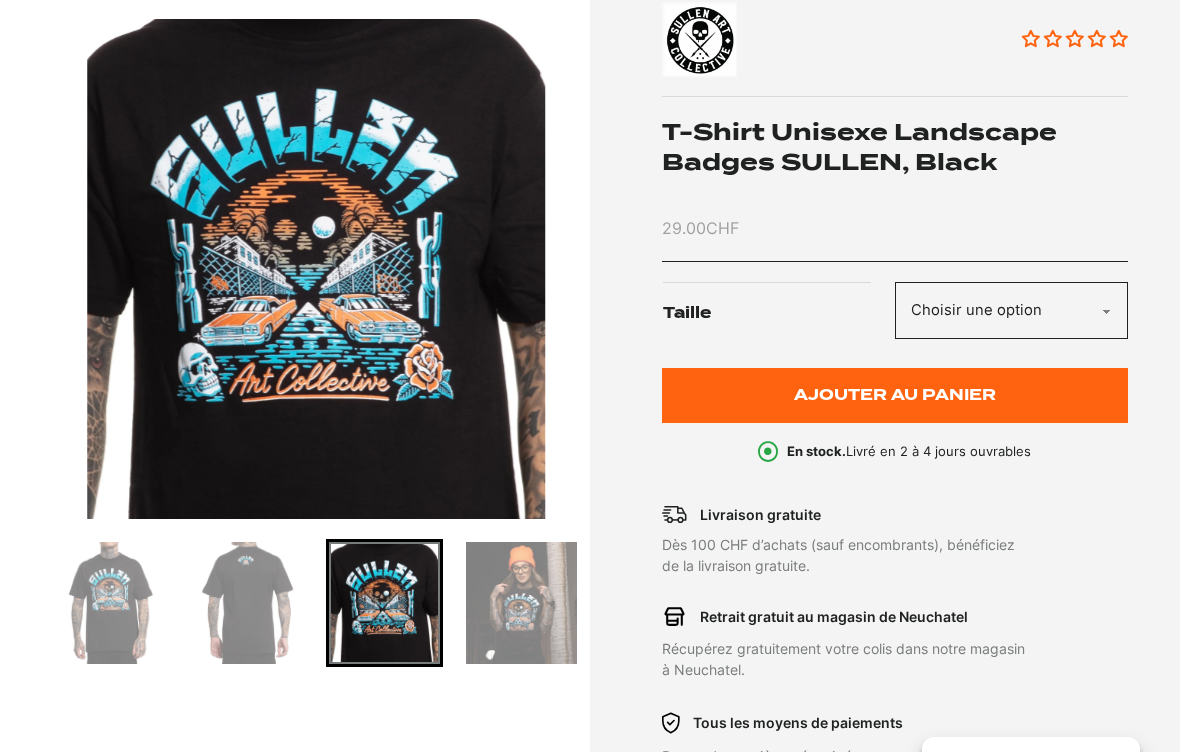 click at bounding box center (522, 603) 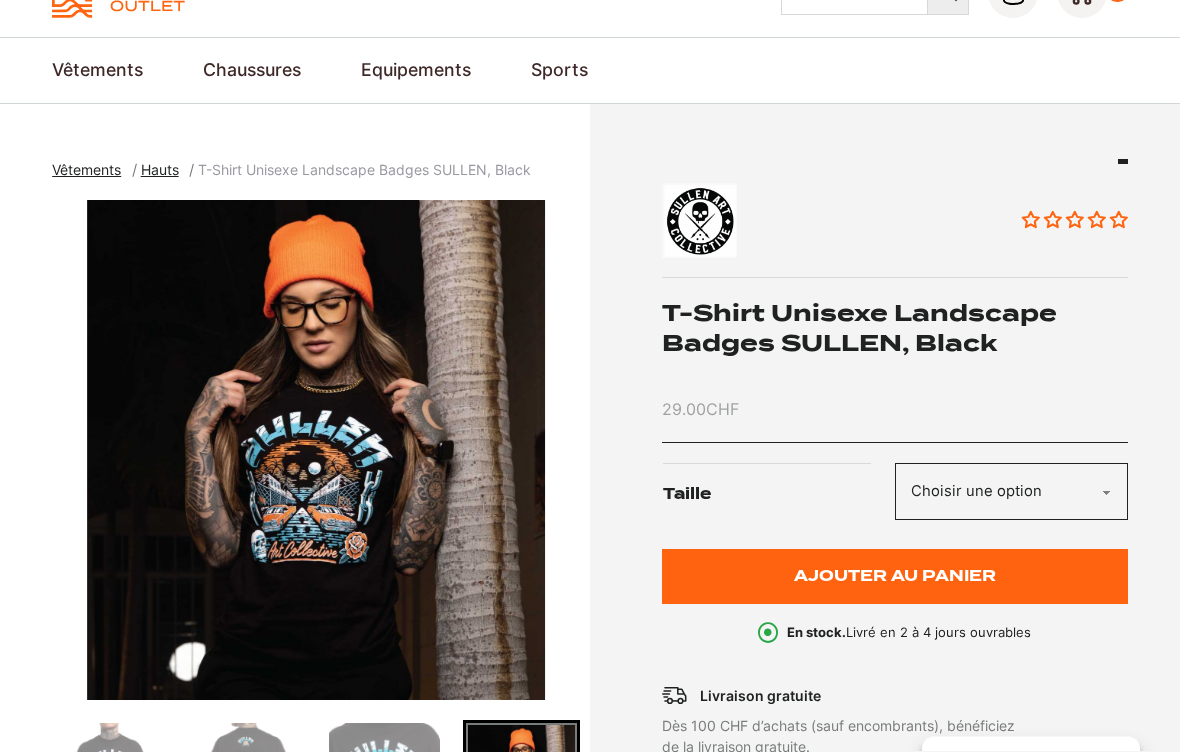 scroll, scrollTop: 0, scrollLeft: 0, axis: both 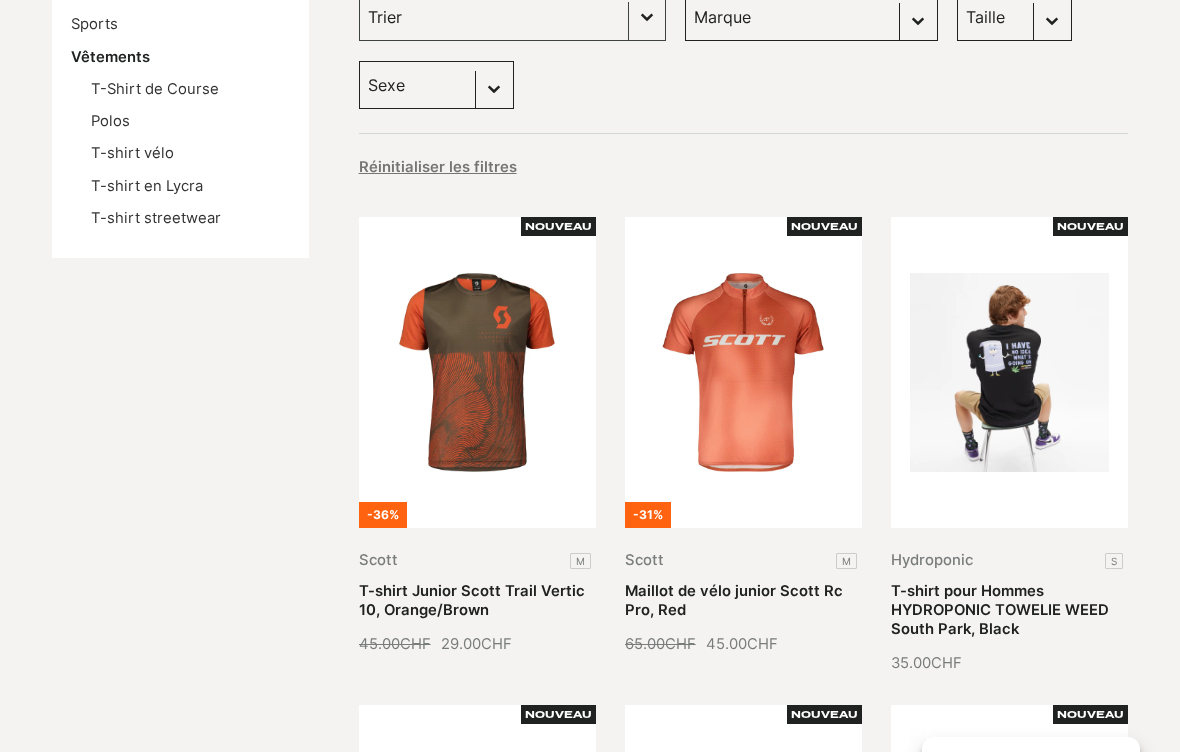 click on "Polaire" at bounding box center (0, 0) 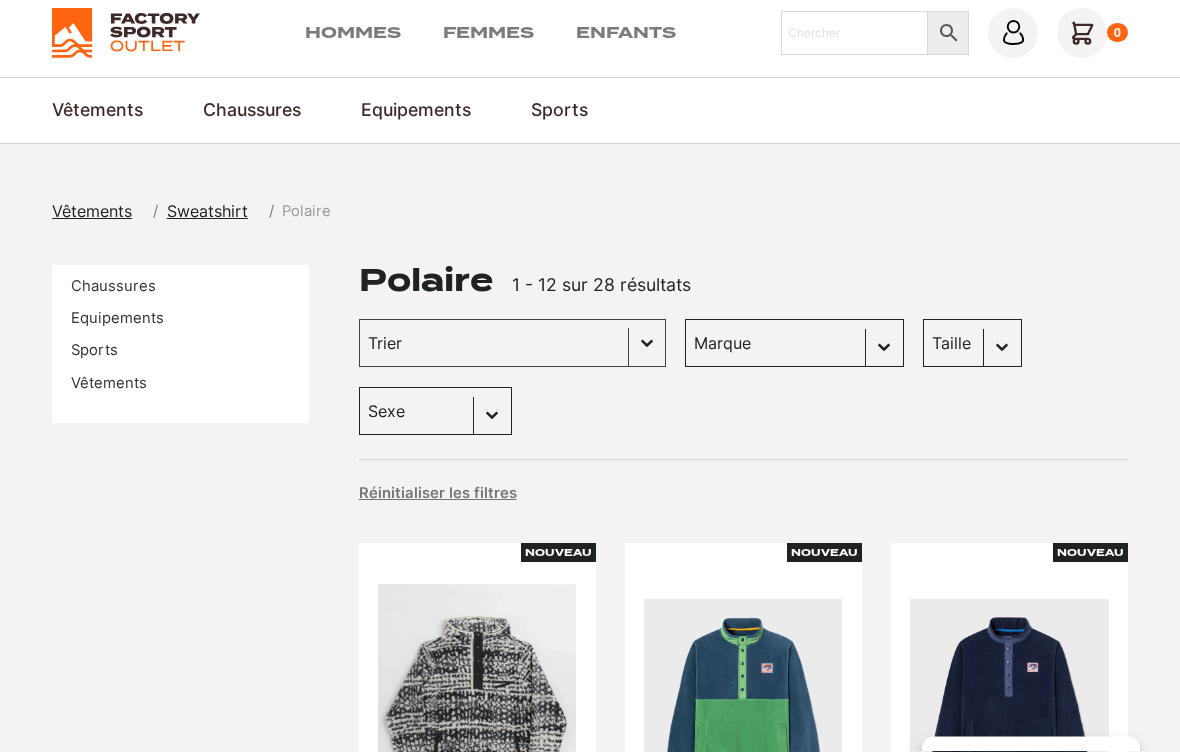 scroll, scrollTop: 0, scrollLeft: 0, axis: both 